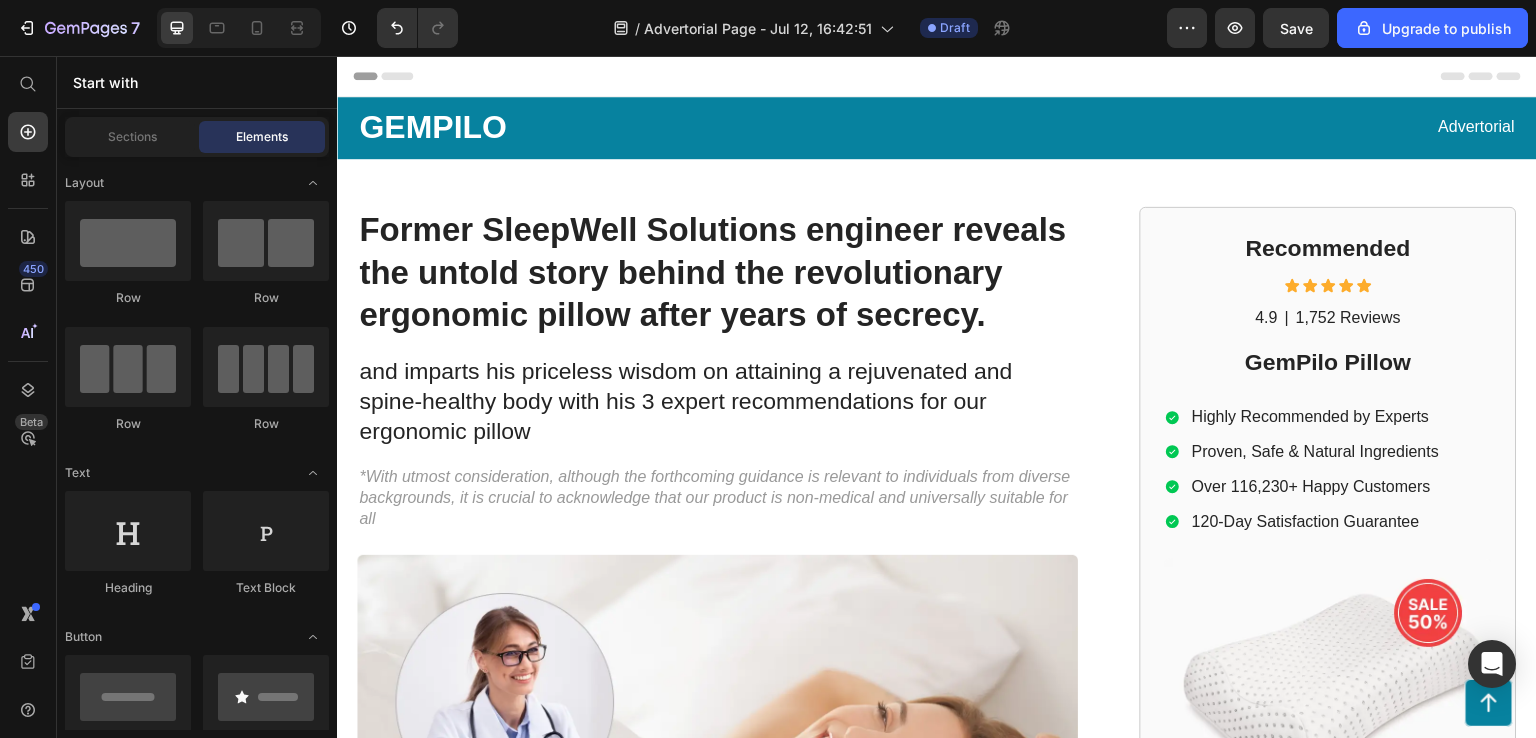 scroll, scrollTop: 0, scrollLeft: 0, axis: both 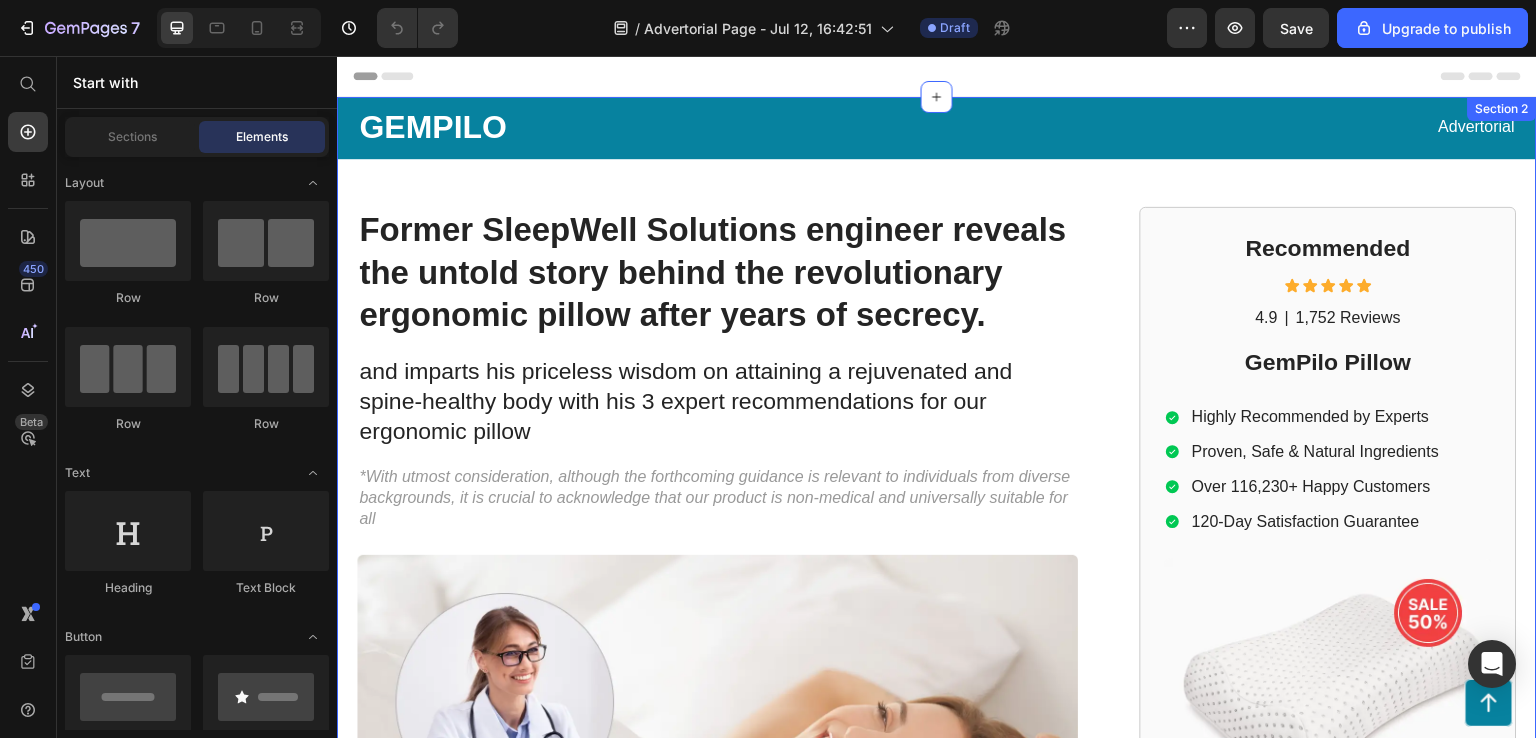 click on "GEMPILO" at bounding box center [645, 128] 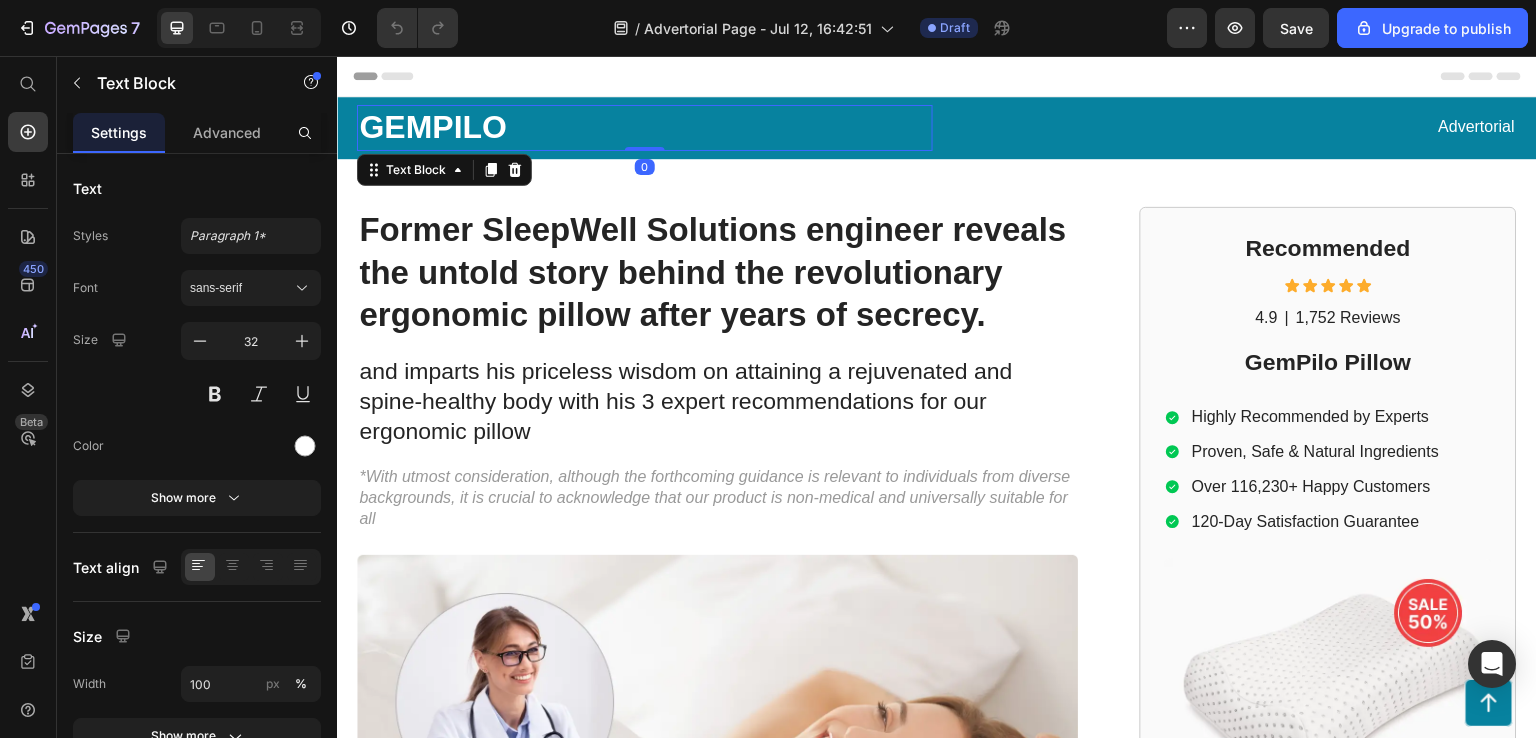 click on "GEMPILO" at bounding box center (645, 128) 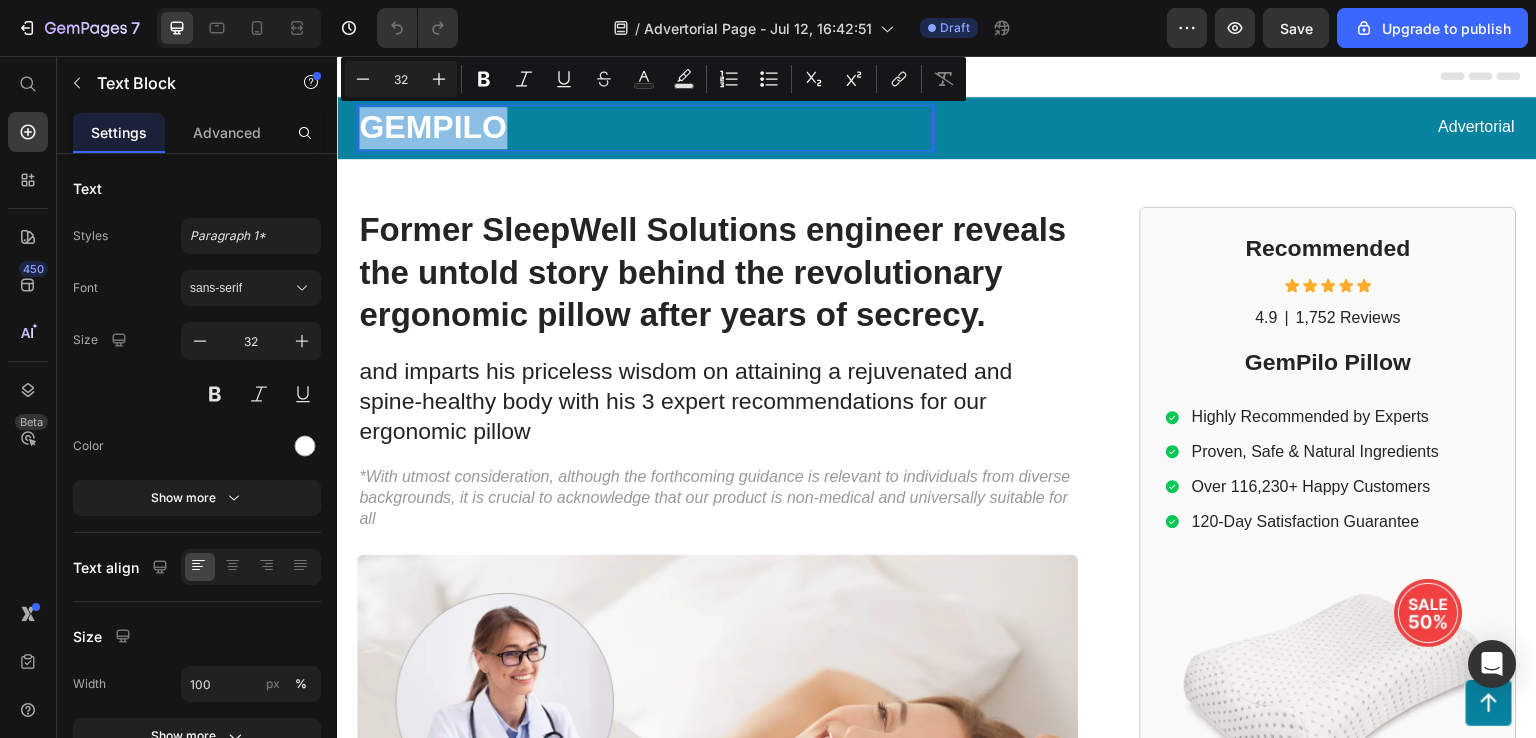 click on "GEMPILO" at bounding box center (645, 128) 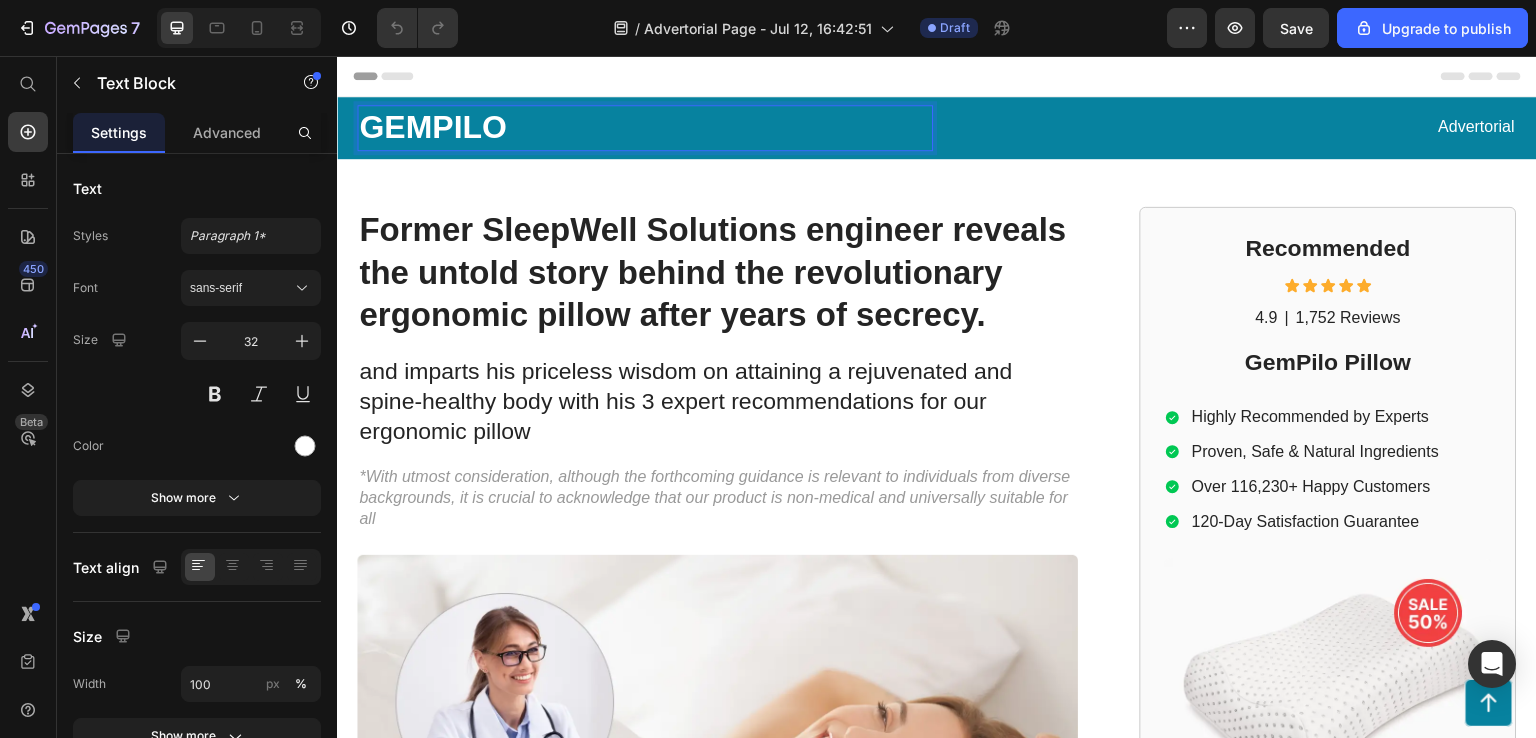 click on "GEMPILO" at bounding box center [645, 128] 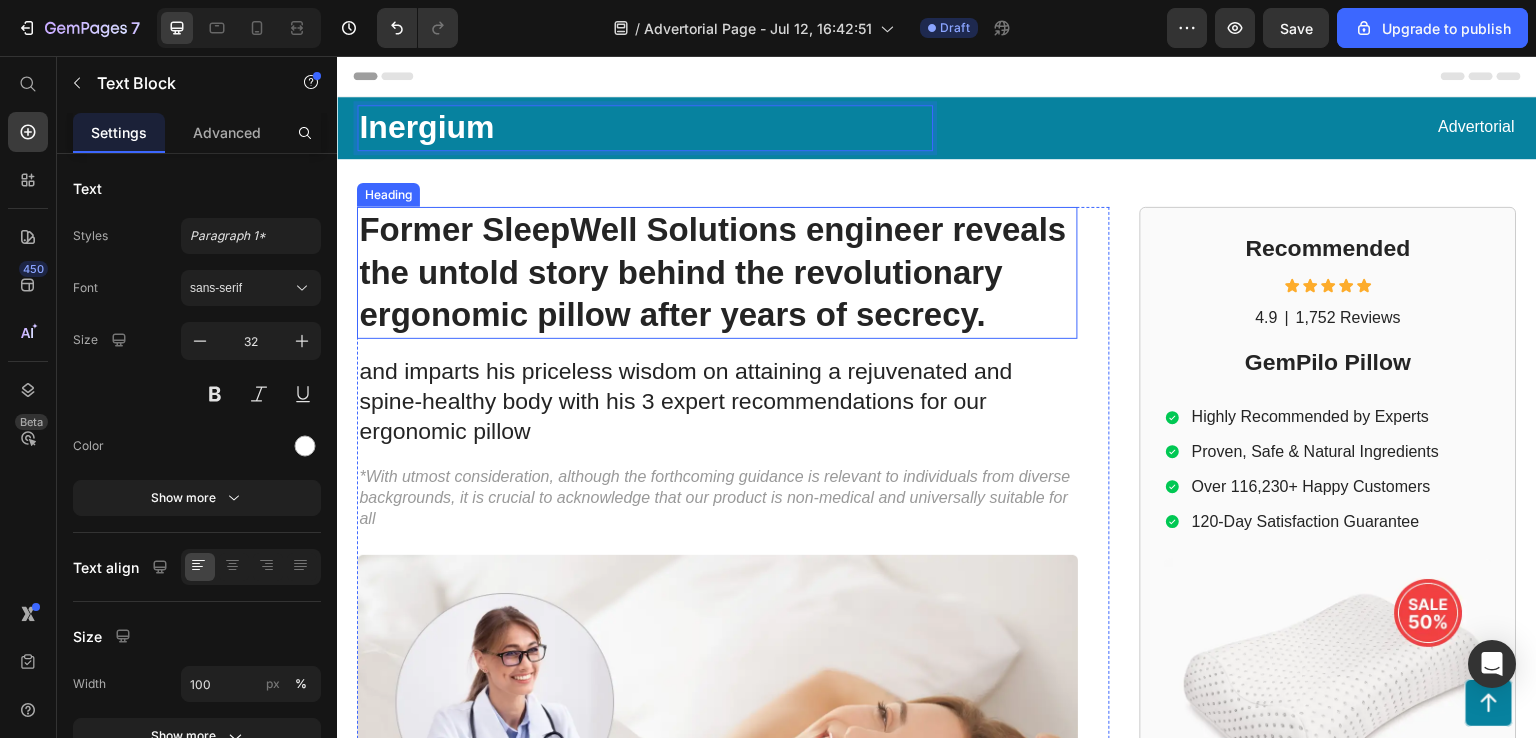click on "Former SleepWell Solutions engineer reveals the untold story behind the revolutionary ergonomic pillow after years of secrecy." at bounding box center (717, 273) 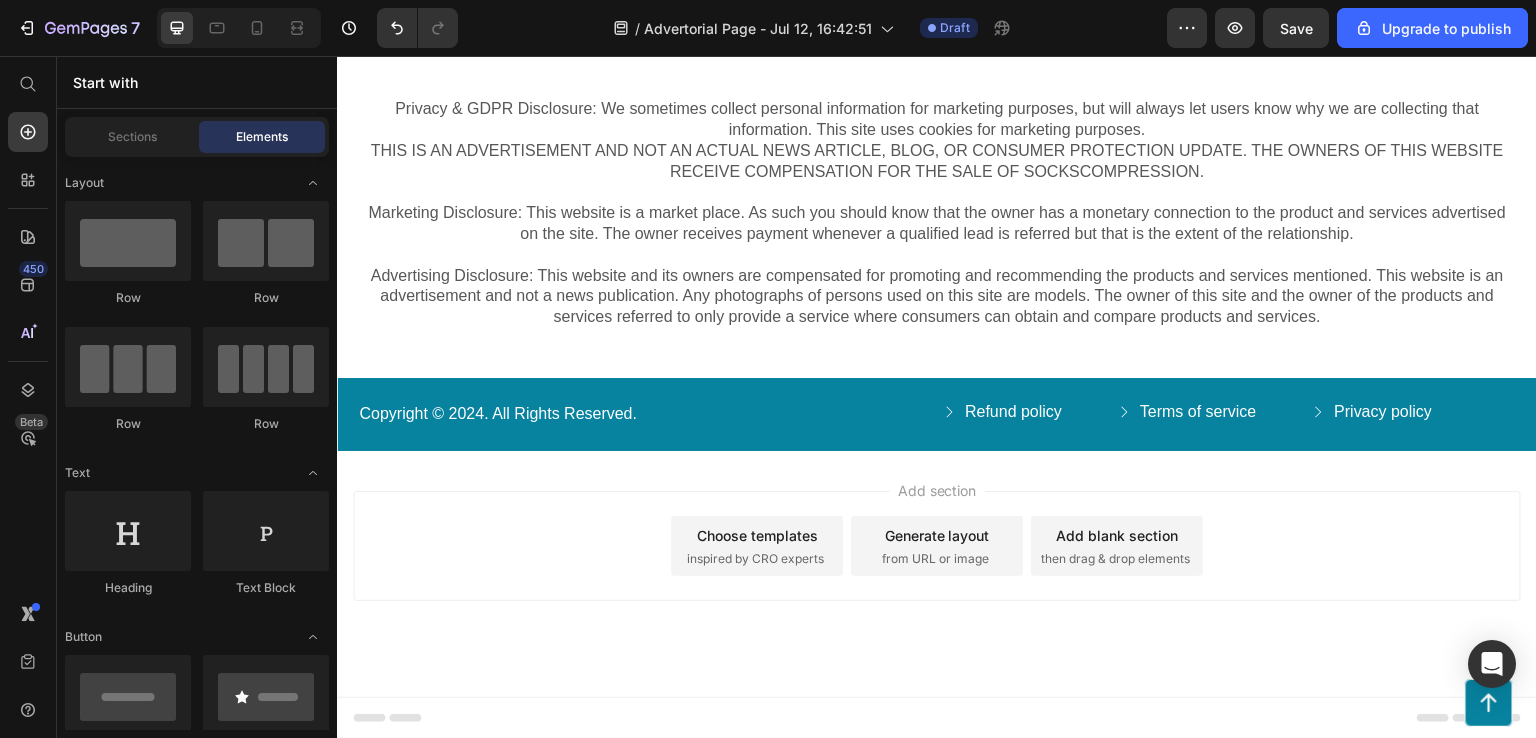 scroll, scrollTop: 8371, scrollLeft: 0, axis: vertical 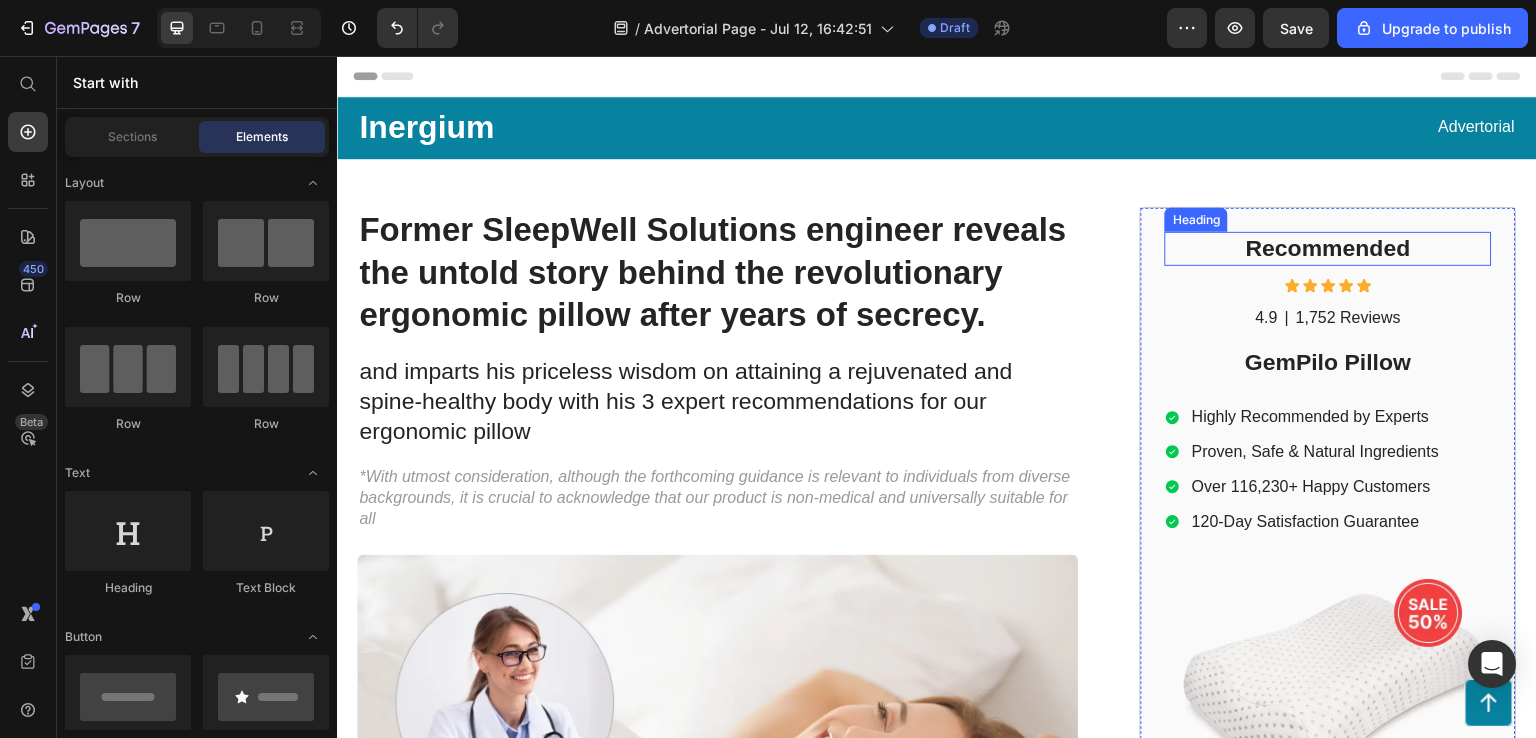 click on "Recommended Heading Icon Icon Icon Icon Icon Icon List 4.9 Text Block | Text Block 1,752 Reviews Text Block Row GemPilo Pillow Heading Highly Recommended by Experts Proven, Safe & Natural Ingredients Over 116,230+ Happy Customers 120-Day Satisfaction Guarantee Item List Image
Check Availability Button" at bounding box center (1328, 576) 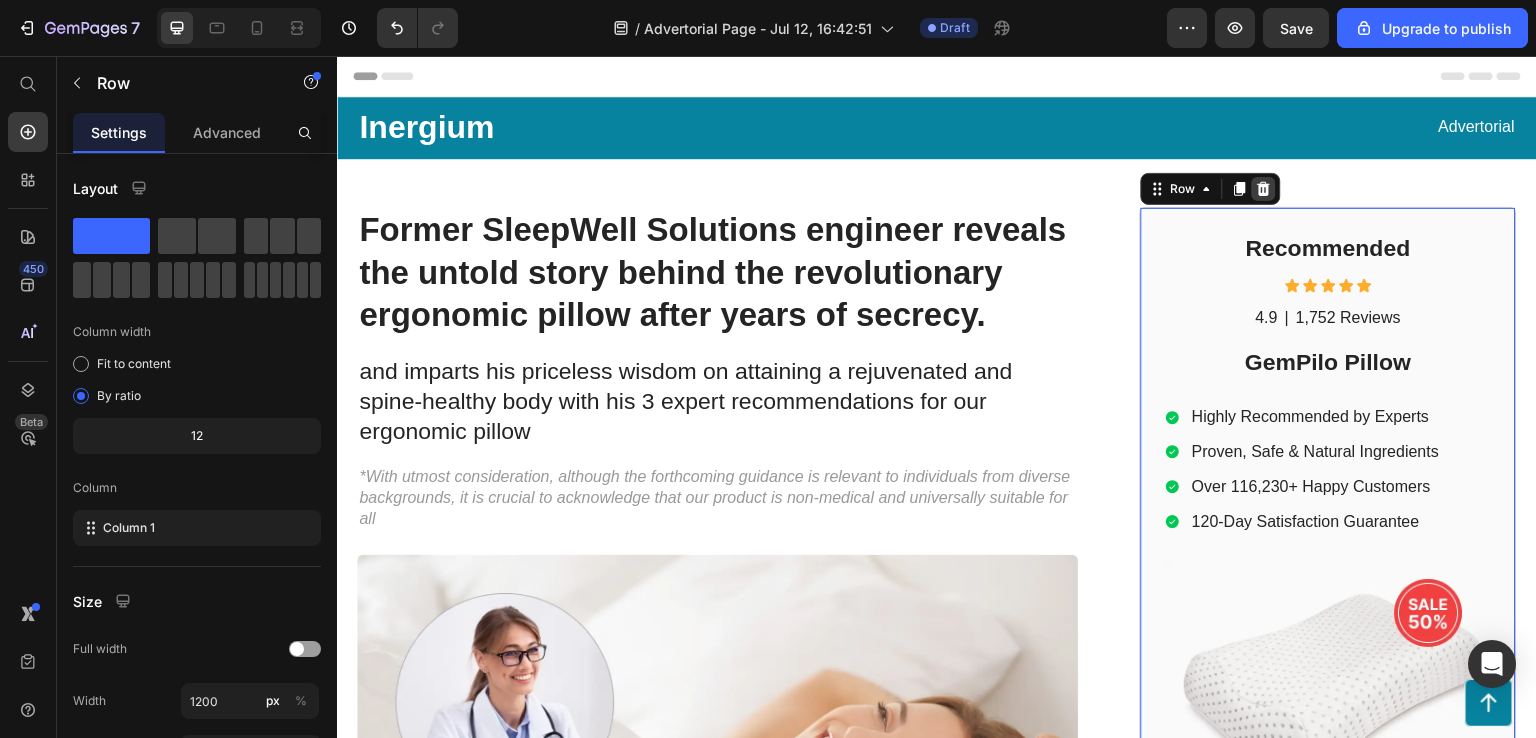 click 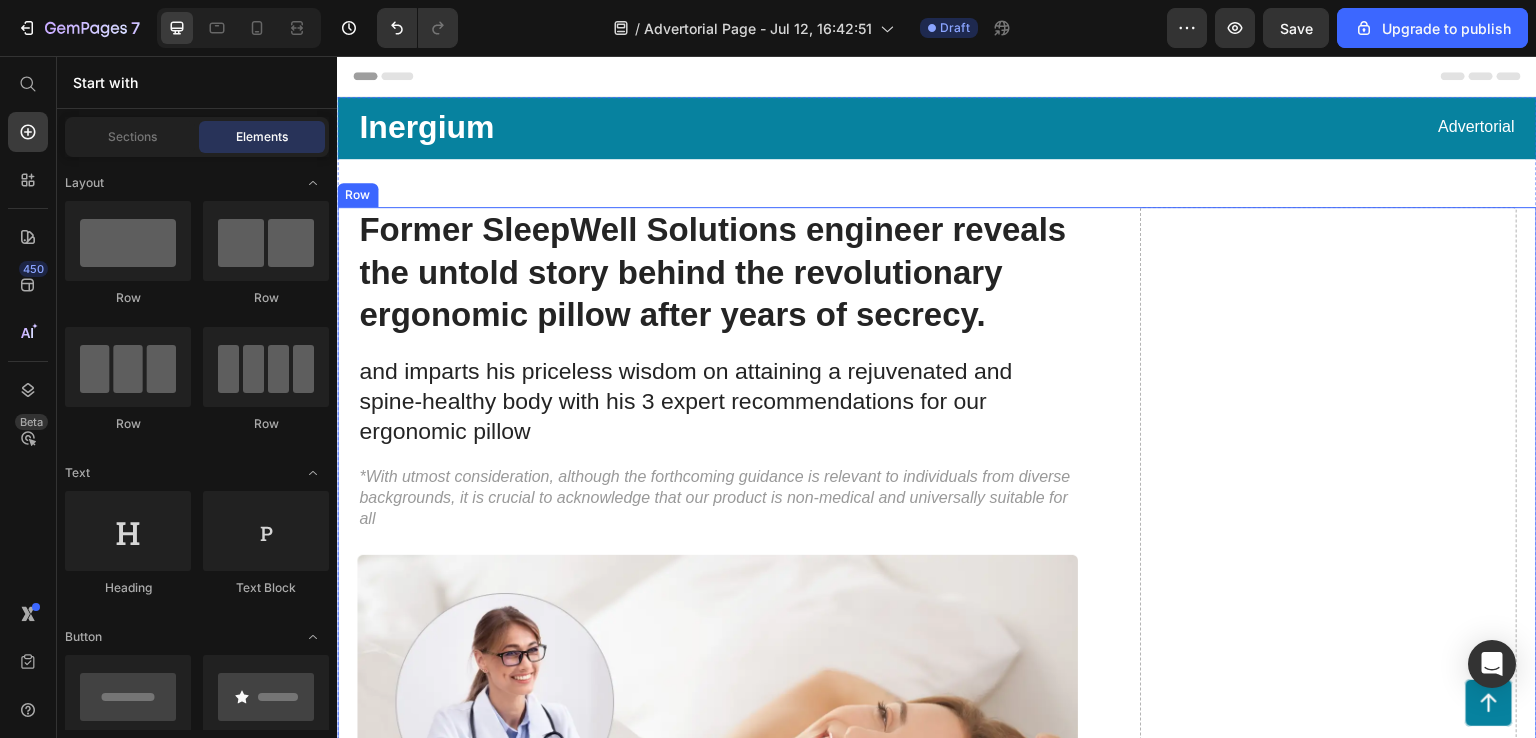 click on "Drop element here" at bounding box center (1328, 940) 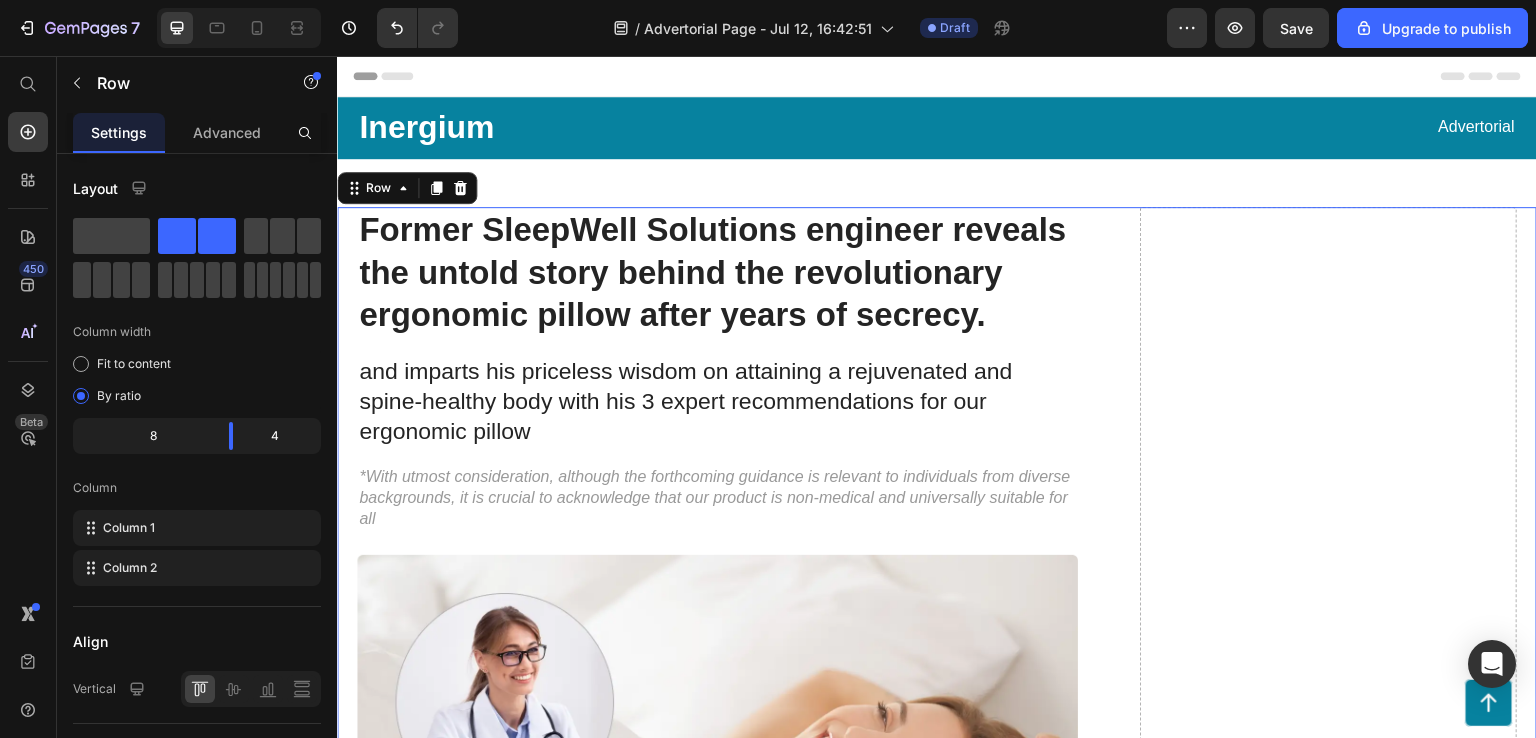 click on "Drop element here" at bounding box center [1328, 940] 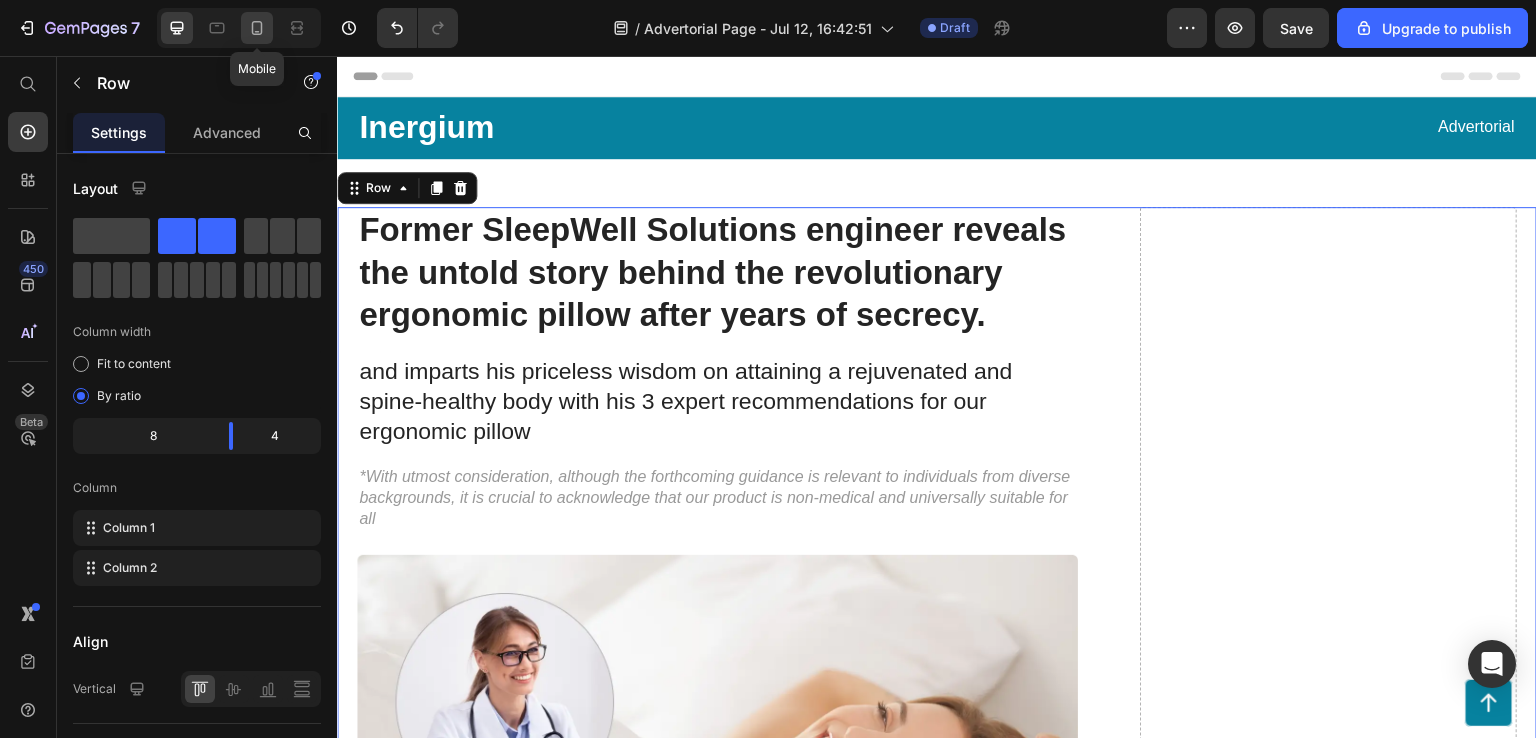 click 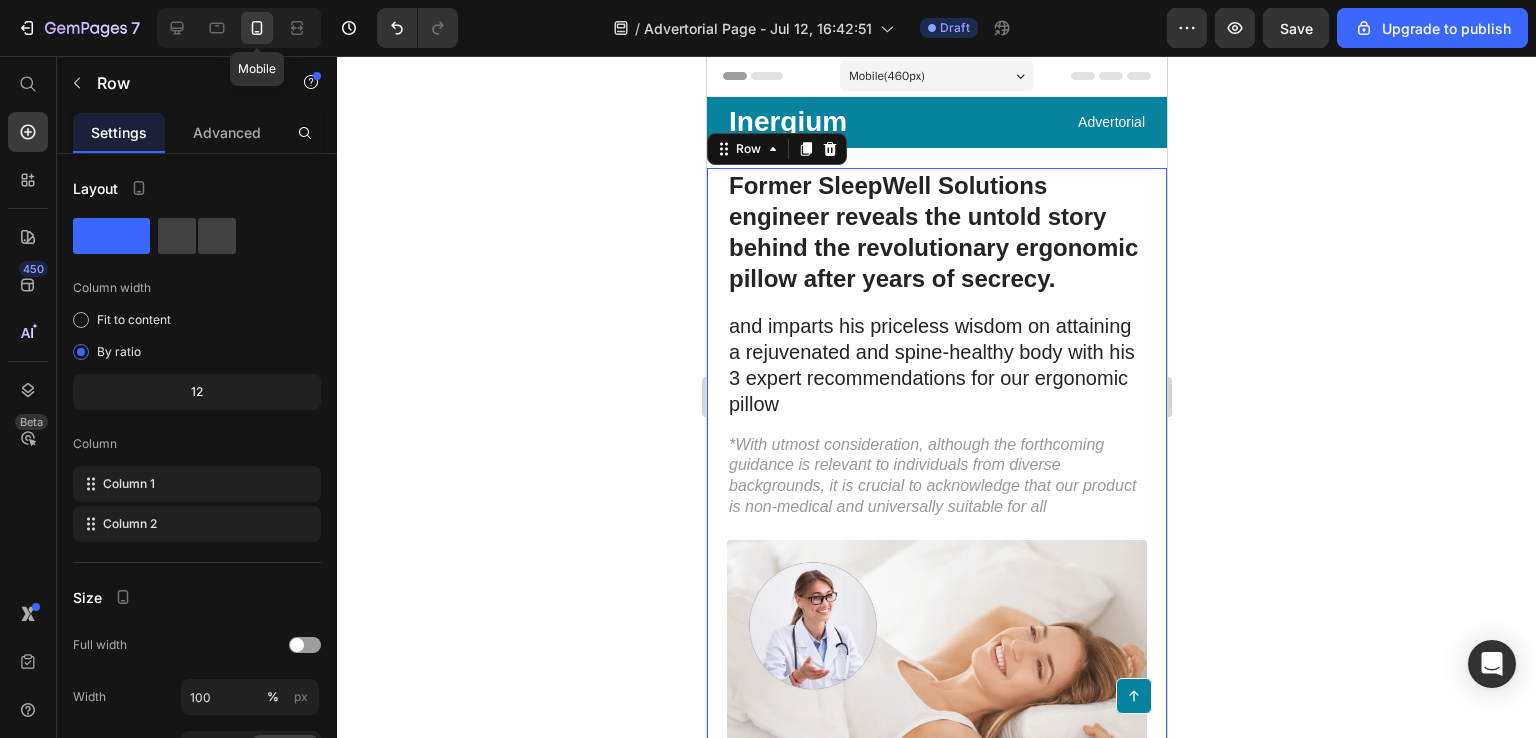 scroll, scrollTop: 41, scrollLeft: 0, axis: vertical 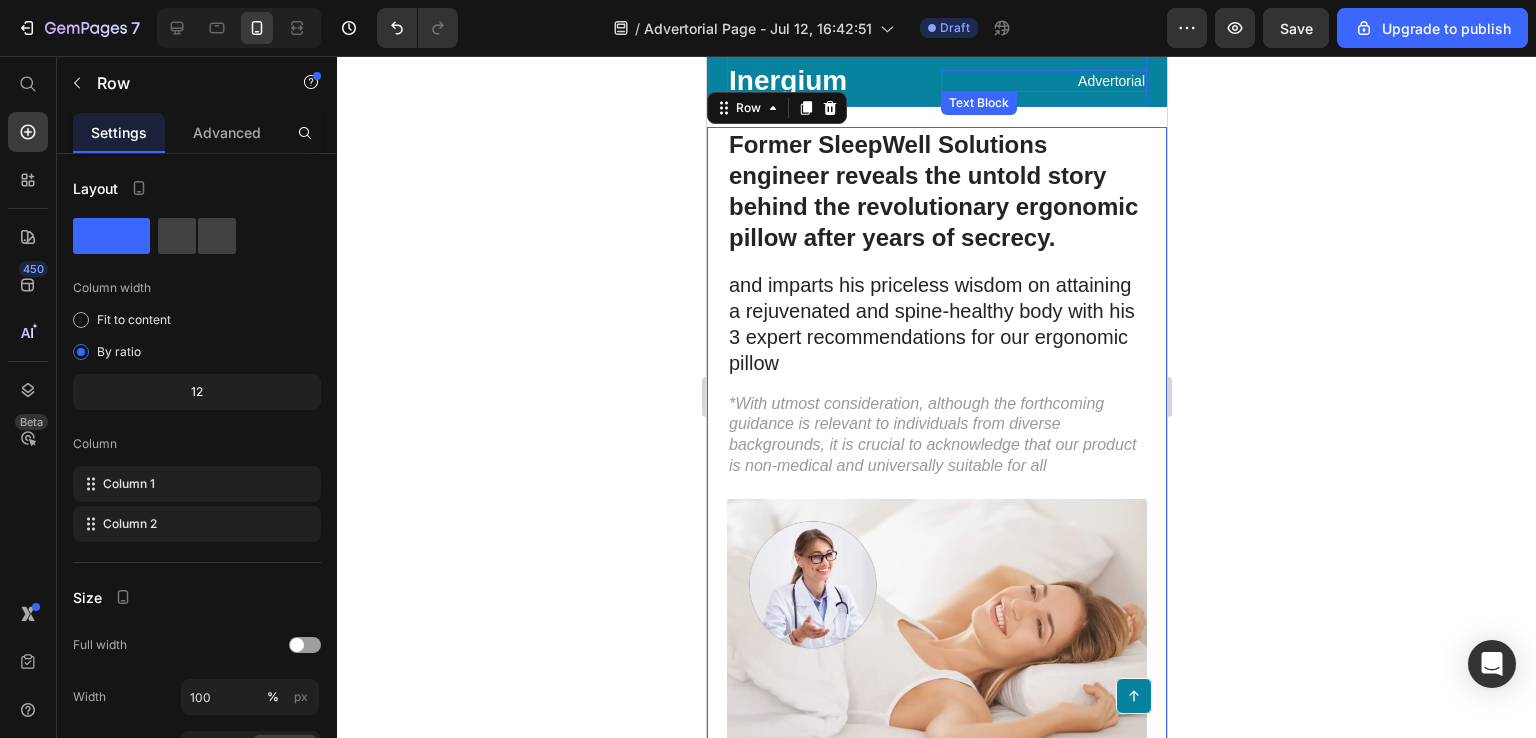 click on "Advertorial" at bounding box center (1043, 81) 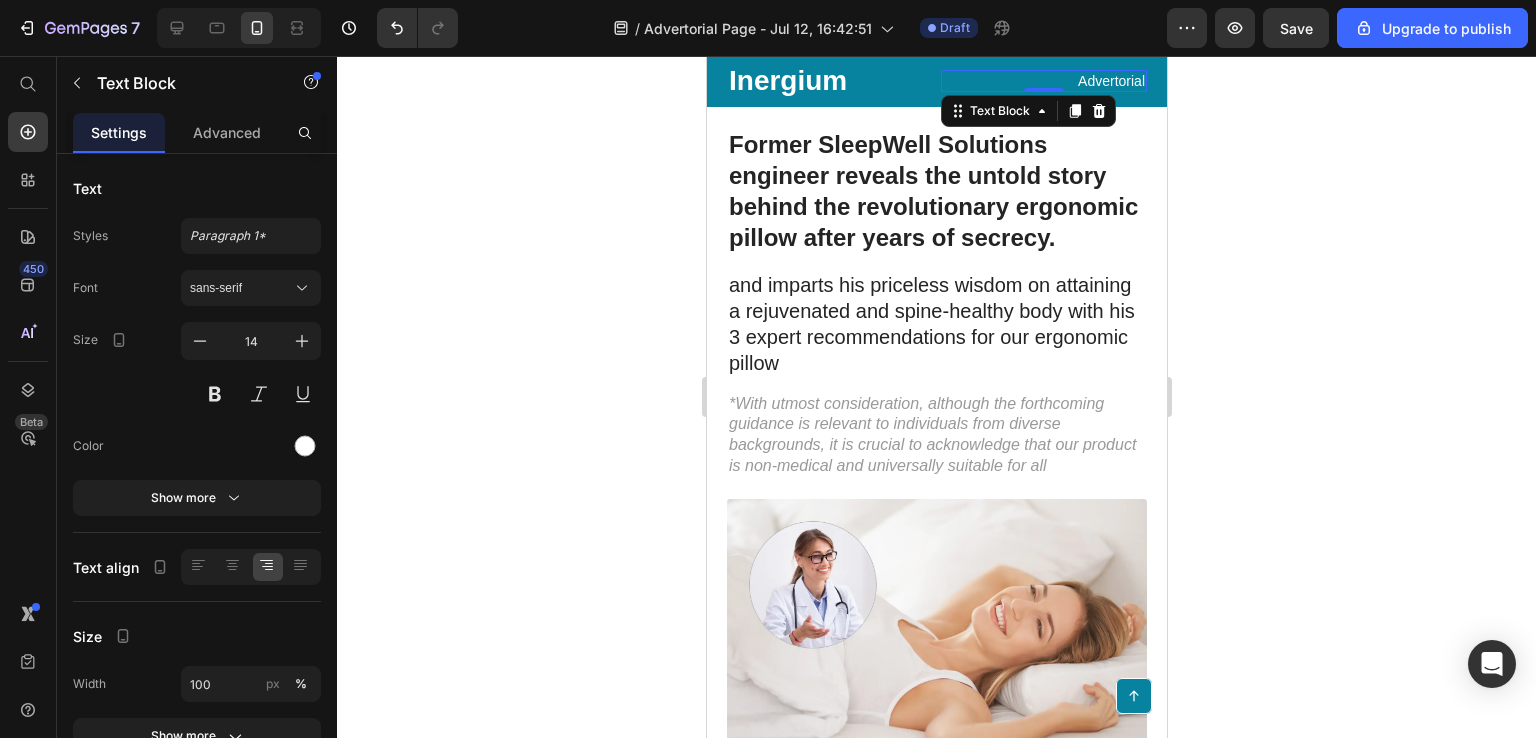 click on "Advertorial" at bounding box center (1043, 81) 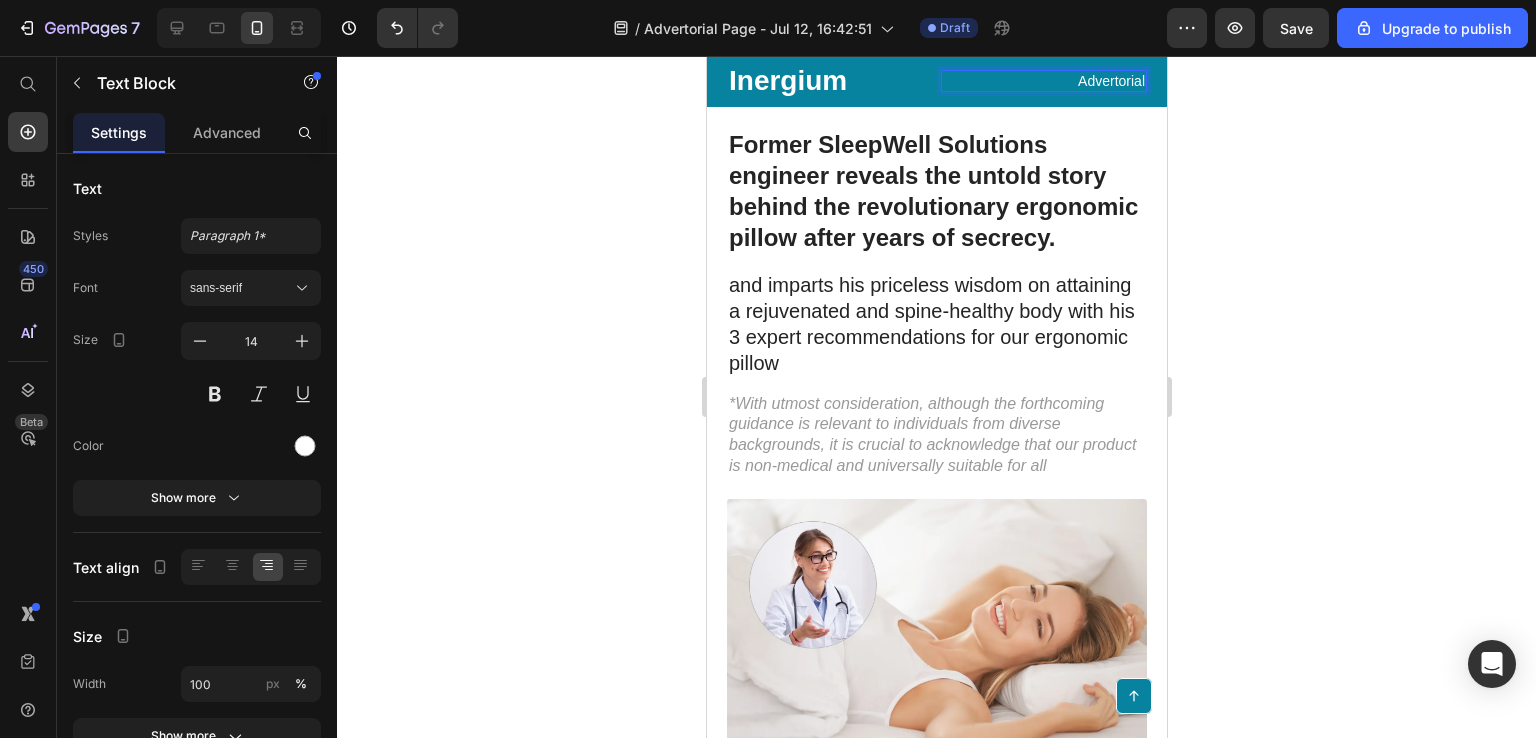 click on "Advertorial" at bounding box center (1043, 81) 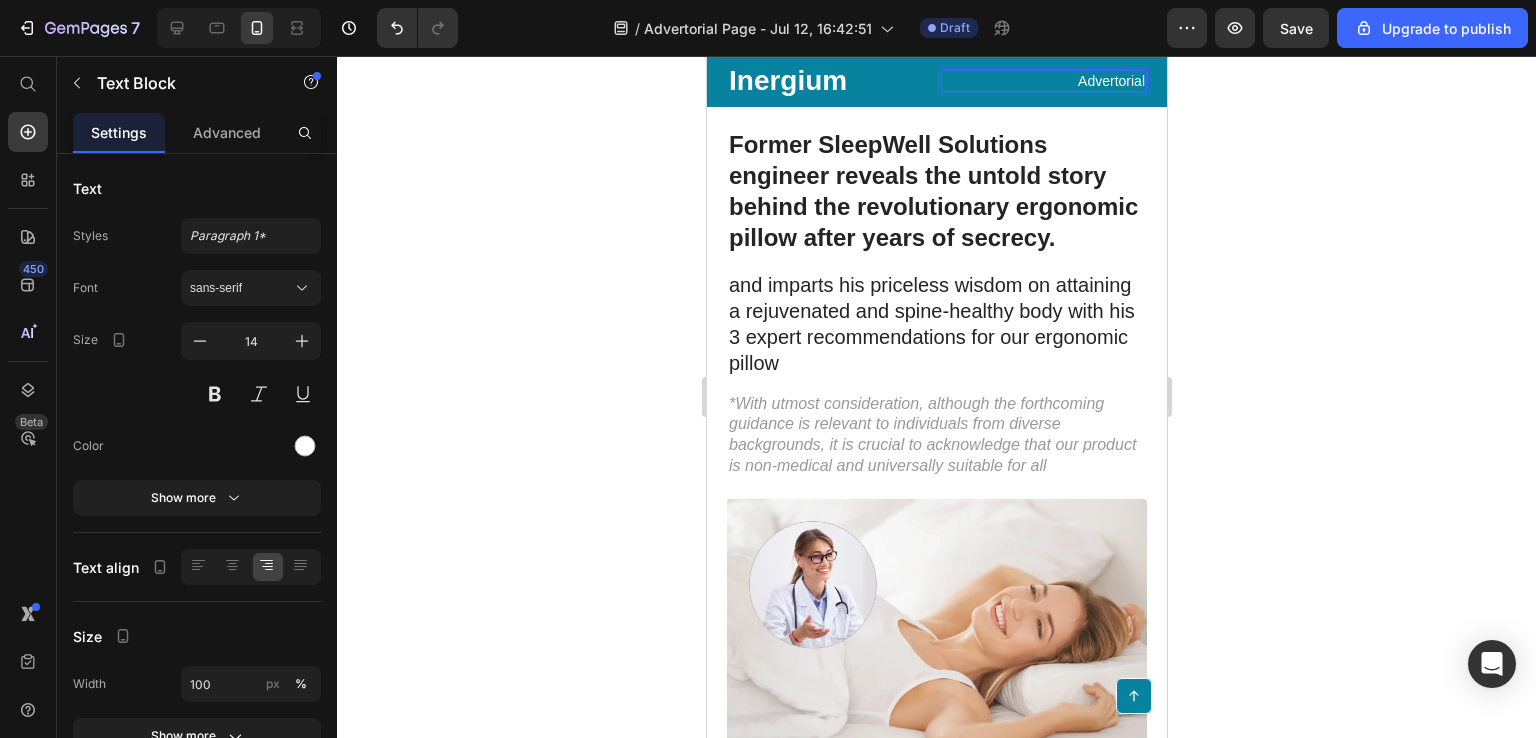click on "Advertorial" at bounding box center [1043, 81] 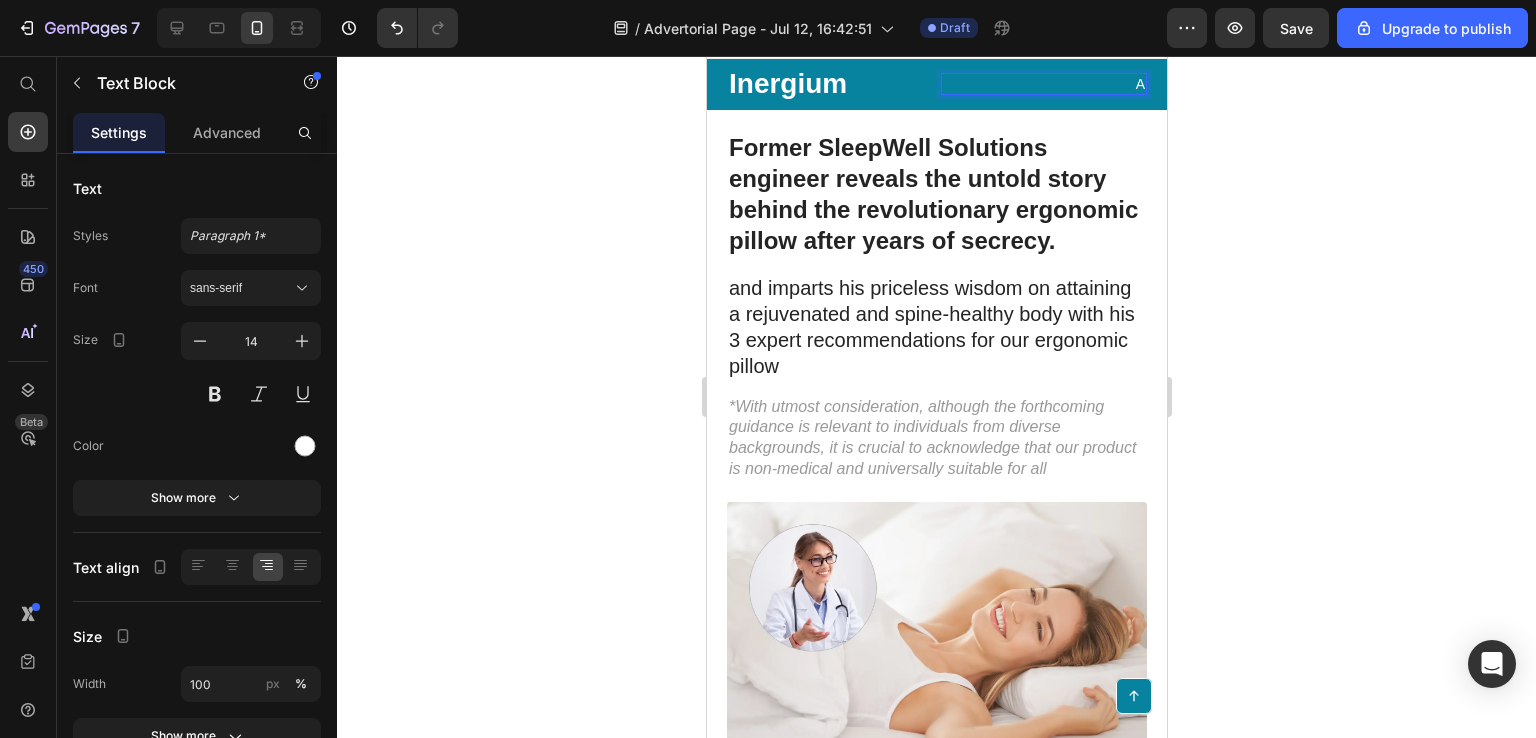 scroll, scrollTop: 28, scrollLeft: 0, axis: vertical 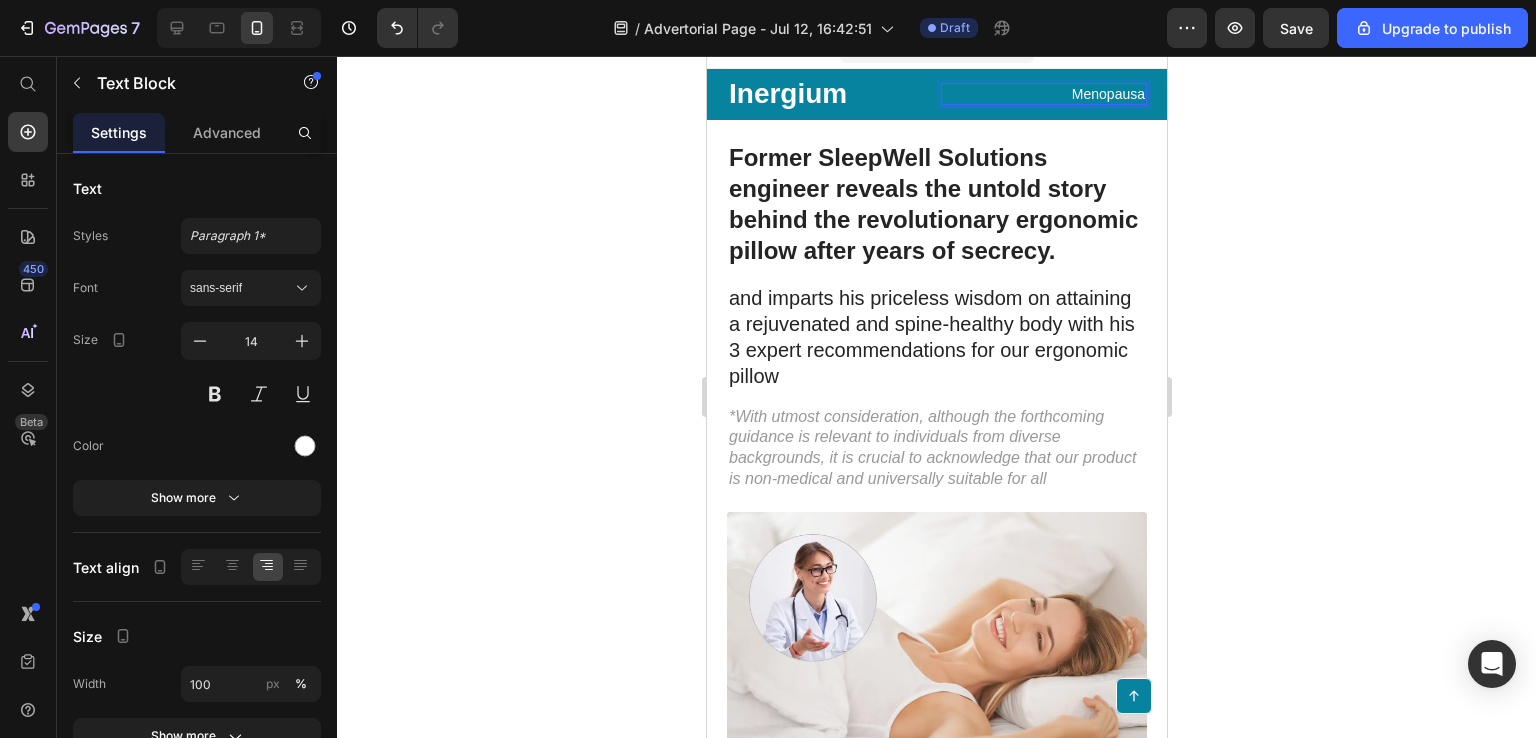 click 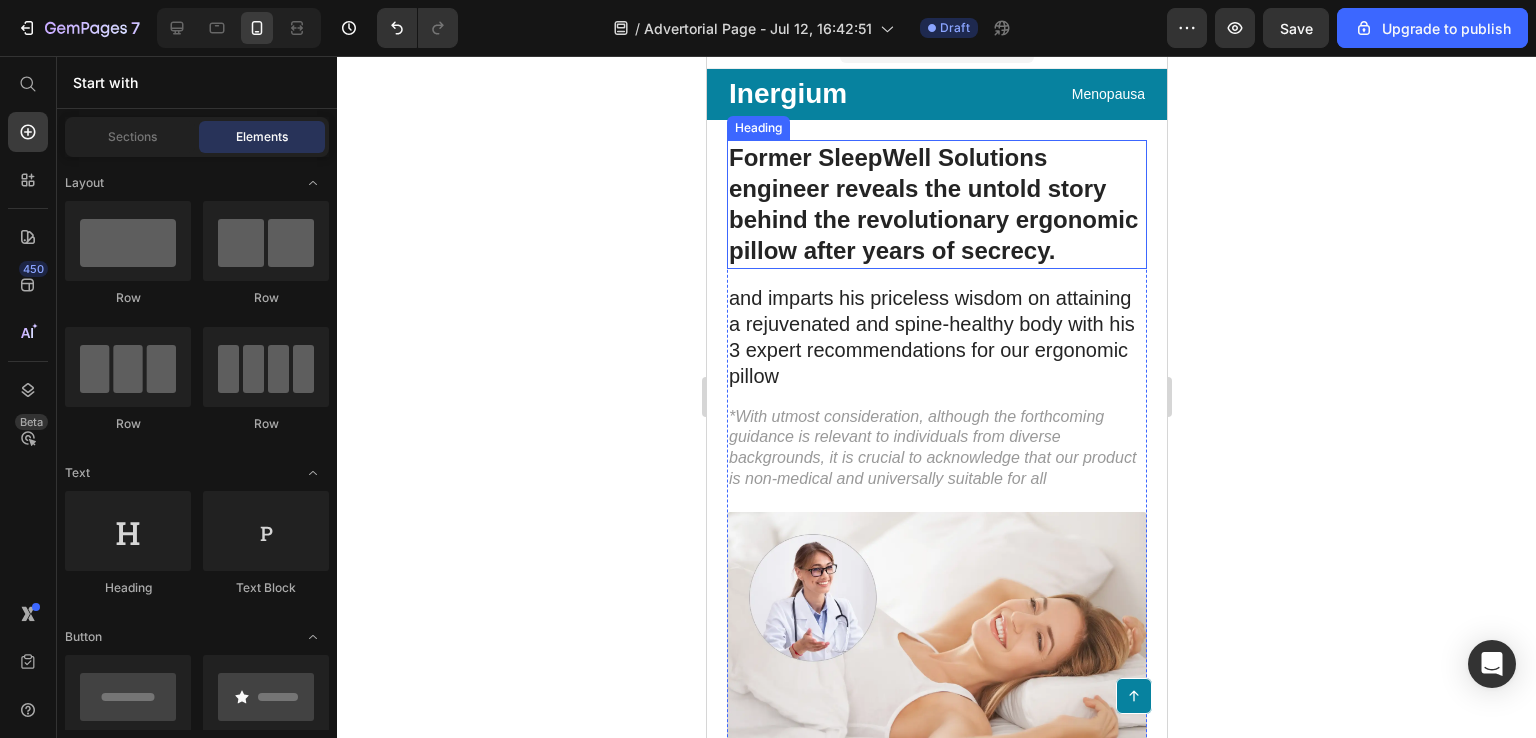 click on "Former SleepWell Solutions engineer reveals the untold story behind the revolutionary ergonomic pillow after years of secrecy." at bounding box center [936, 204] 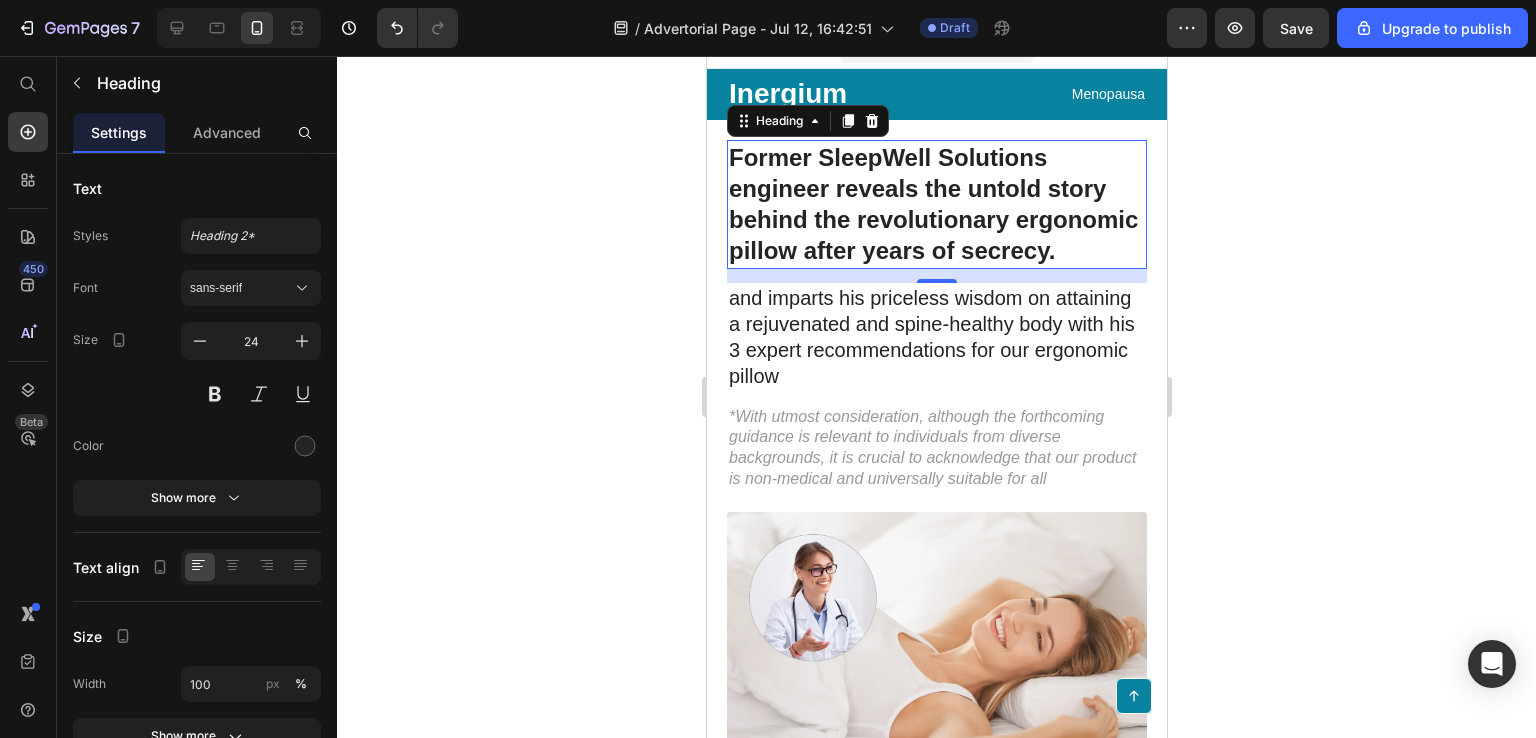 click on "Former SleepWell Solutions engineer reveals the untold story behind the revolutionary ergonomic pillow after years of secrecy." at bounding box center [936, 204] 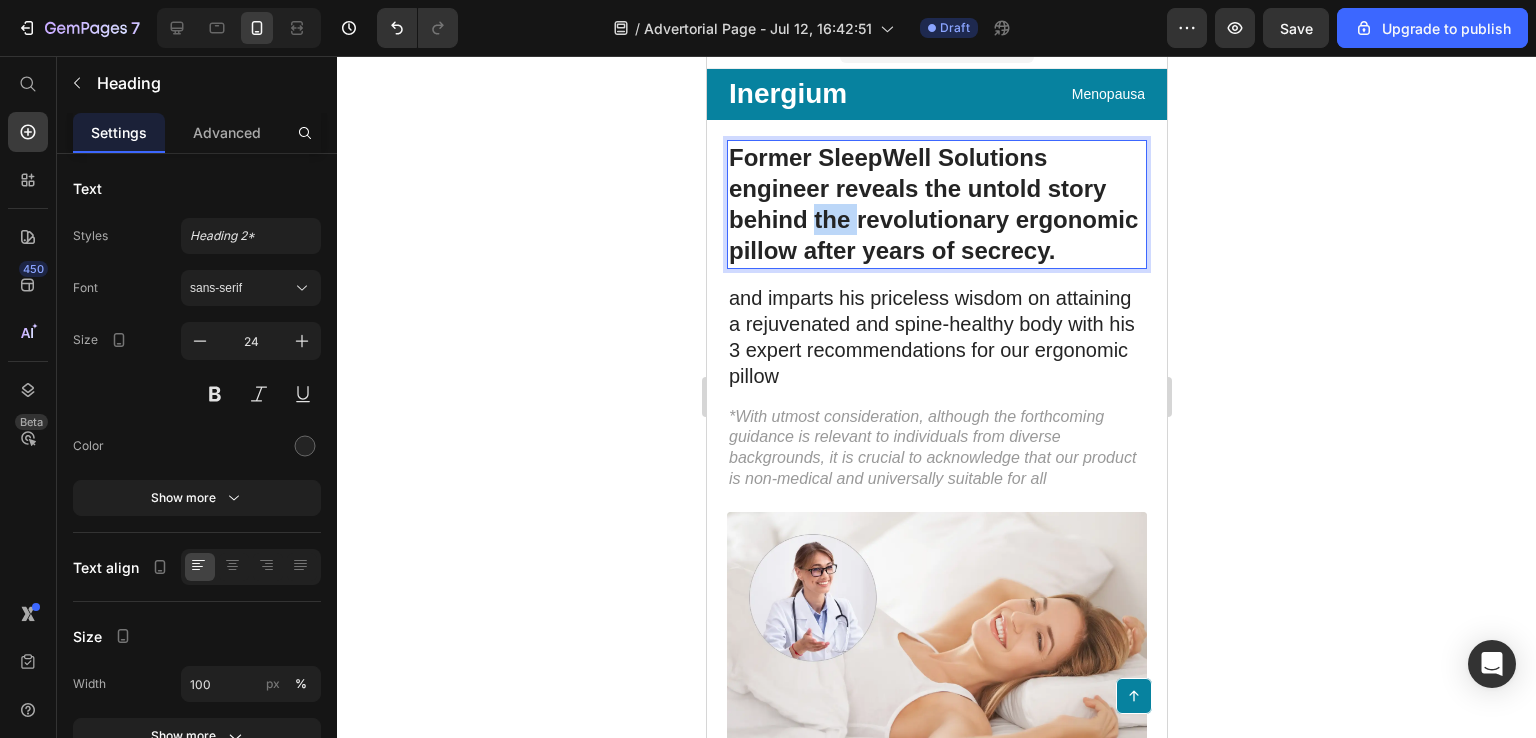 click on "Former SleepWell Solutions engineer reveals the untold story behind the revolutionary ergonomic pillow after years of secrecy." at bounding box center (936, 204) 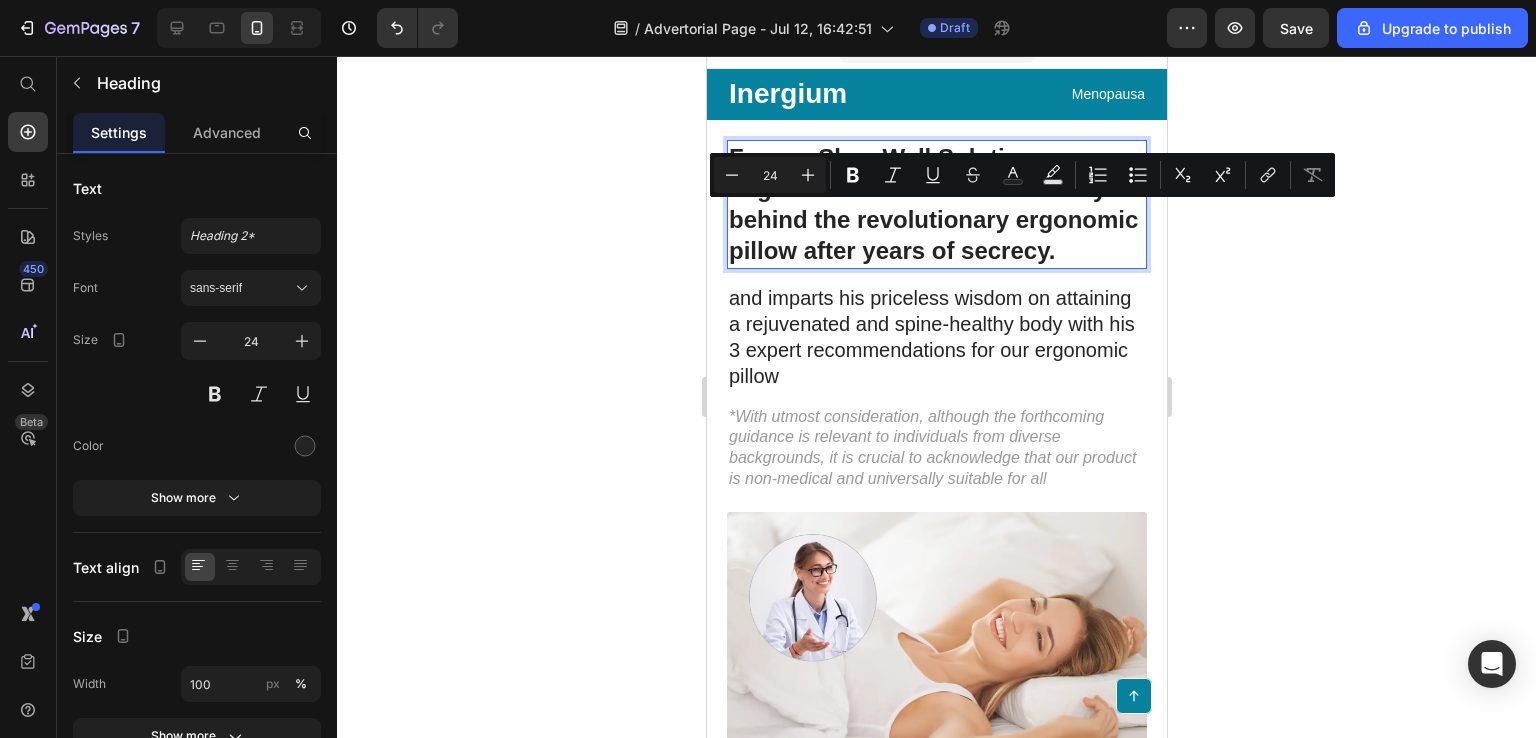 click on "Former SleepWell Solutions engineer reveals the untold story behind the revolutionary ergonomic pillow after years of secrecy." at bounding box center [936, 204] 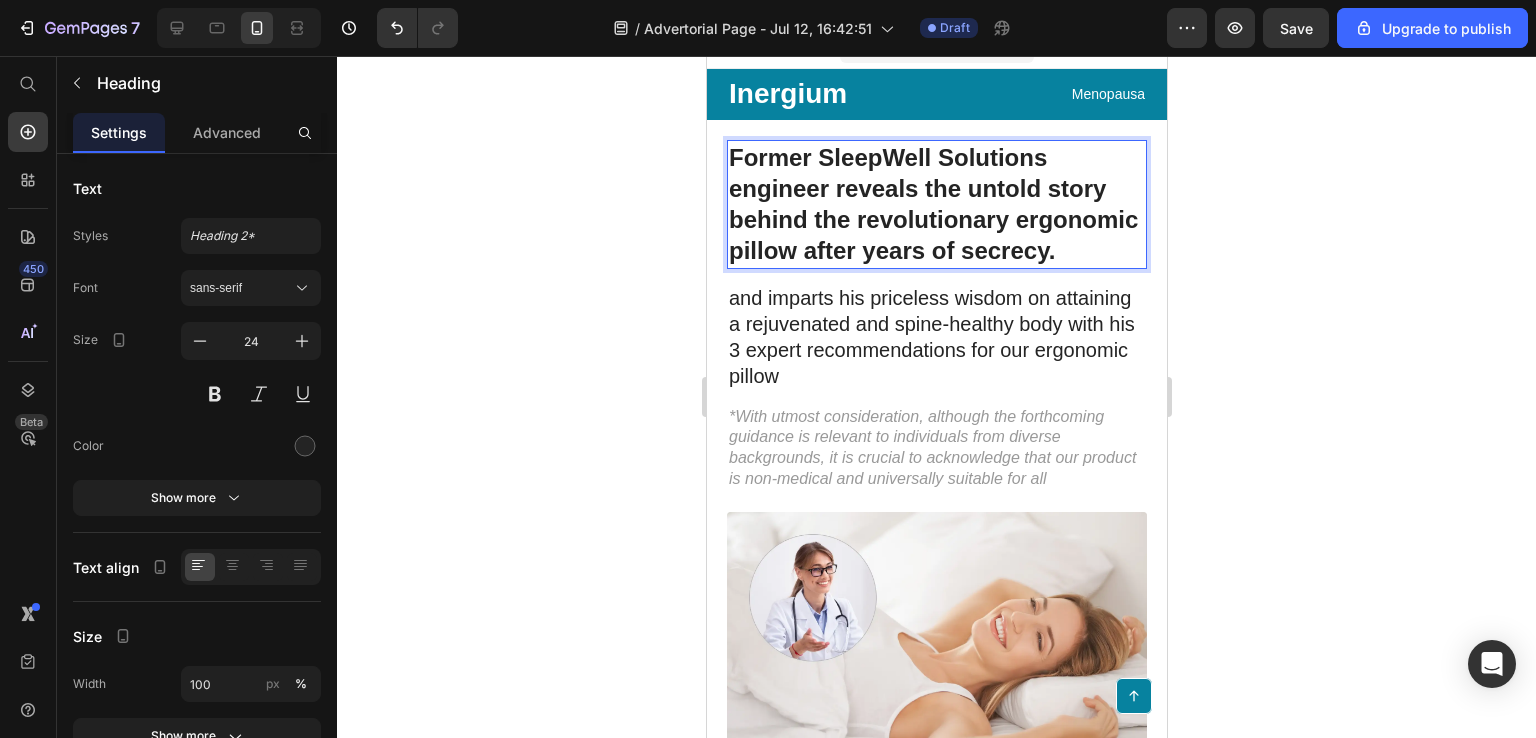 click on "Former SleepWell Solutions engineer reveals the untold story behind the revolutionary ergonomic pillow after years of secrecy." at bounding box center (936, 204) 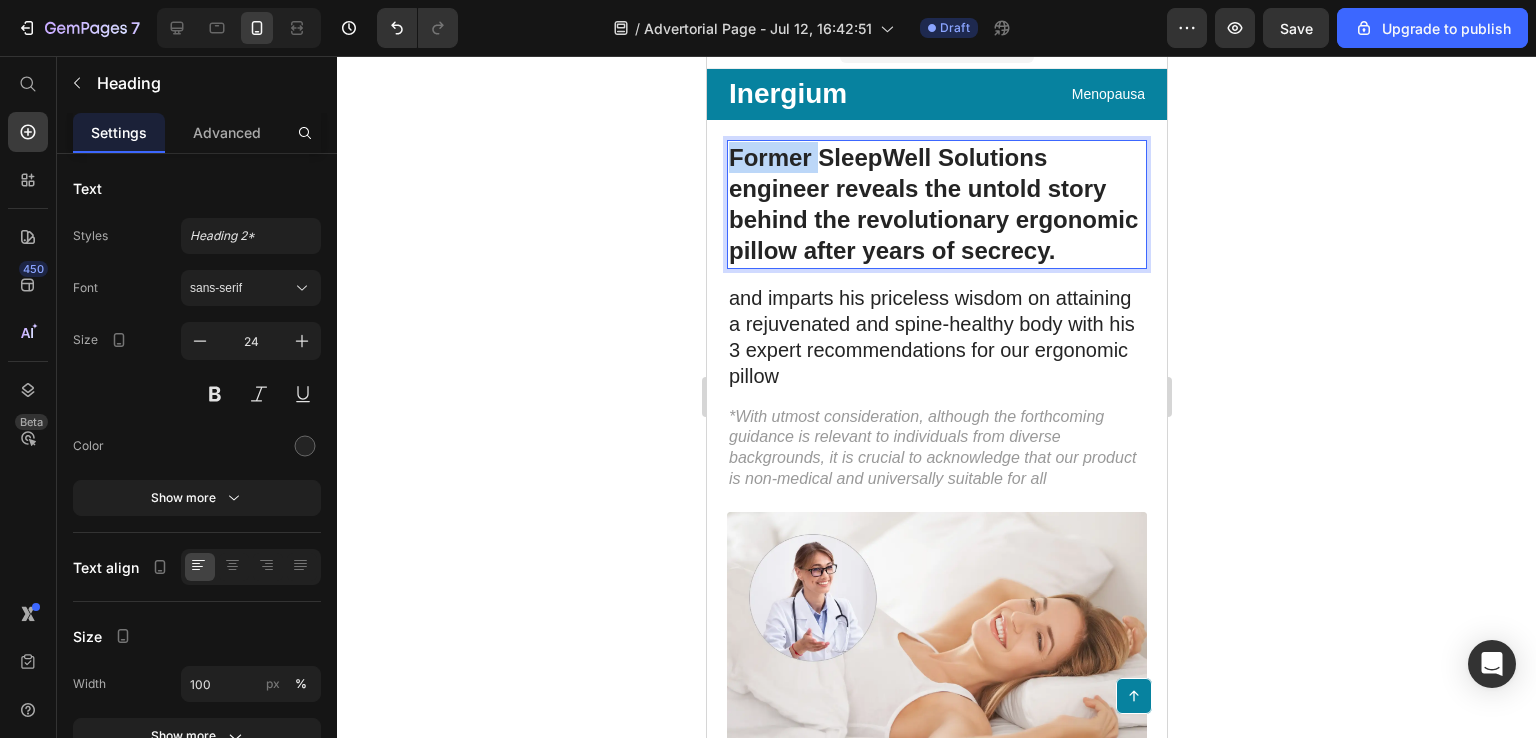 click on "Former SleepWell Solutions engineer reveals the untold story behind the revolutionary ergonomic pillow after years of secrecy." at bounding box center [936, 204] 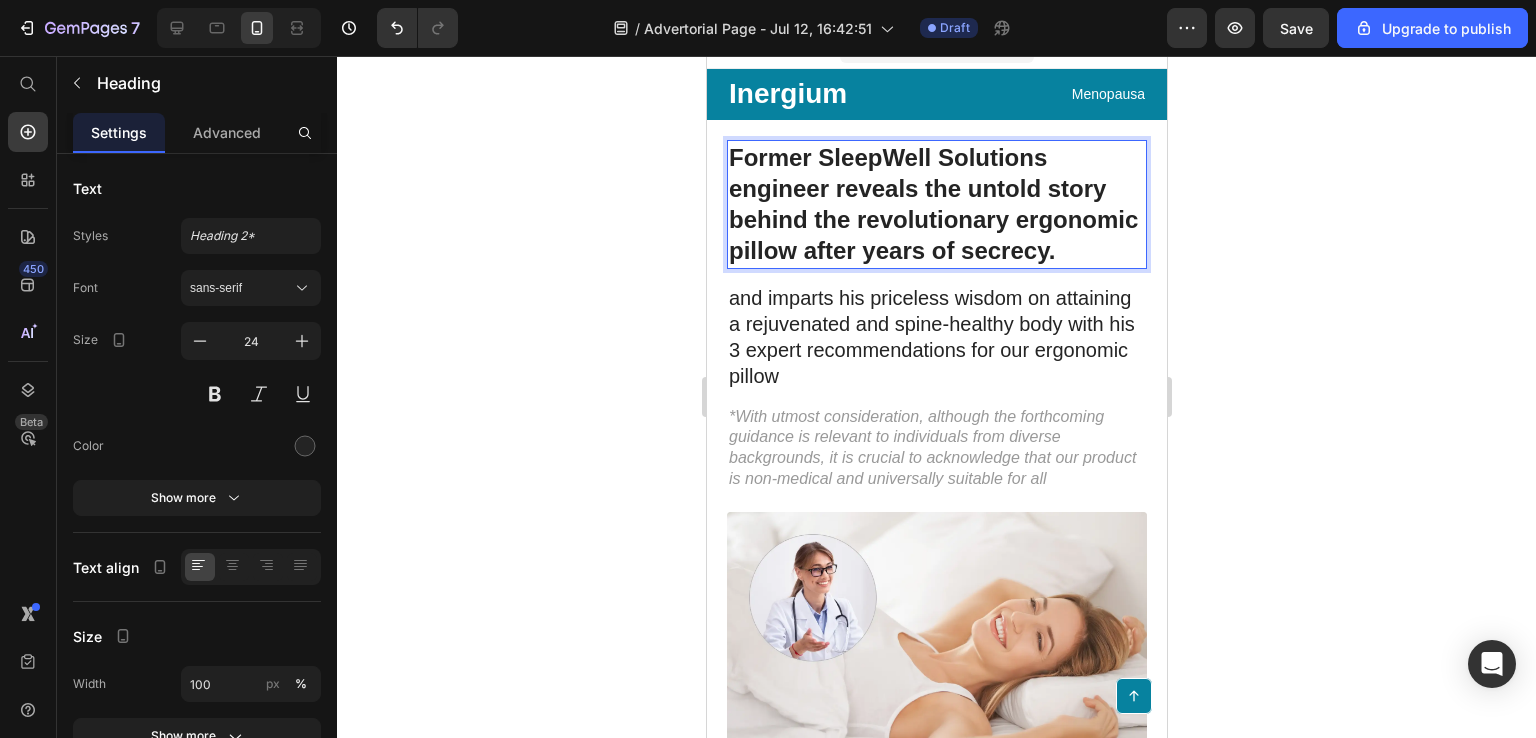 drag, startPoint x: 728, startPoint y: 153, endPoint x: 976, endPoint y: 275, distance: 276.3838 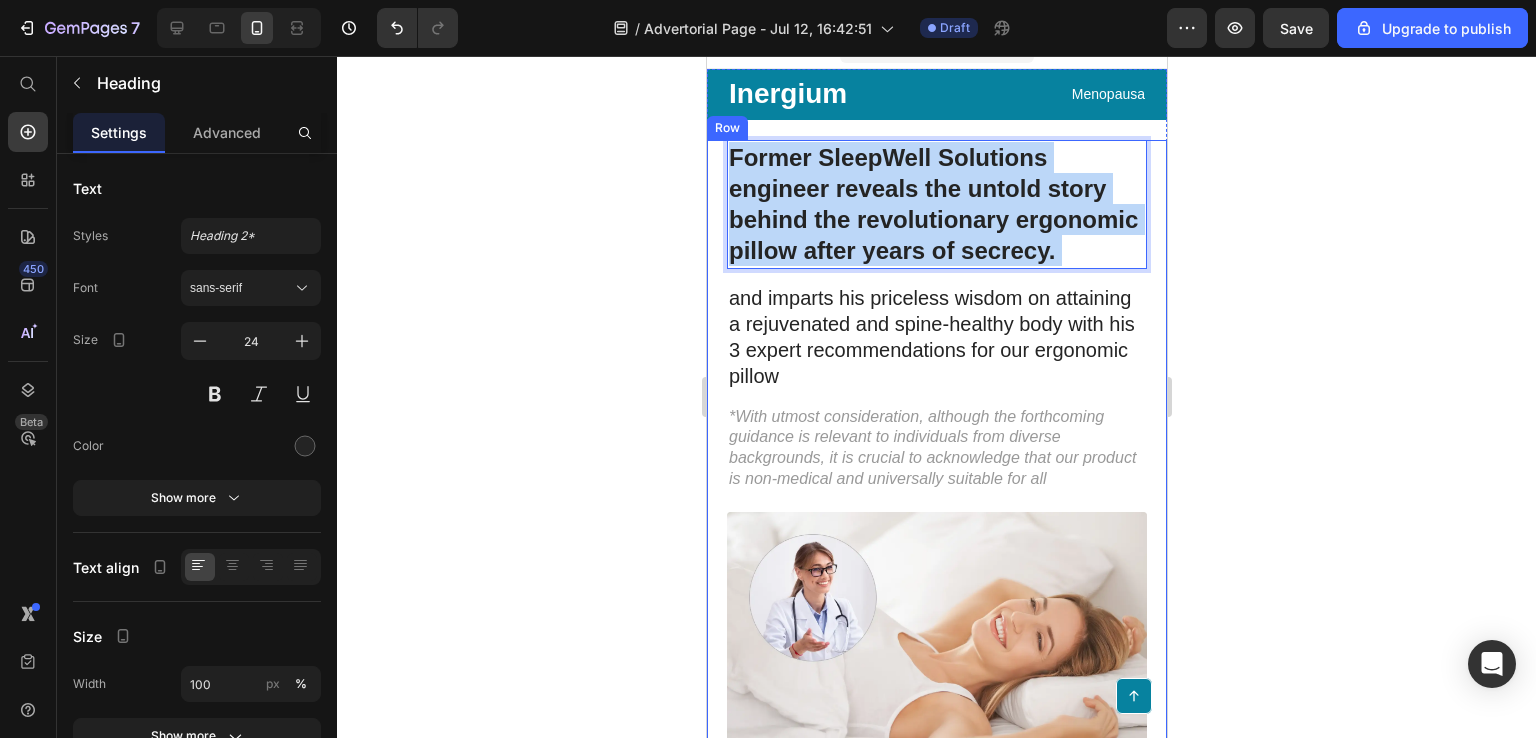 drag, startPoint x: 826, startPoint y: 273, endPoint x: 713, endPoint y: 128, distance: 183.83145 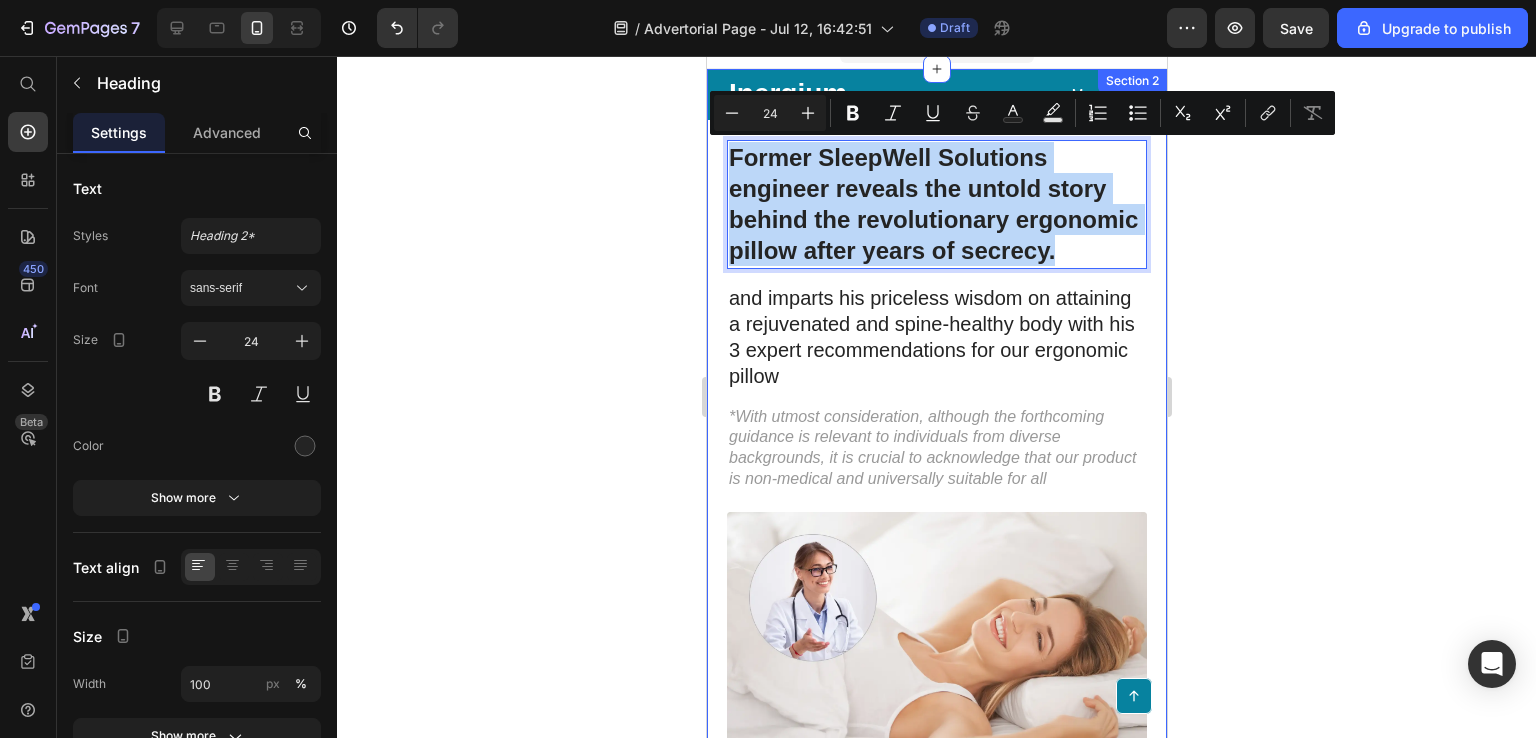 drag, startPoint x: 835, startPoint y: 281, endPoint x: 728, endPoint y: 130, distance: 185.06755 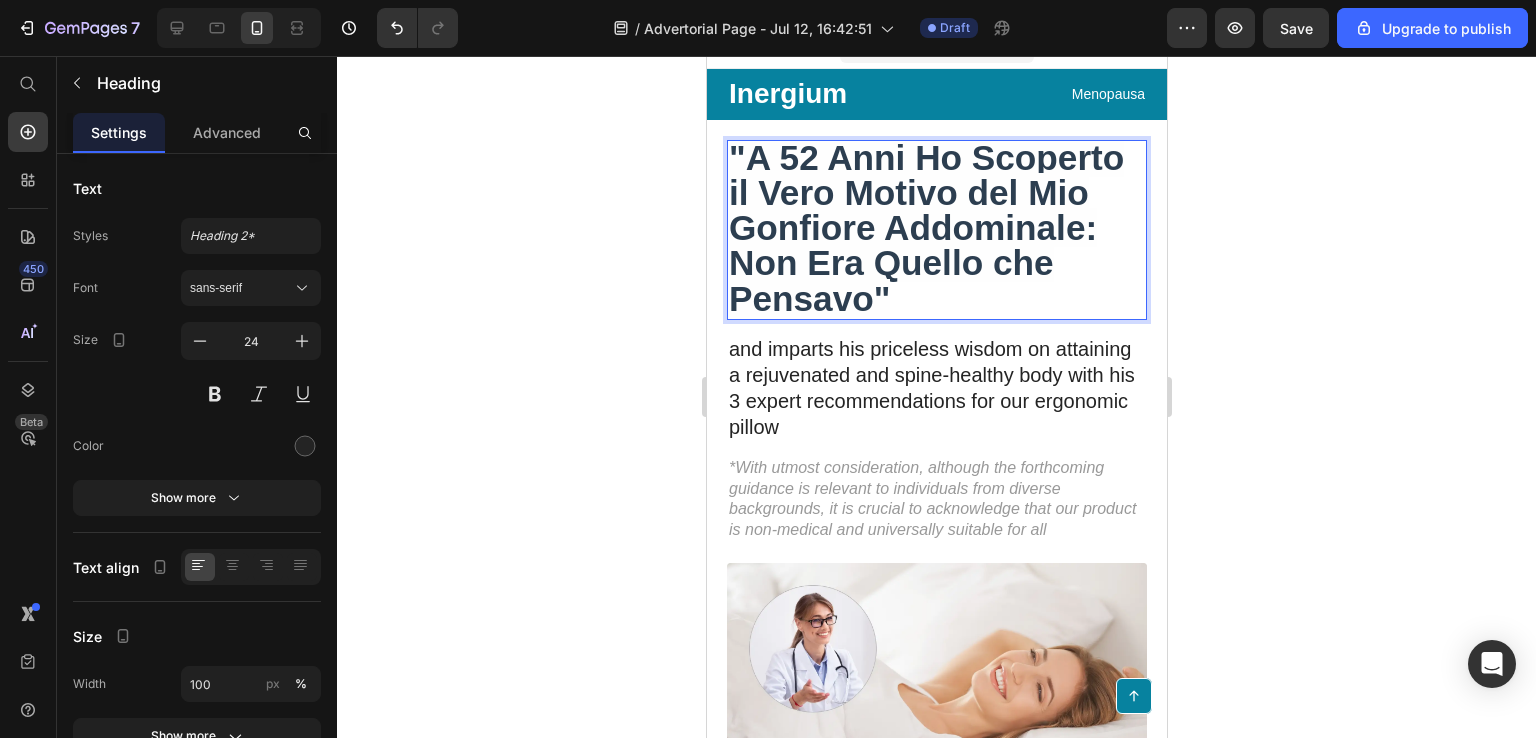 click 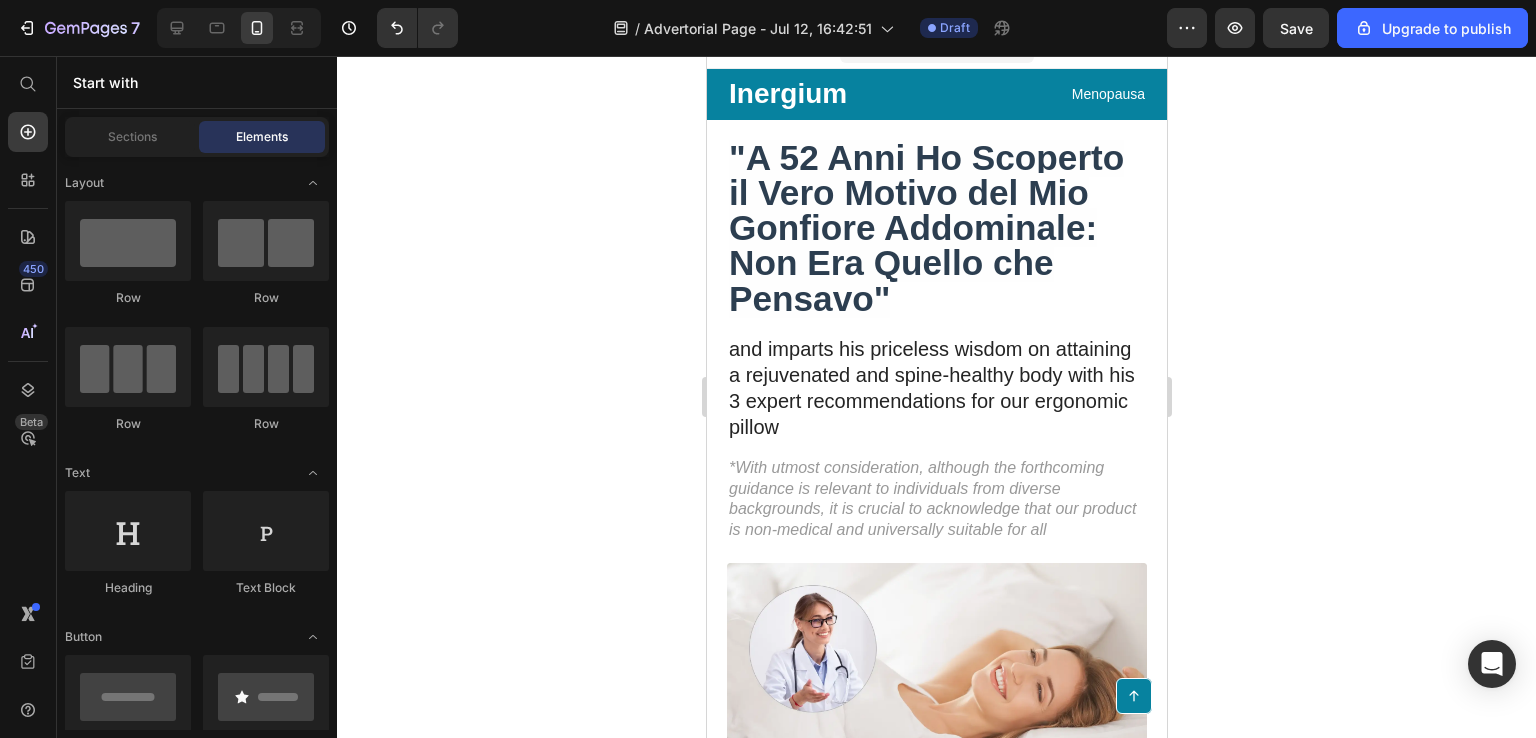 click on ""A 52 Anni Ho Scoperto il Vero Motivo del Mio Gonfiore Addominale: Non Era Quello che Pensavo"" at bounding box center [925, 228] 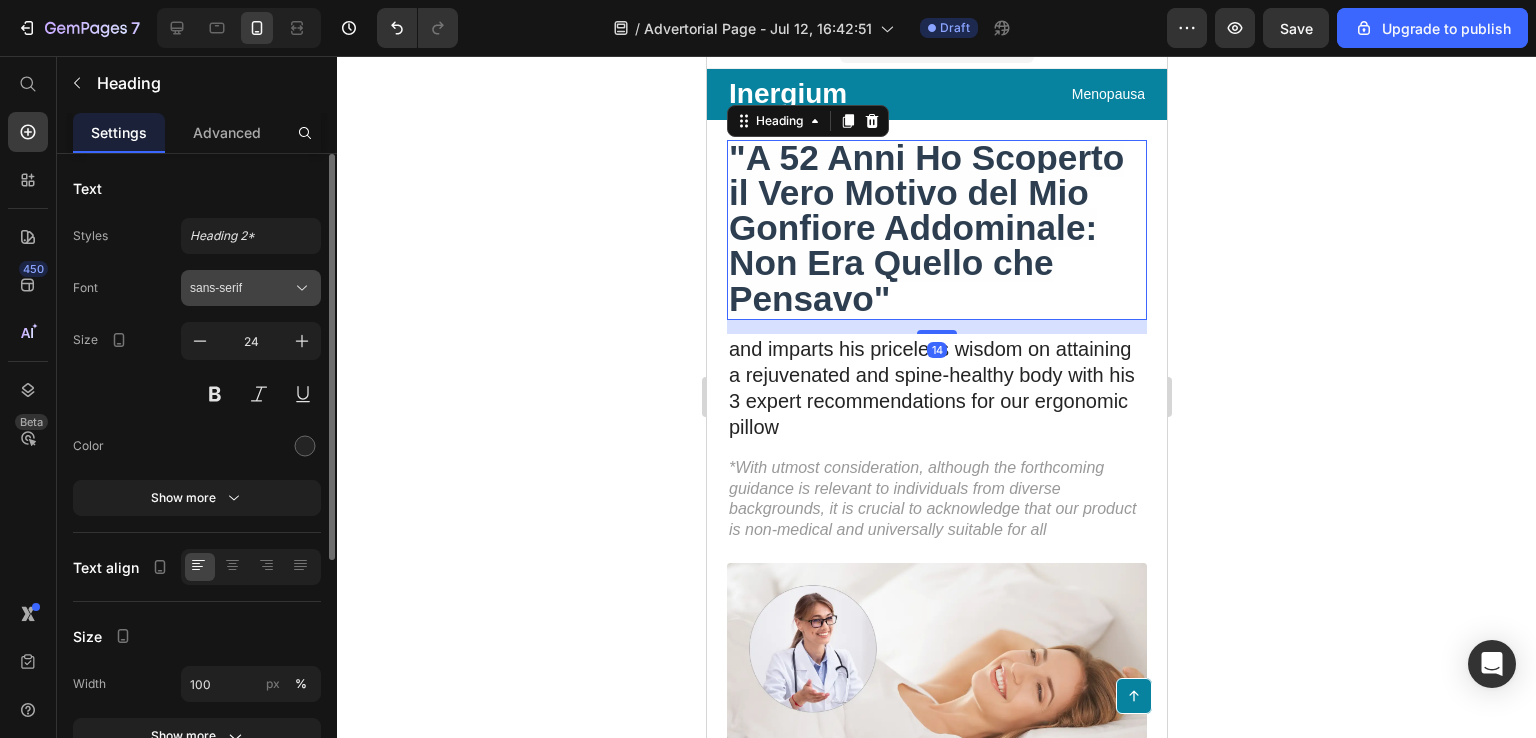 click on "sans-serif" at bounding box center (241, 288) 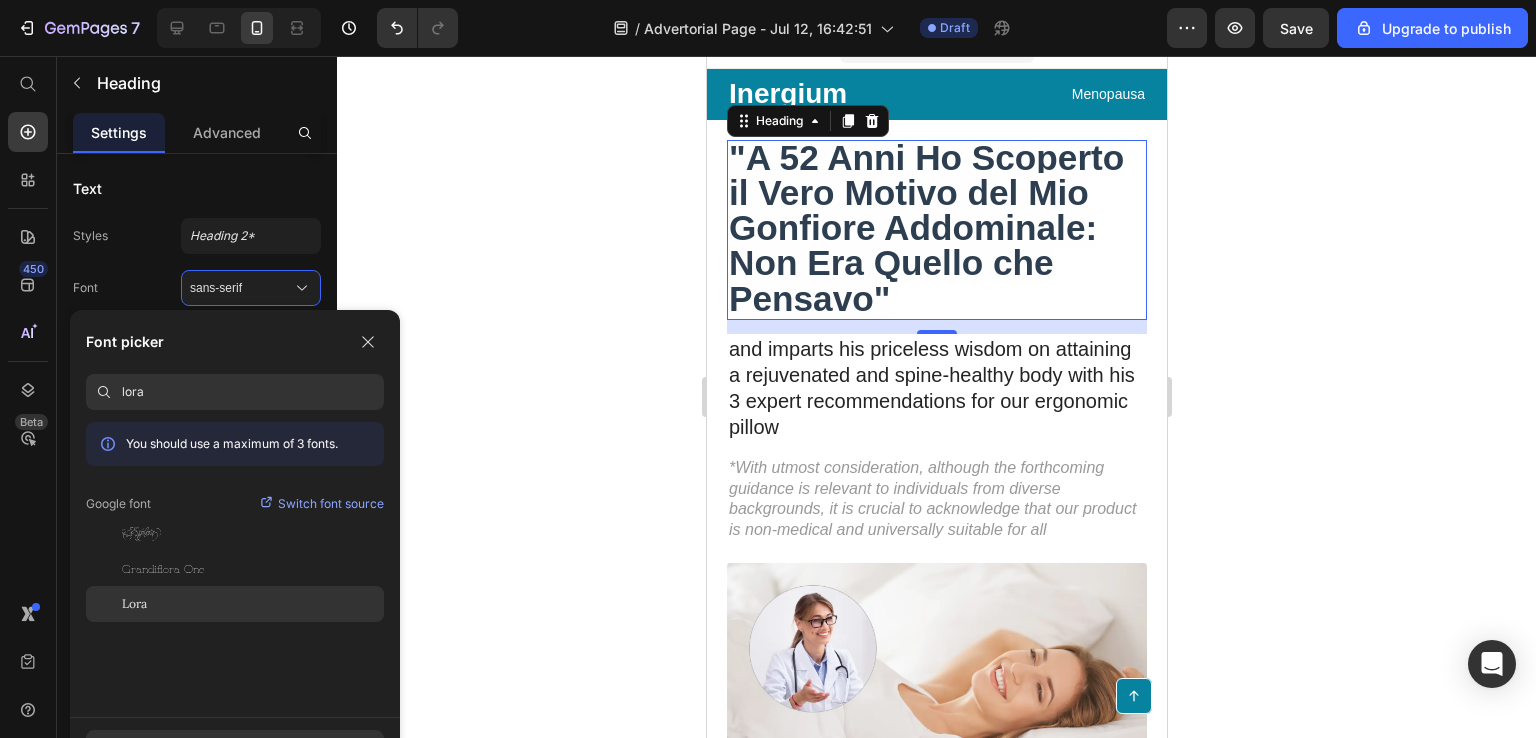 type on "lora" 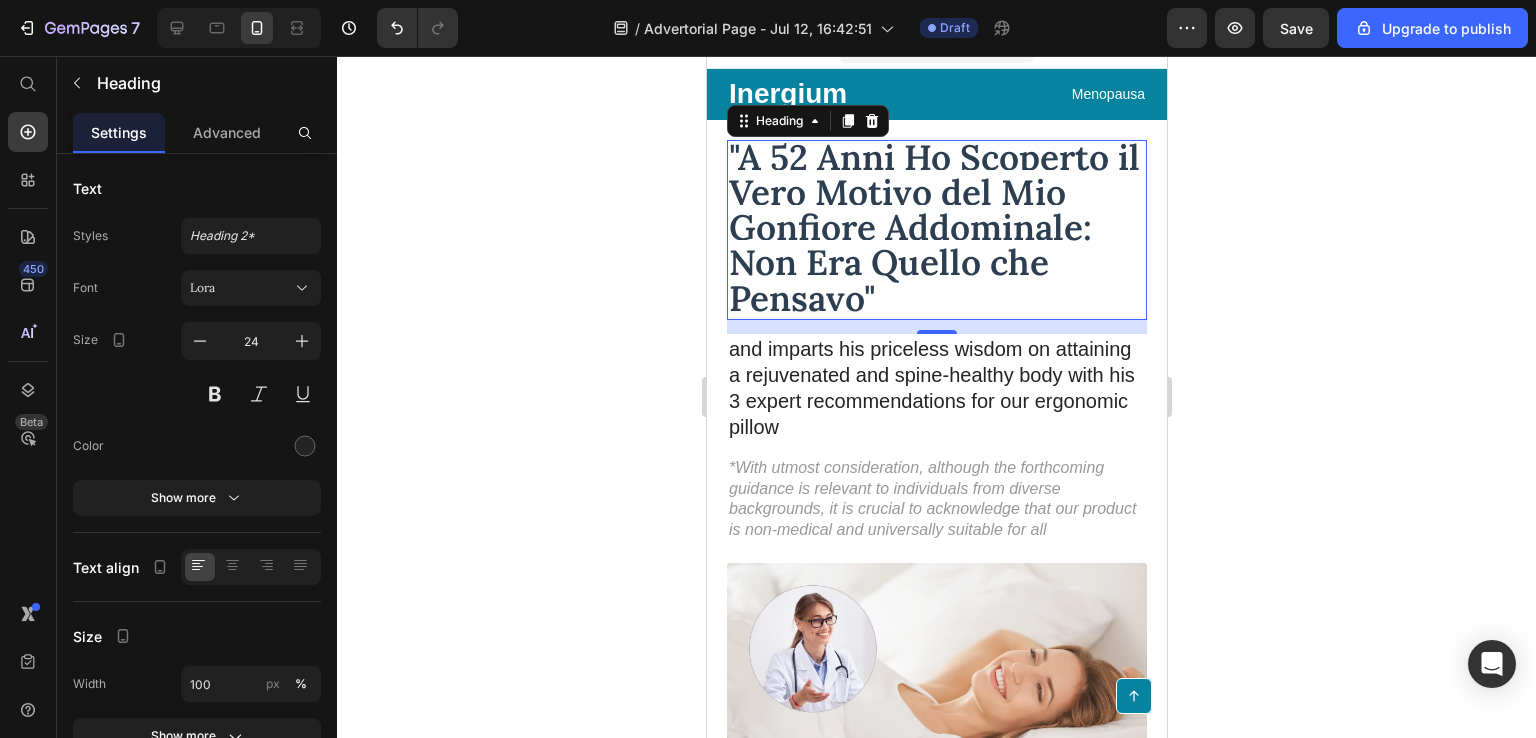 click 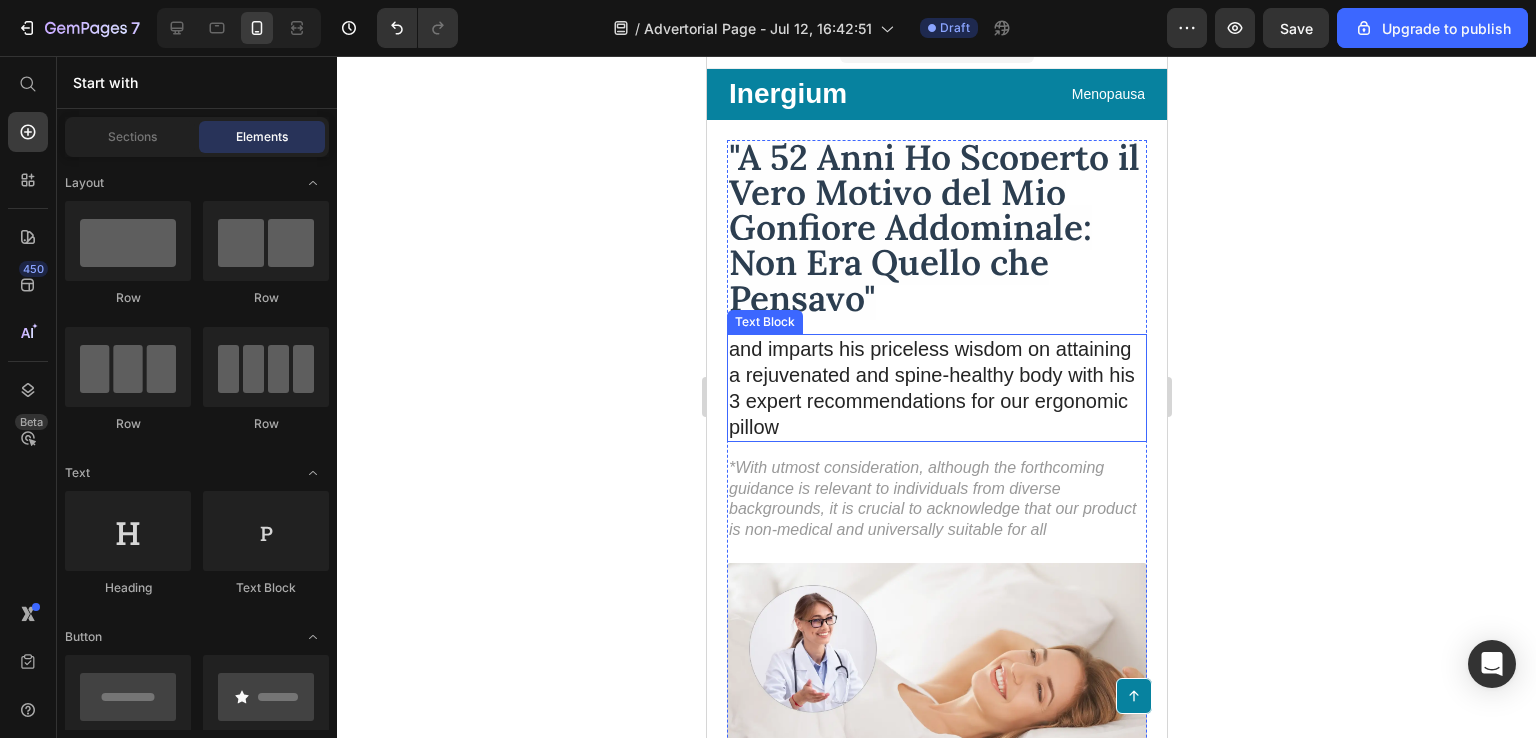 click on "and imparts his priceless wisdom on attaining a rejuvenated and spine-healthy body with his 3 expert recommendations for our ergonomic pillow" at bounding box center [936, 388] 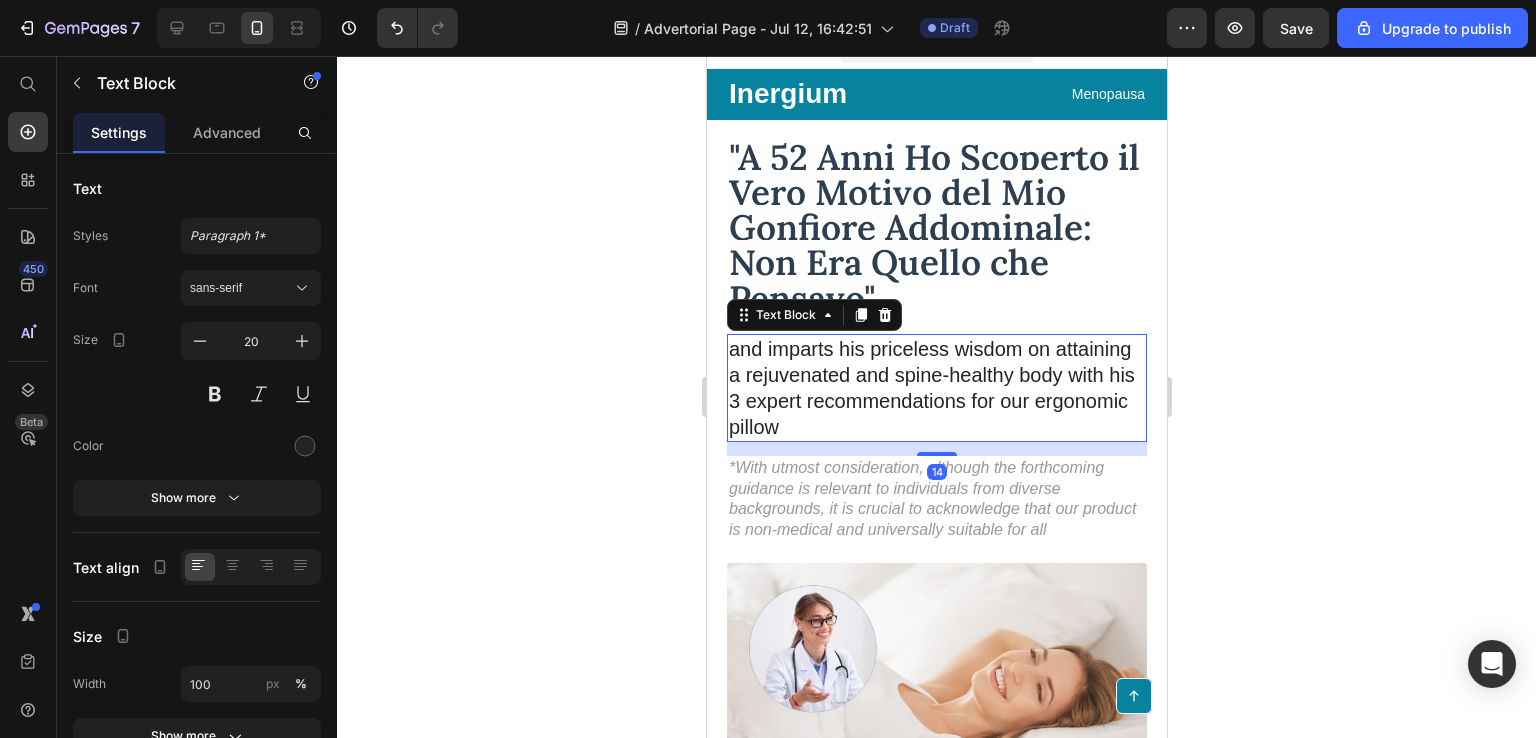 click on "and imparts his priceless wisdom on attaining a rejuvenated and spine-healthy body with his 3 expert recommendations for our ergonomic pillow" at bounding box center (936, 388) 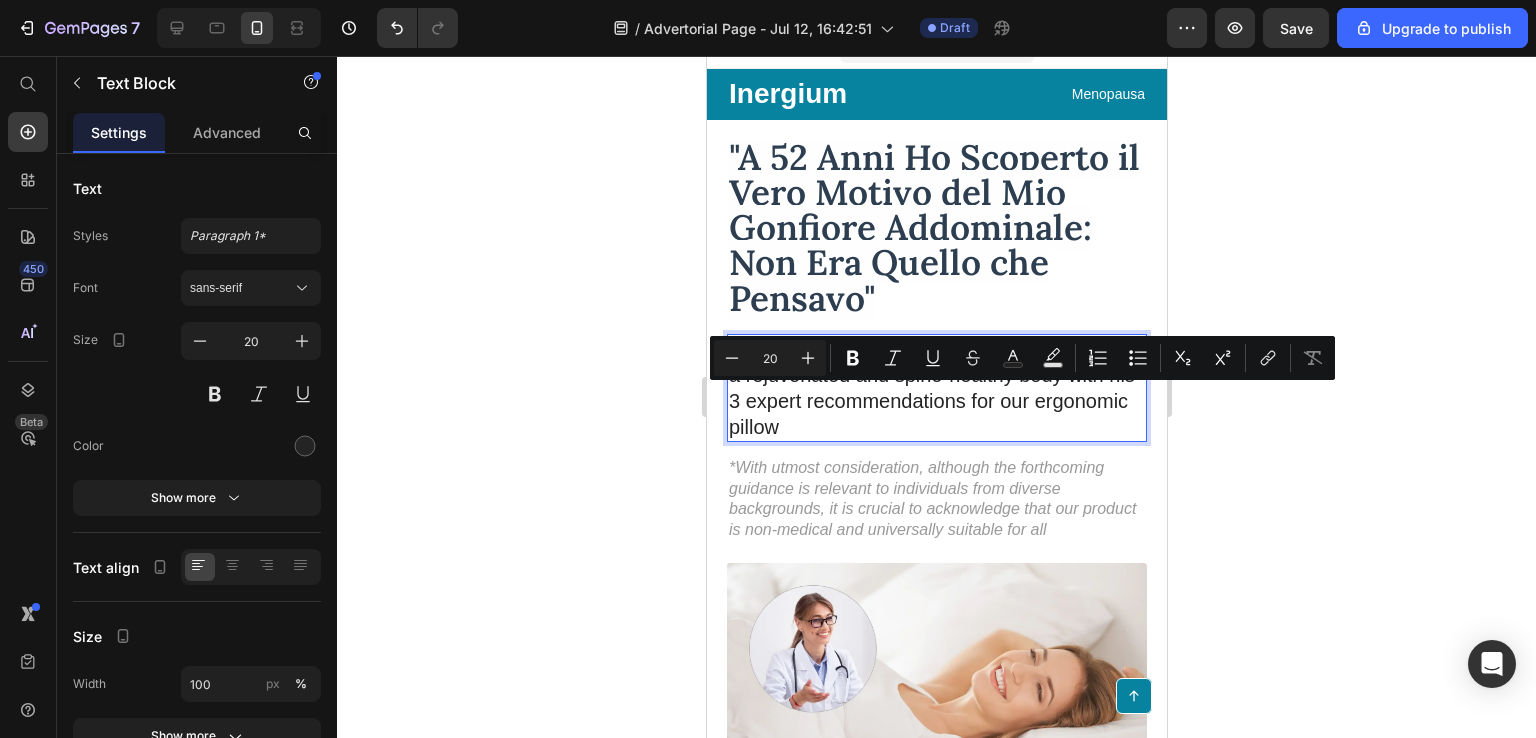 click on "and imparts his priceless wisdom on attaining a rejuvenated and spine-healthy body with his 3 expert recommendations for our ergonomic pillow" at bounding box center (936, 388) 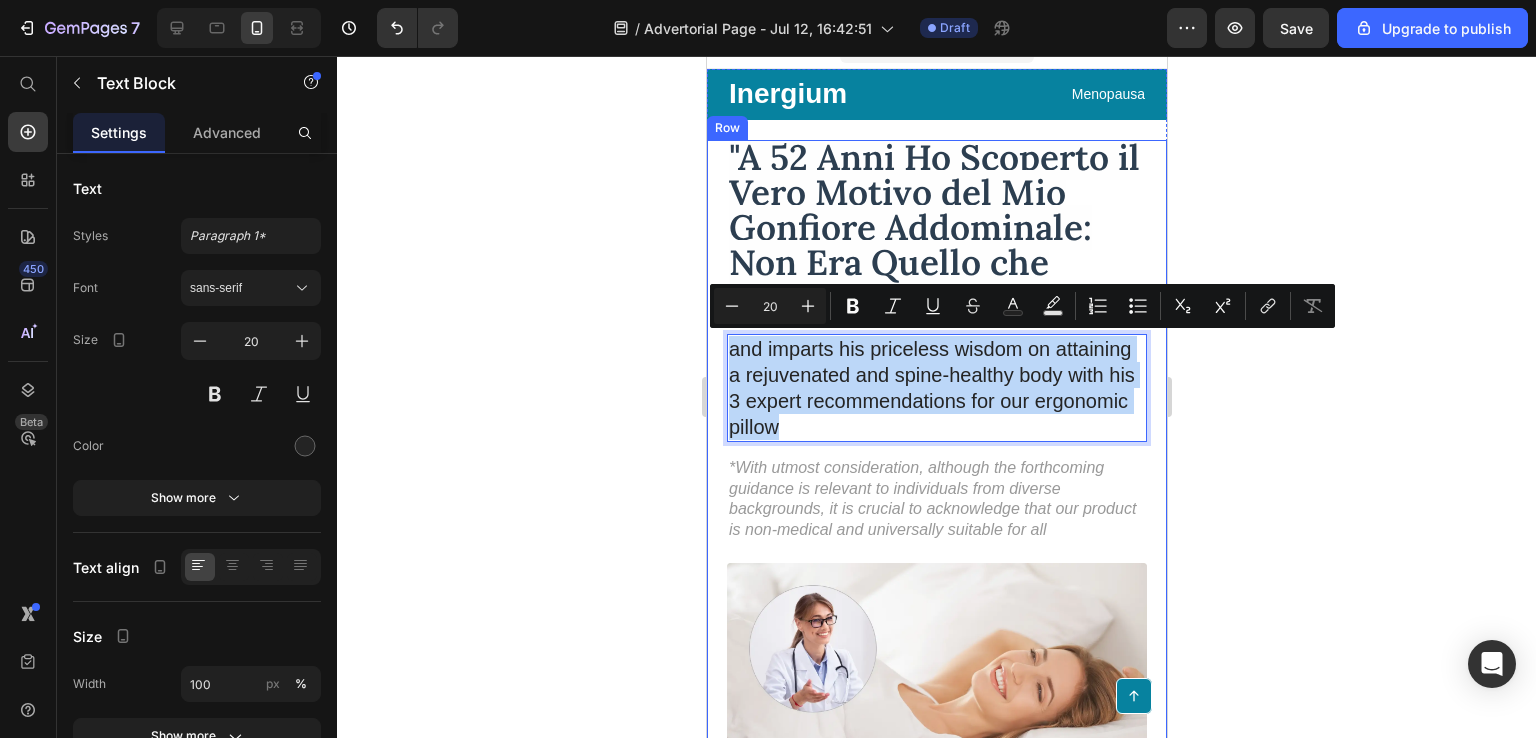 drag, startPoint x: 922, startPoint y: 433, endPoint x: 719, endPoint y: 345, distance: 221.25325 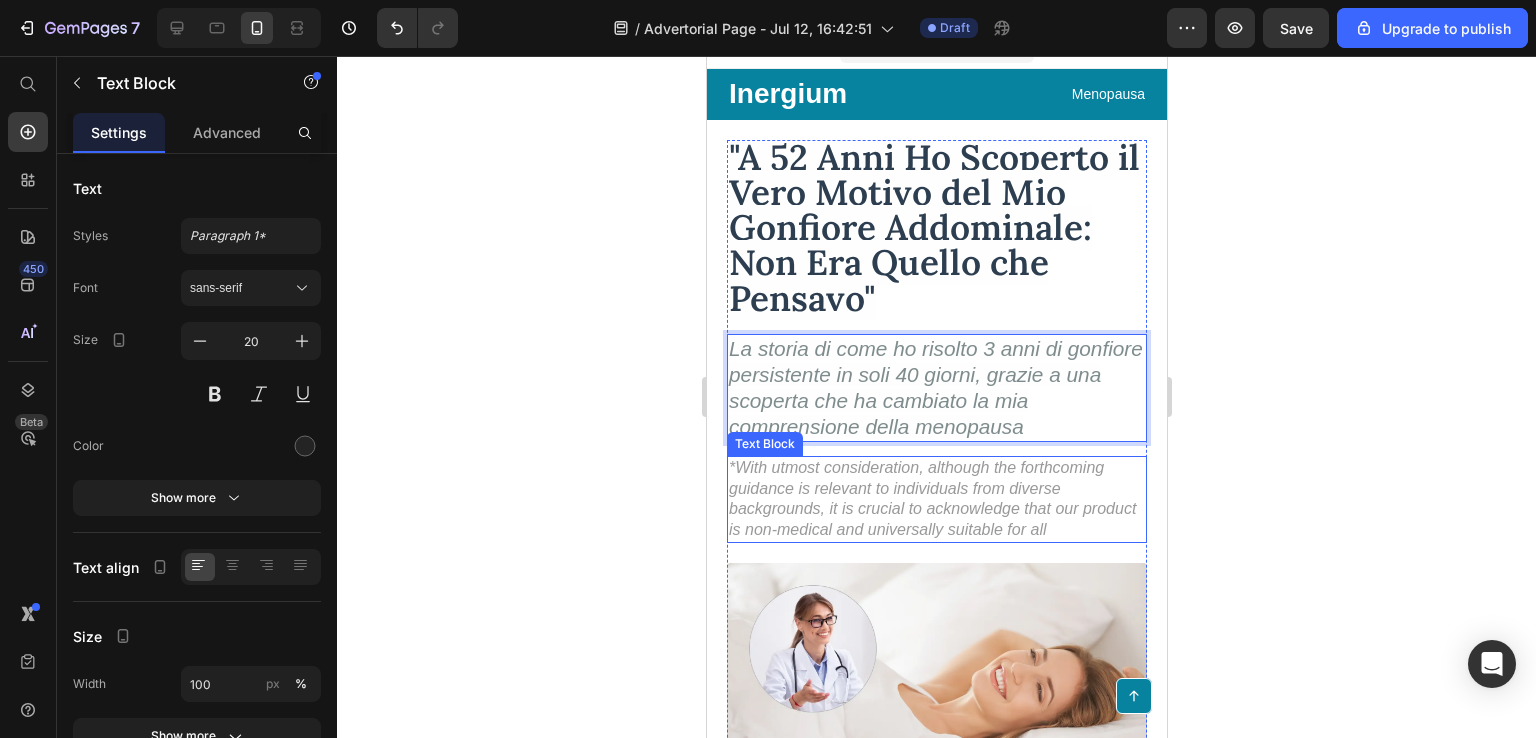 click on "*With utmost consideration, although the forthcoming guidance is relevant to individuals from diverse backgrounds, it is crucial to acknowledge that our product is non-medical and universally suitable for all" at bounding box center (936, 499) 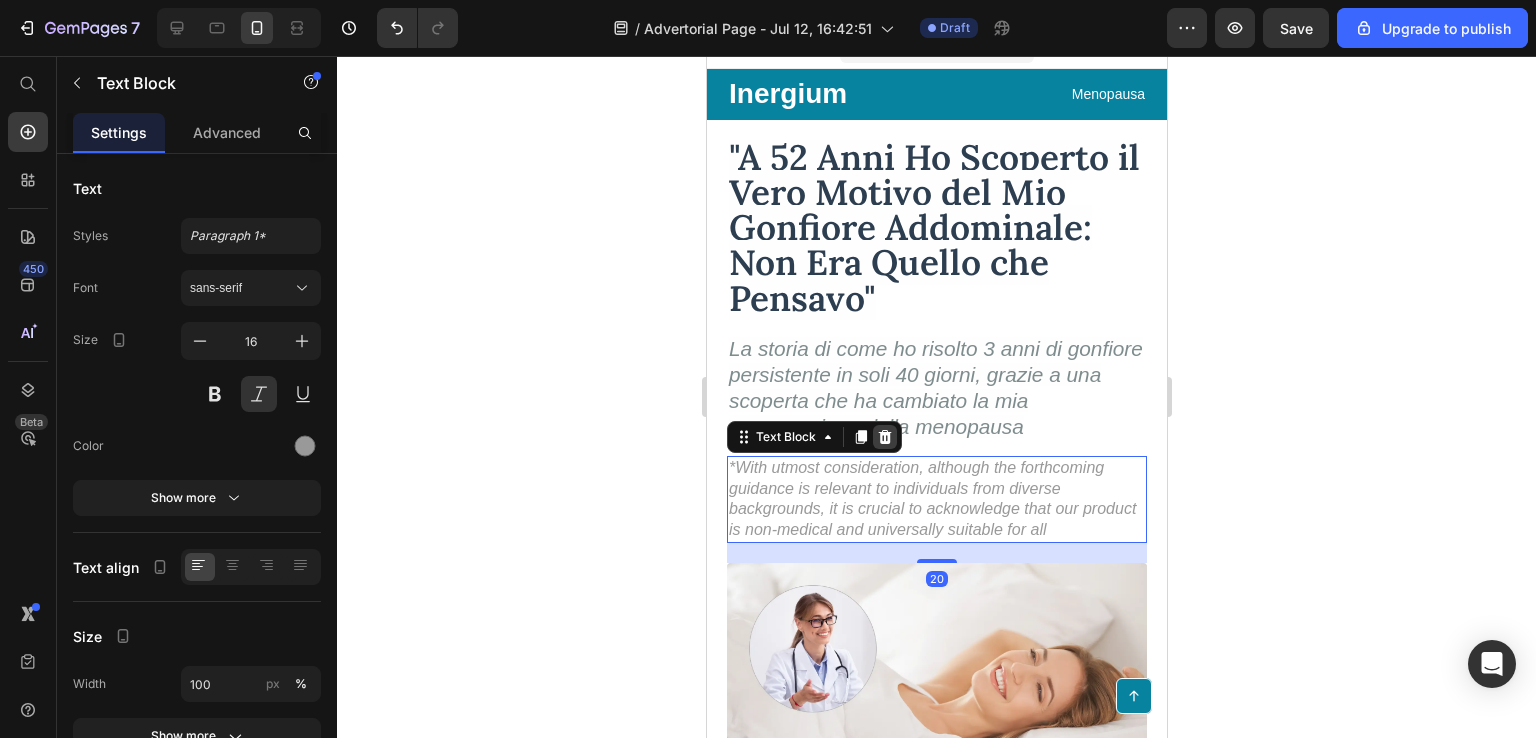 click 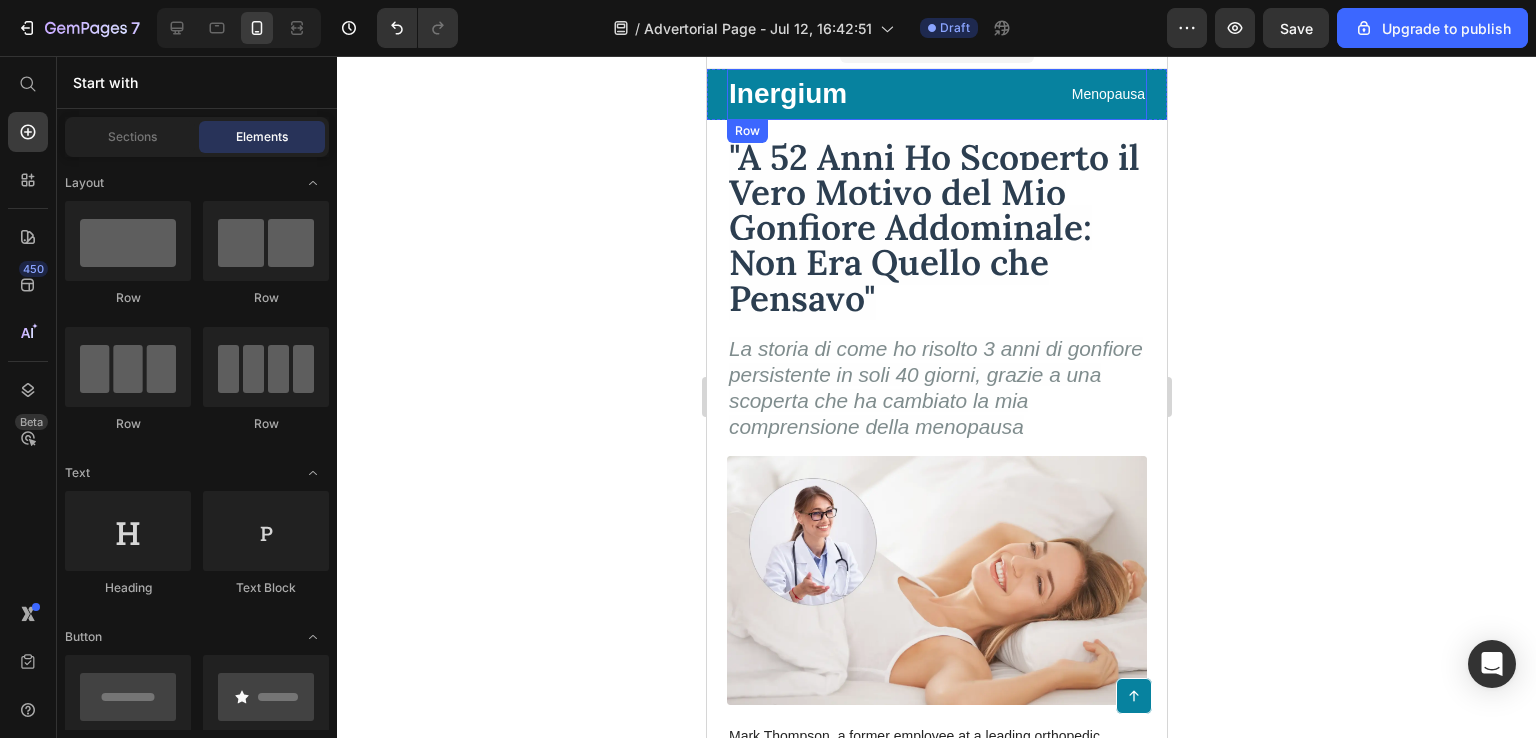 click on "Inergium Text Block Menopausa Text Block Row" at bounding box center (936, 94) 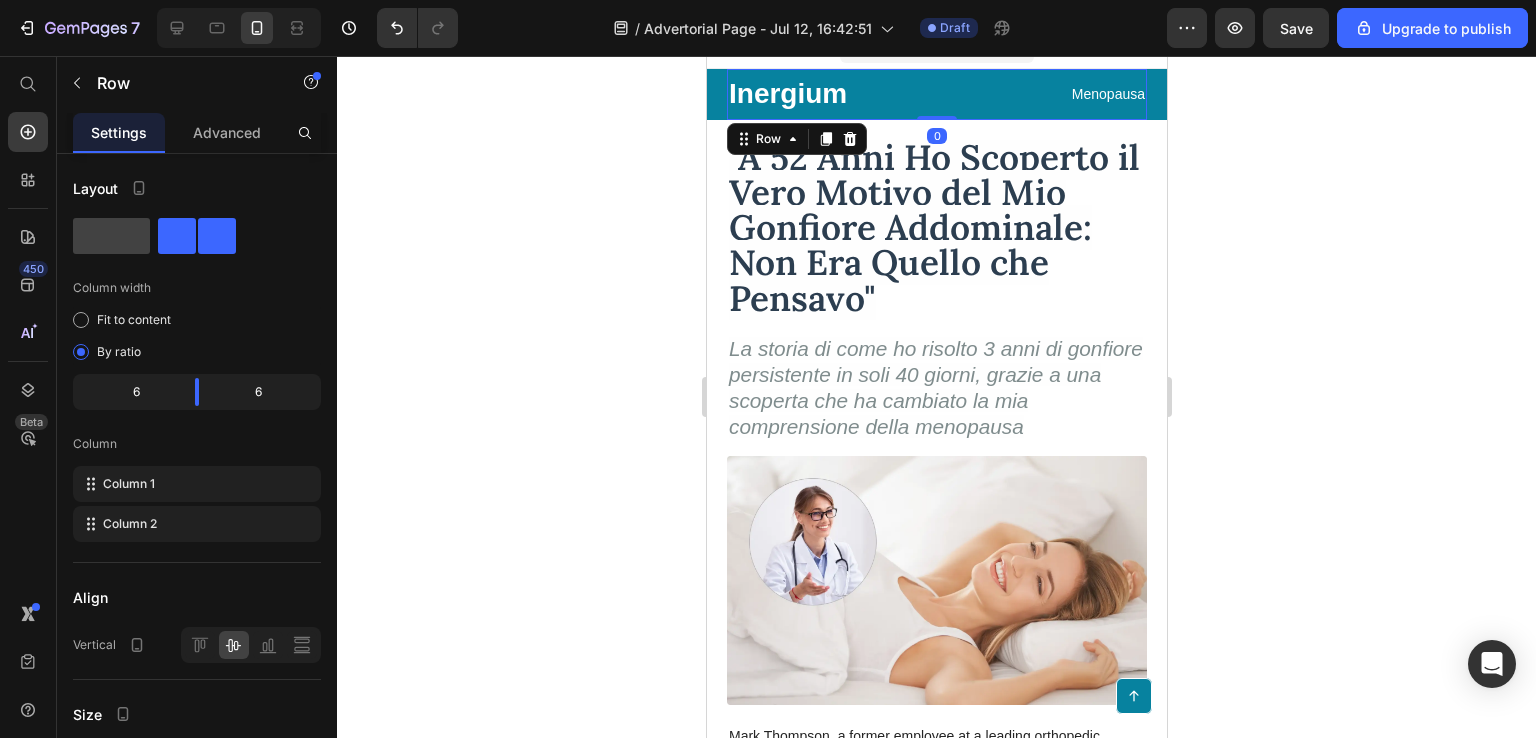 click on "Inergium Text Block Menopausa Text Block Row   0" at bounding box center [936, 94] 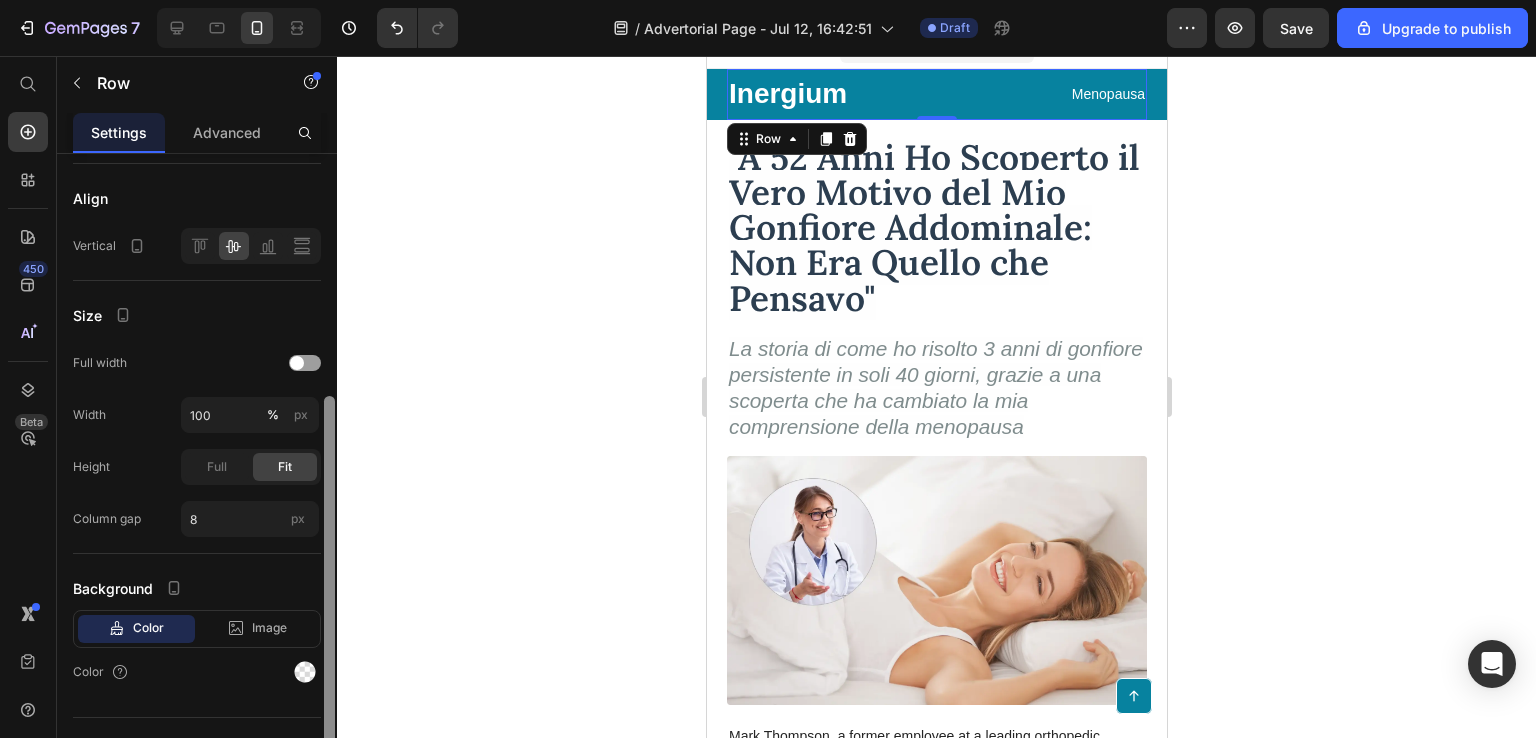 scroll, scrollTop: 404, scrollLeft: 0, axis: vertical 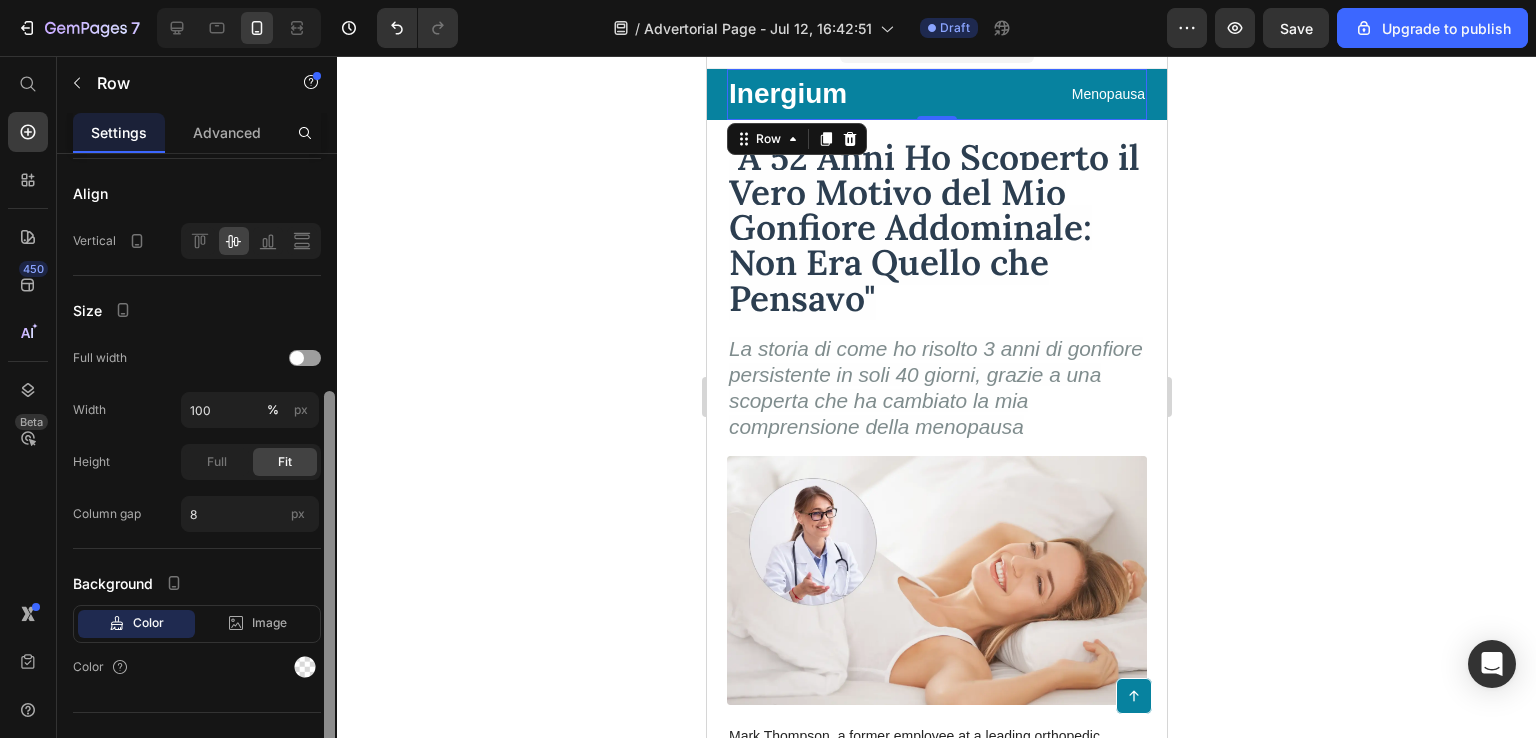 drag, startPoint x: 328, startPoint y: 492, endPoint x: 328, endPoint y: 733, distance: 241 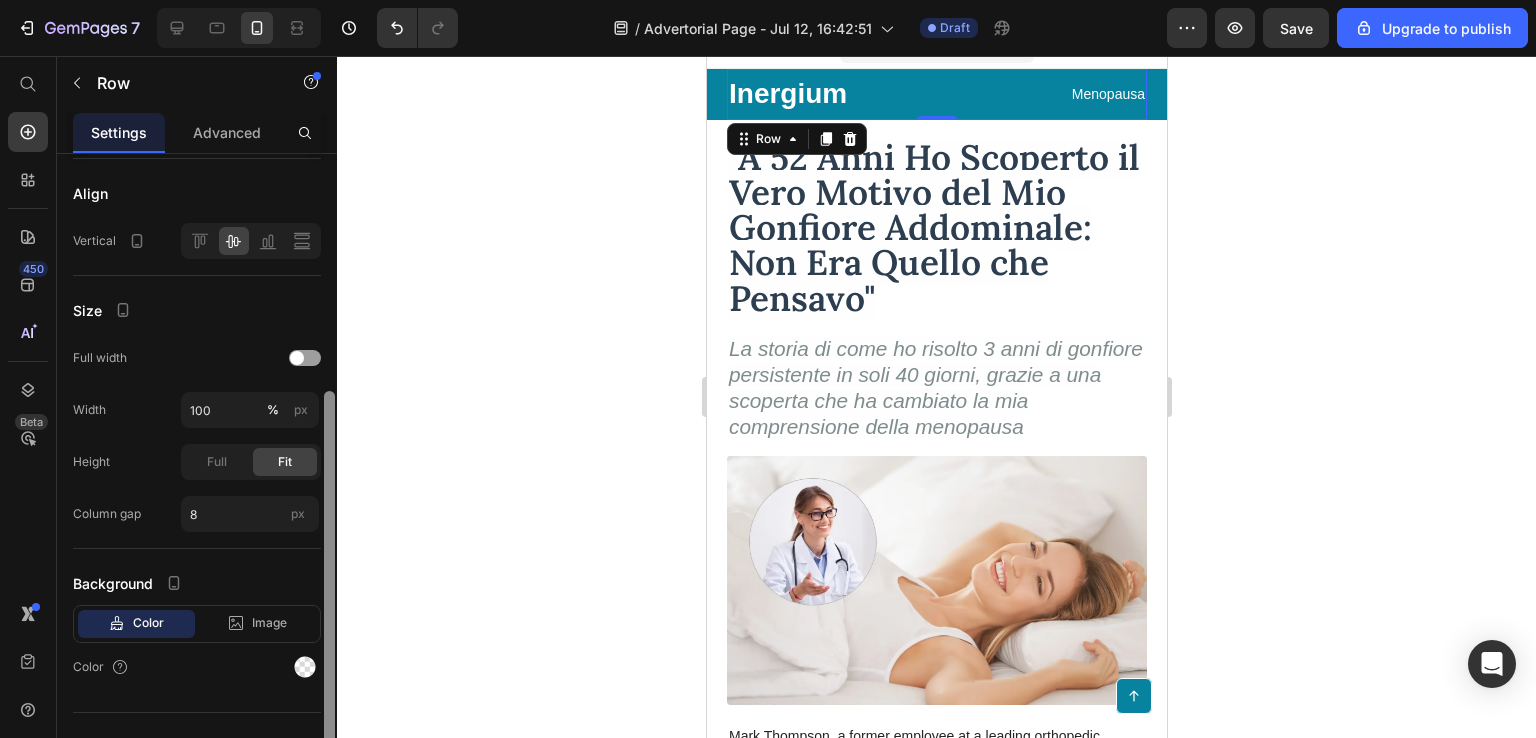 click on "7   /  Advertorial Page - Jul 12, 16:42:51 Draft Preview  Save  Upgrade to publish 450 Beta Start with Sections Elements Hero Section Product Detail Brands Trusted Badges Guarantee Product Breakdown How to use Testimonials Compare Bundle FAQs Social Proof Brand Story Product List Collection Blog List Contact Sticky Add to Cart Custom Footer Browse Library 450 Layout
Row
Row
Row
Row Text
Heading
Text Block Button
Button
Button
Sticky Back to top Media
Image" 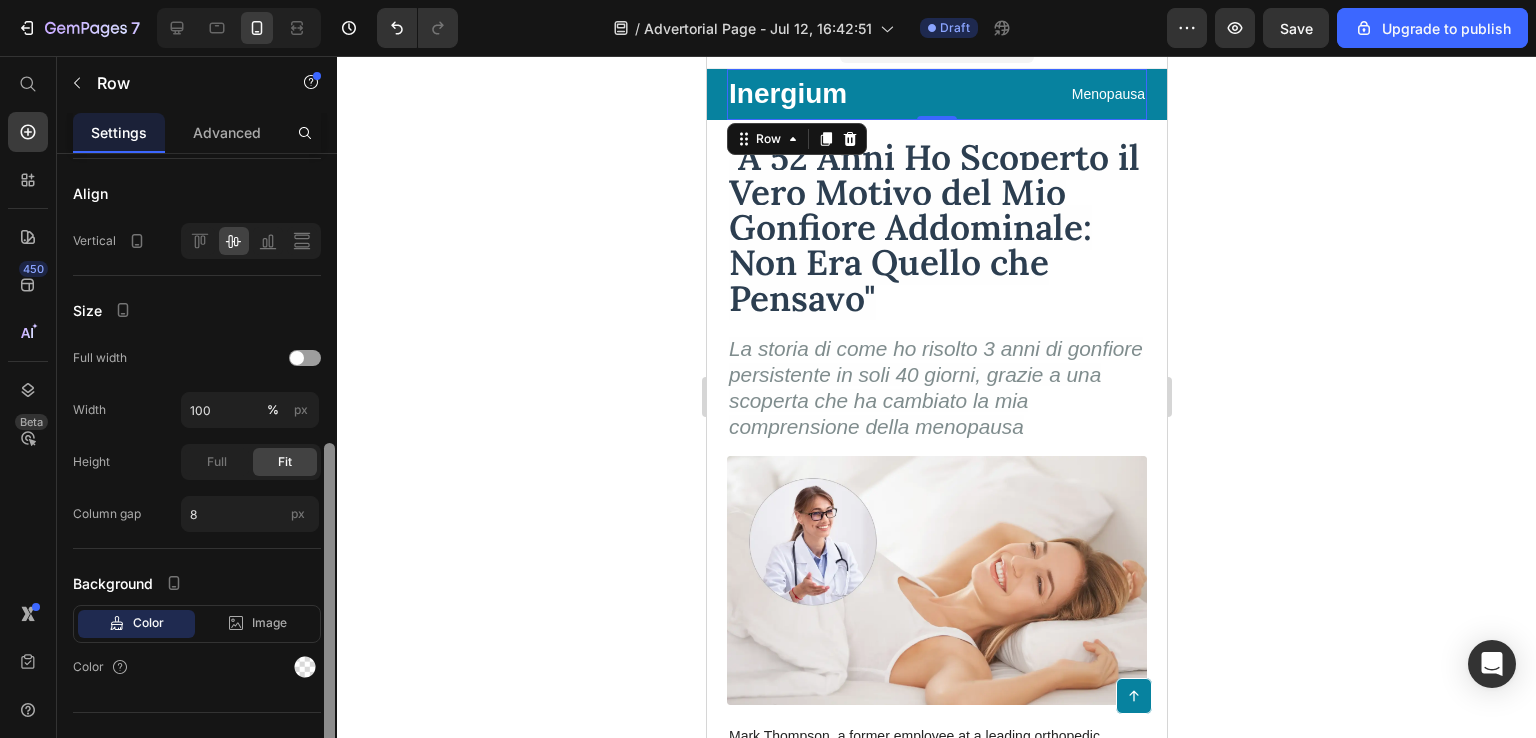 scroll, scrollTop: 434, scrollLeft: 0, axis: vertical 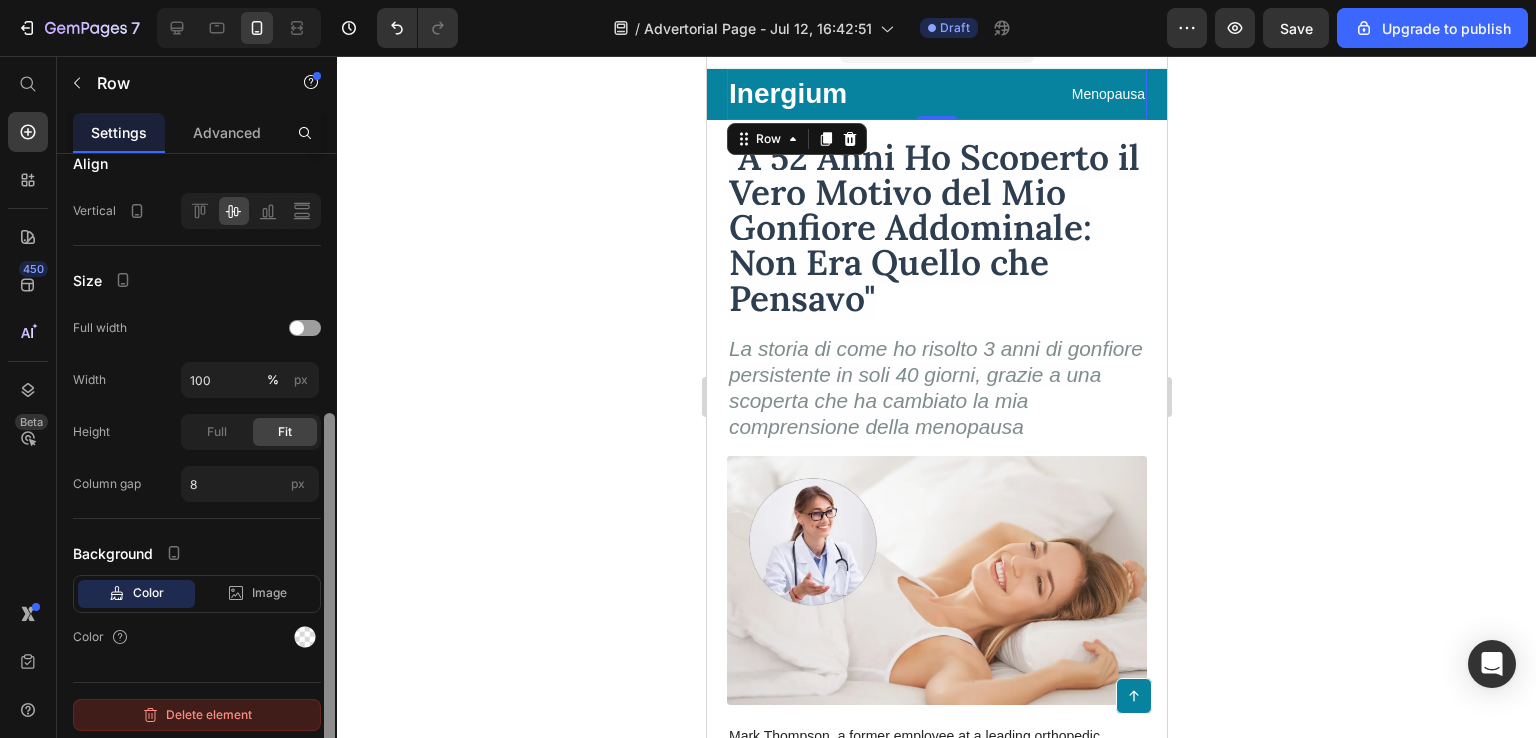 drag, startPoint x: 332, startPoint y: 690, endPoint x: 315, endPoint y: 725, distance: 38.910152 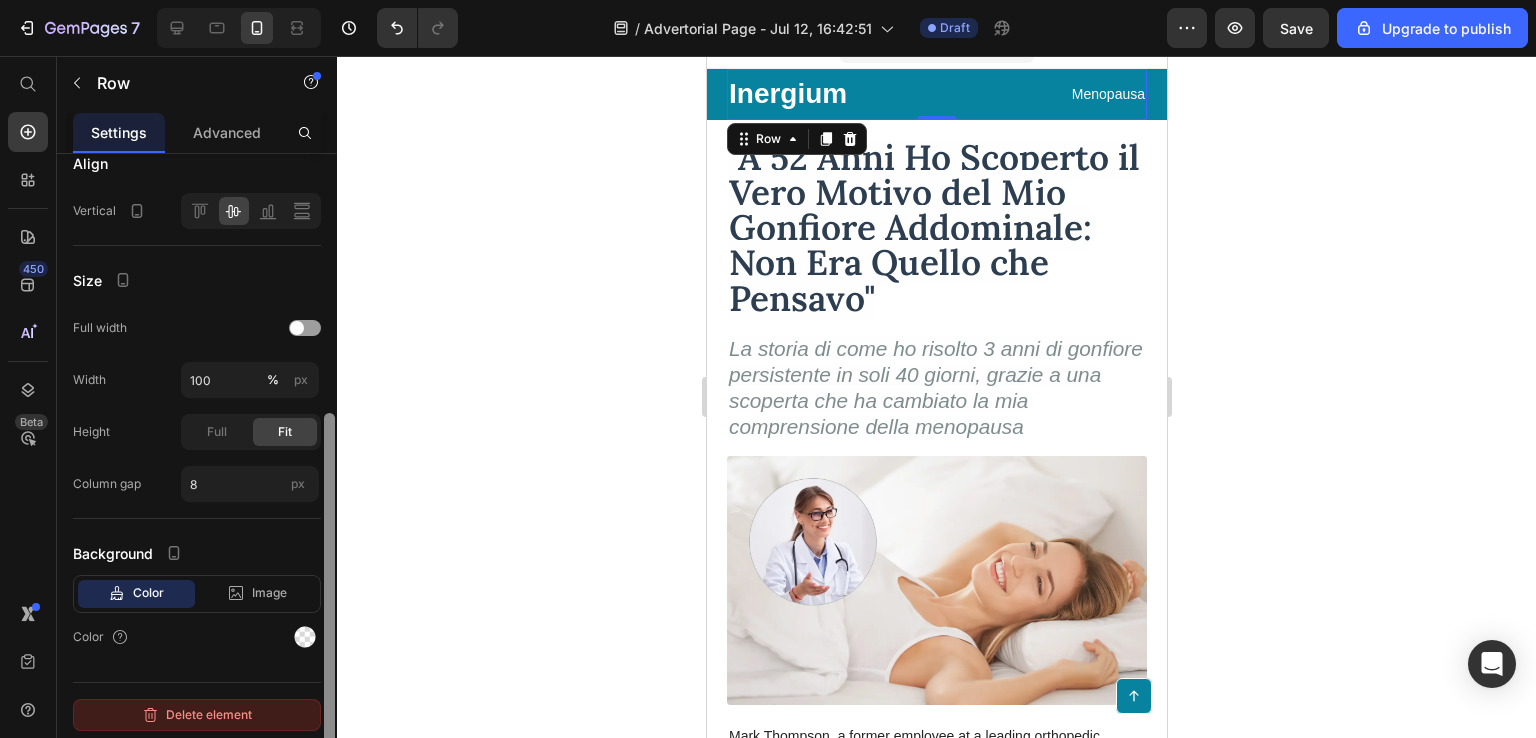 click on "Layout Column width Fit to content By ratio 6 6 Column Column 1 Column 2 Align Vertical
Size Full width Width 100 % px Height Full Fit Column gap 8 px Background Color Image Video  Color   Delete element" at bounding box center [197, 474] 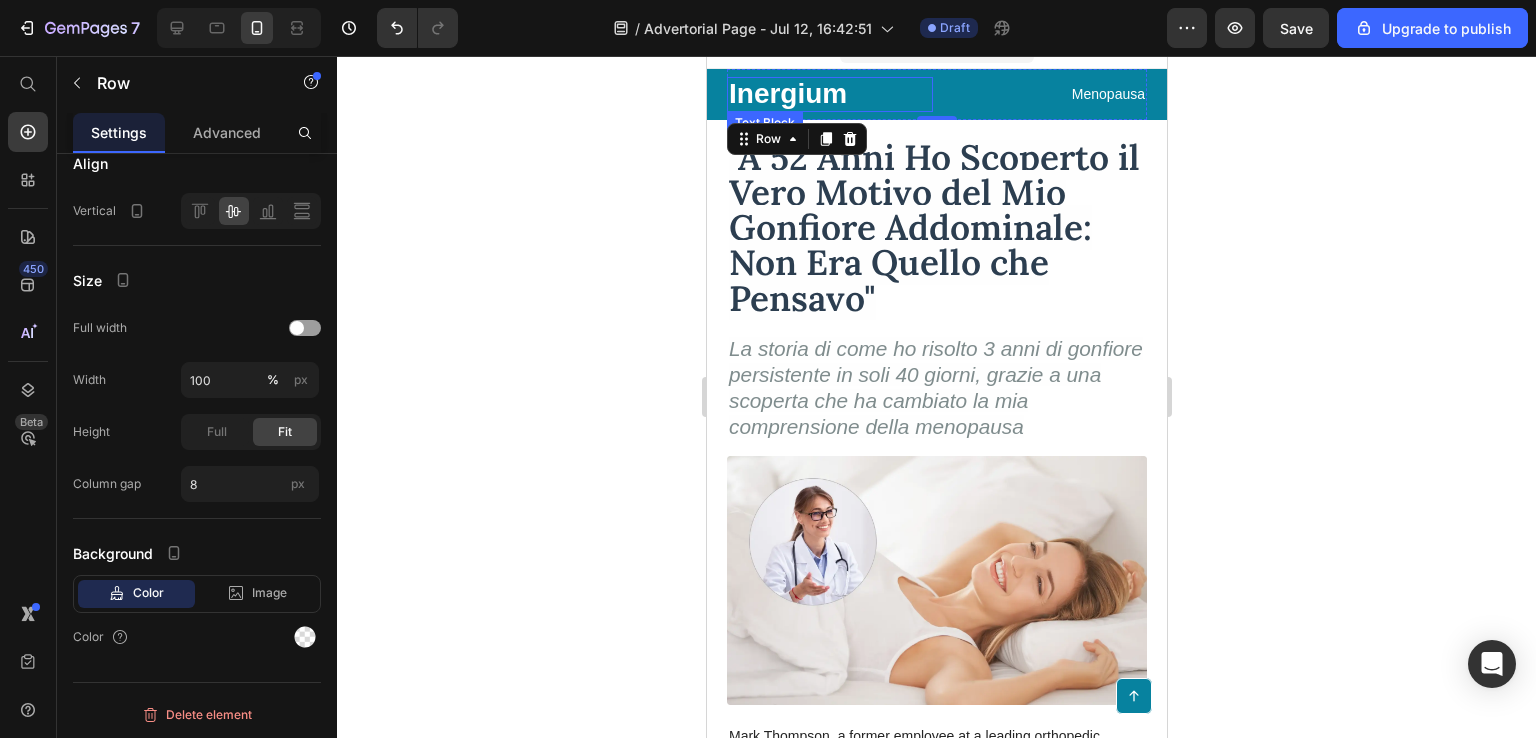 click on "Inergium" at bounding box center (829, 94) 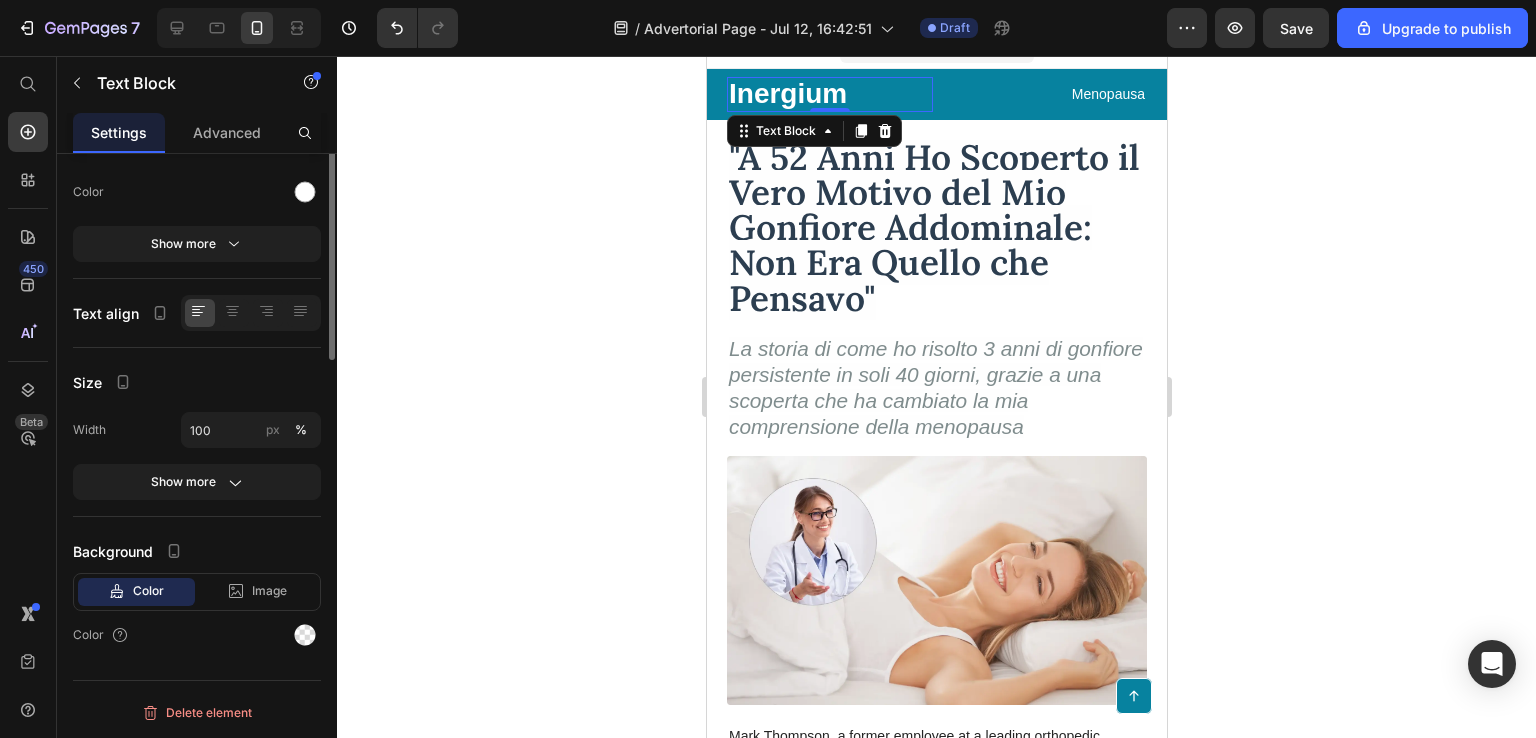 scroll, scrollTop: 0, scrollLeft: 0, axis: both 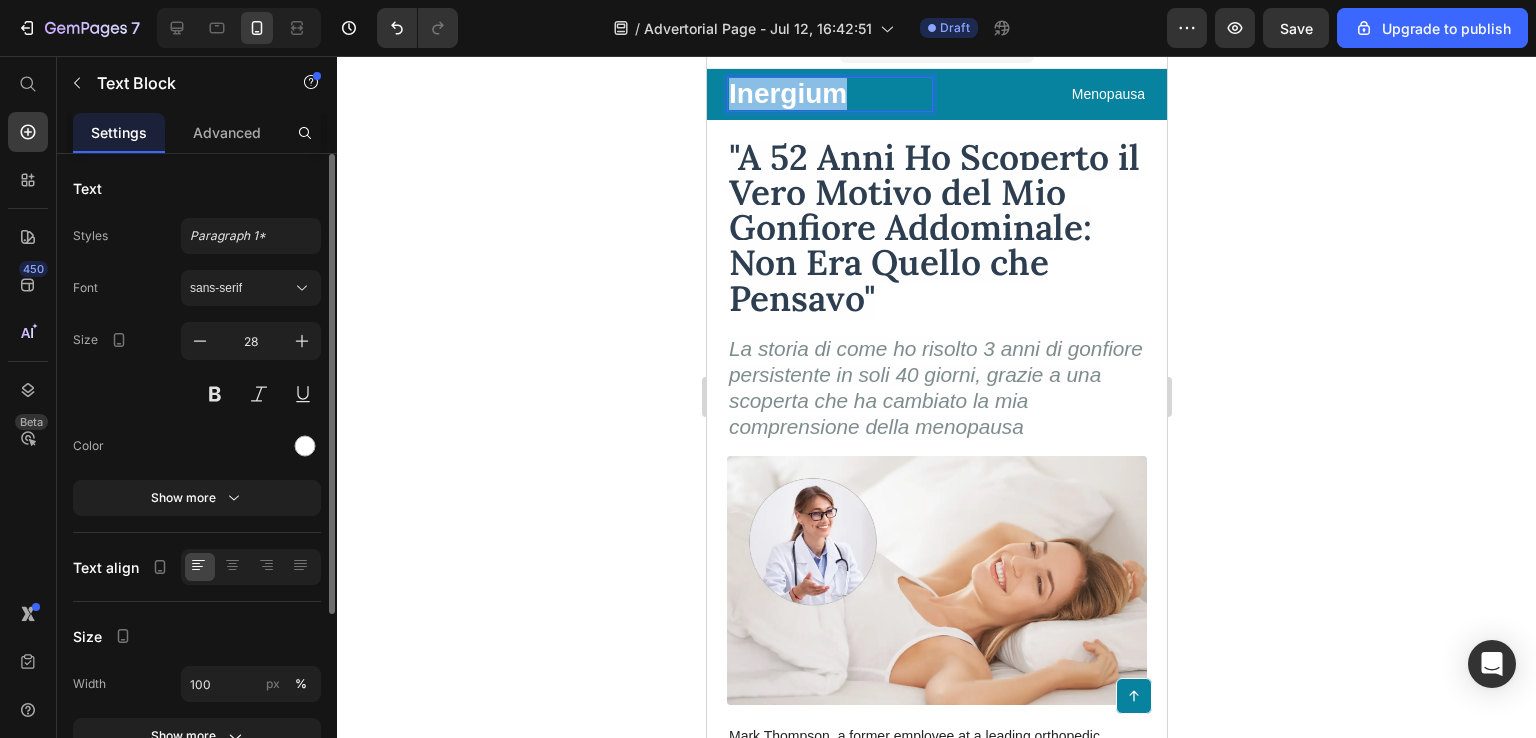 click on "Inergium" at bounding box center [829, 94] 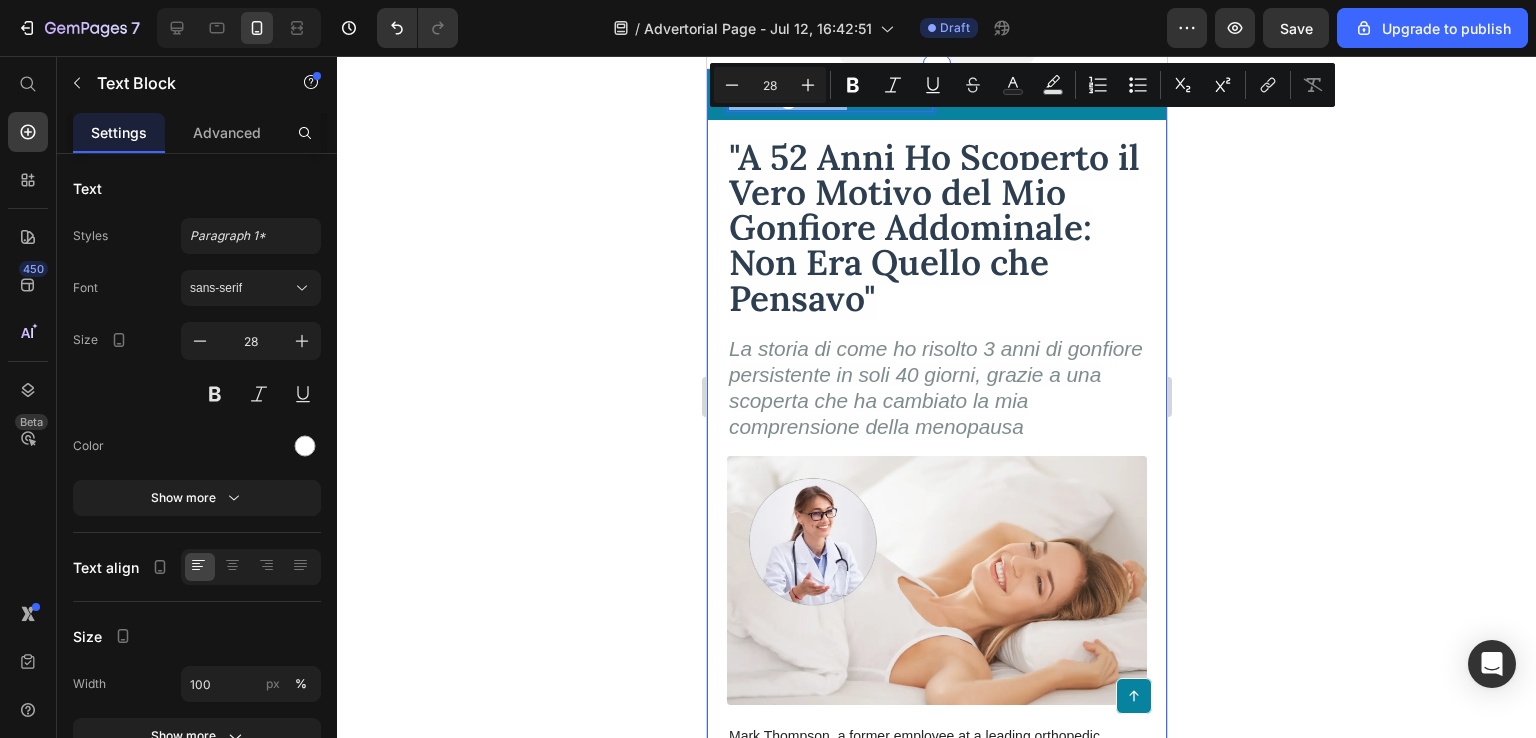 click on "Inergium Text Block   0 Menopausa Text Block Row" at bounding box center [936, 94] 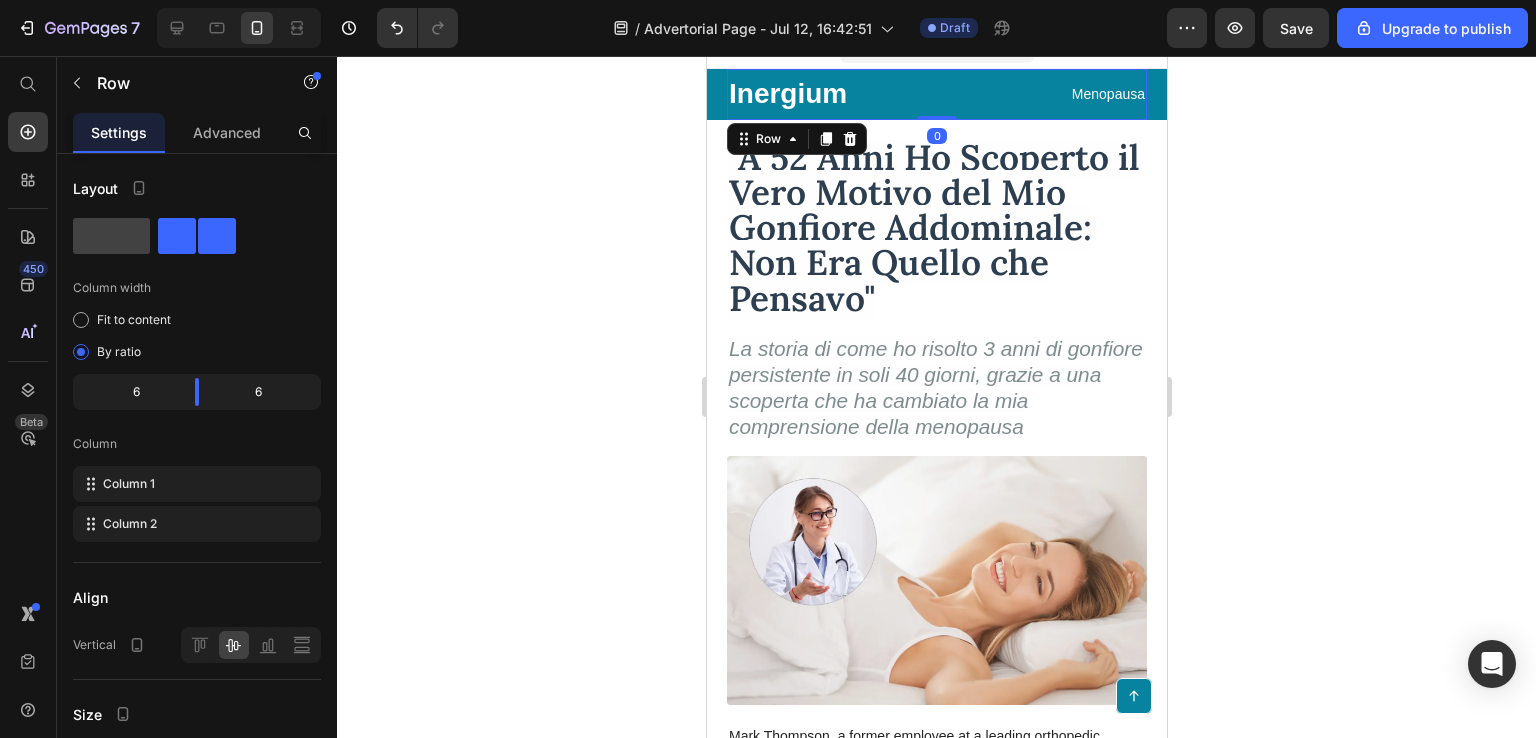 click on "Menopausa Text Block" at bounding box center (1043, 94) 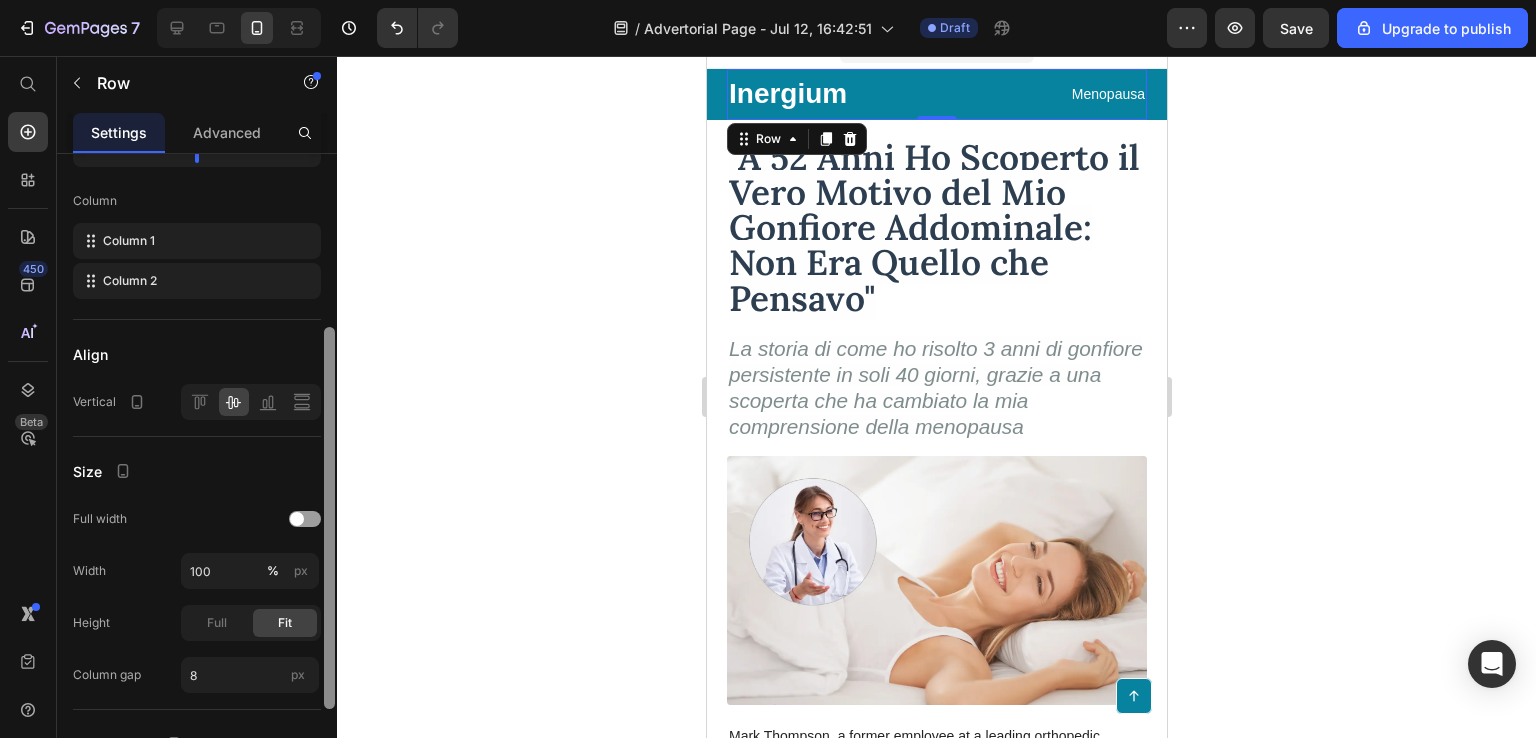 scroll, scrollTop: 10, scrollLeft: 0, axis: vertical 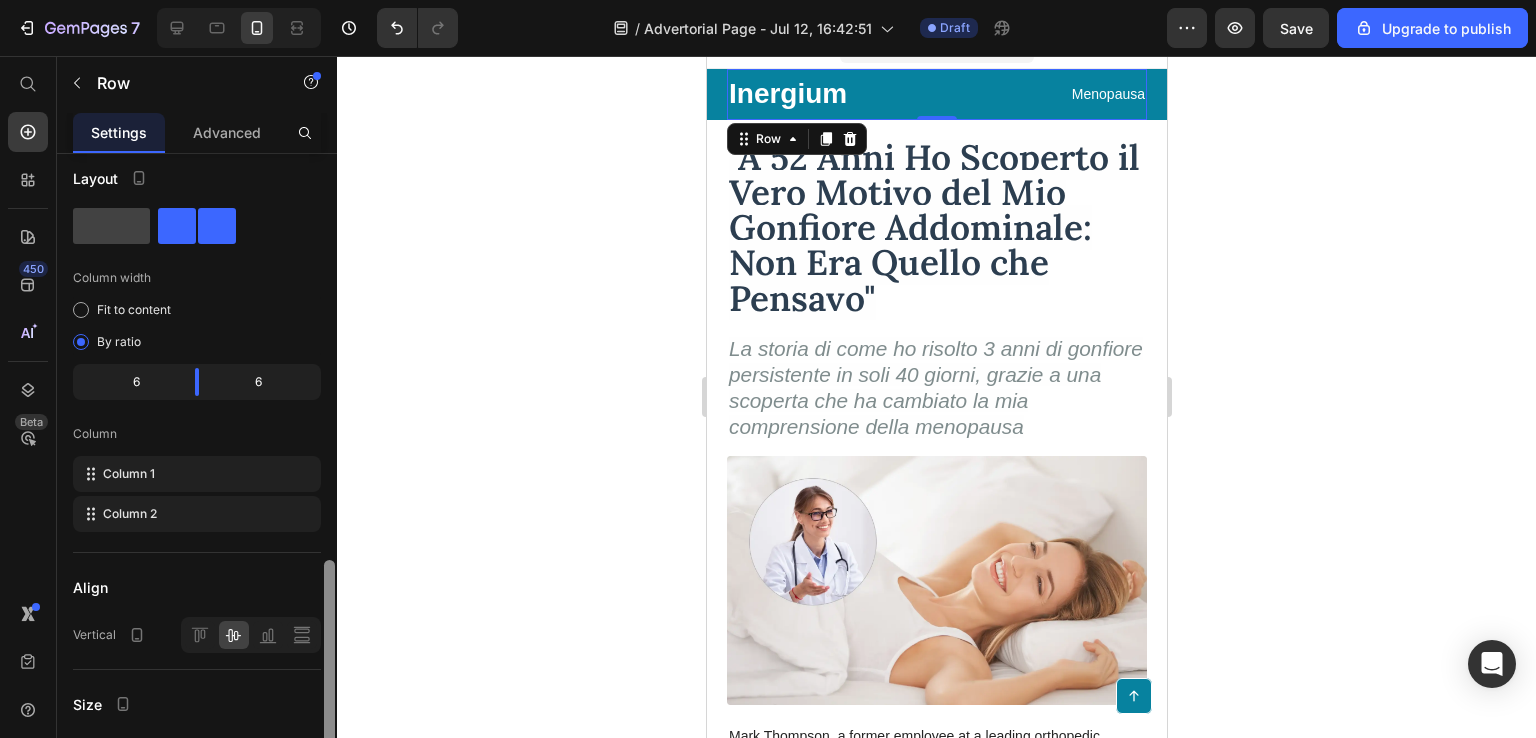 drag, startPoint x: 332, startPoint y: 209, endPoint x: 324, endPoint y: 172, distance: 37.85499 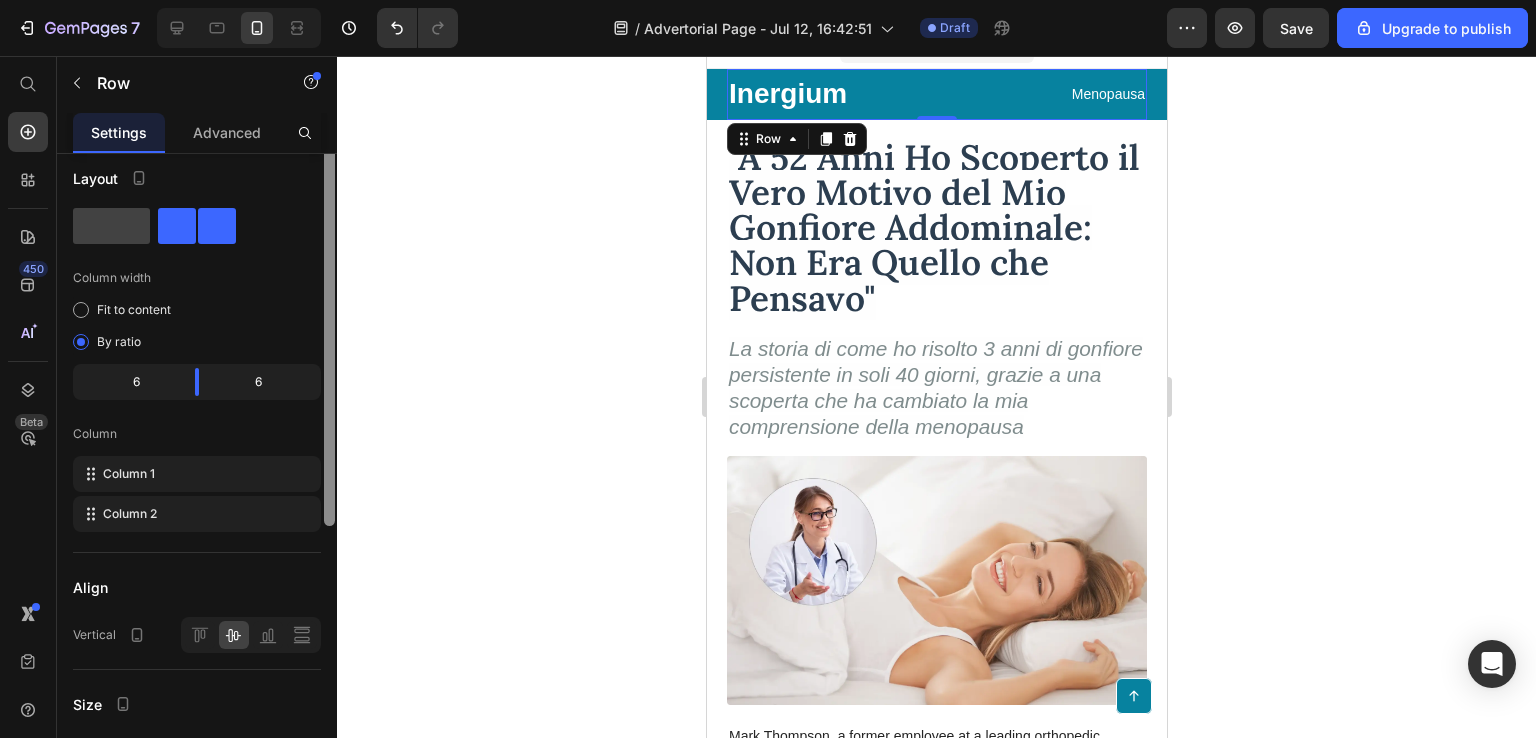 scroll, scrollTop: 0, scrollLeft: 0, axis: both 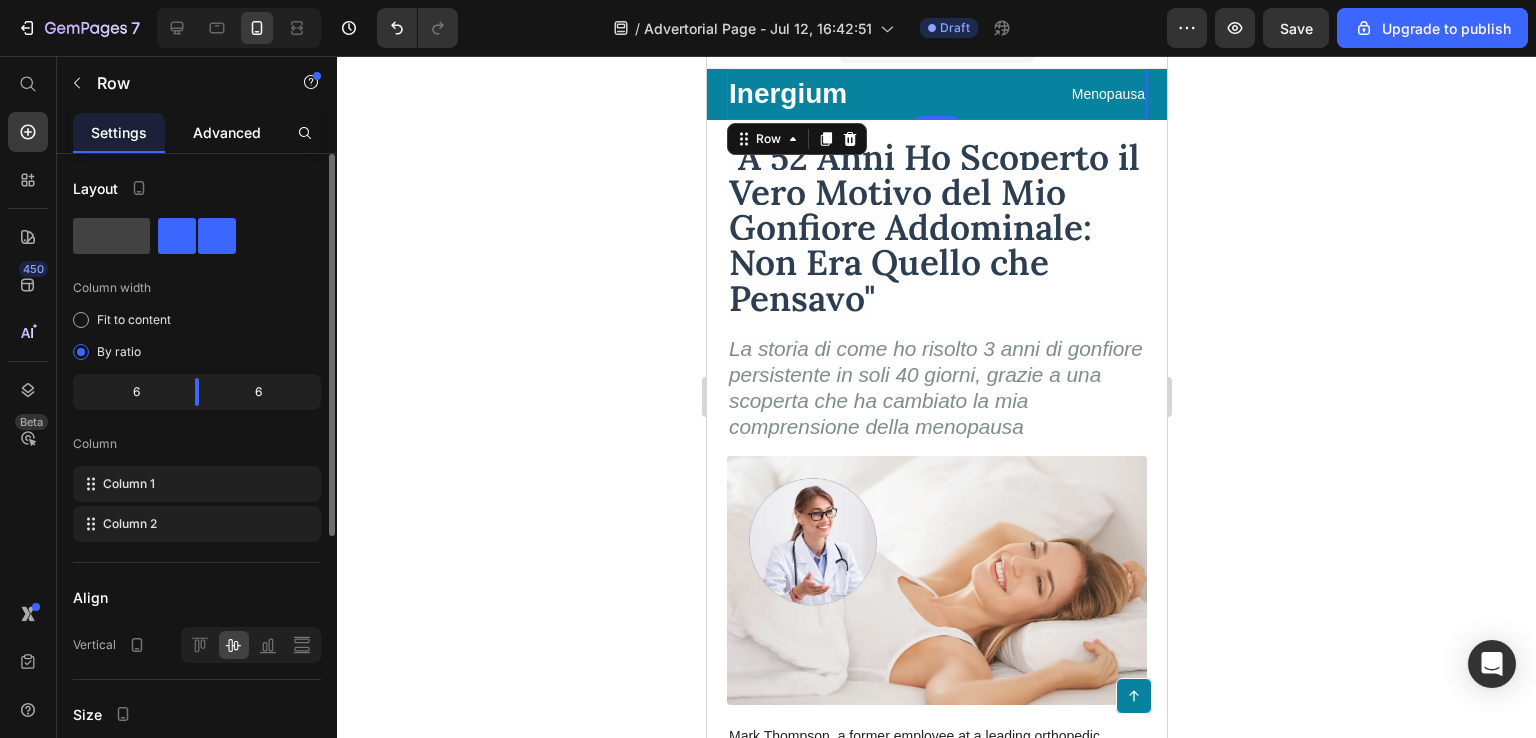 click on "Advanced" at bounding box center (227, 132) 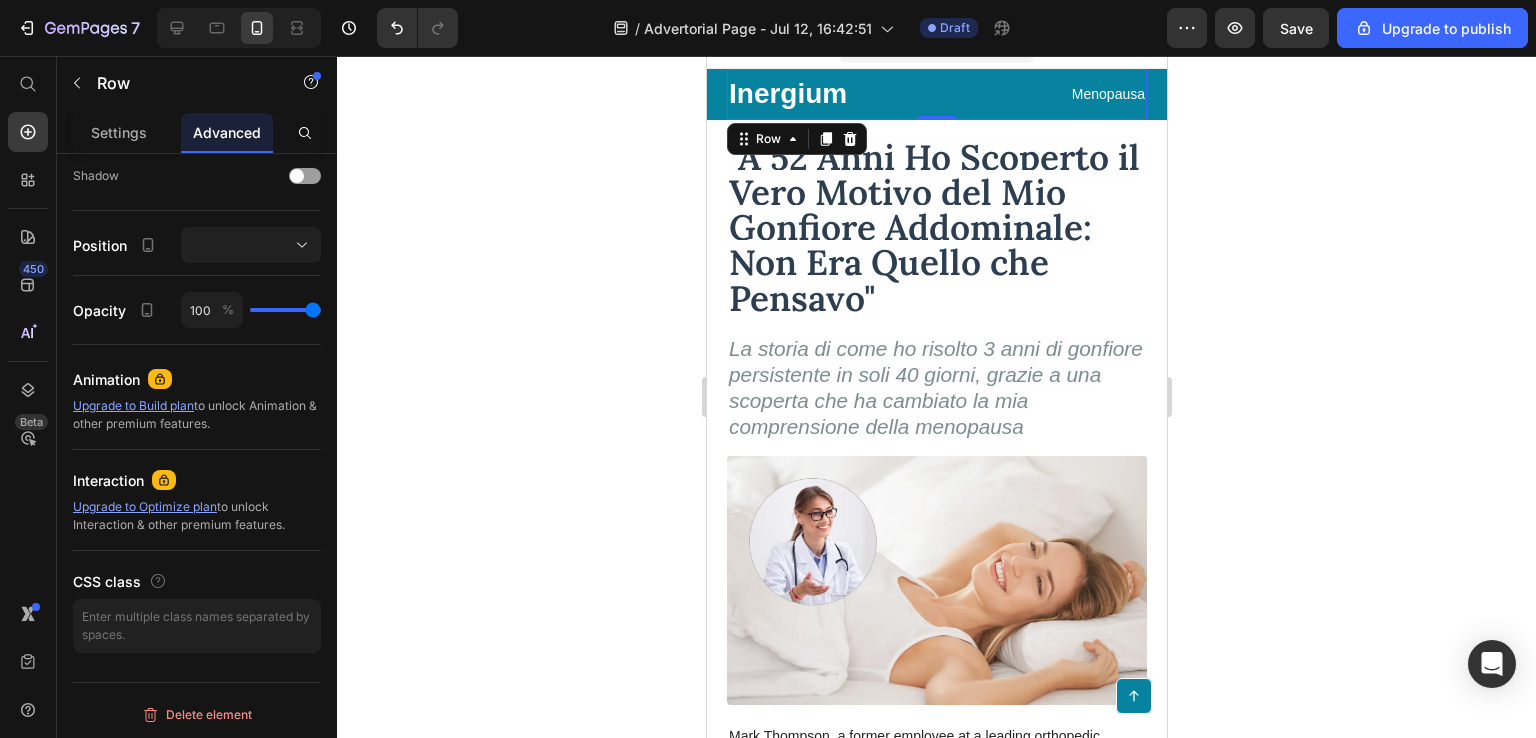 scroll, scrollTop: 0, scrollLeft: 0, axis: both 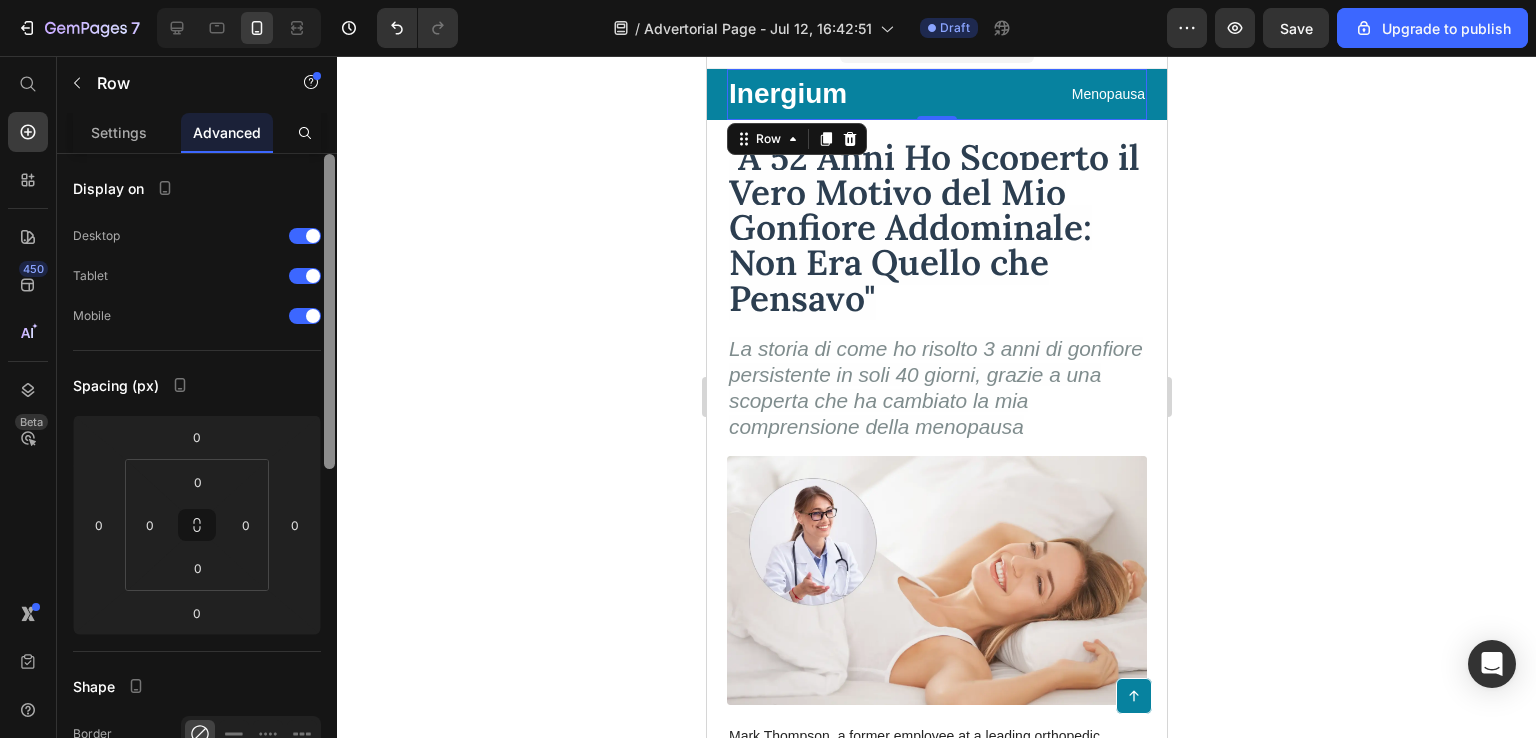 drag, startPoint x: 332, startPoint y: 241, endPoint x: 321, endPoint y: -87, distance: 328.1844 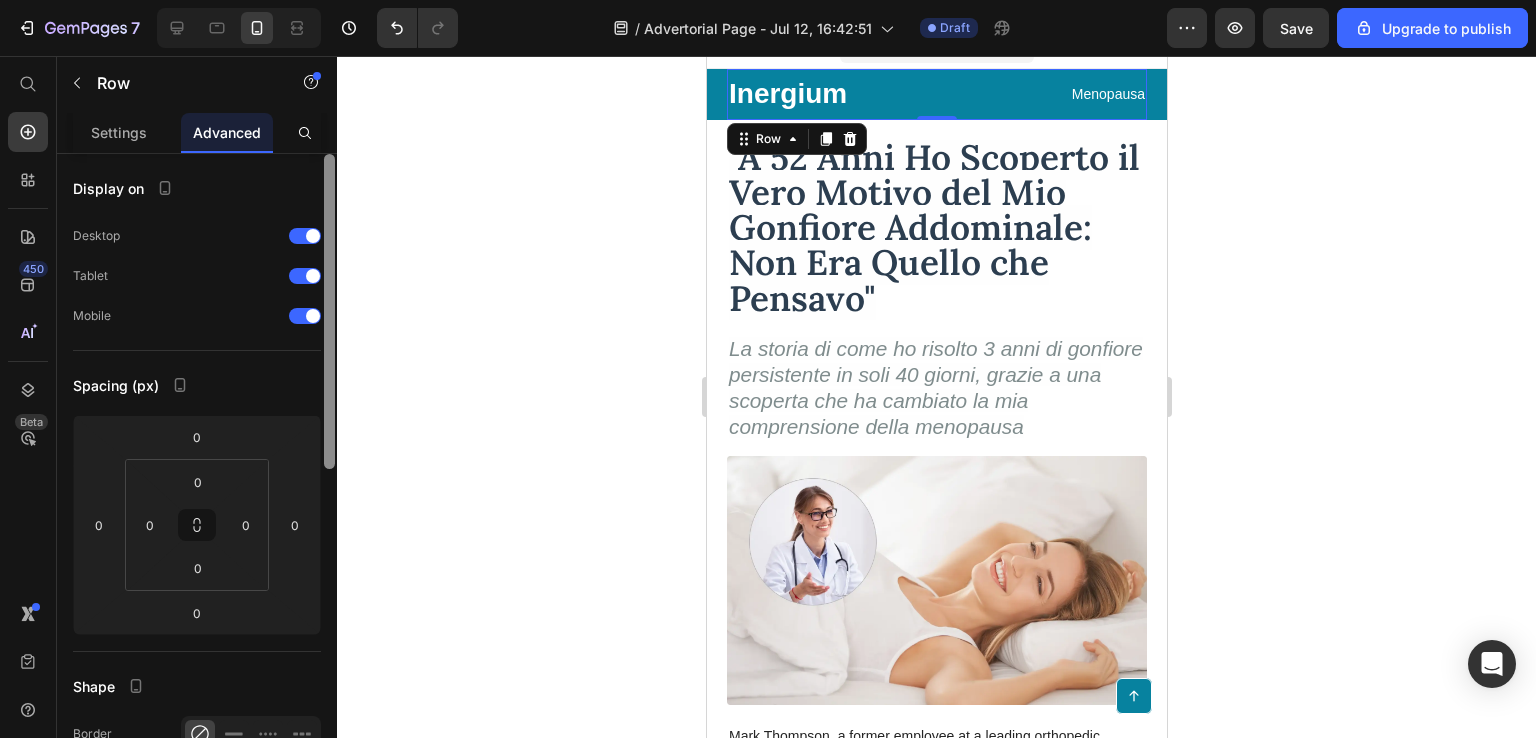 click on "7   /  Advertorial Page - Jul 12, 16:42:51 Draft Preview  Save  Upgrade to publish 450 Beta Start with Sections Elements Hero Section Product Detail Brands Trusted Badges Guarantee Product Breakdown How to use Testimonials Compare Bundle FAQs Social Proof Brand Story Product List Collection Blog List Contact Sticky Add to Cart Custom Footer Browse Library 450 Layout
Row
Row
Row
Row Text
Heading
Text Block Button
Button
Button
Sticky Back to top Media
Image Image" at bounding box center [768, 0] 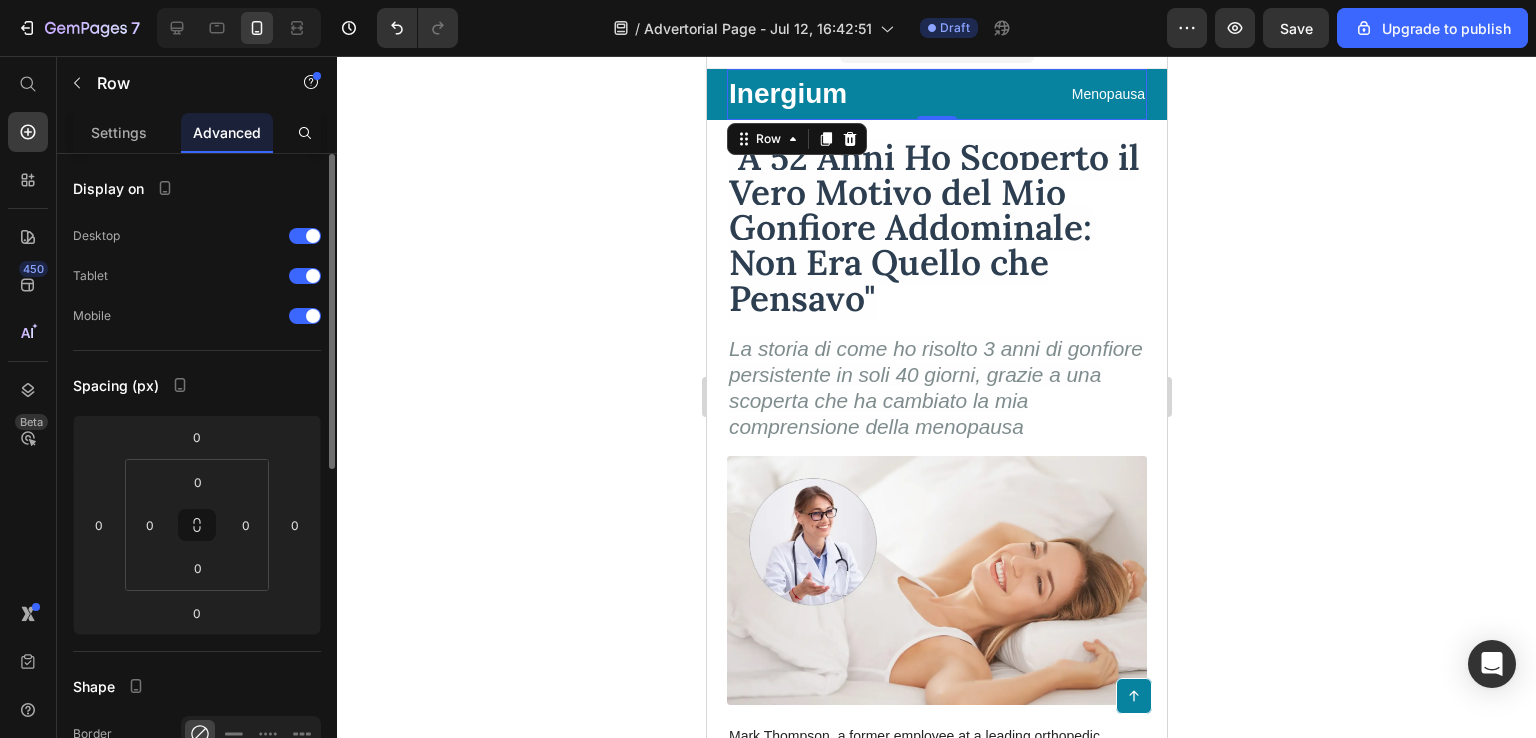 click on "Inergium Text Block Menopausa Text Block Row   0" at bounding box center [936, 94] 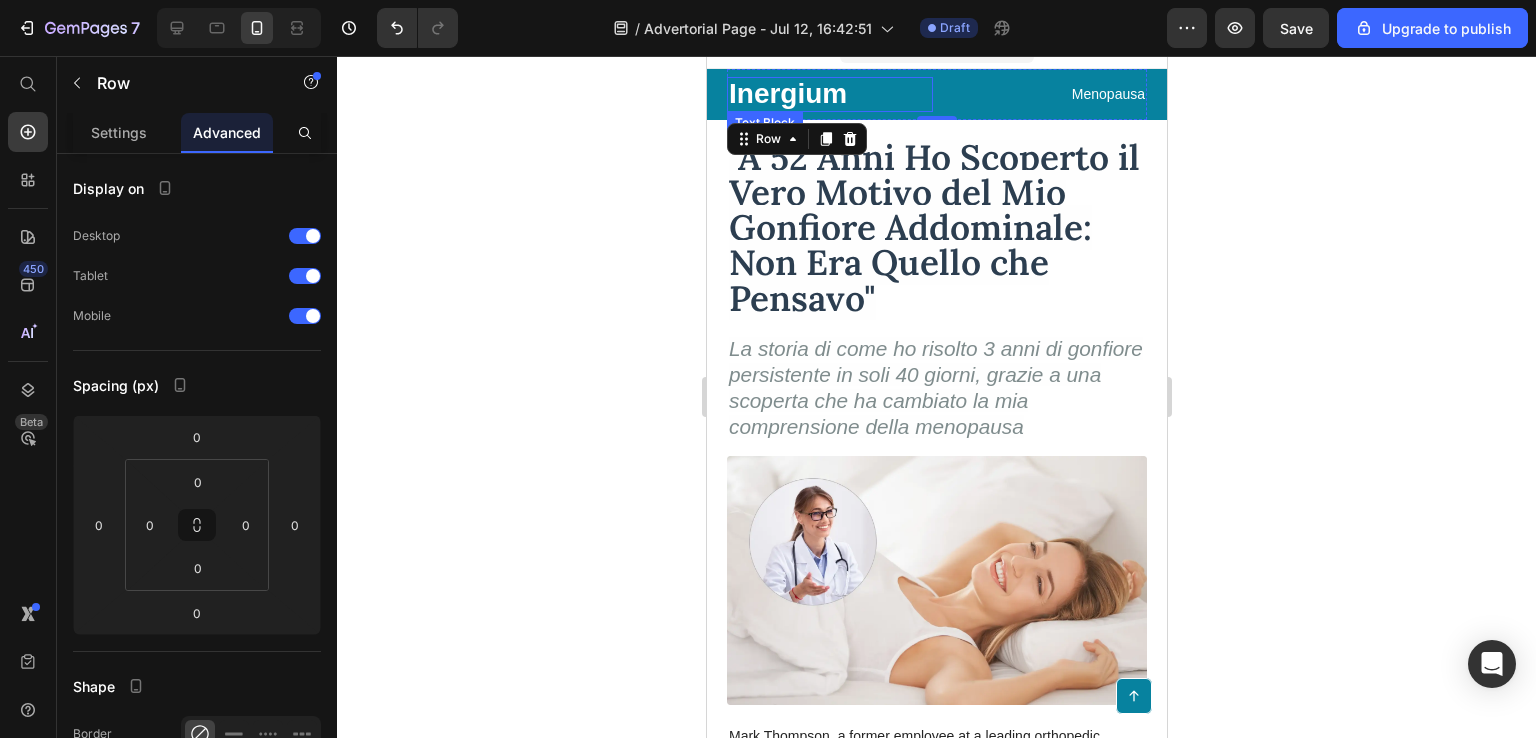 click on "Inergium" at bounding box center [829, 94] 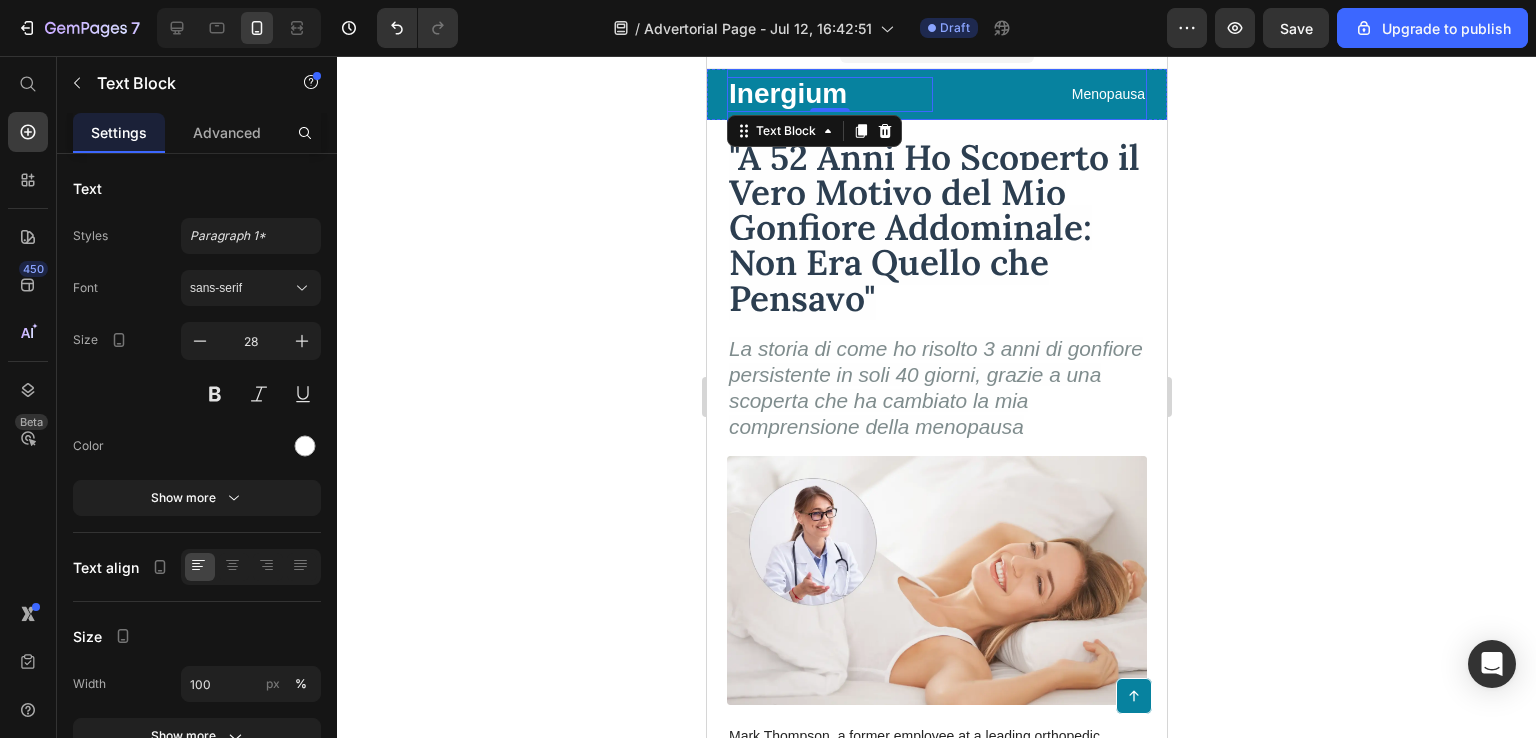 click on "Inergium Text Block   0 Menopausa Text Block Row Row ⁠⁠⁠⁠⁠⁠⁠ "A 52 Anni Ho Scoperto il Vero Motivo del Mio Gonfiore Addominale: Non Era Quello che Pensavo" Heading La storia di come ho risolto 3 anni di gonfiore persistente in soli 40 giorni, grazie a una scoperta che ha cambiato la mia comprensione della menopausa Text Block Image Mark [LAST], a former employee at a leading orthopedic research institute you may be familiar with, regrets not sharing this vital information earlier to assist: Text Block
Those in search of a convenient and effective way to improve their sleep quality and enhance overall well-being can now turn to our ergonomic pillow, offering exceptional support for a revitalized and rejuvenated body.
For individuals seeking a natural and enjoyable solution to support their overall spinal health, our ergonomic pillow provides the perfect answer, promoting proper alignment and comfort for a healthier sleep experience.
Item List Row Row" at bounding box center [936, 835] 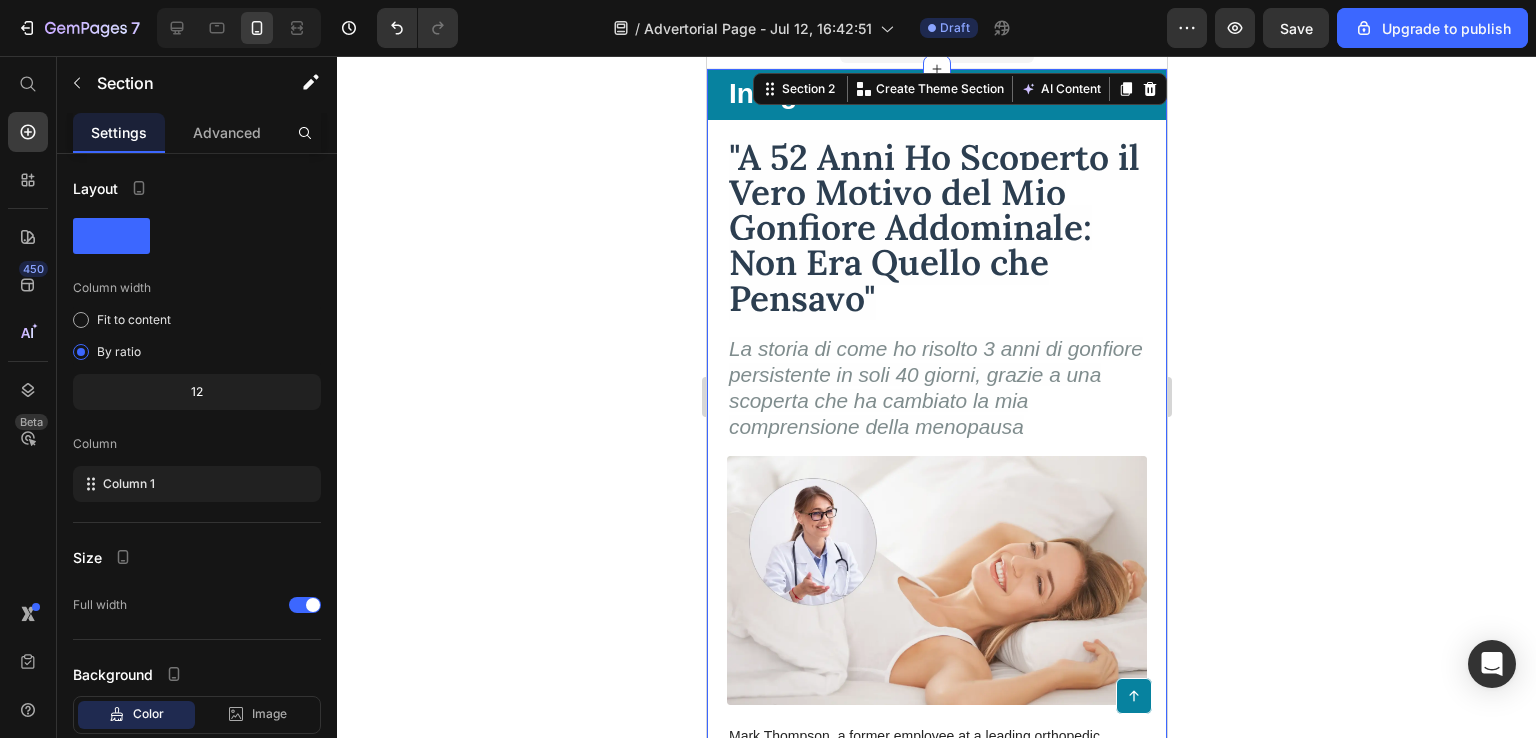 click on "Inergium Text Block Menopausa Text Block Row Row ⁠⁠⁠⁠⁠⁠⁠ "A 52 Anni Ho Scoperto il Vero Motivo del Mio Gonfiore Addominale: Non Era Quello che Pensavo" Heading La storia di come ho risolto 3 anni di gonfiore persistente in soli 40 giorni, grazie a una scoperta che ha cambiato la mia comprensione della menopausa Text Block Image Mark [LAST], a former employee at a leading orthopedic research institute you may be familiar with, regrets not sharing this vital information earlier to assist: Text Block
Those in search of a convenient and effective way to improve their sleep quality and enhance overall well-being can now turn to our ergonomic pillow, offering exceptional support for a revitalized and rejuvenated body.
For individuals seeking a natural and enjoyable solution to support their overall spinal health, our ergonomic pillow provides the perfect answer, promoting proper alignment and comfort for a healthier sleep experience.
Item List Row Row" at bounding box center [936, 835] 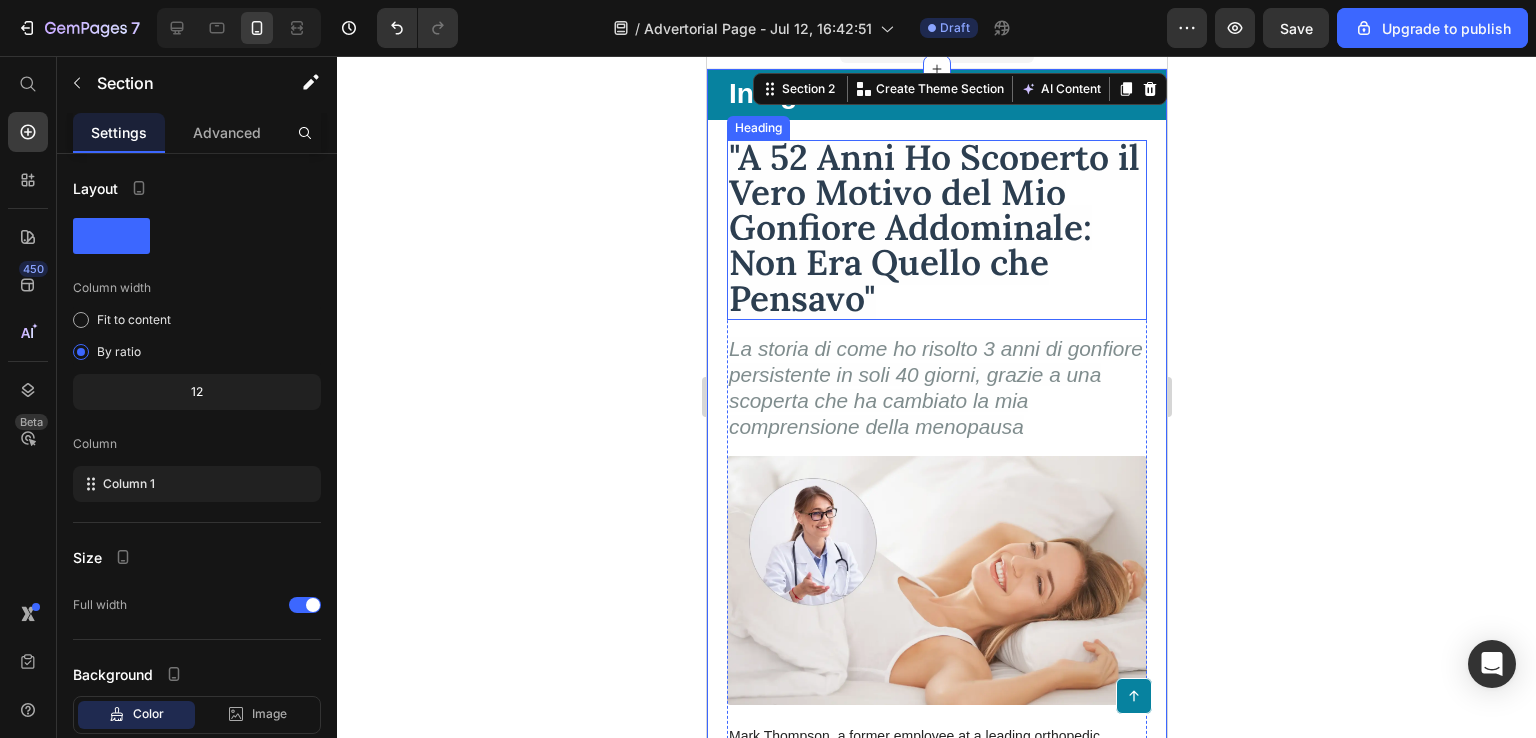 click on ""A 52 Anni Ho Scoperto il Vero Motivo del Mio Gonfiore Addominale: Non Era Quello che Pensavo"" at bounding box center [933, 228] 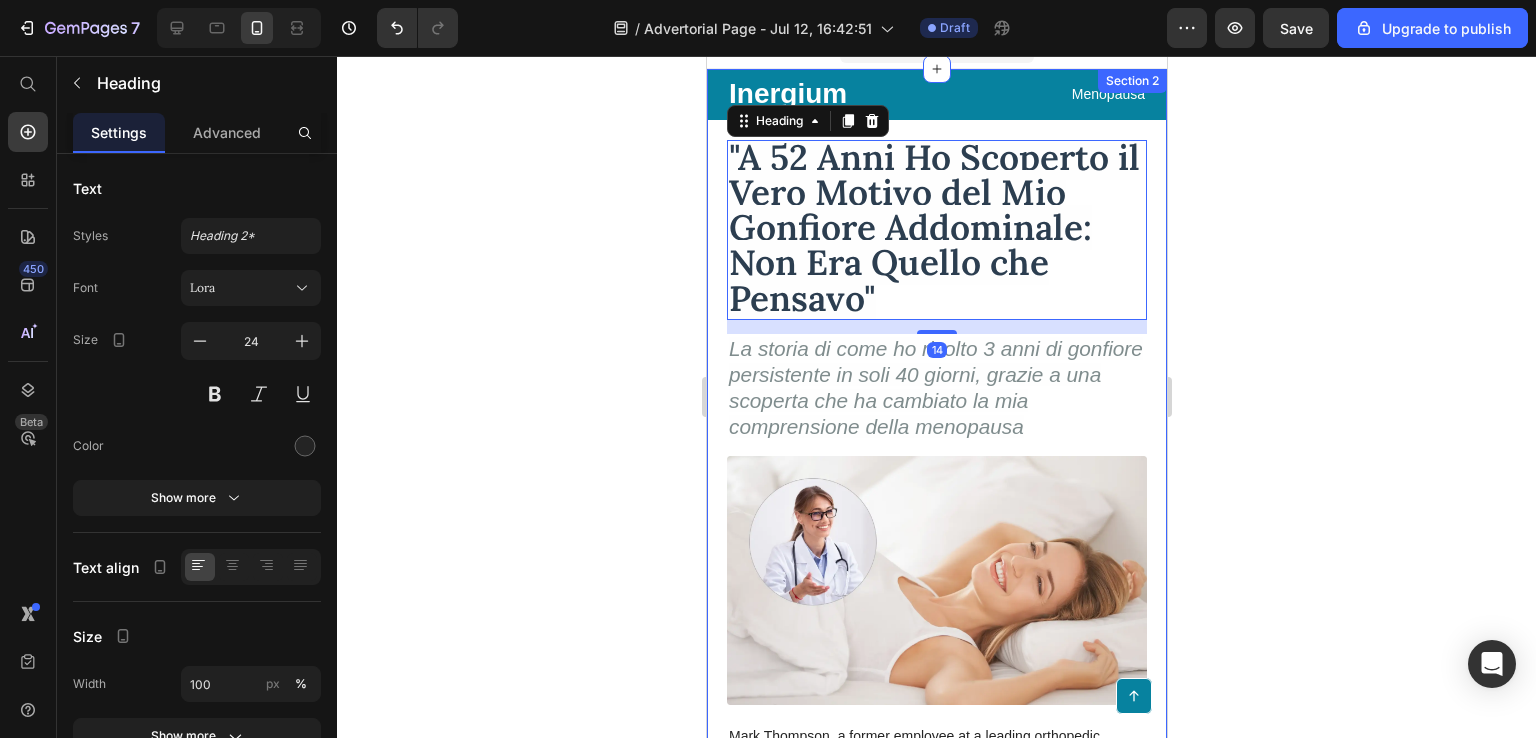 click on "Inergium Text Block Menopausa Text Block Row" at bounding box center (936, 94) 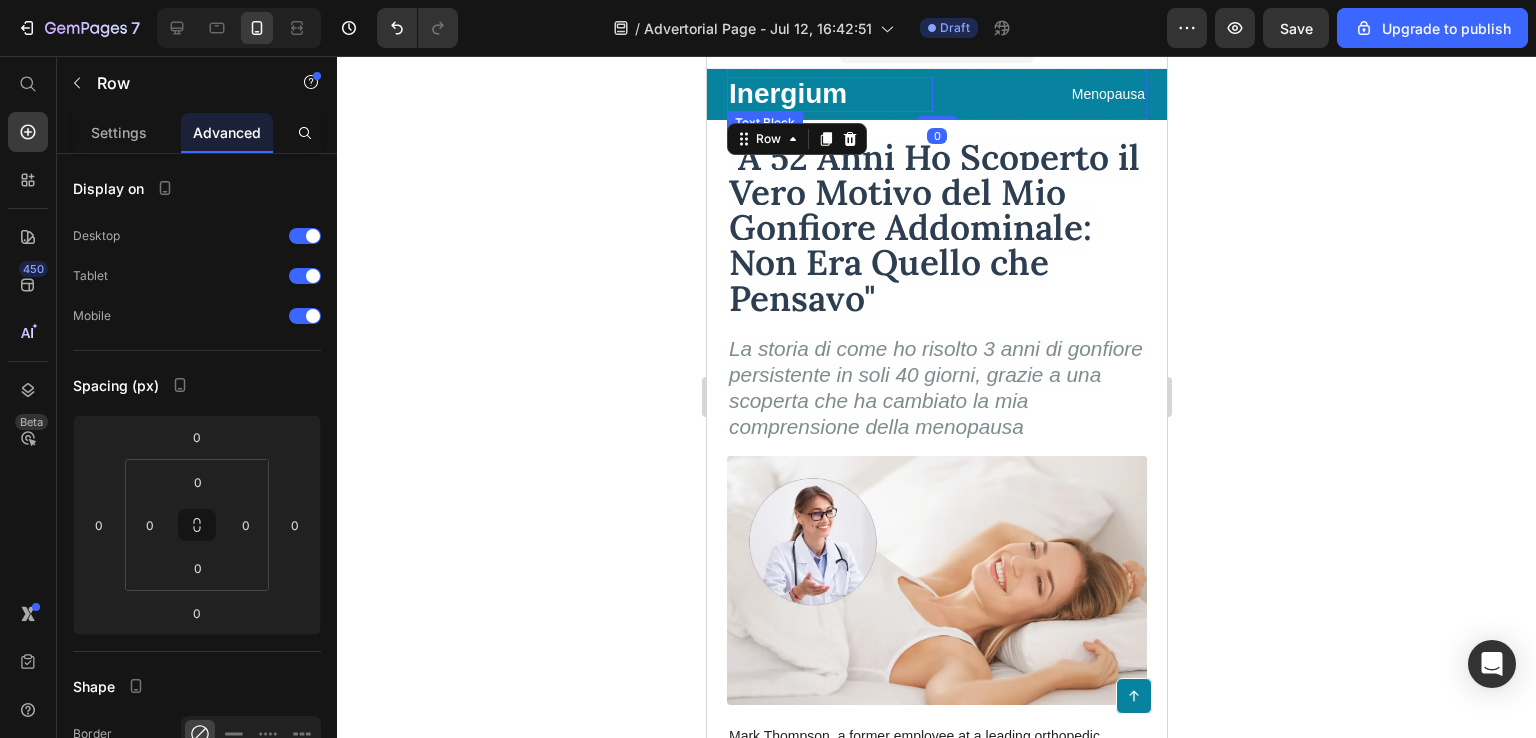 click on "Inergium" at bounding box center (829, 94) 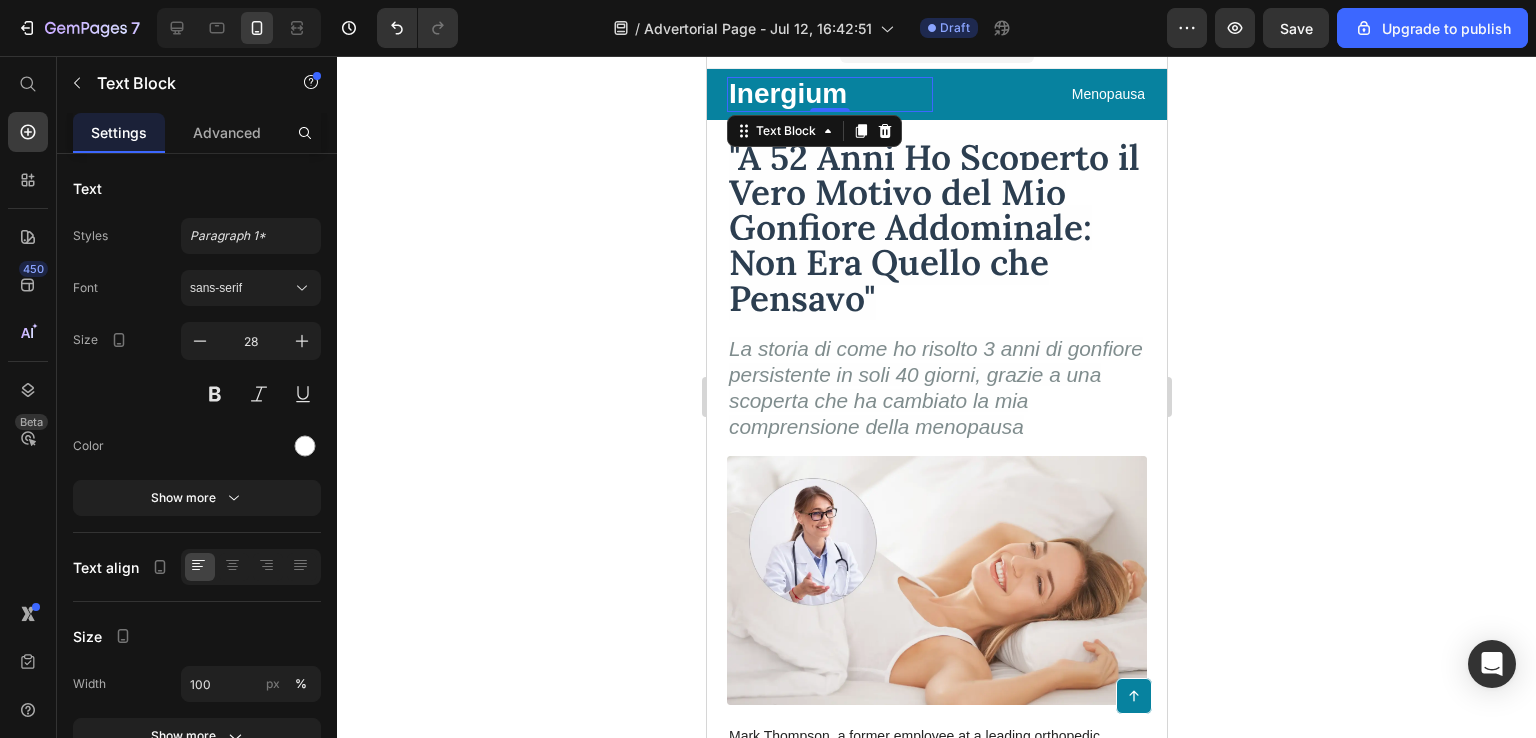 click on "Menopausa" at bounding box center [1043, 94] 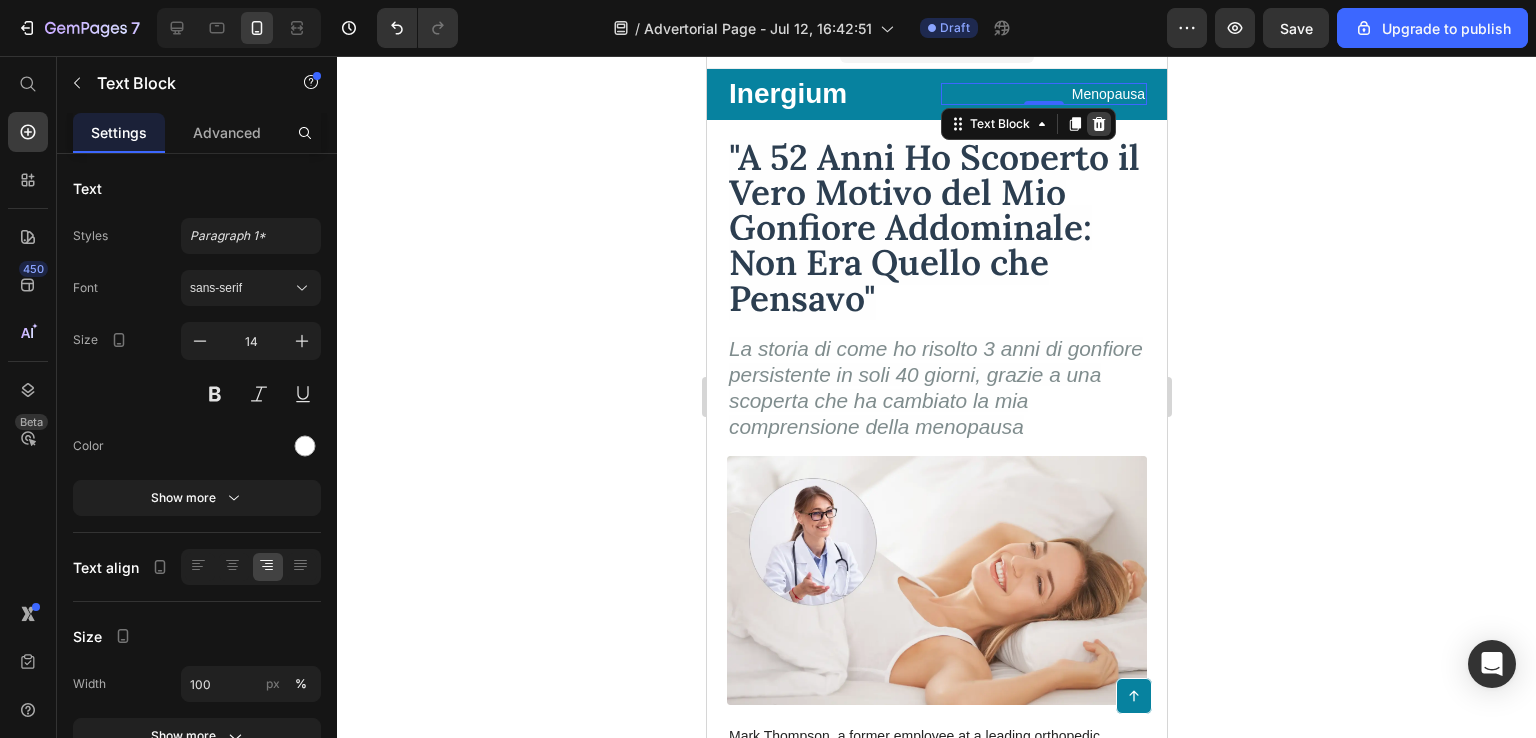 click 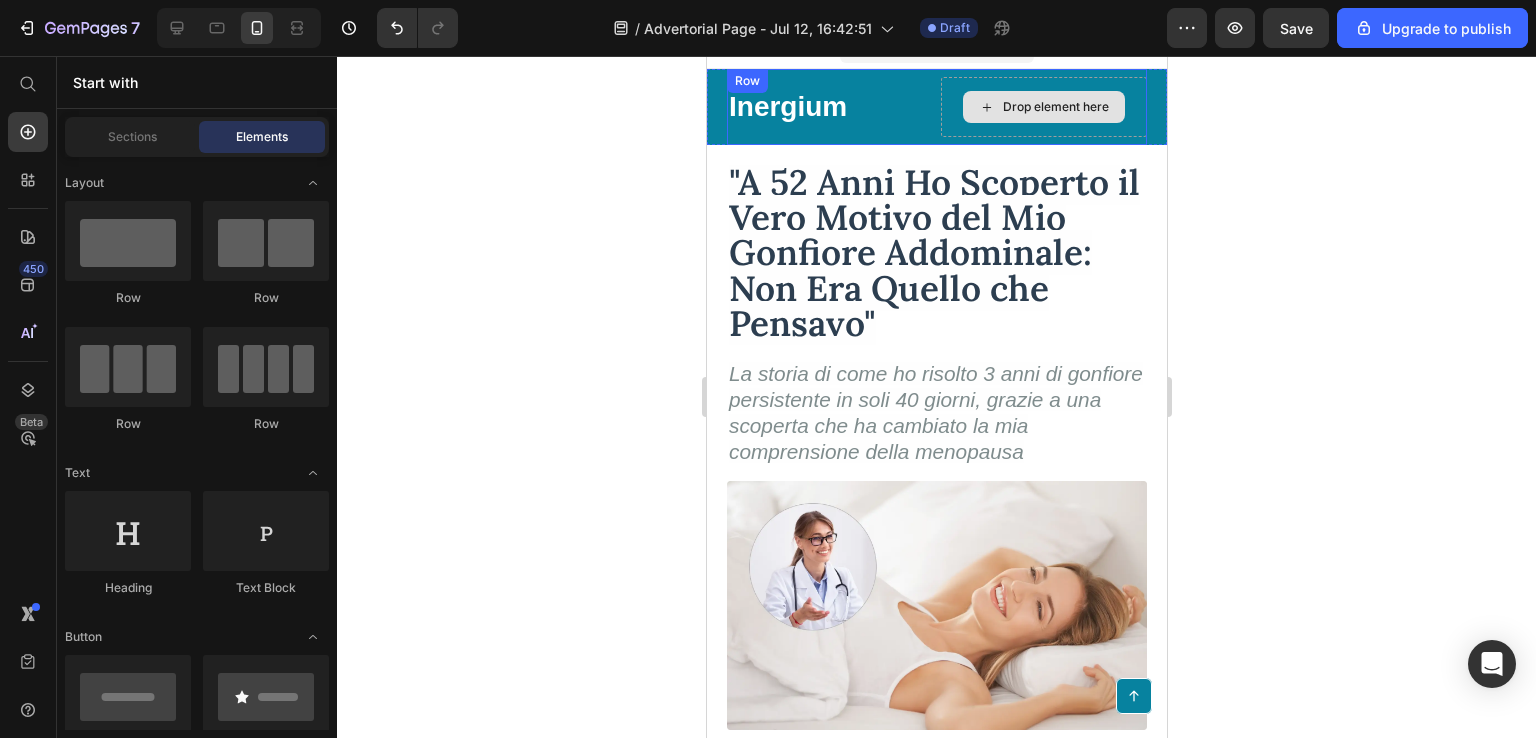 click on "Inergium" at bounding box center [829, 107] 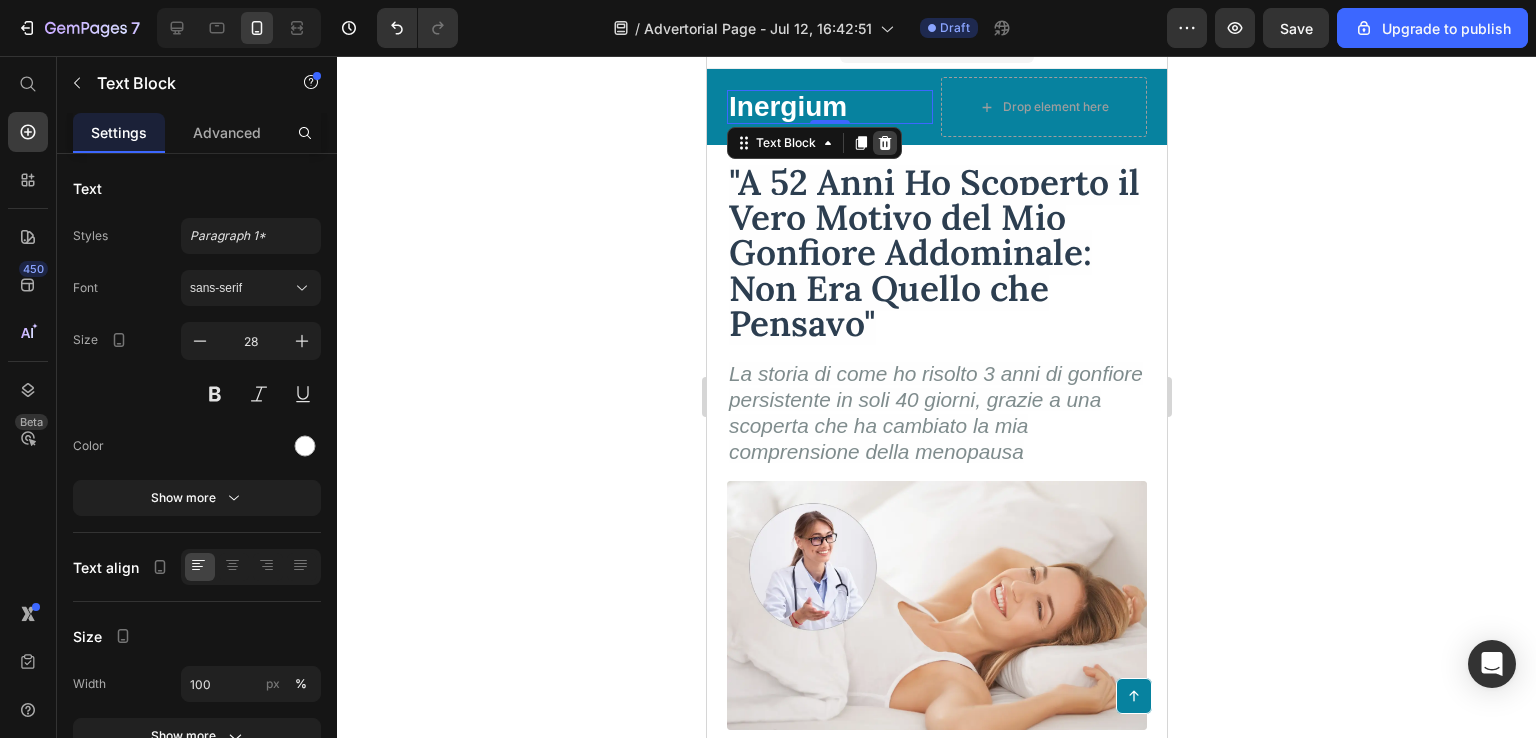 click at bounding box center (884, 143) 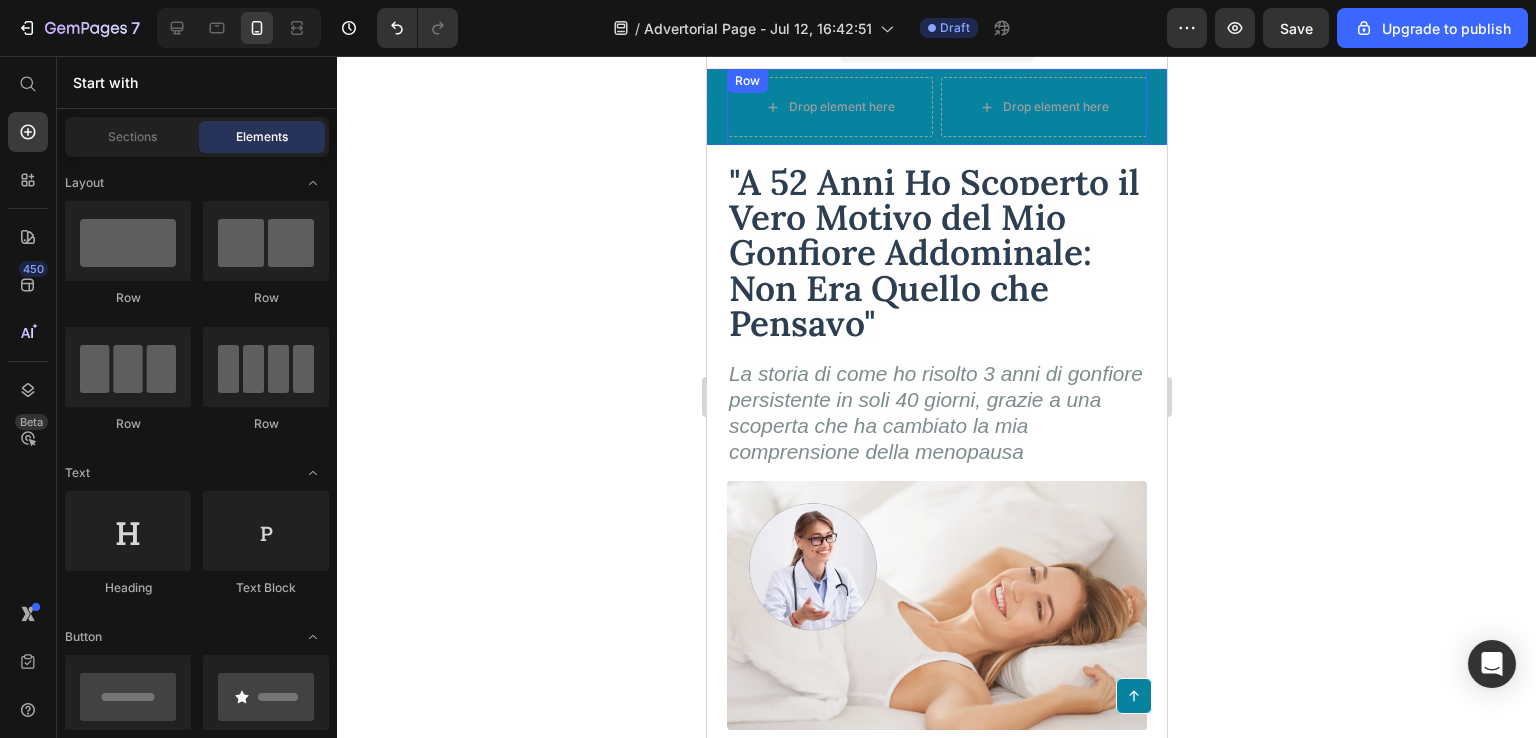 click on "Drop element here
Drop element here Row" at bounding box center [936, 107] 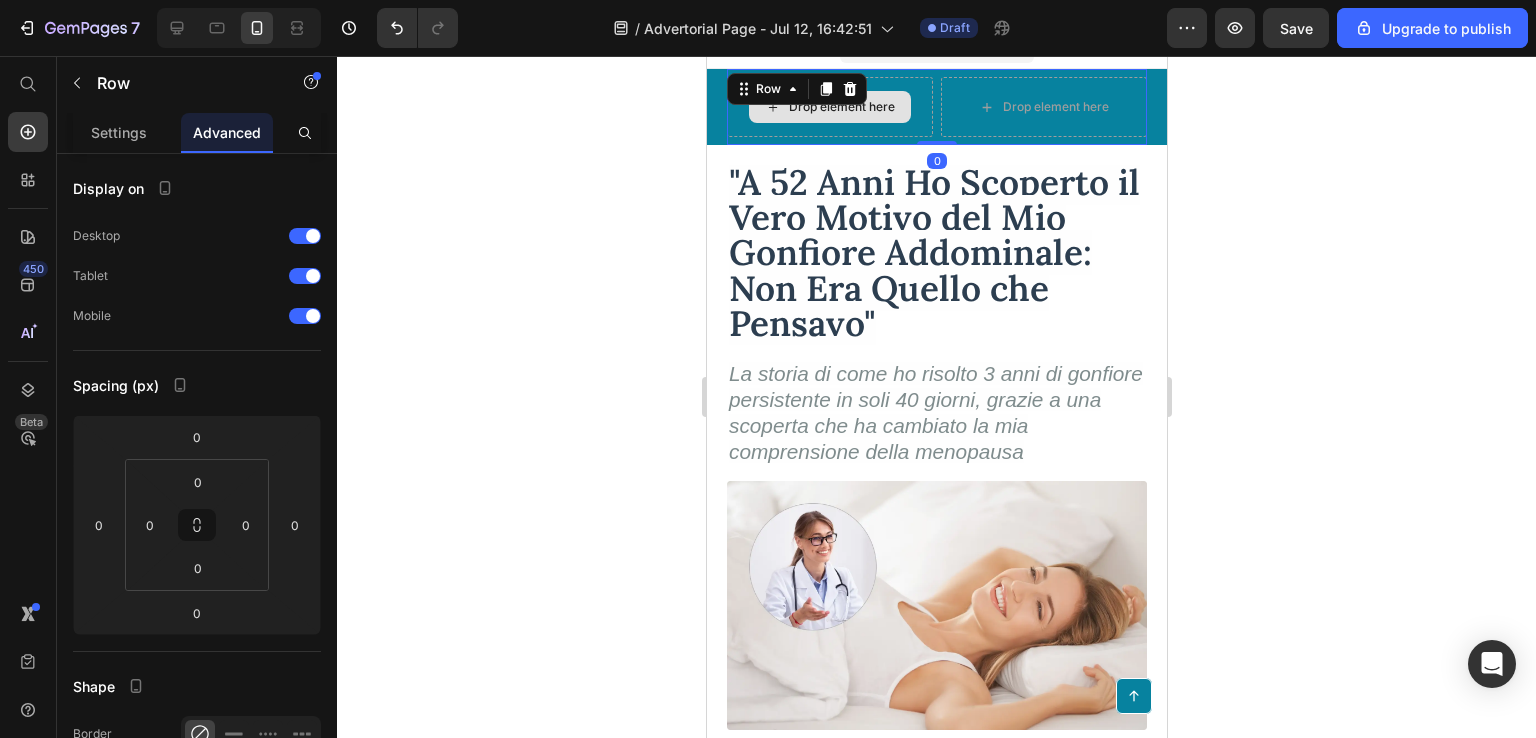 click on "Drop element here
Drop element here Row   0 Row" at bounding box center [936, 107] 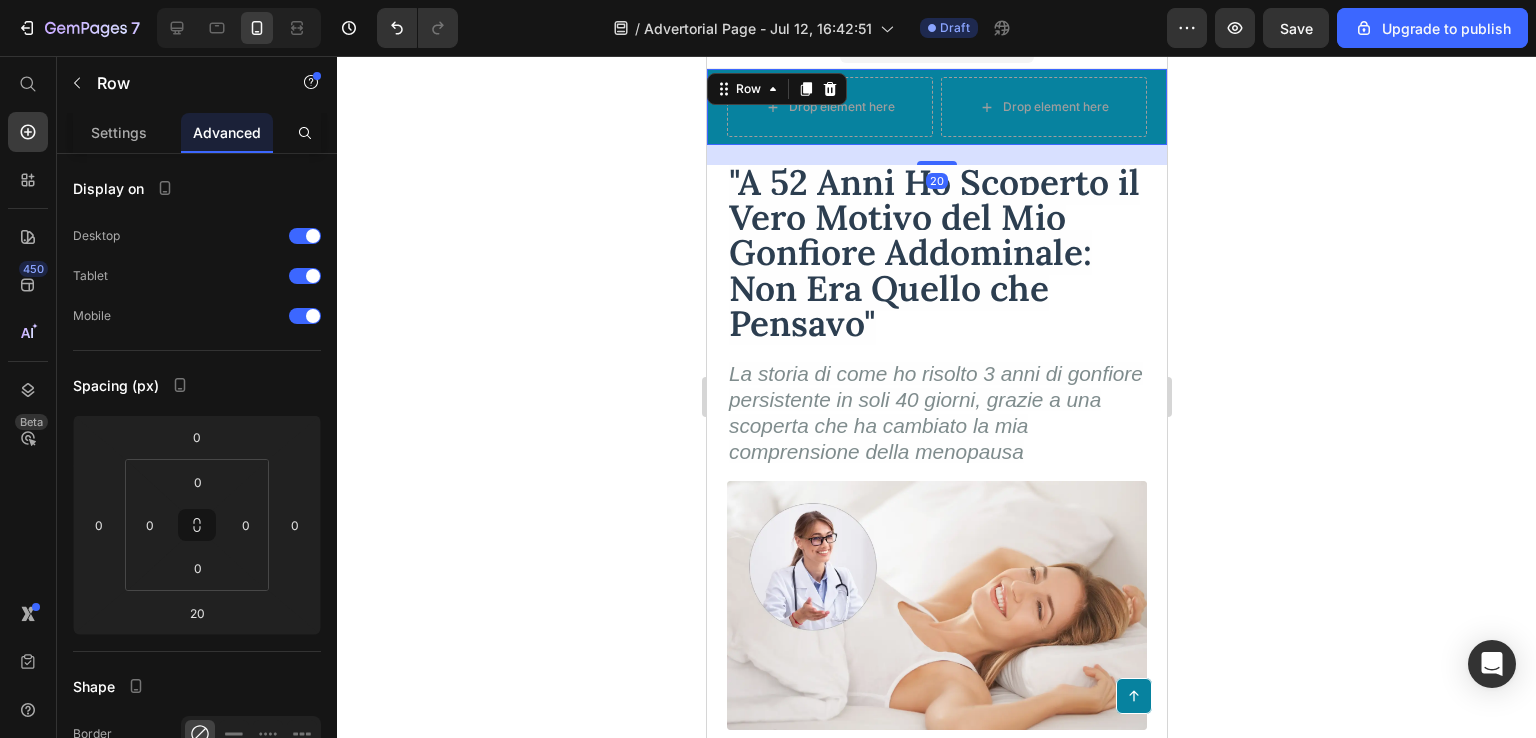 click on "Drop element here
Drop element here Row Row   20" at bounding box center [936, 107] 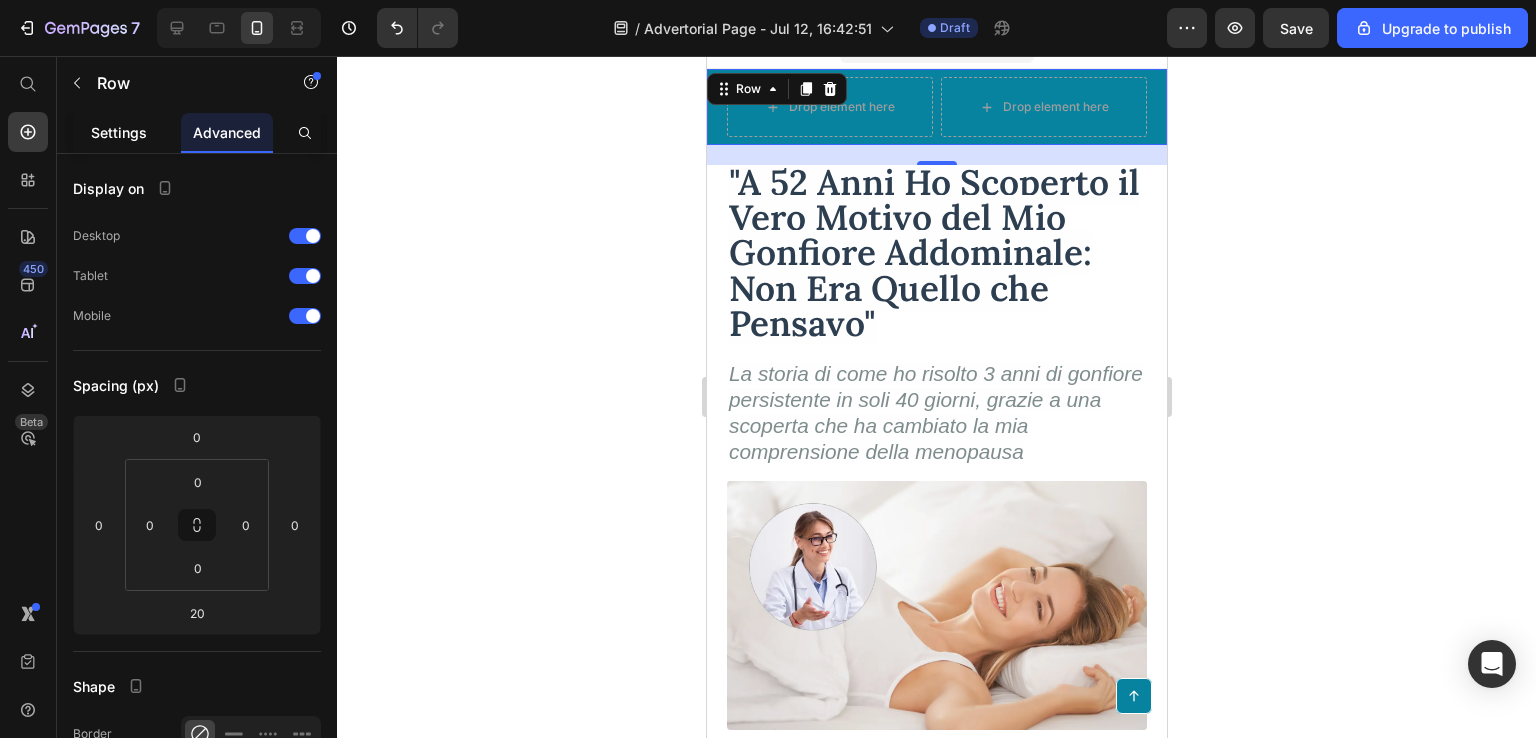 click on "Settings" 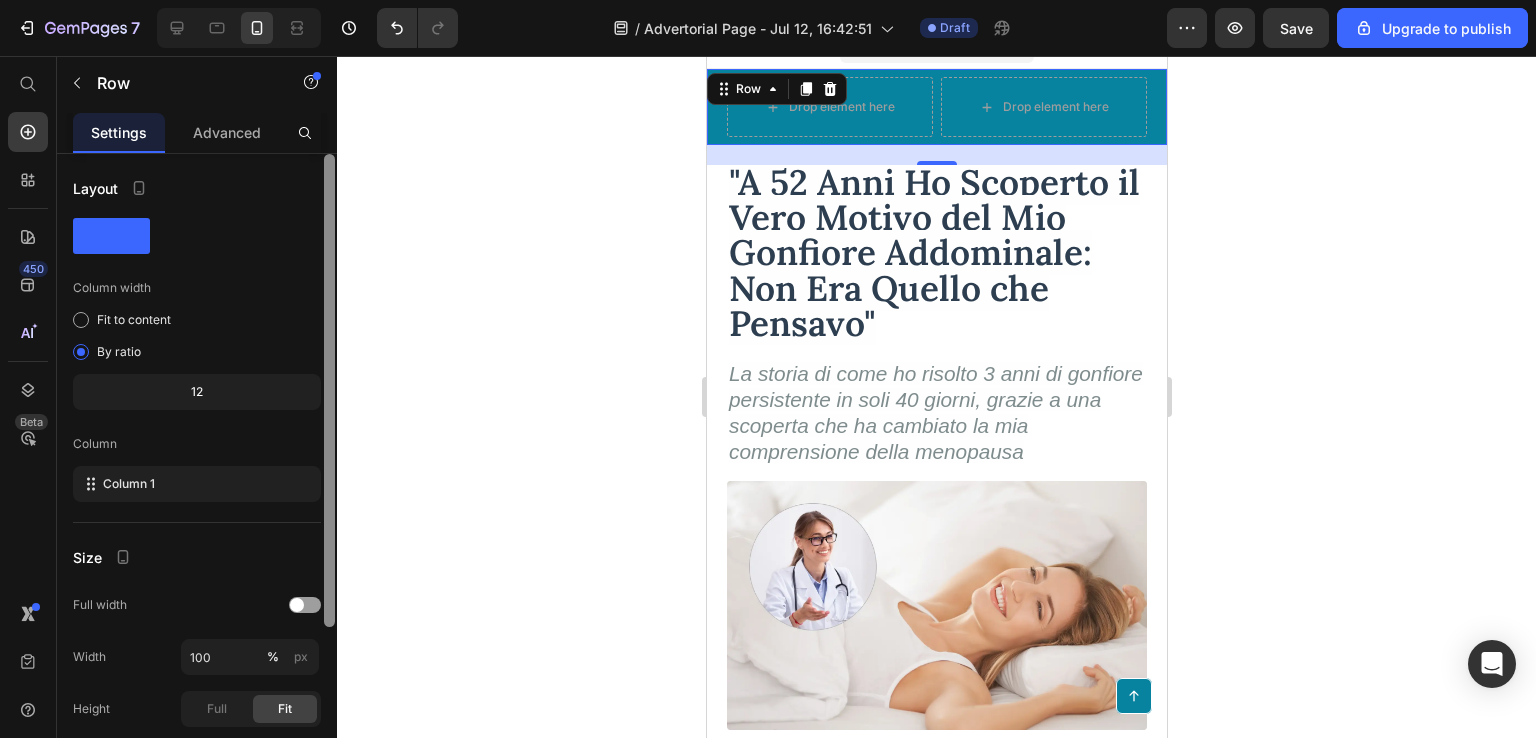 scroll, scrollTop: 225, scrollLeft: 0, axis: vertical 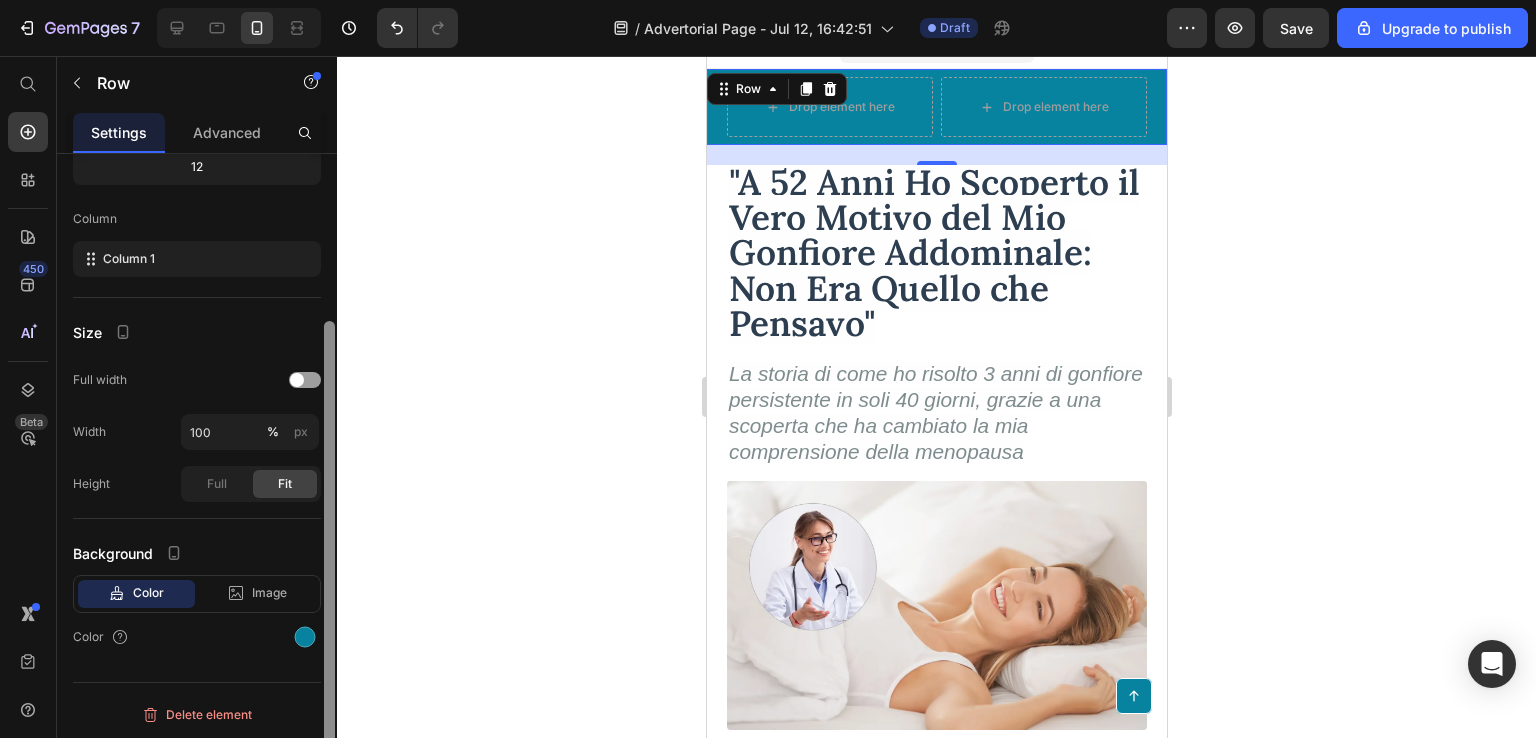 drag, startPoint x: 331, startPoint y: 356, endPoint x: 424, endPoint y: 776, distance: 430.17322 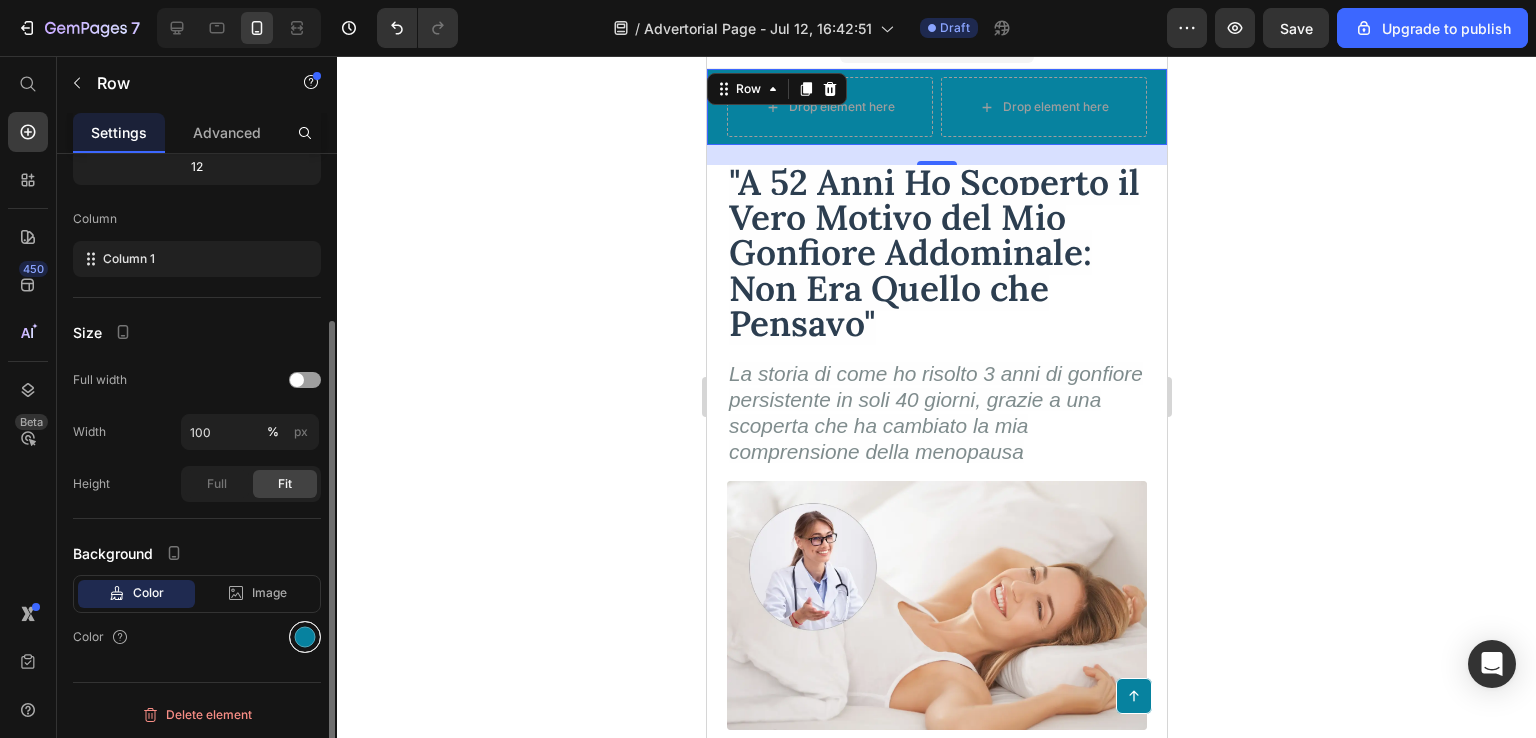 click at bounding box center (305, 637) 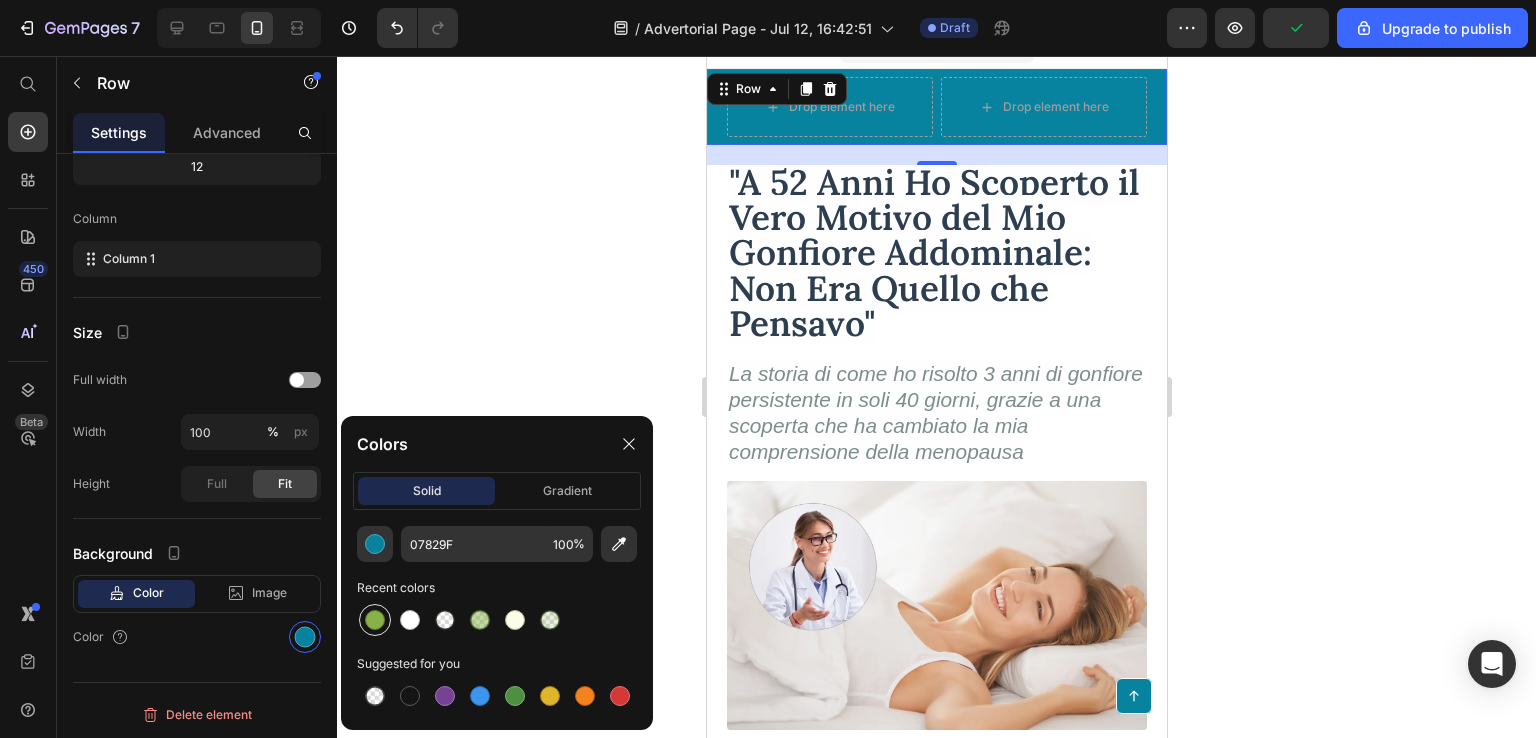 click at bounding box center (375, 620) 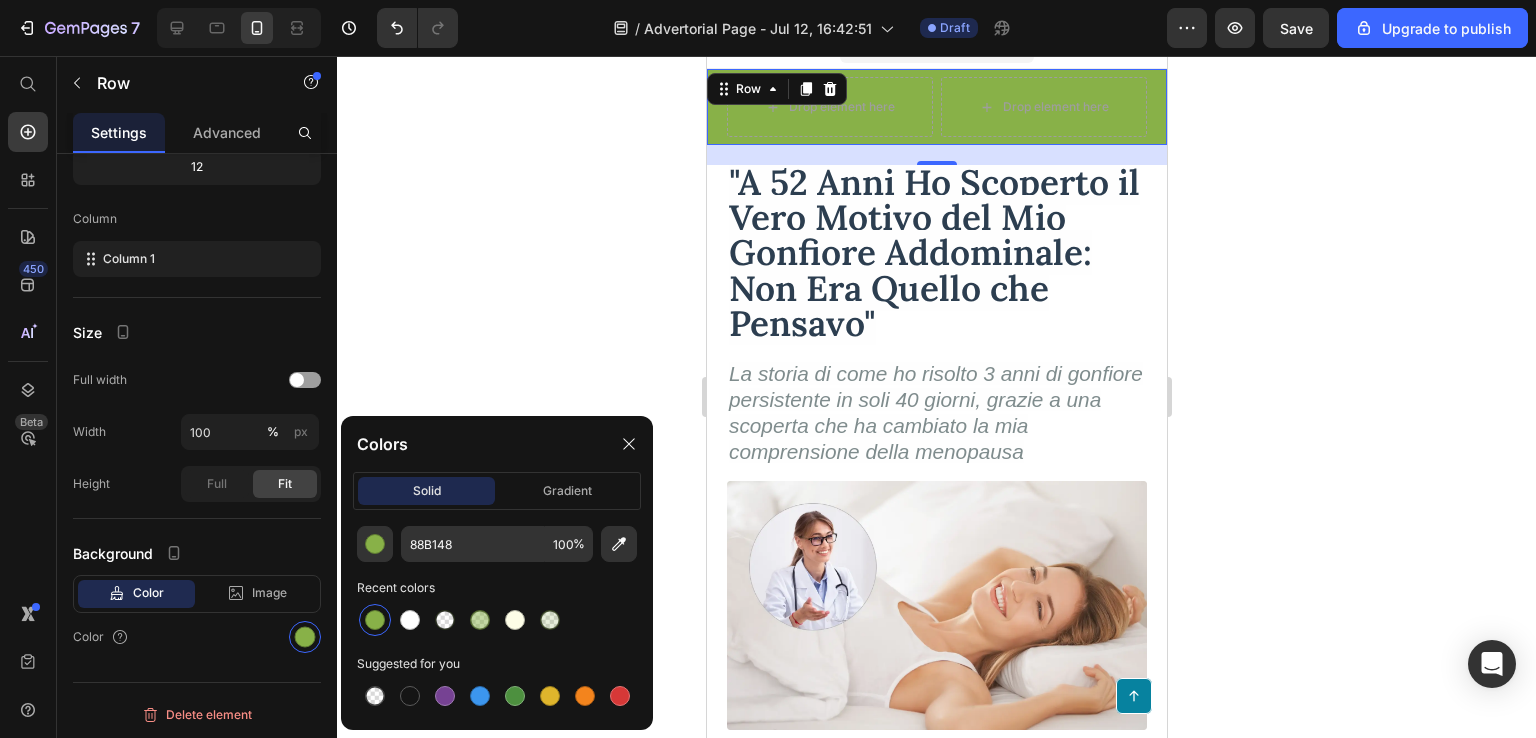 click 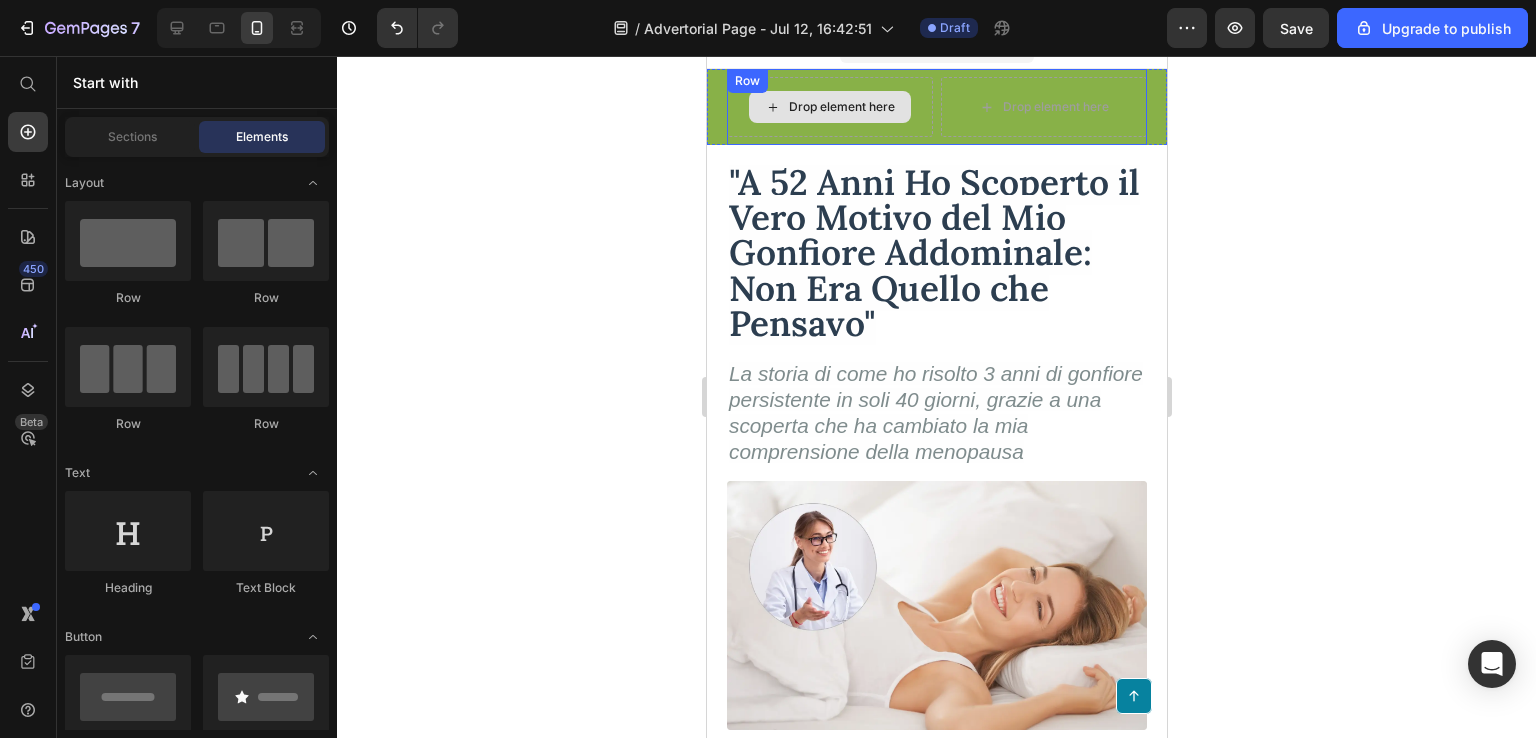 click on "Drop element here" at bounding box center (841, 107) 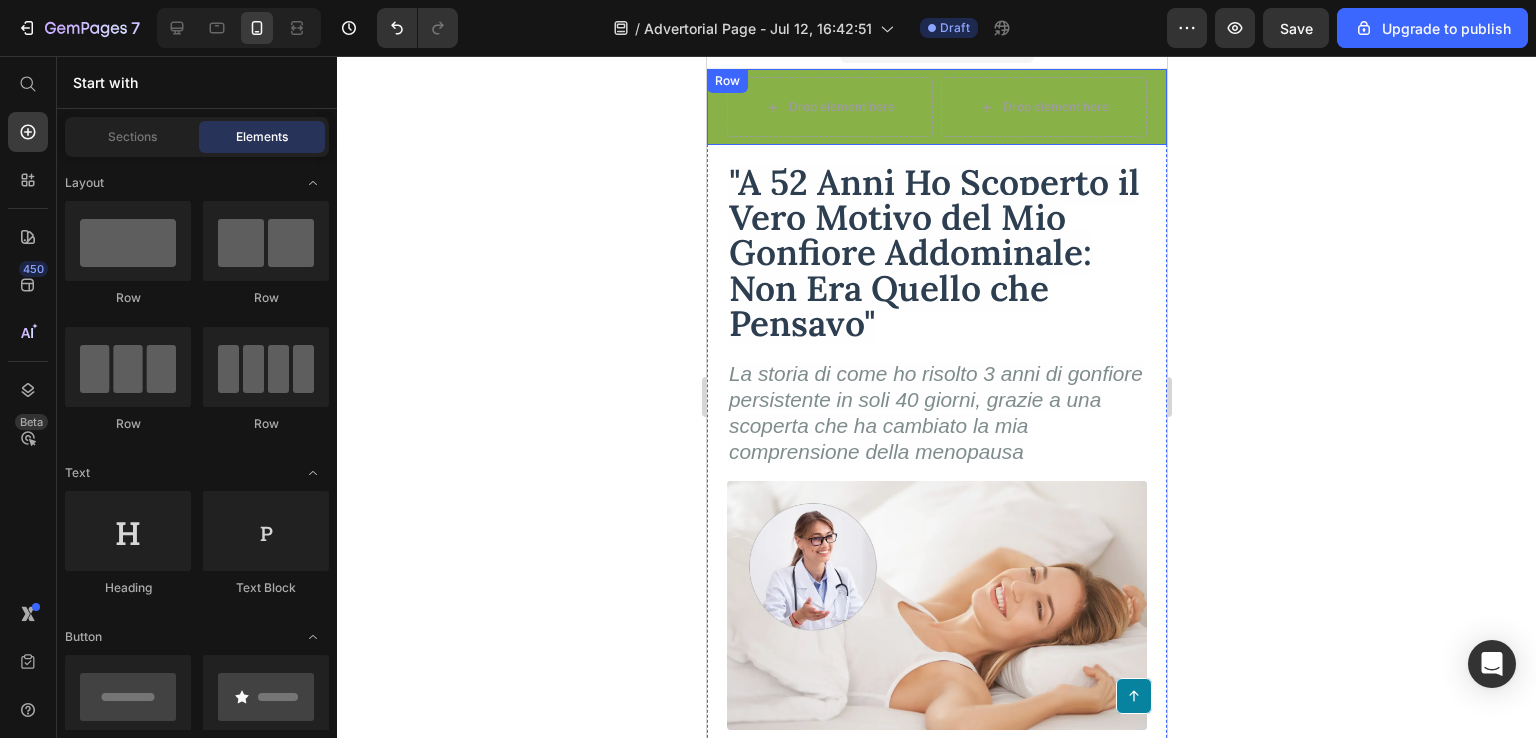 click on "Drop element here
Drop element here Row Row" at bounding box center [936, 107] 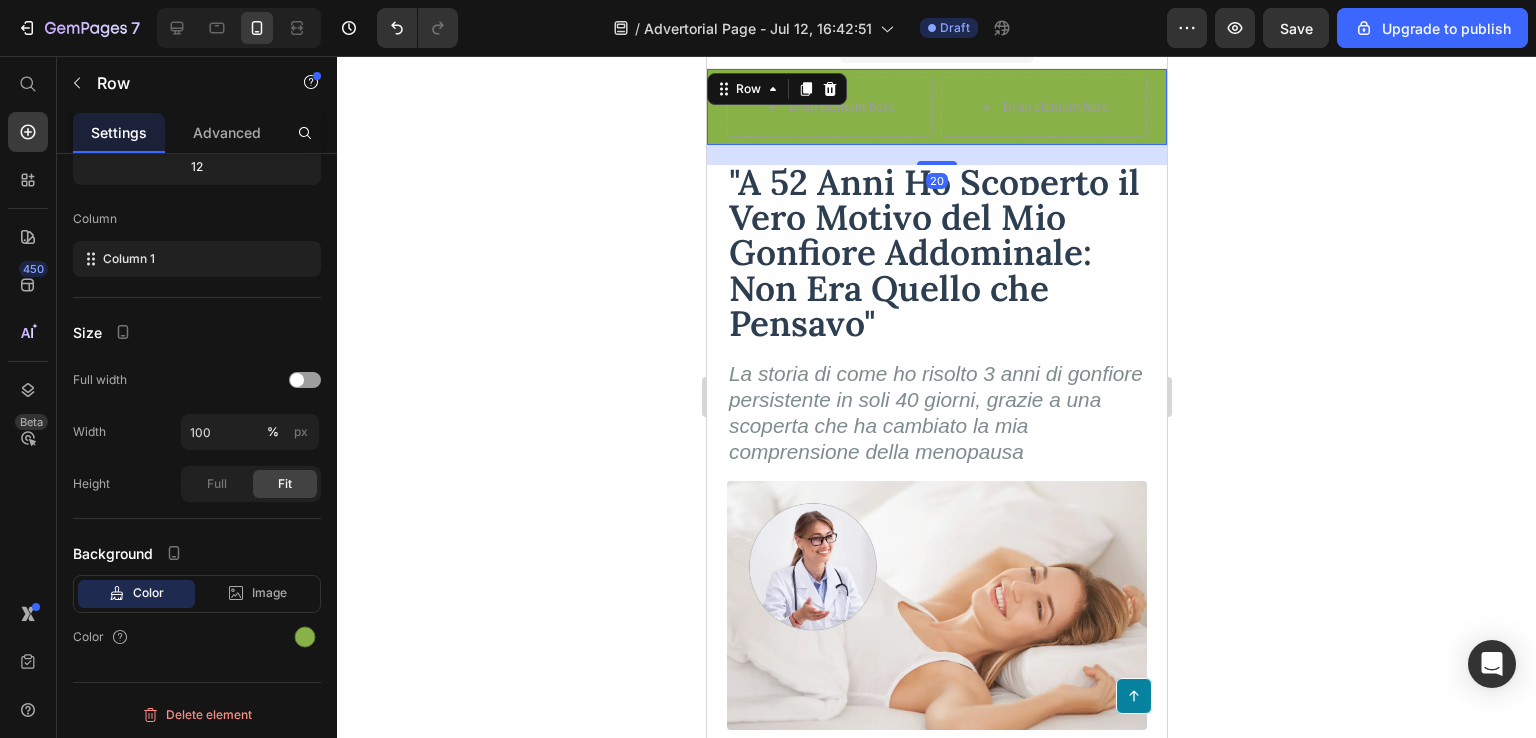 click on "Row" at bounding box center [776, 89] 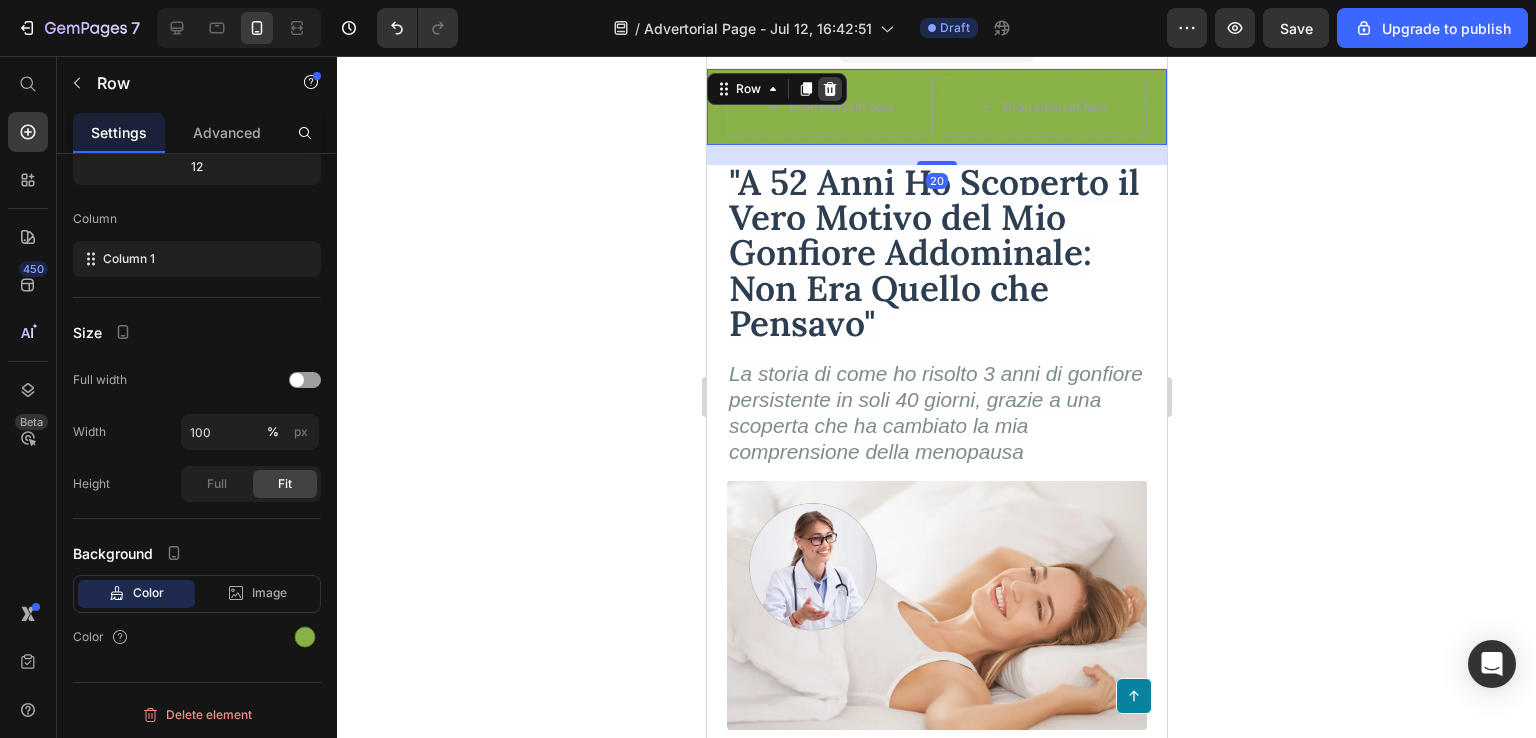 click 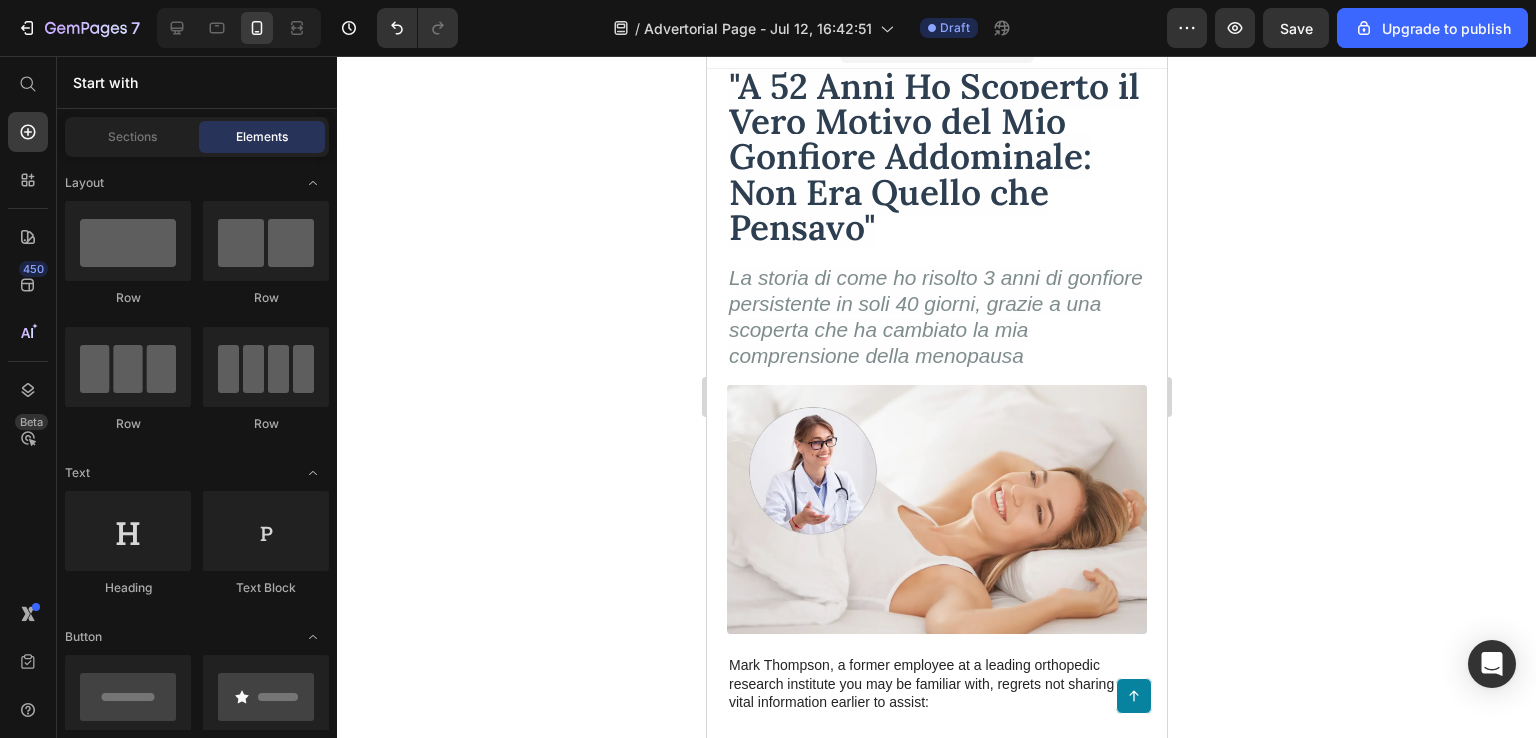 click 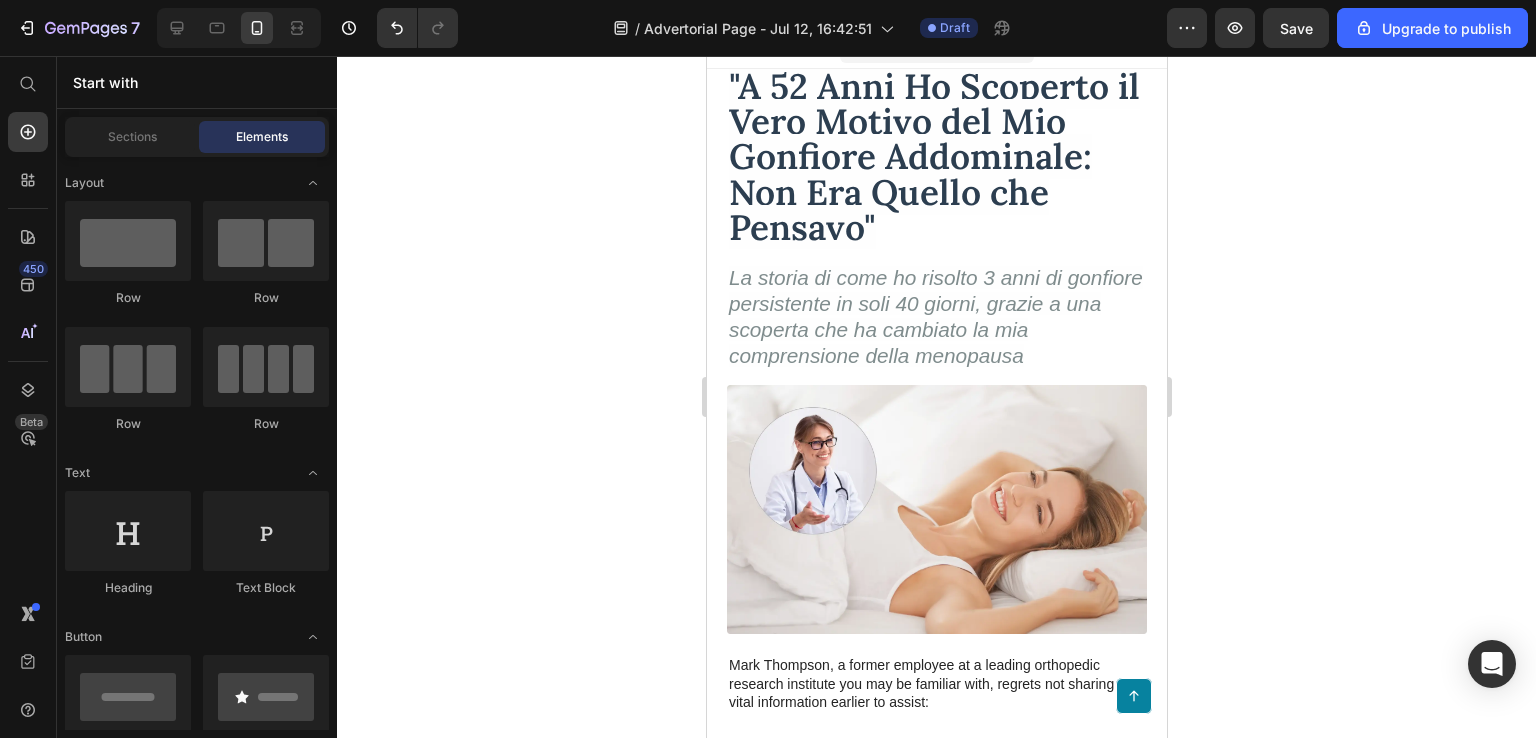 scroll, scrollTop: 0, scrollLeft: 0, axis: both 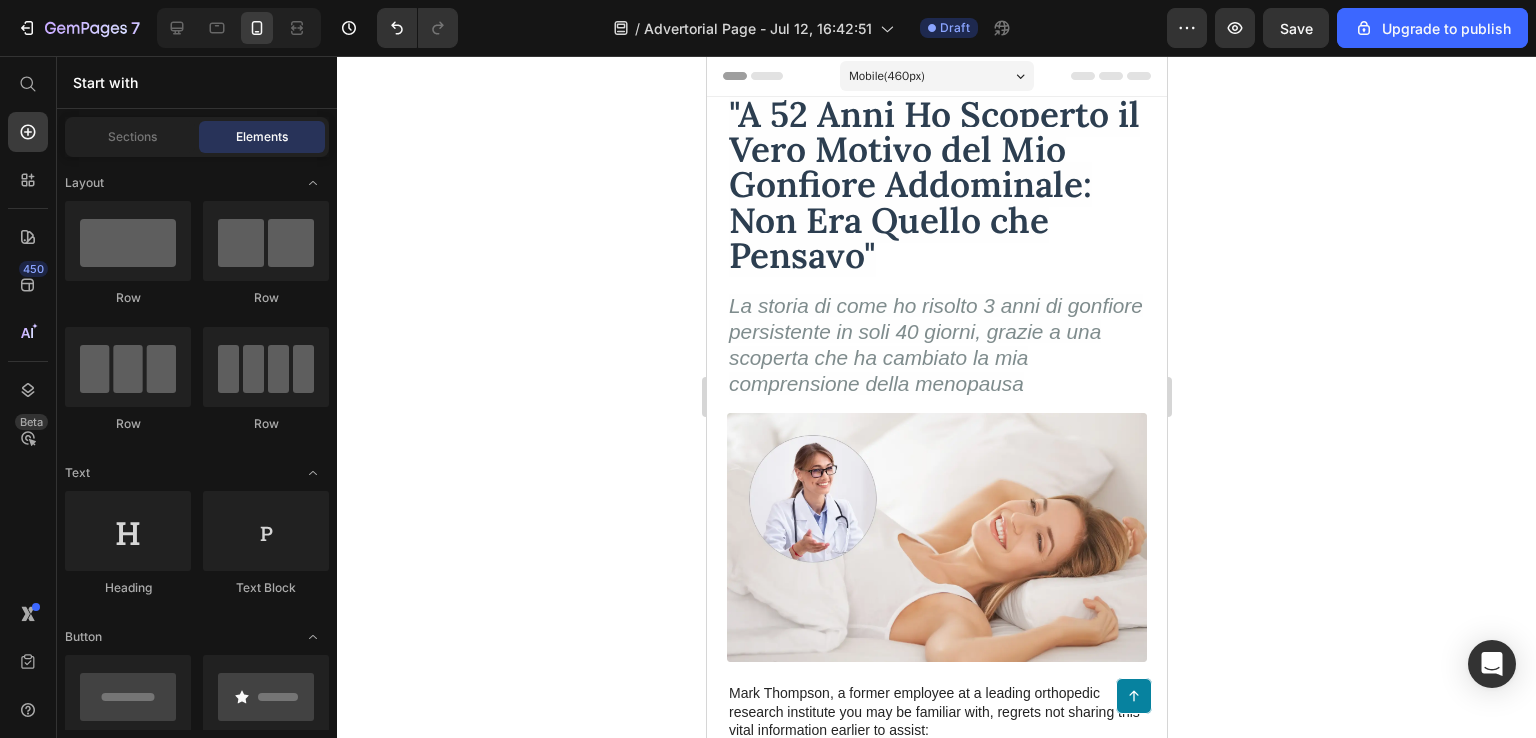 click on "Mobile  ( 460 px)" at bounding box center (936, 76) 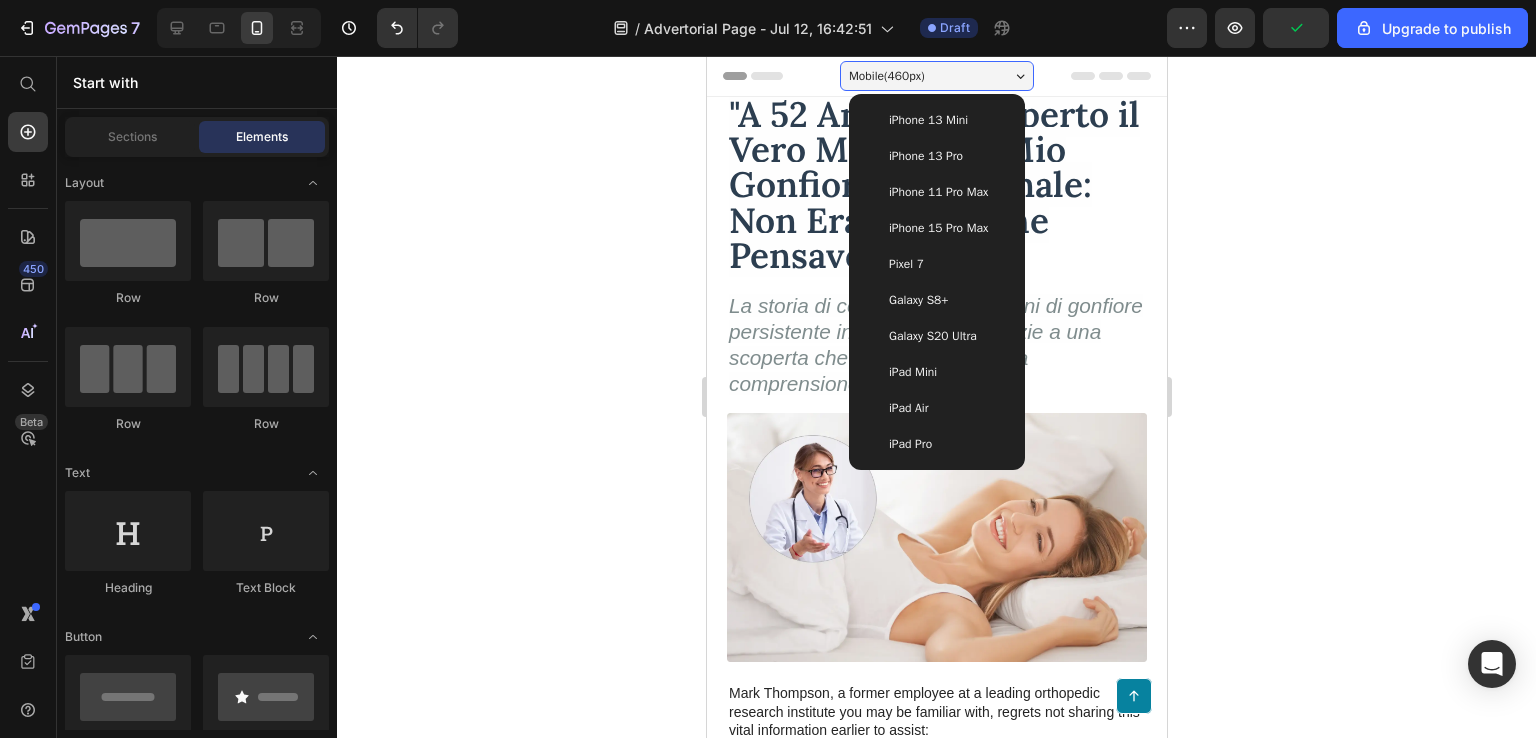 click on "iPad Pro" at bounding box center [936, 444] 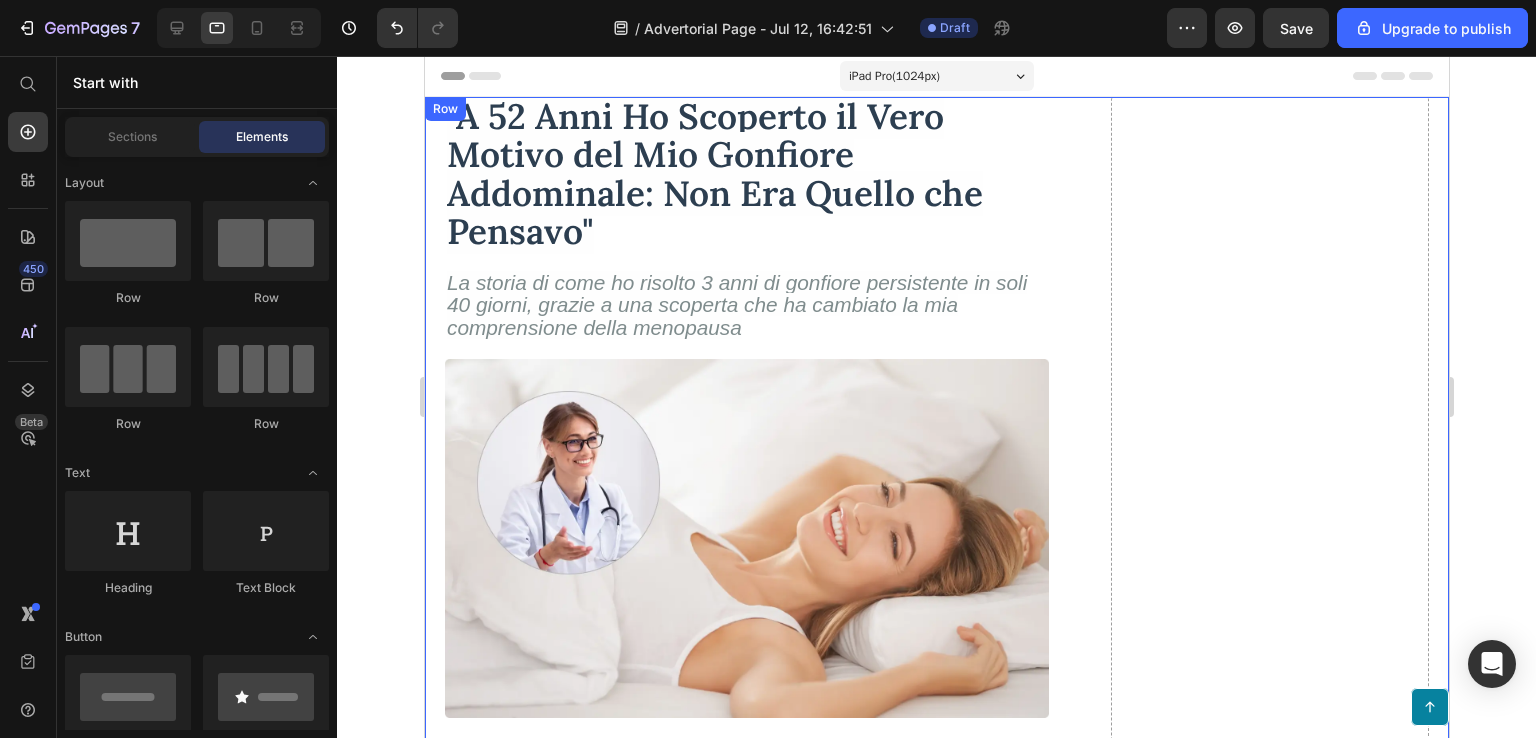 click on "Drop element here" at bounding box center [1269, 773] 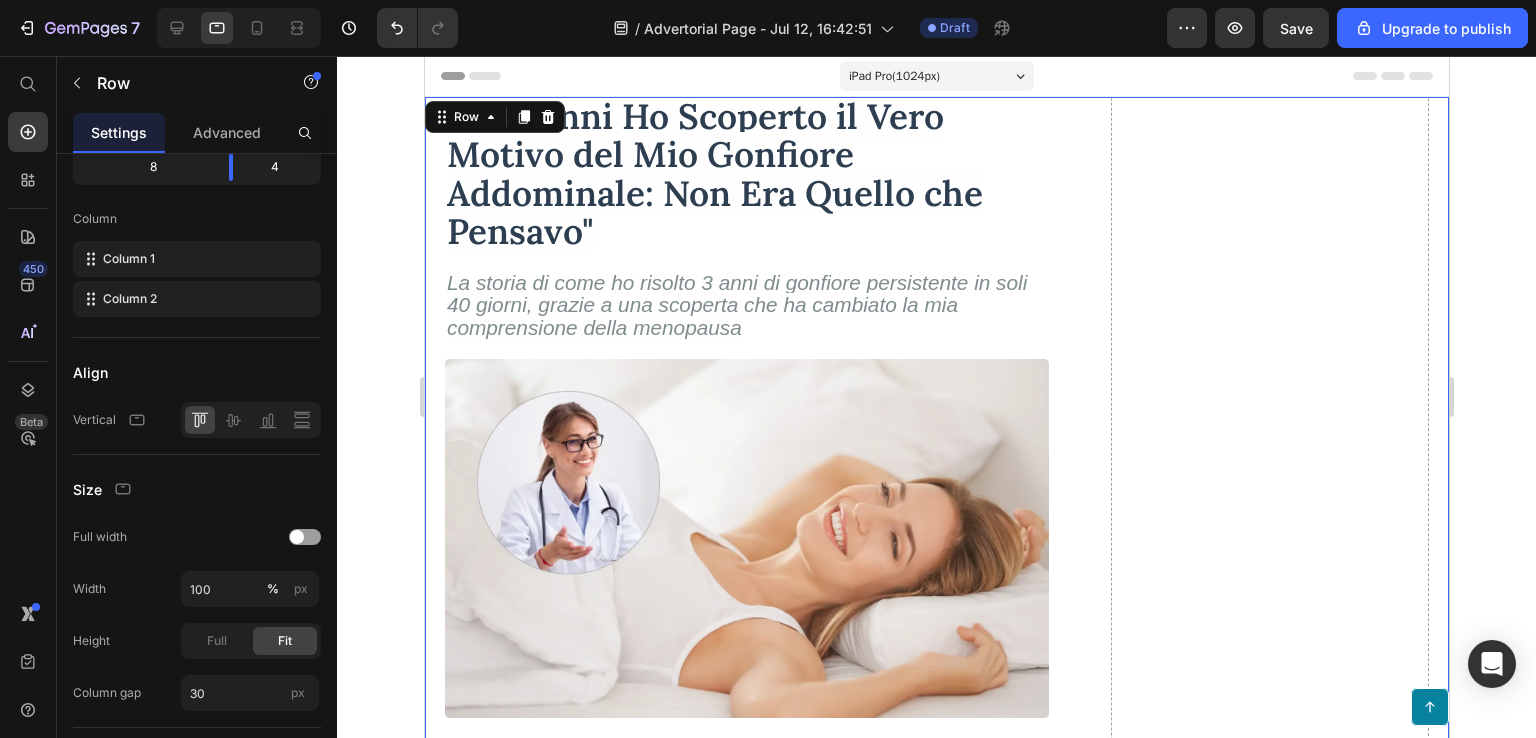 click on "Drop element here" at bounding box center (1269, 773) 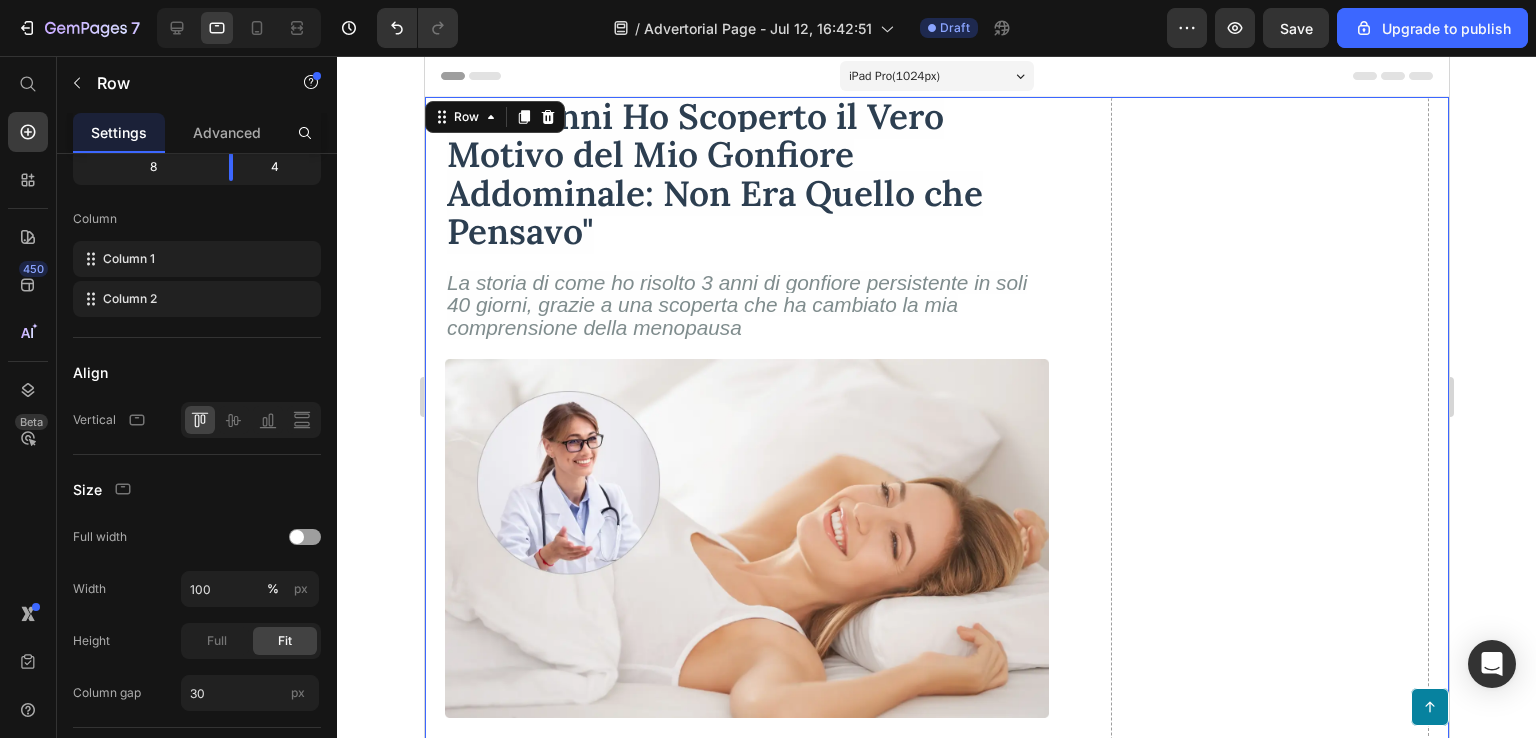 click 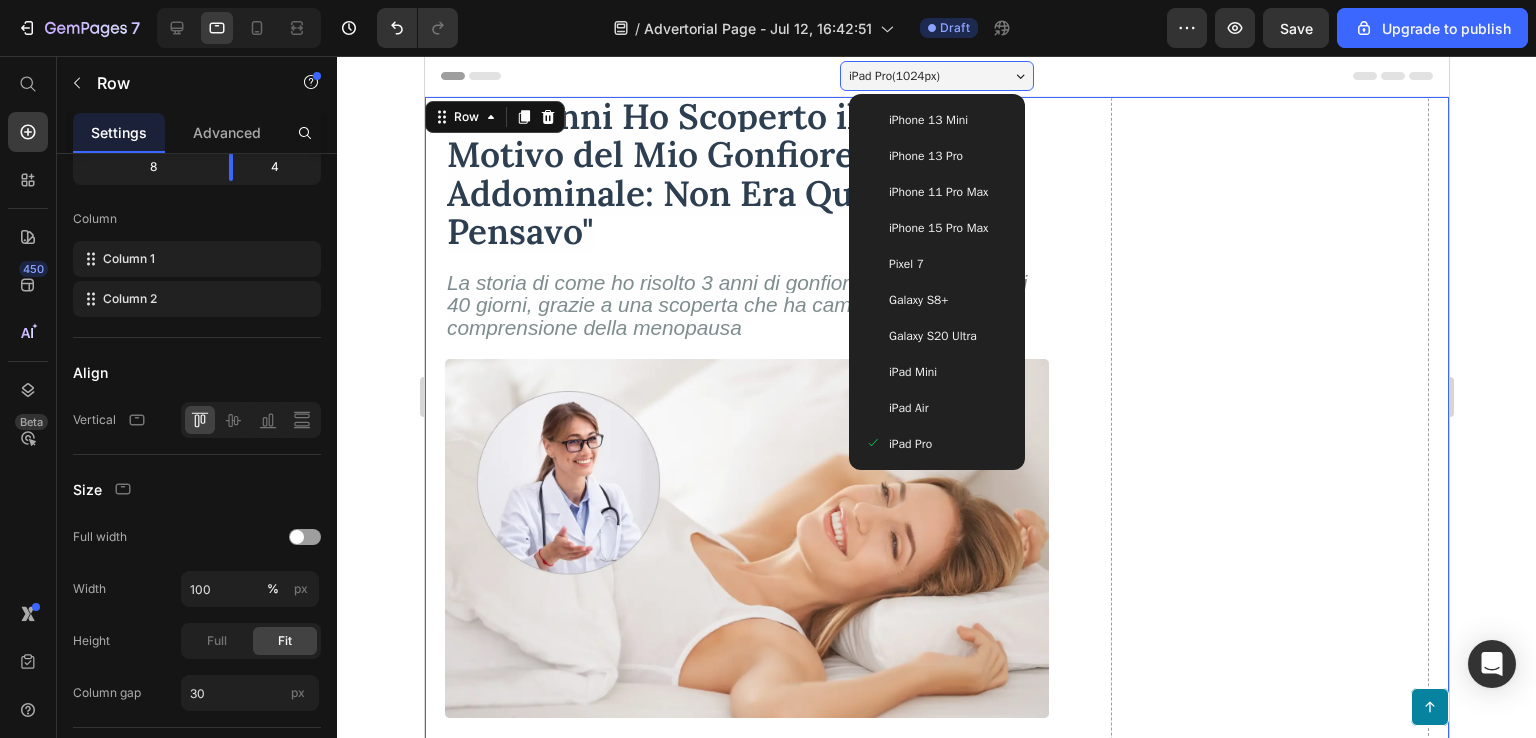 click on "iPhone 13 Mini" at bounding box center (936, 120) 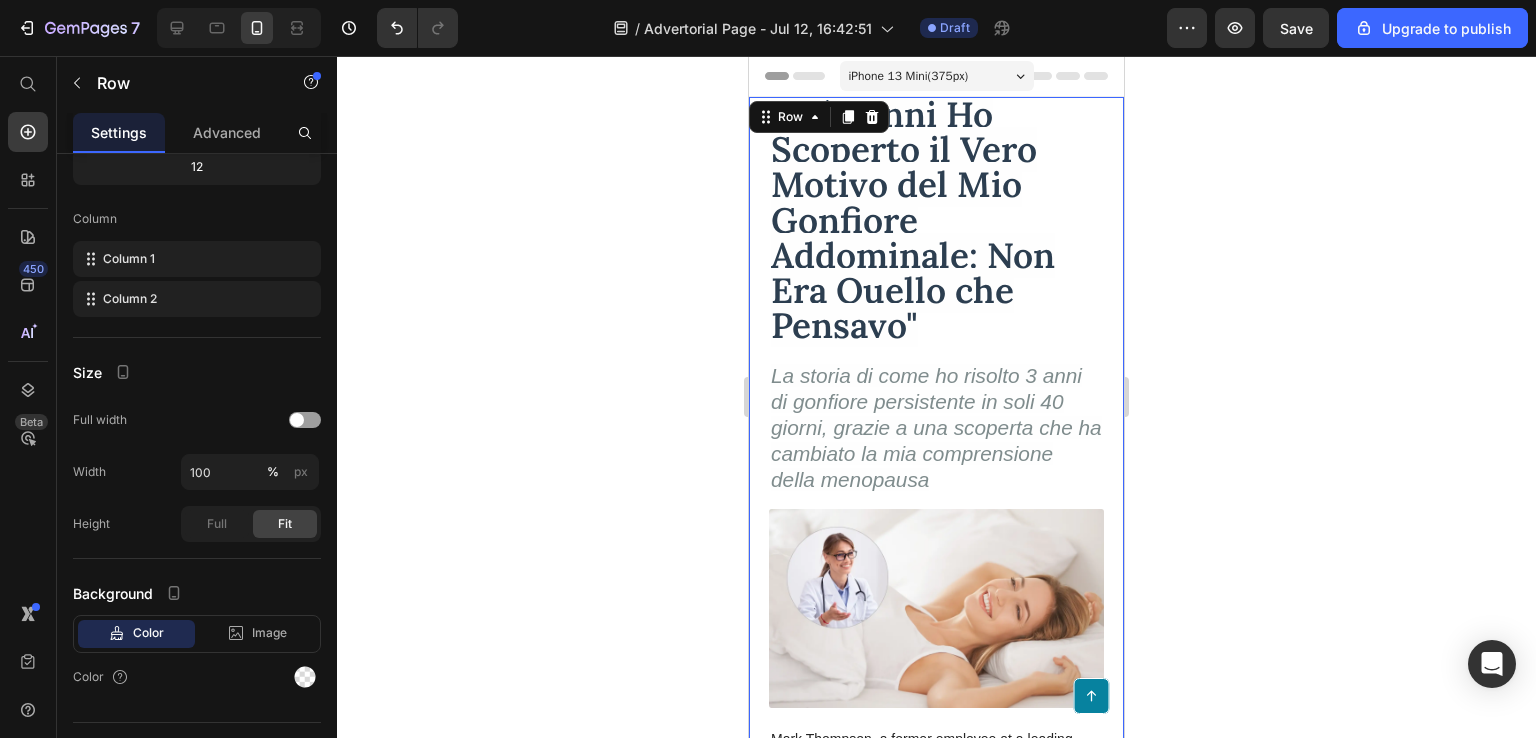 click on "iPhone 13 Mini  ( 375 px)" at bounding box center (909, 76) 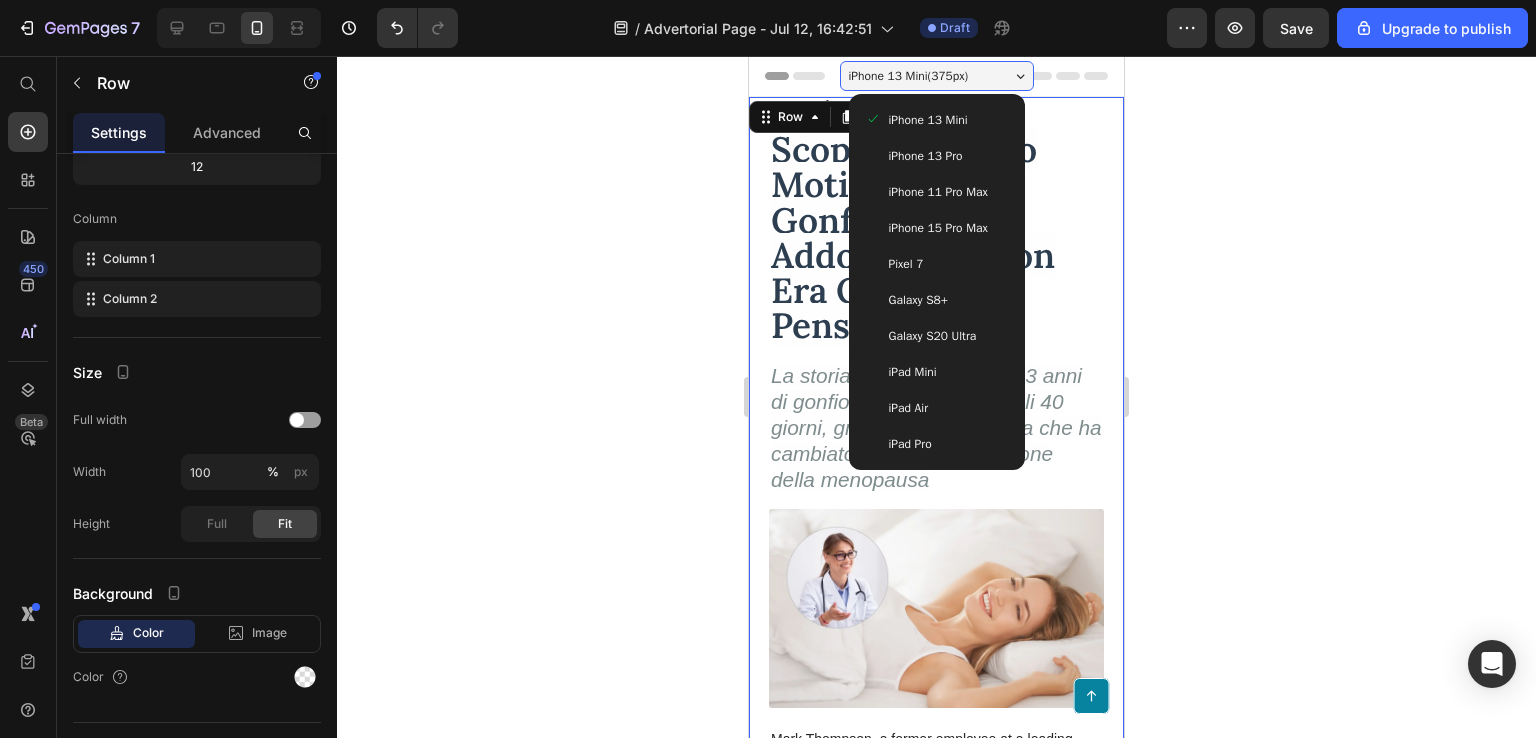 click on "iPhone 13 Pro" at bounding box center (926, 156) 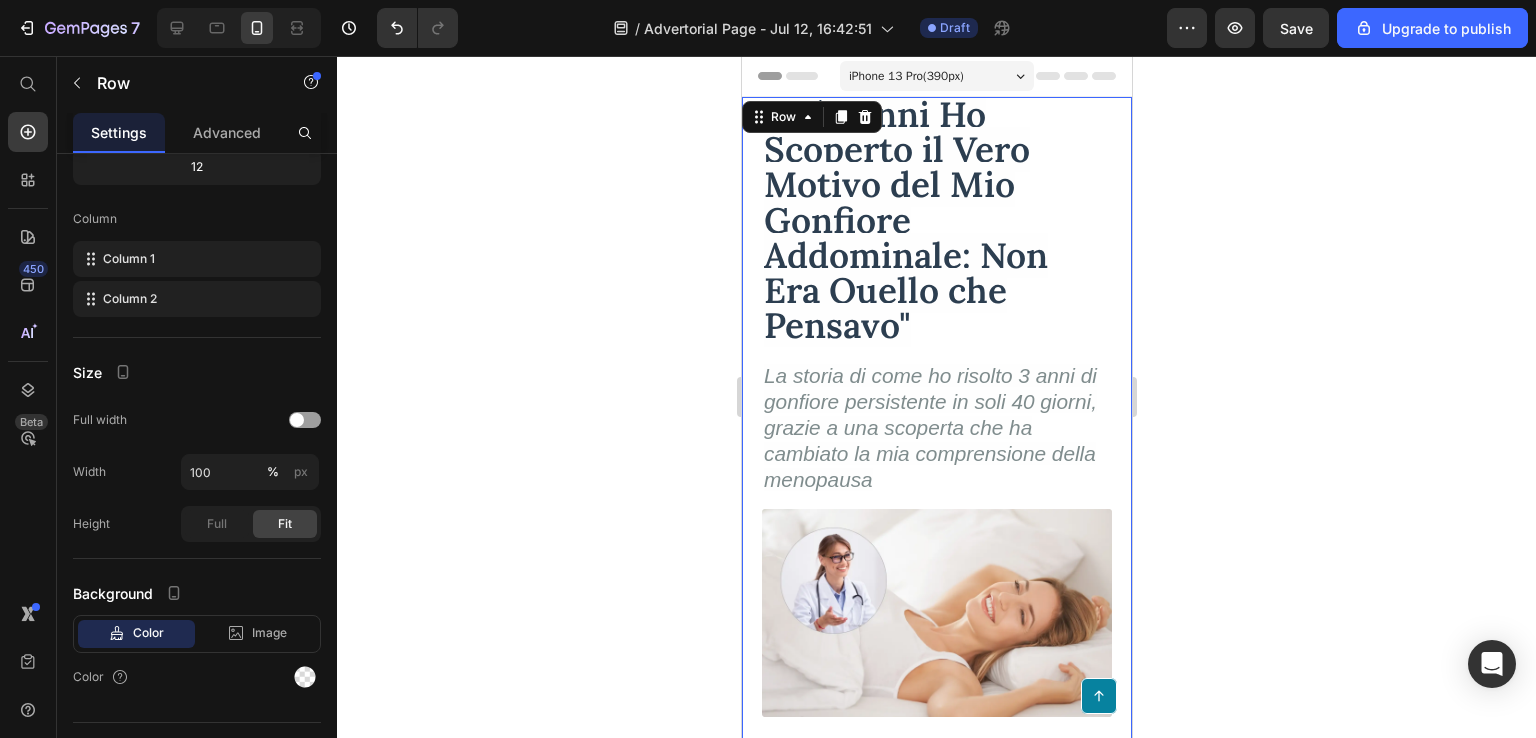 click on "iPhone 13 Pro  ( 390 px)" at bounding box center [905, 76] 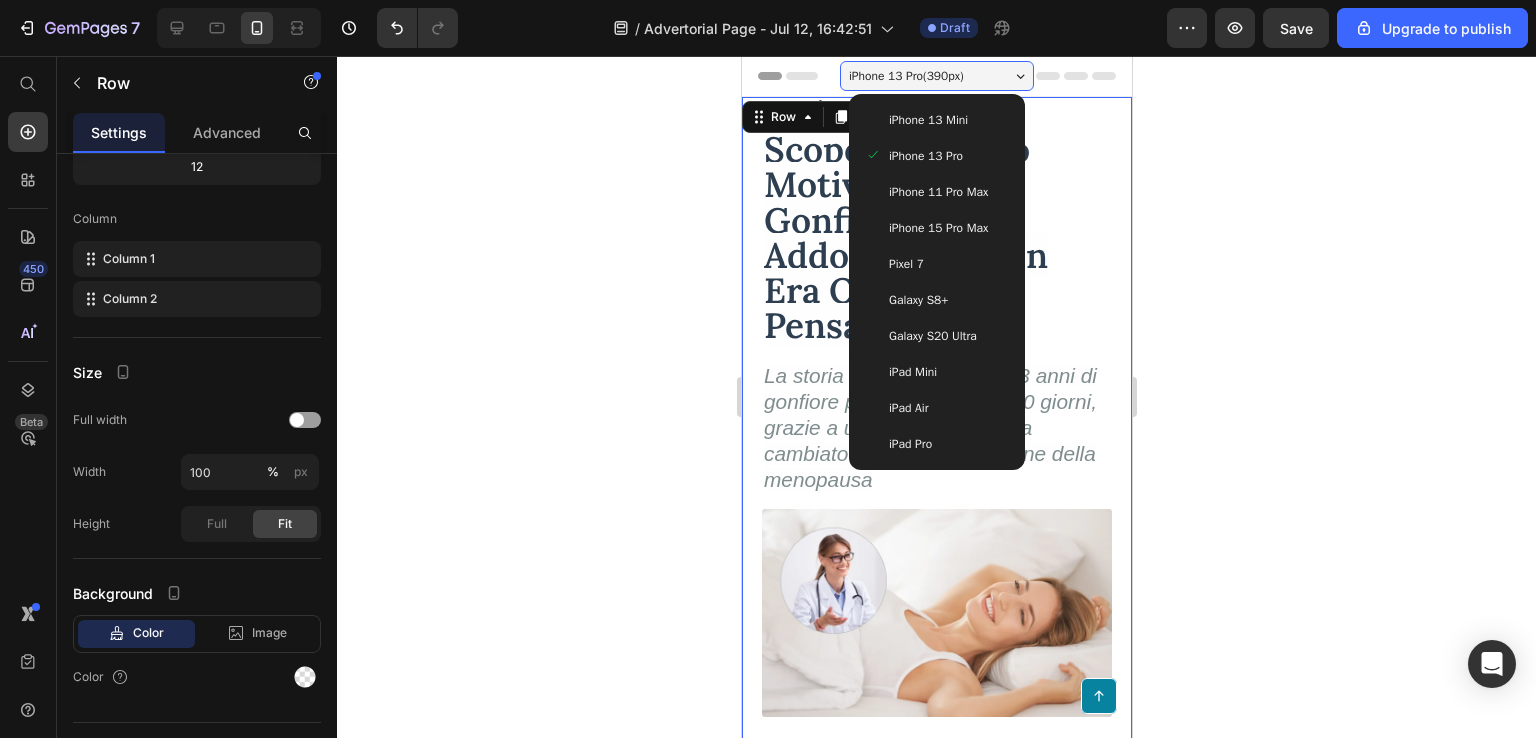 click on "iPhone 11 Pro Max" at bounding box center [936, 192] 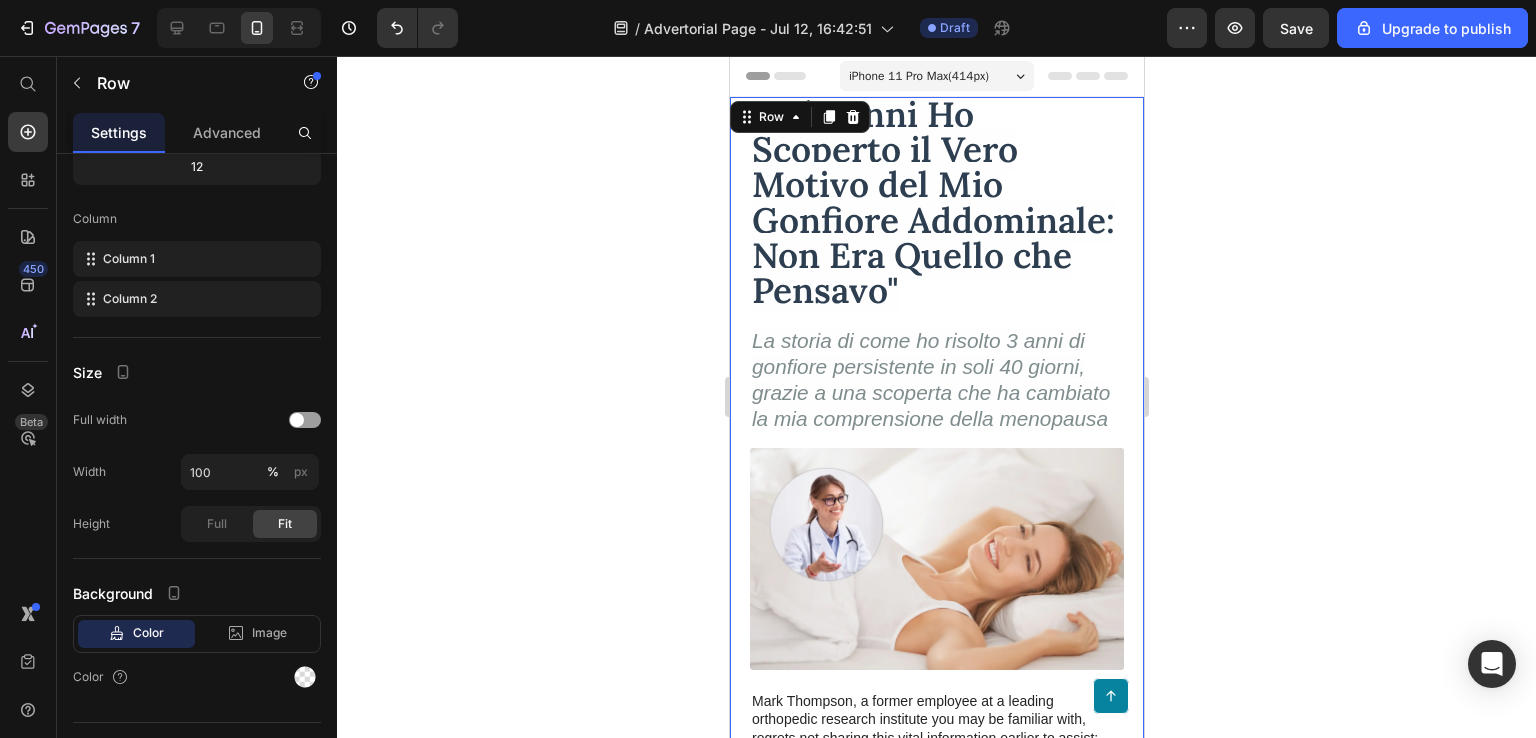 click on "iPhone 11 Pro Max  ( 414 px)" at bounding box center (936, 76) 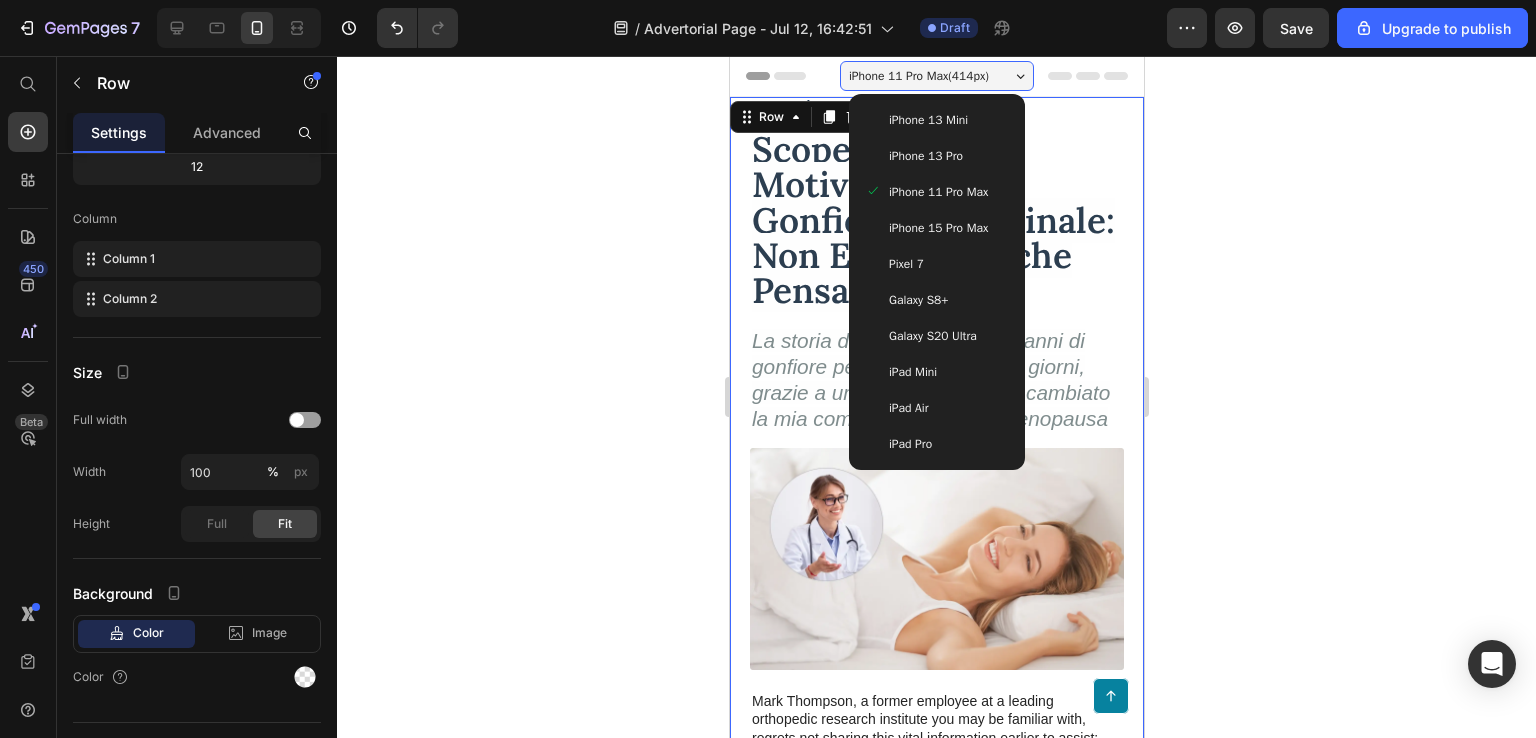 click on "iPhone 15 Pro Max" at bounding box center (937, 228) 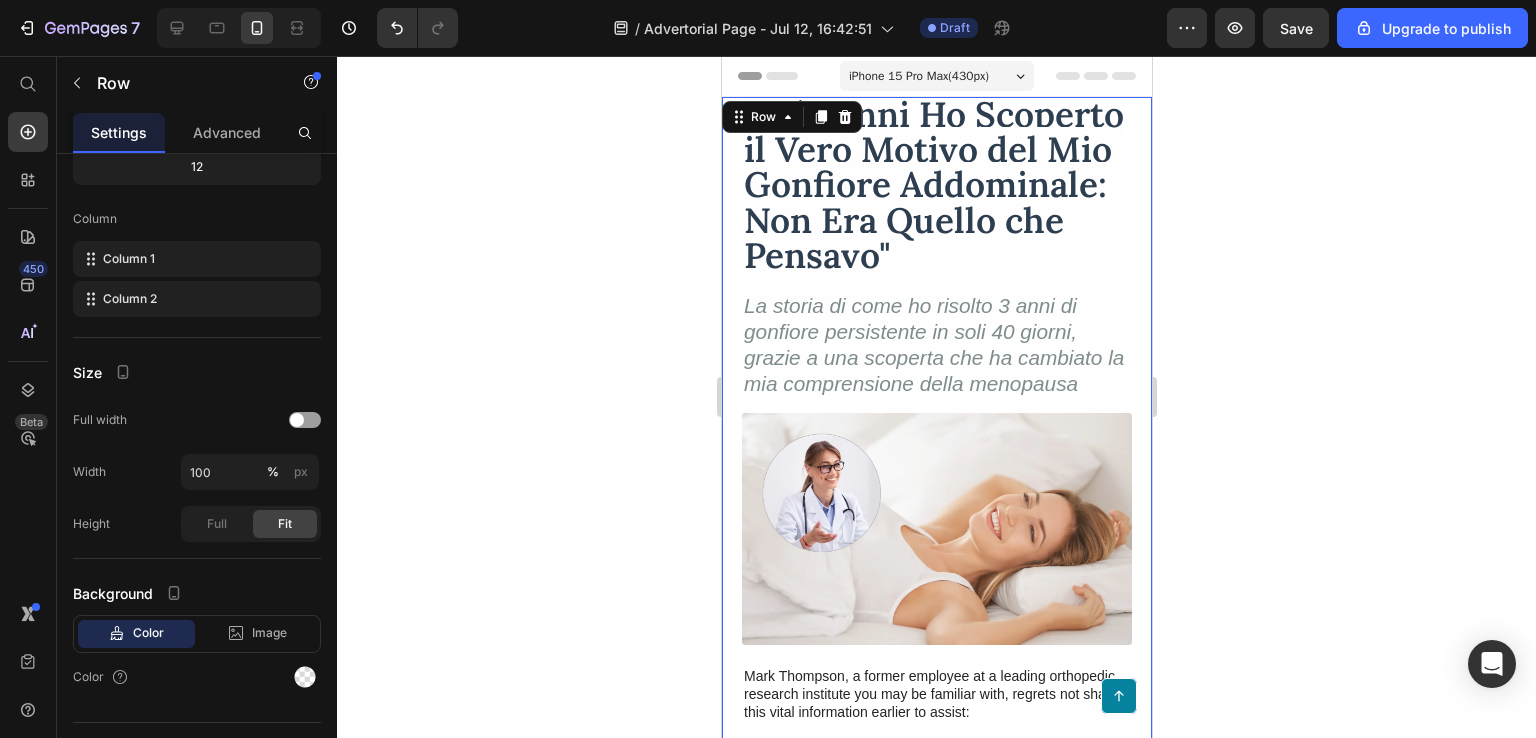 click 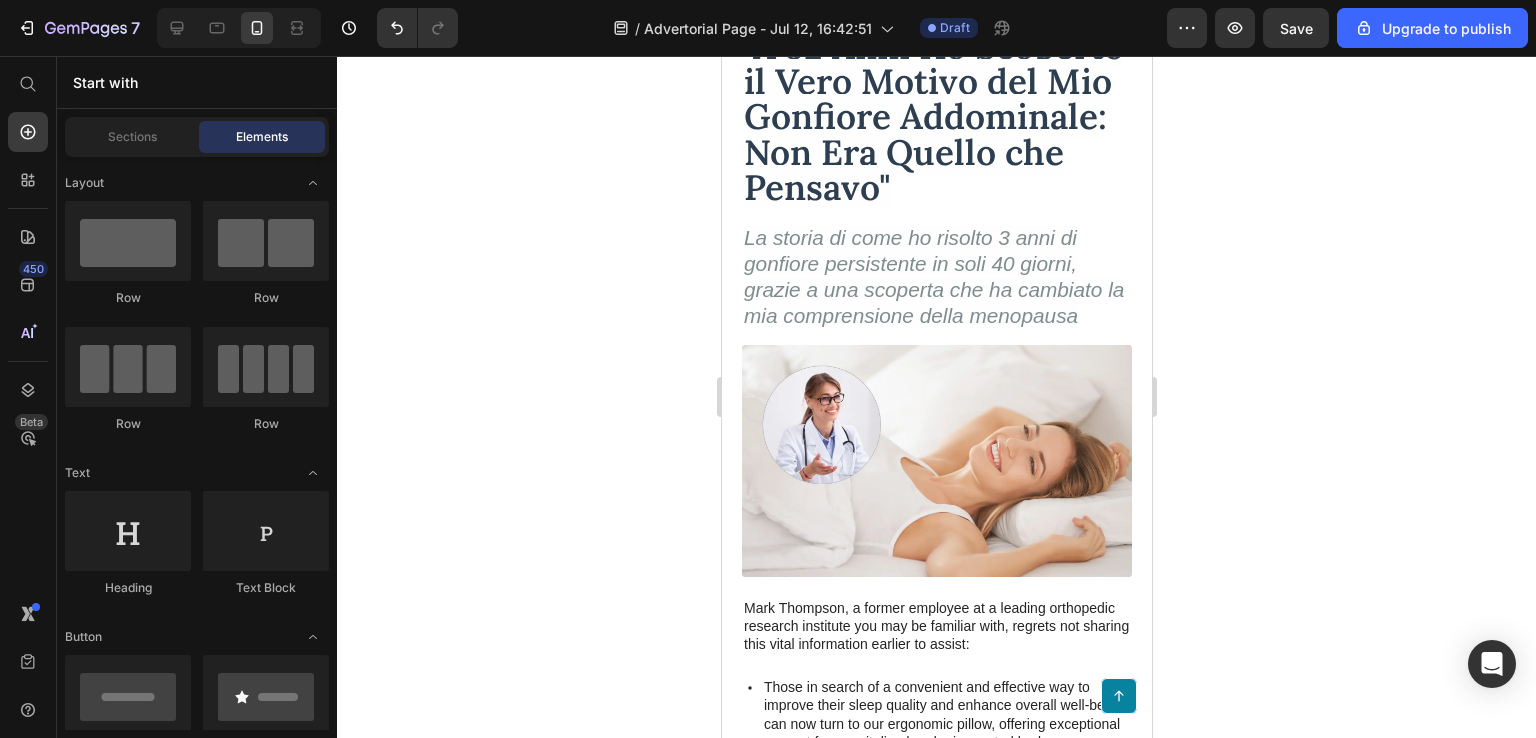 scroll, scrollTop: 80, scrollLeft: 0, axis: vertical 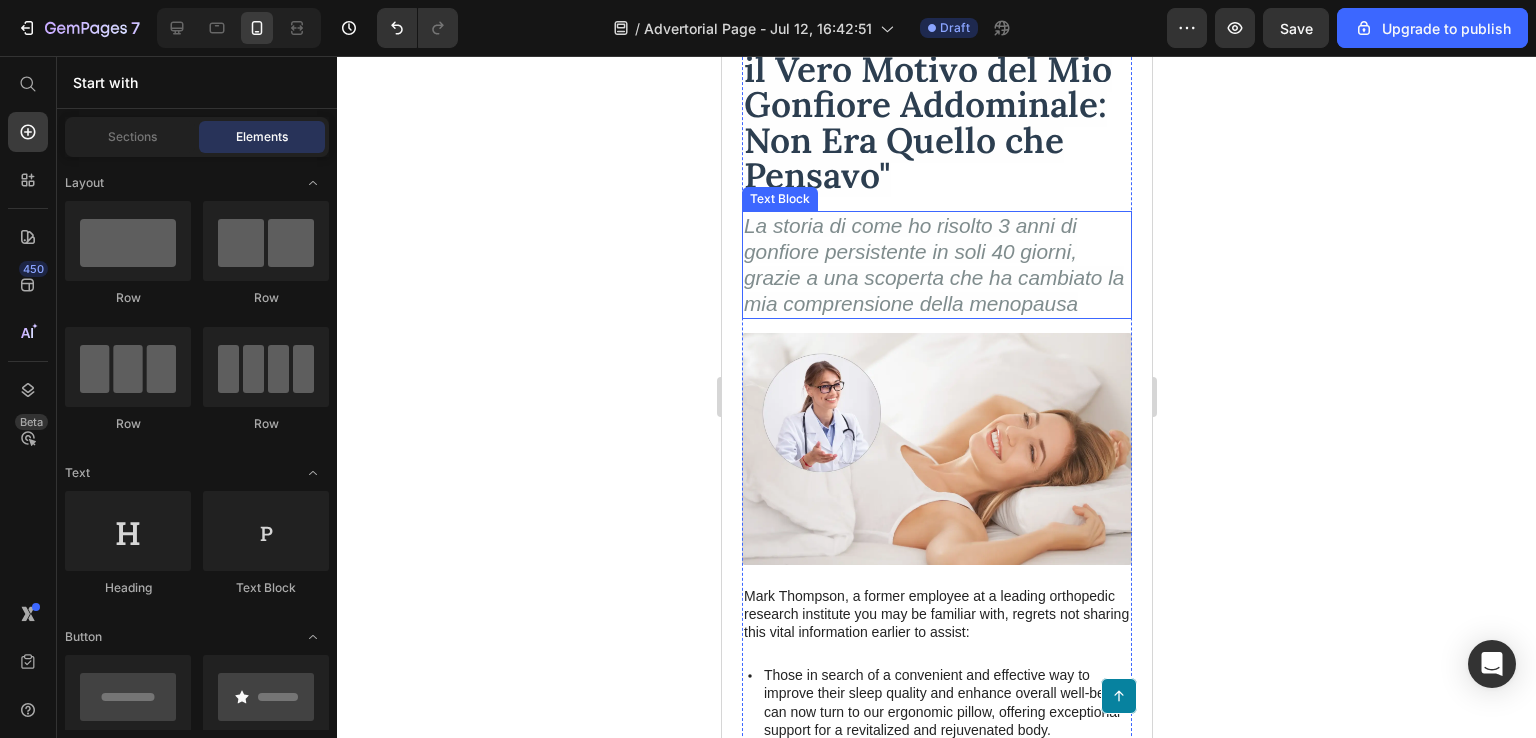 click on "La storia di come ho risolto 3 anni di gonfiore persistente in soli 40 giorni, grazie a una scoperta che ha cambiato la mia comprensione della menopausa" at bounding box center (933, 264) 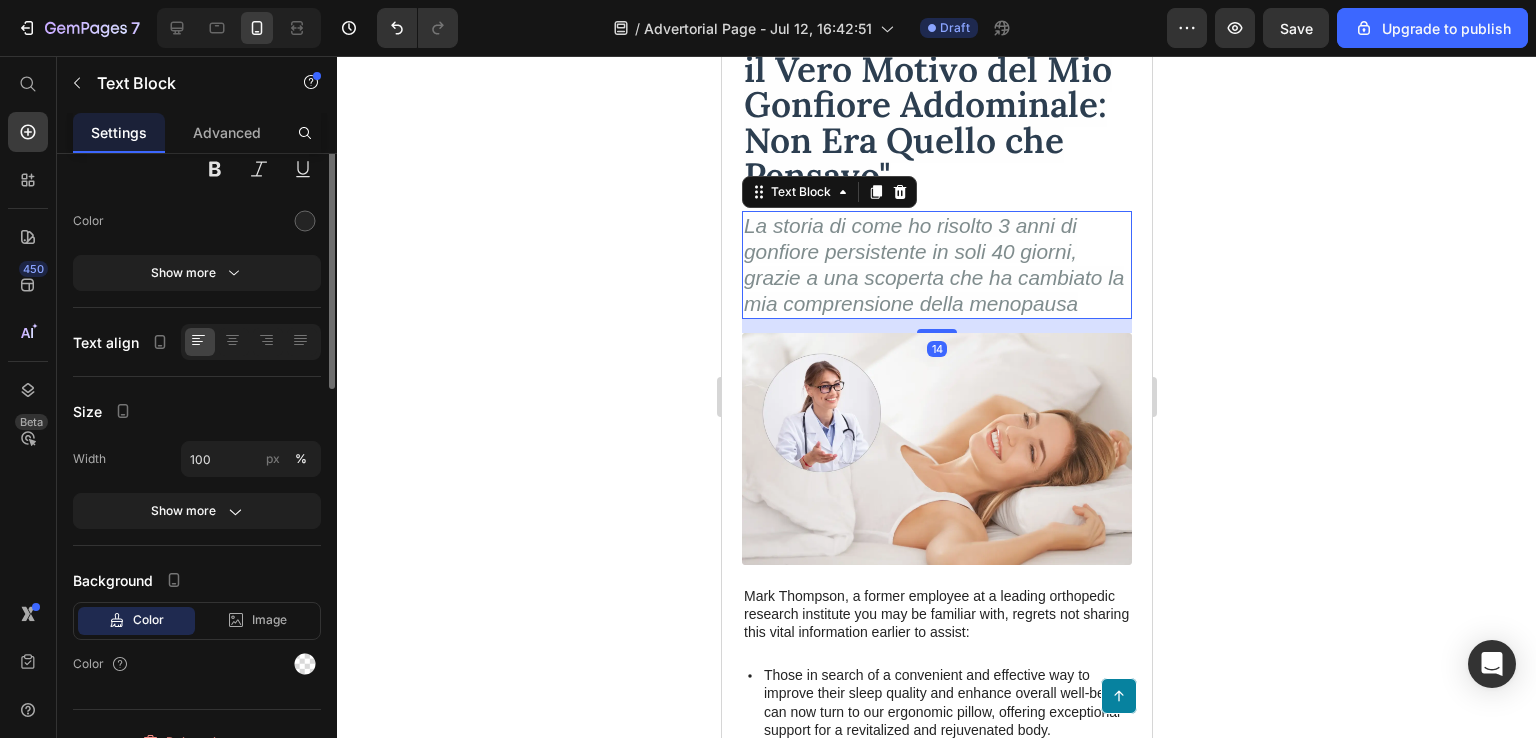 scroll, scrollTop: 0, scrollLeft: 0, axis: both 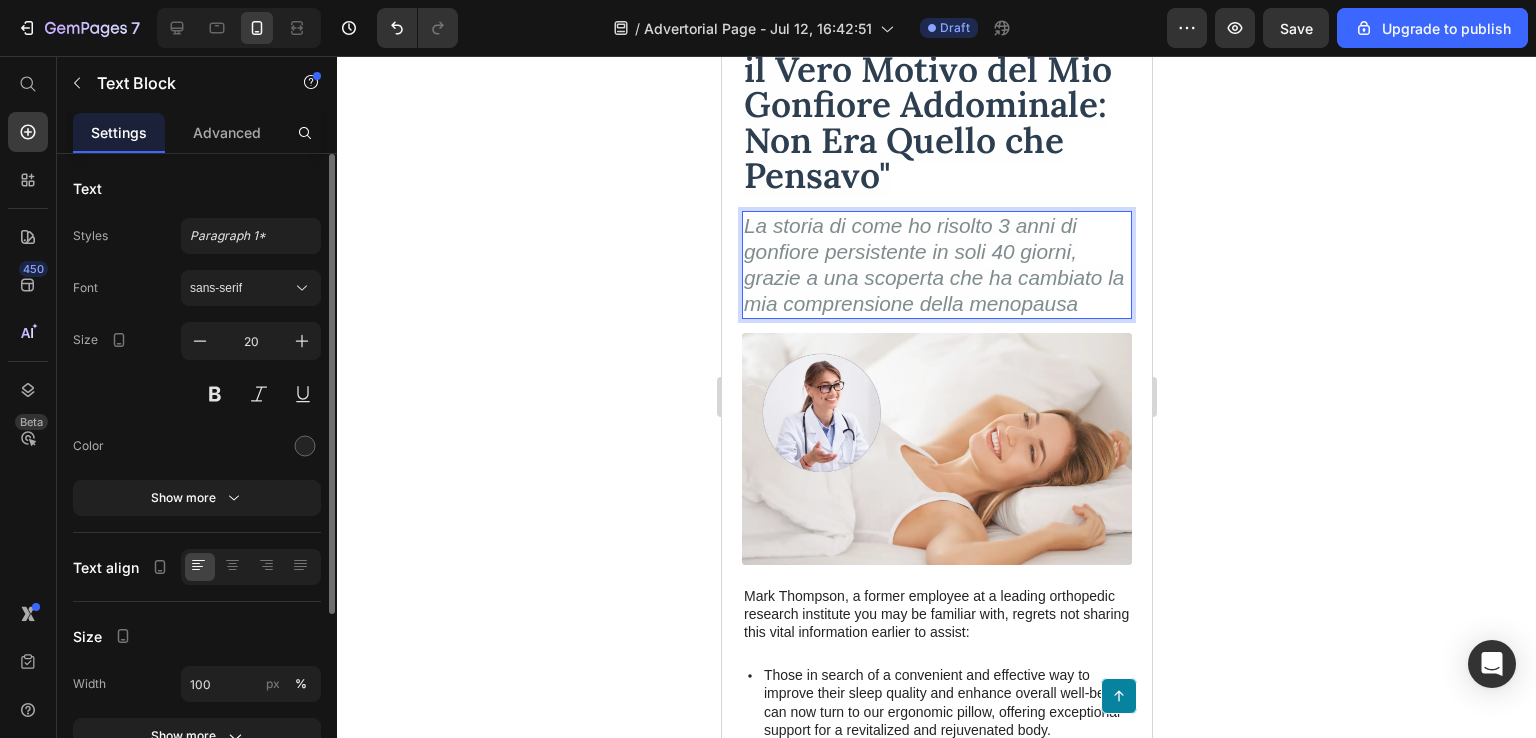click on "La storia di come ho risolto 3 anni di gonfiore persistente in soli 40 giorni, grazie a una scoperta che ha cambiato la mia comprensione della menopausa" at bounding box center [933, 264] 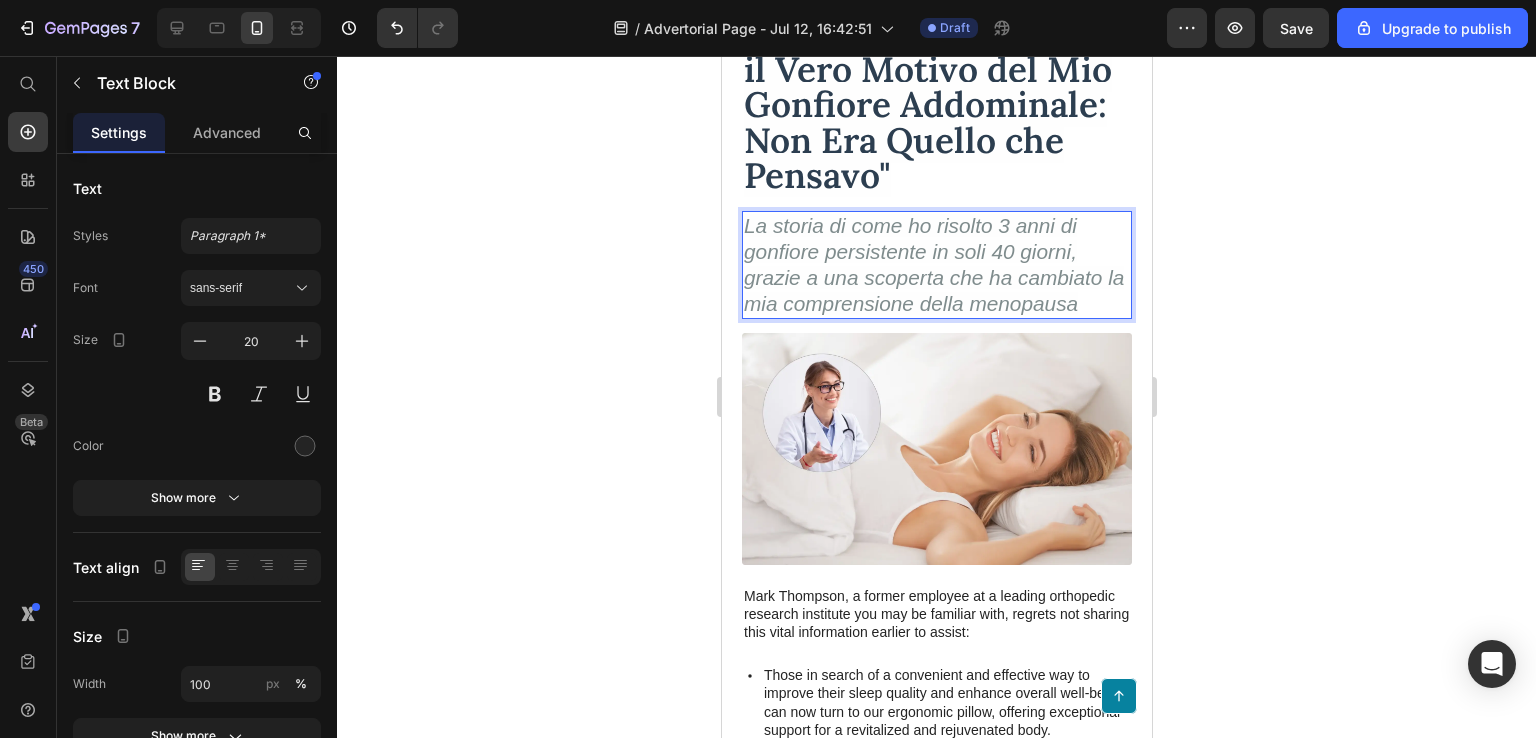 click on "La storia di come ho risolto 3 anni di gonfiore persistente in soli 40 giorni, grazie a una scoperta che ha cambiato la mia comprensione della menopausa" at bounding box center (933, 264) 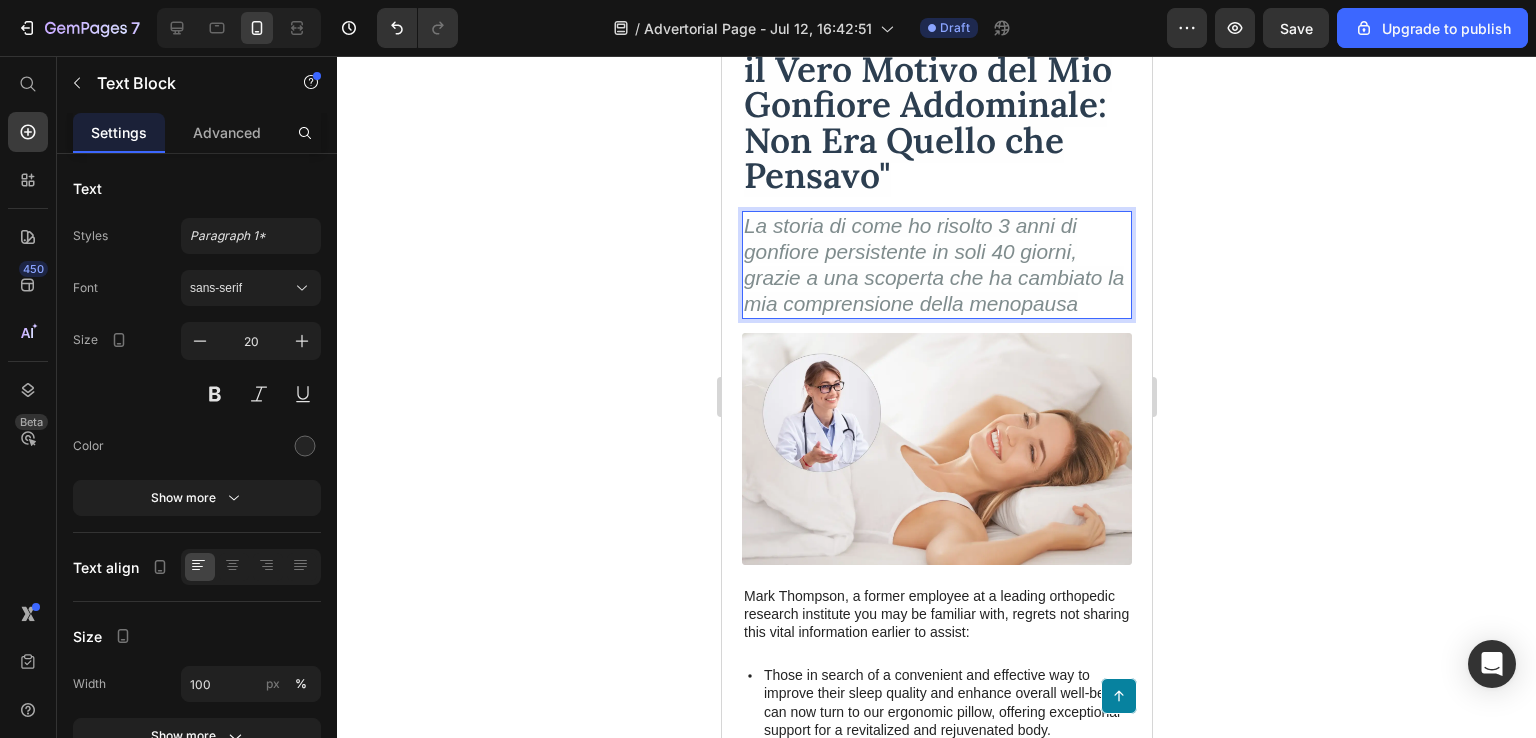 click on "La storia di come ho risolto 3 anni di gonfiore persistente in soli 40 giorni, grazie a una scoperta che ha cambiato la mia comprensione della menopausa" at bounding box center [933, 264] 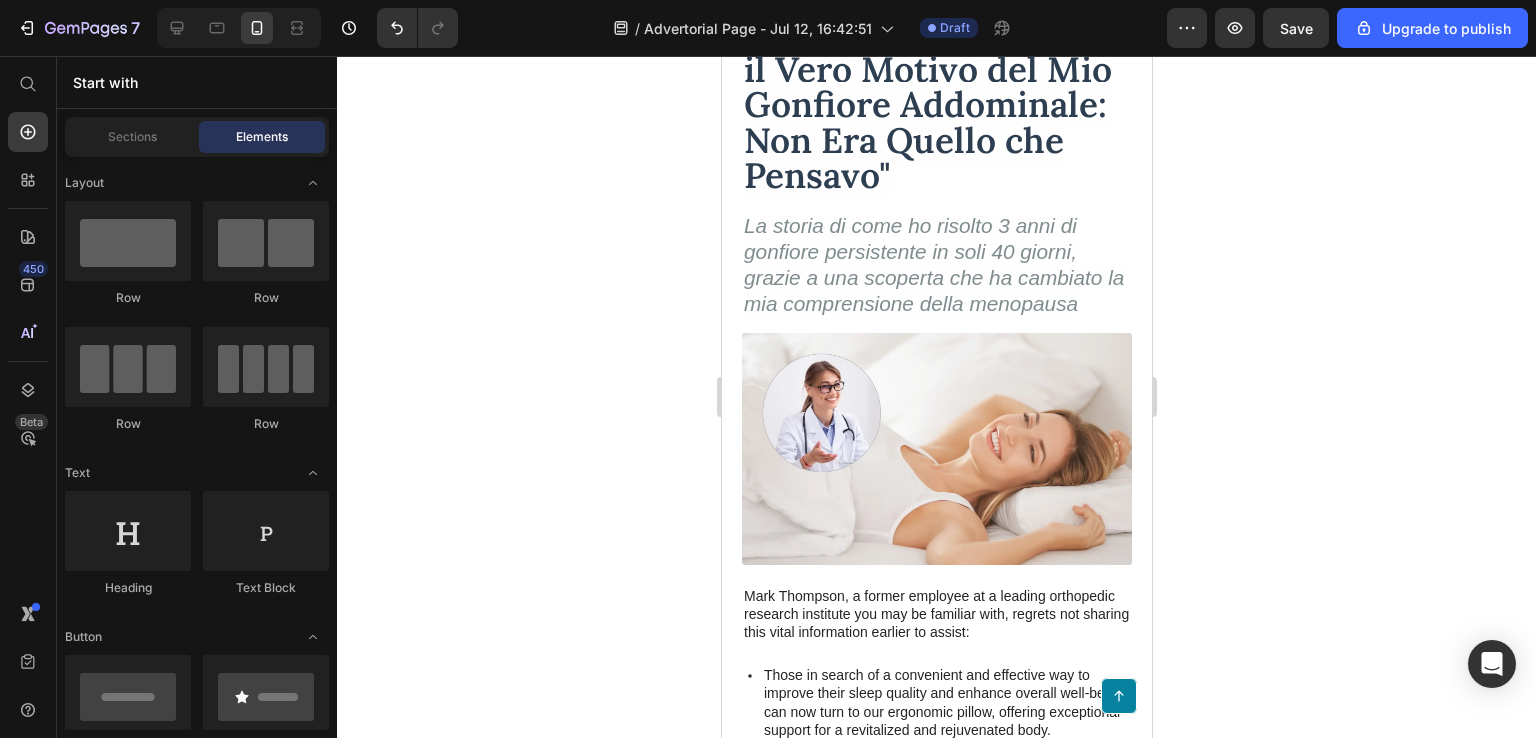 scroll, scrollTop: 0, scrollLeft: 0, axis: both 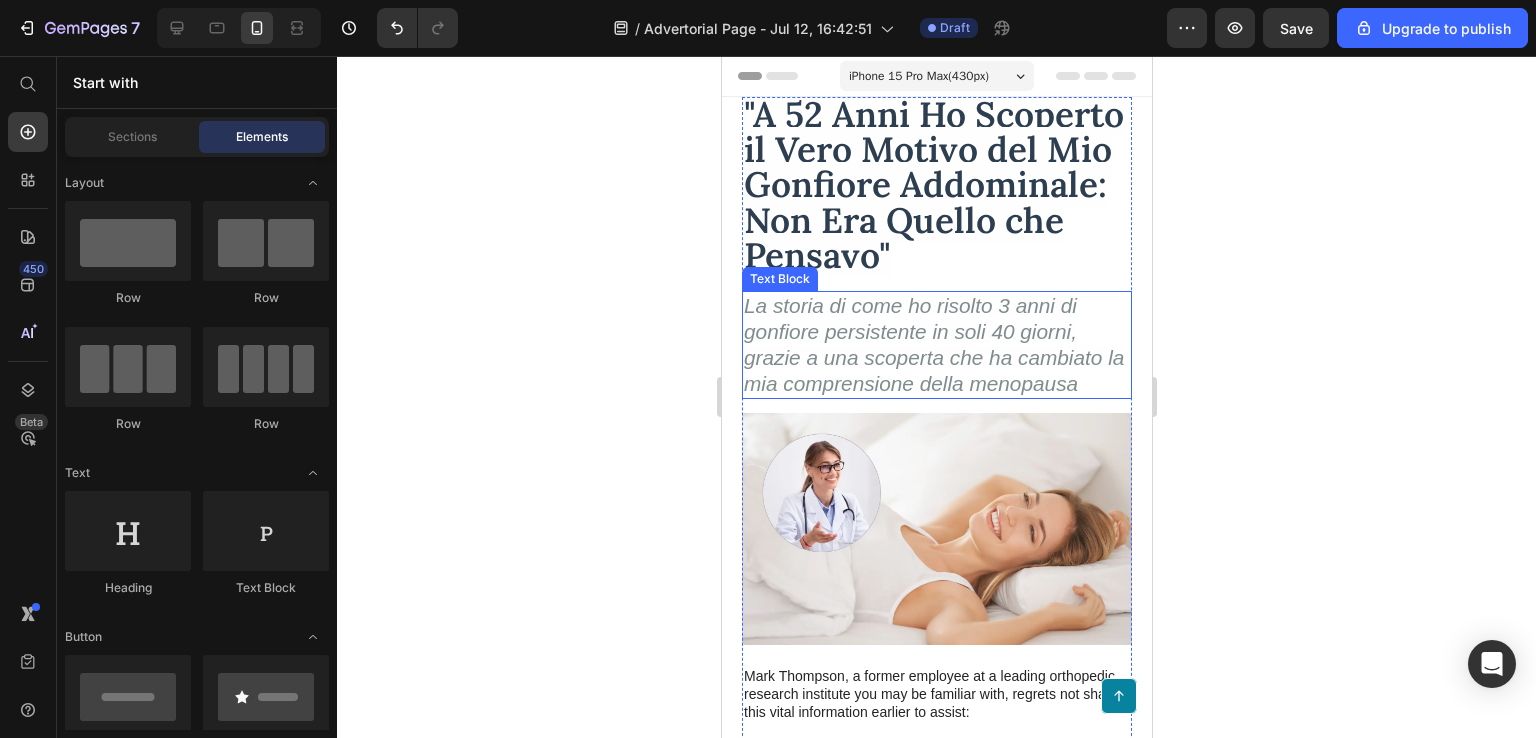 click on "La storia di come ho risolto 3 anni di gonfiore persistente in soli 40 giorni, grazie a una scoperta che ha cambiato la mia comprensione della menopausa" at bounding box center (933, 344) 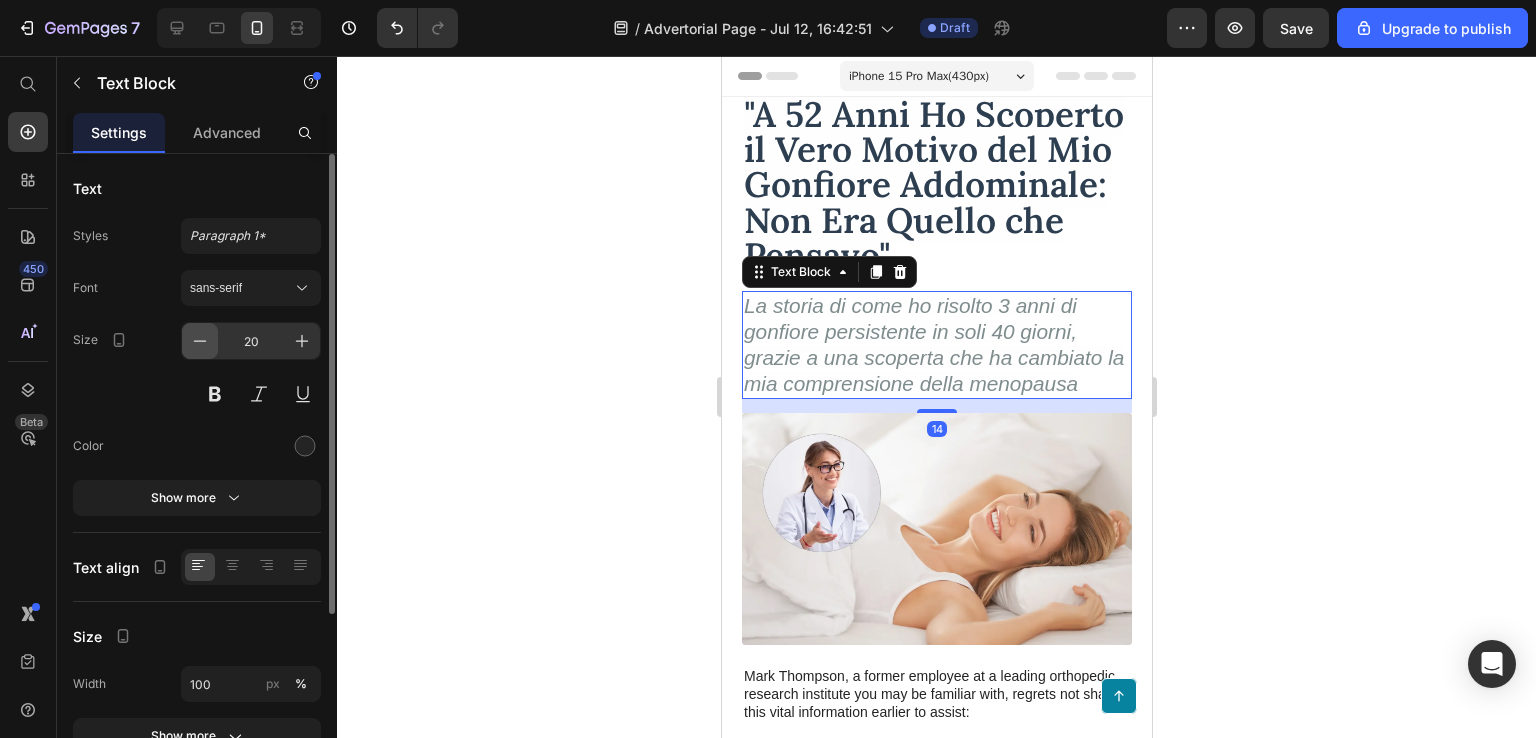click 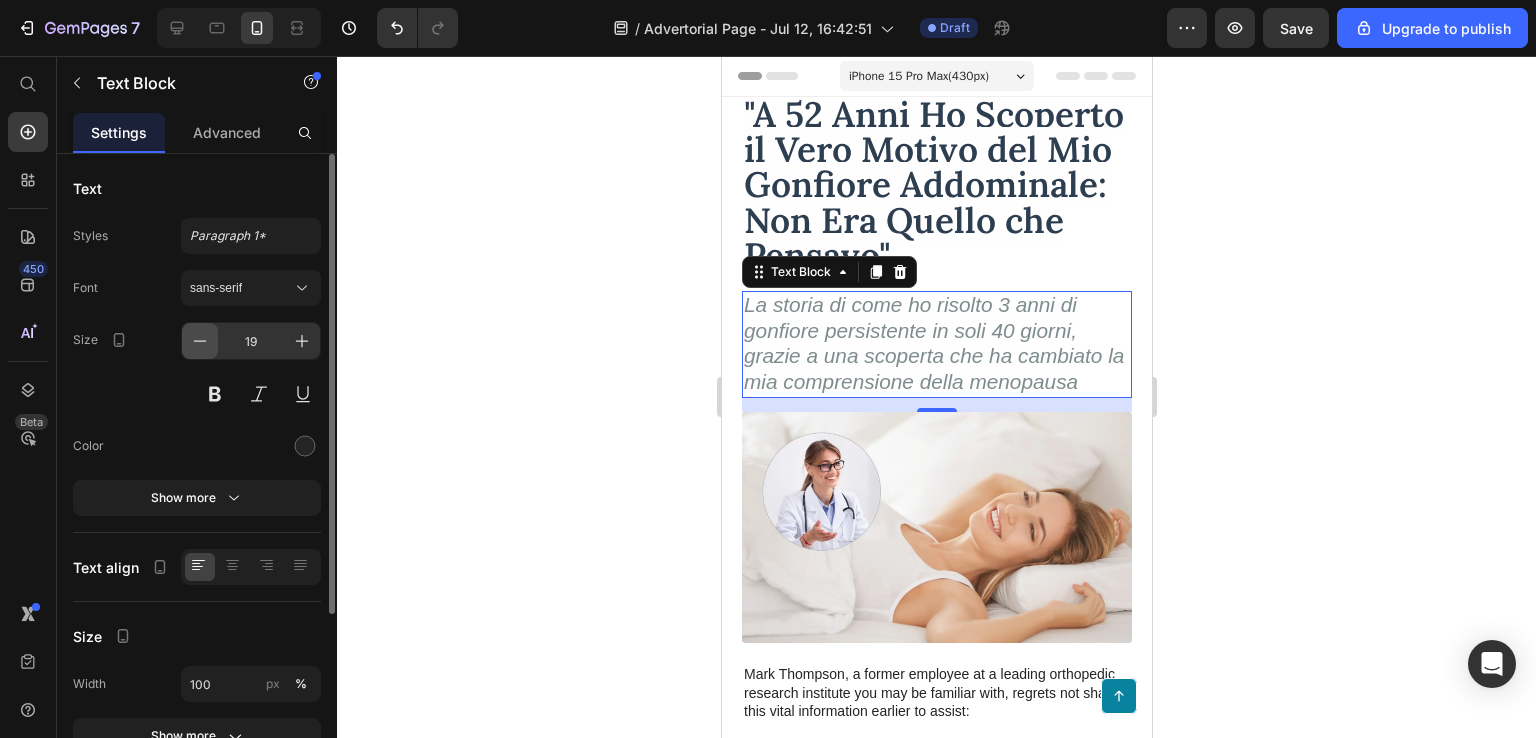 click 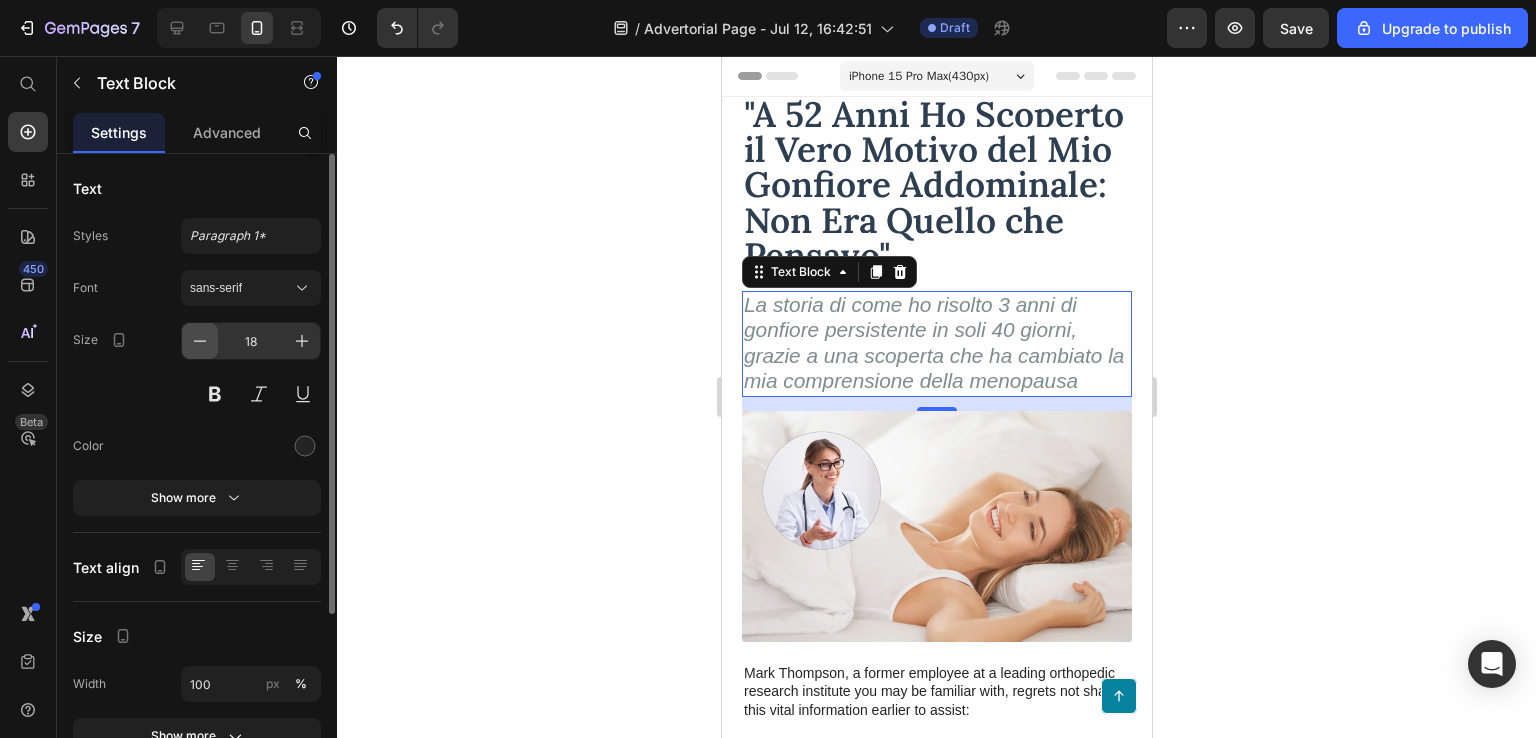 click 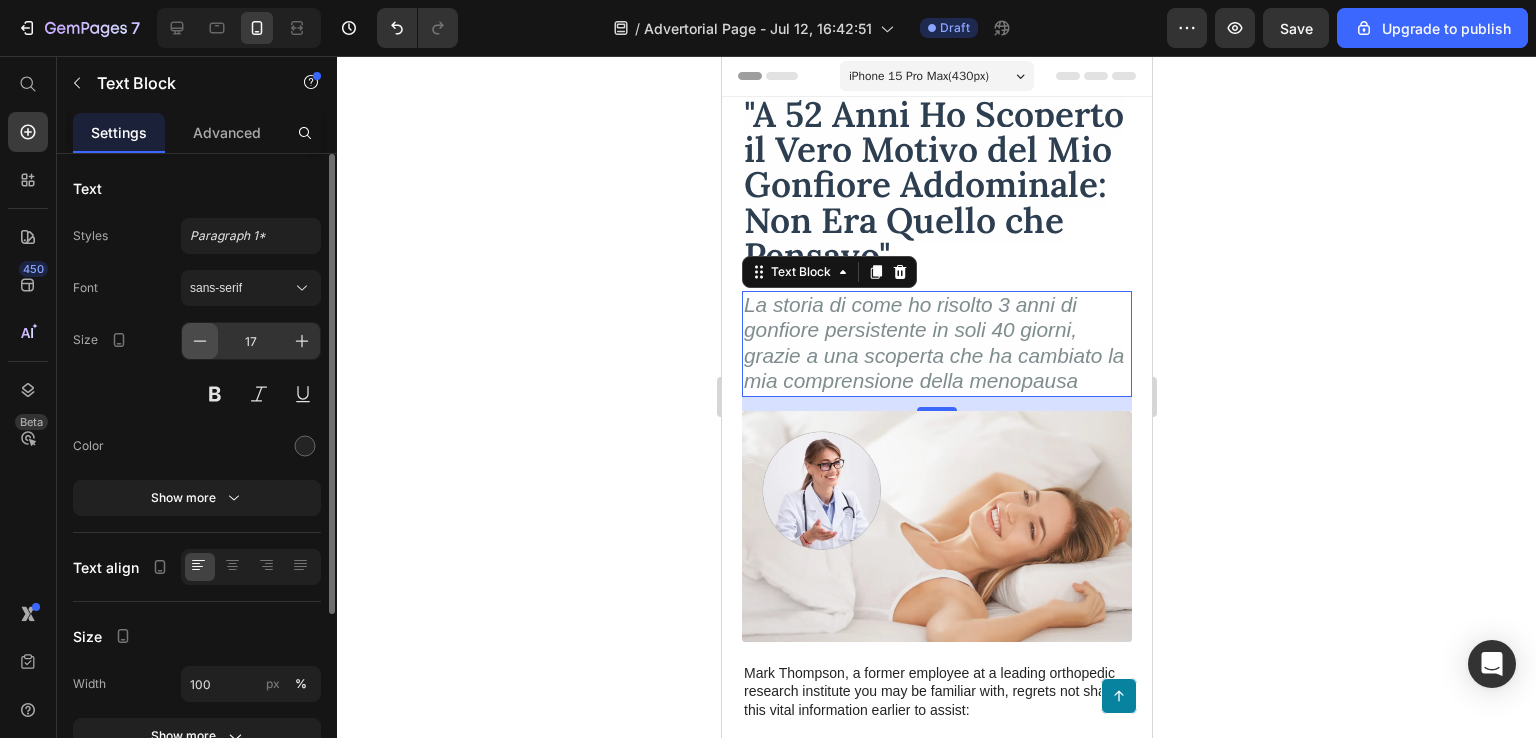 click 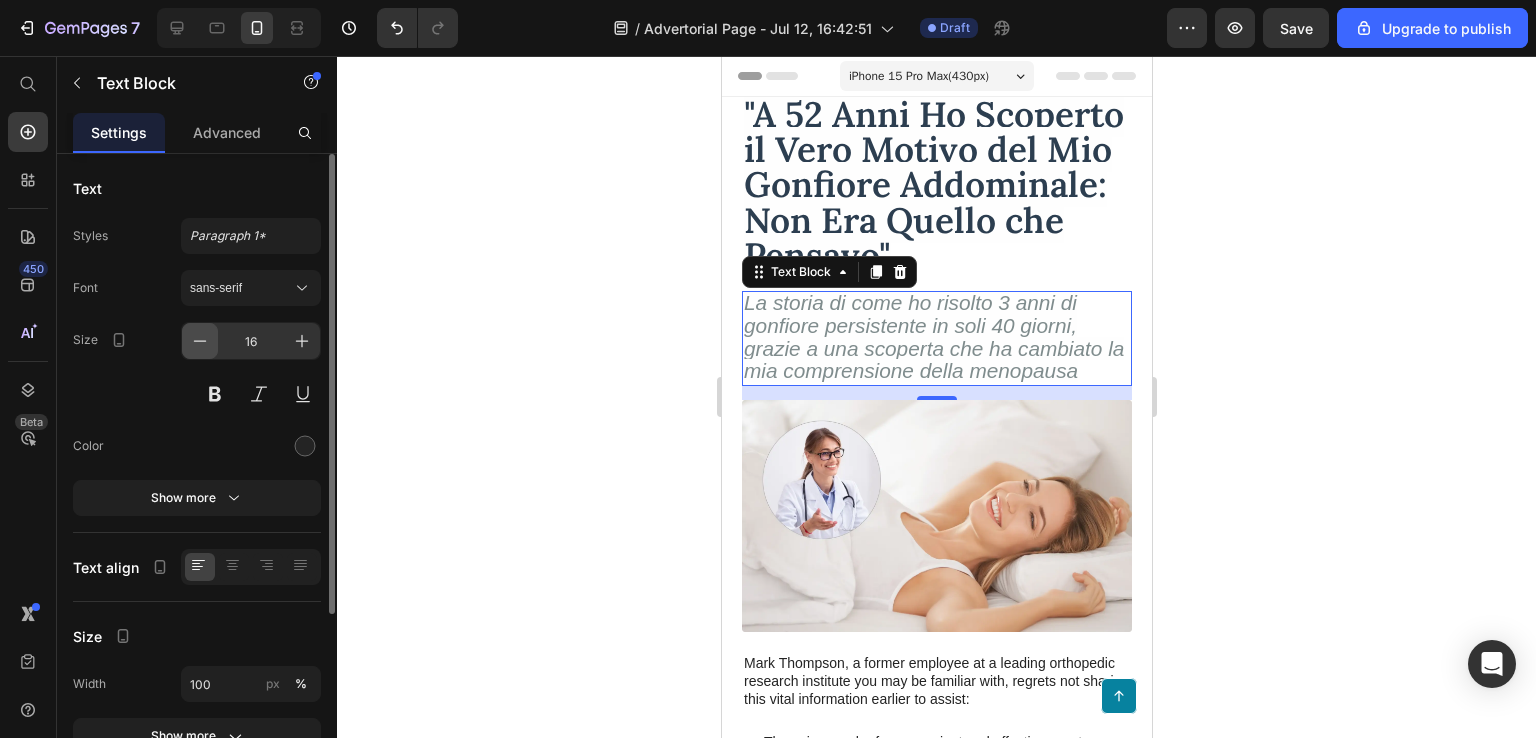 click 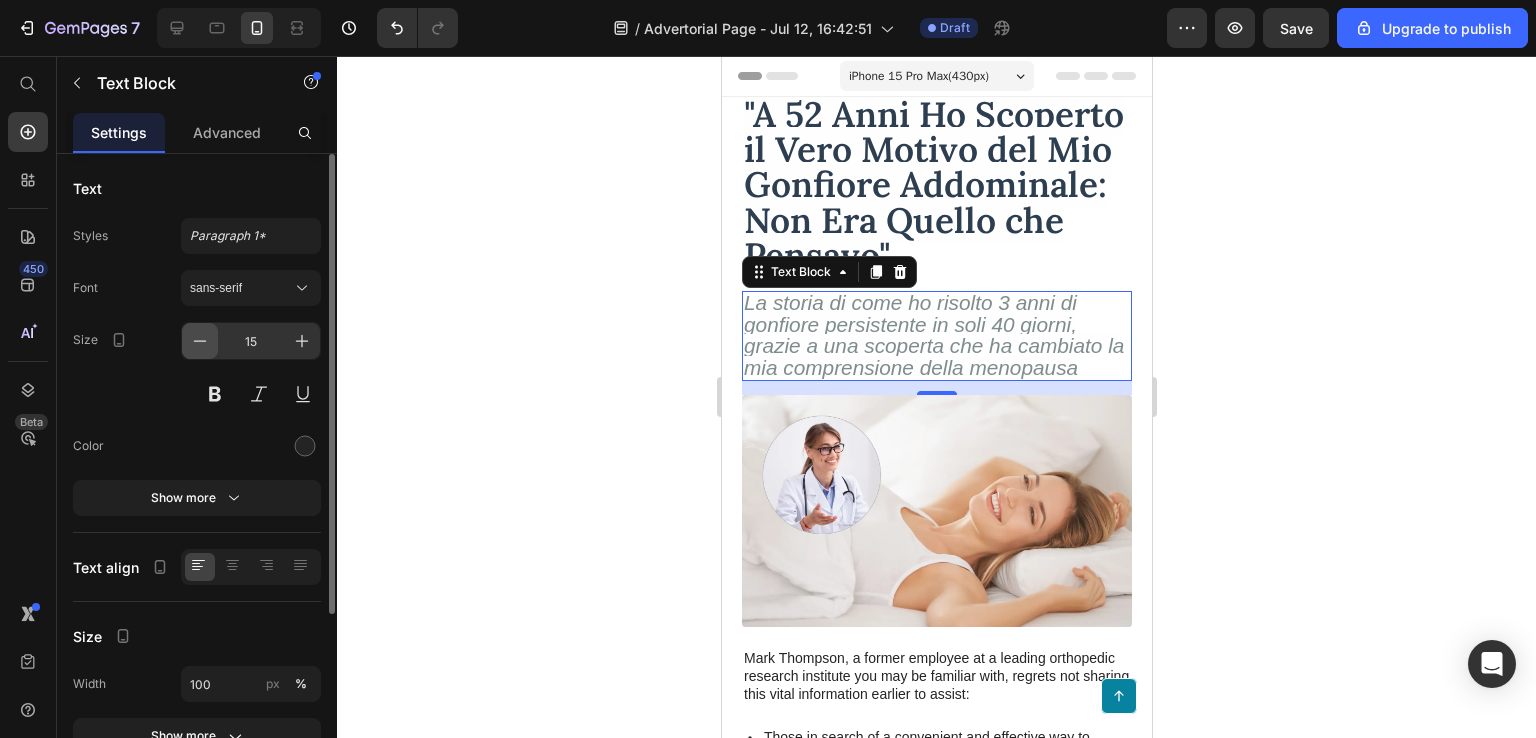 click 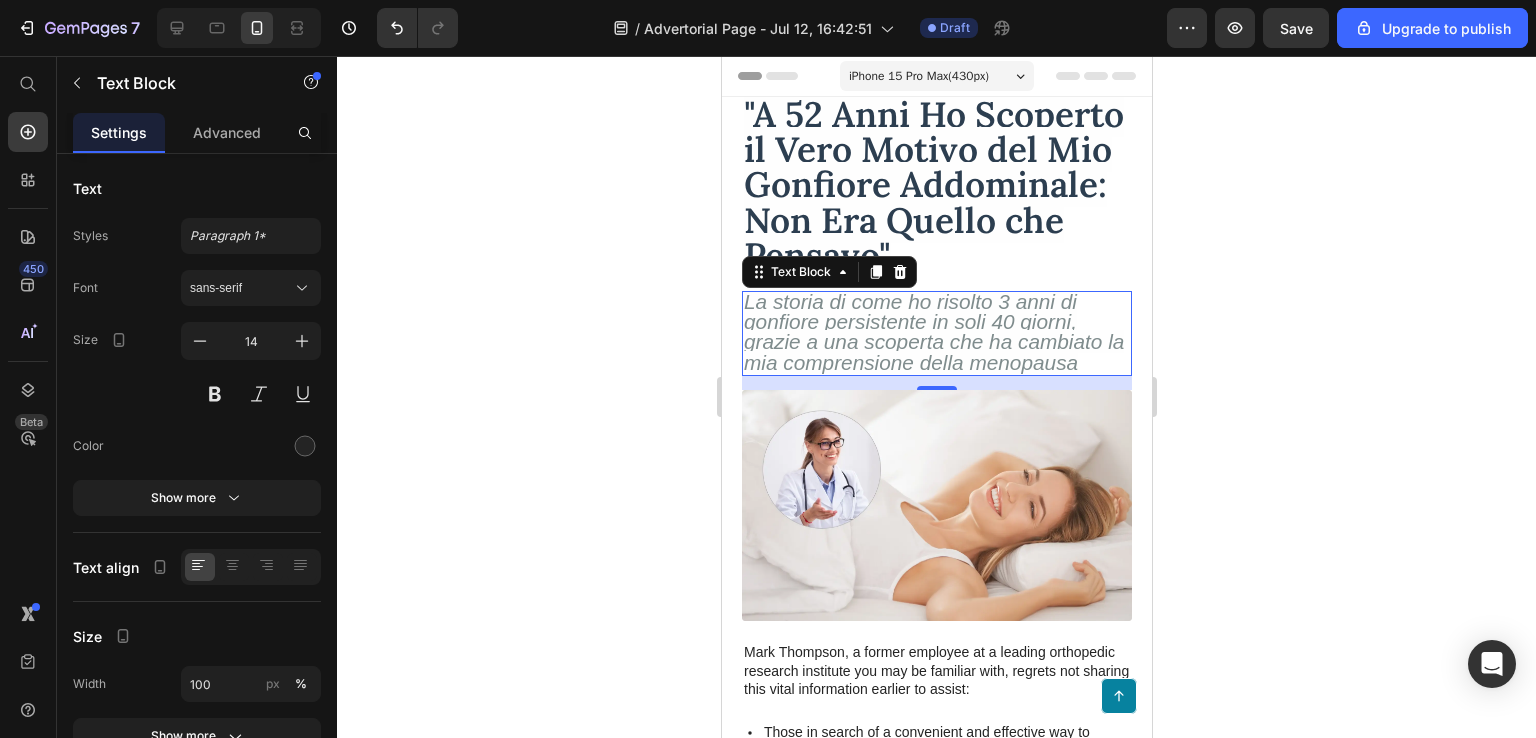 click 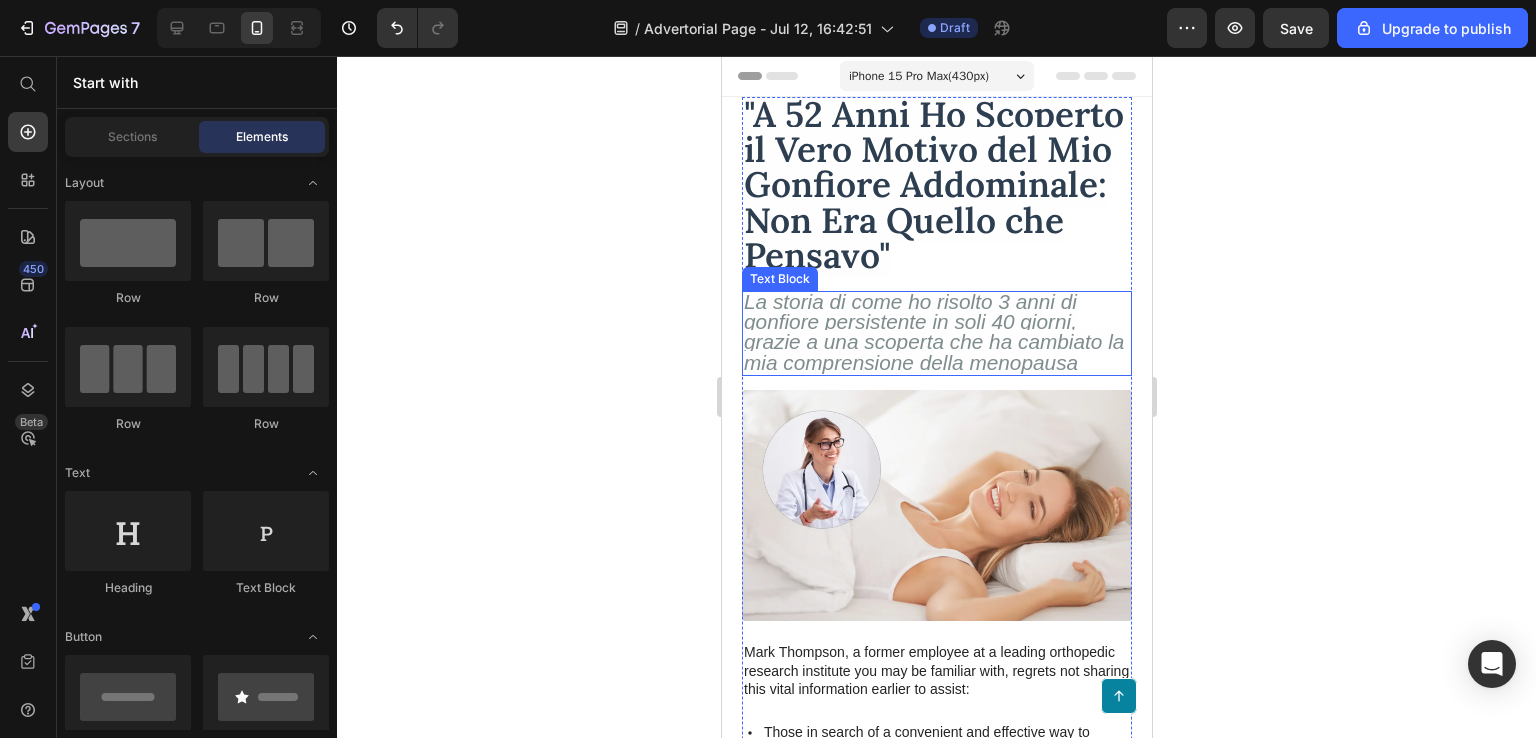 click on "La storia di come ho risolto 3 anni di gonfiore persistente in soli 40 giorni, grazie a una scoperta che ha cambiato la mia comprensione della menopausa" at bounding box center [933, 332] 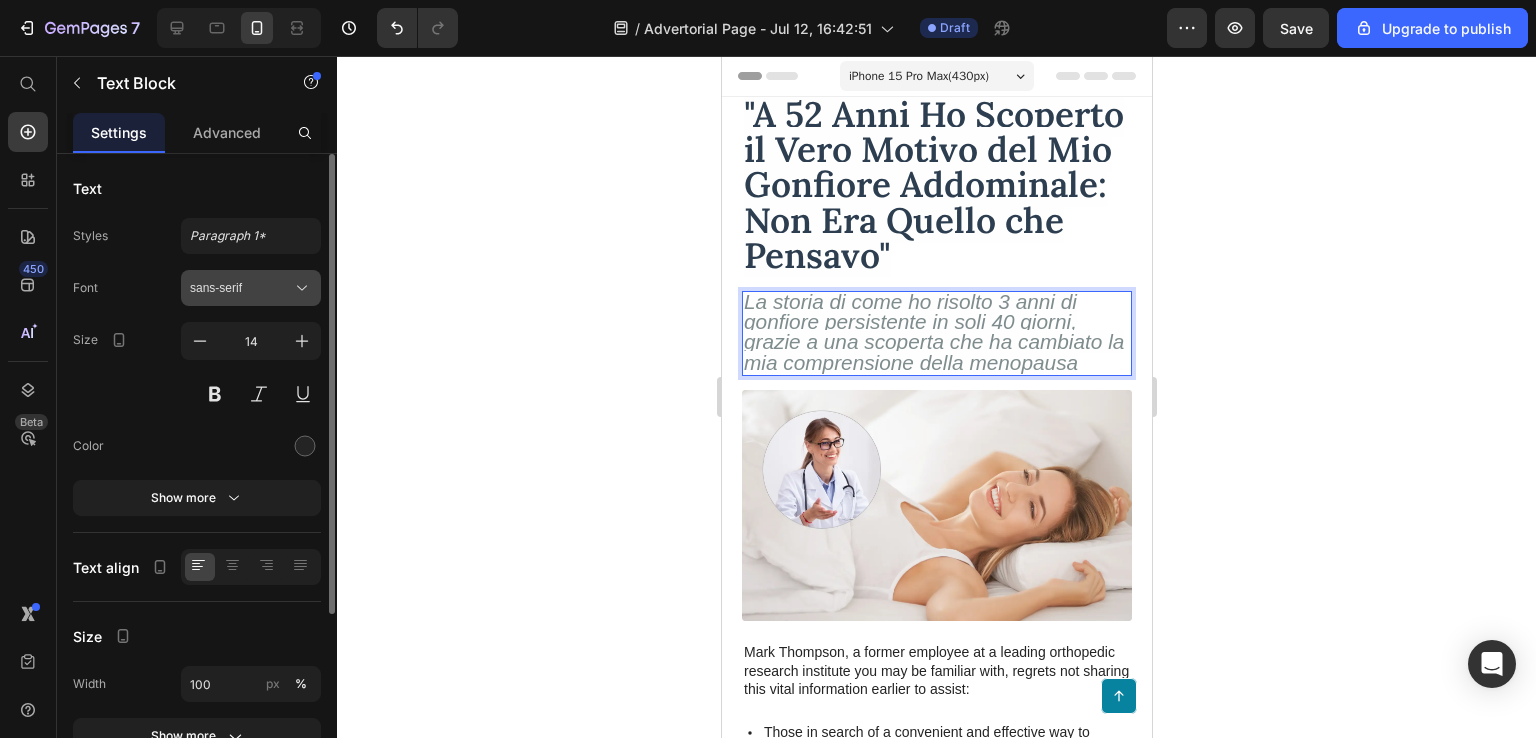 click on "sans-serif" at bounding box center (251, 288) 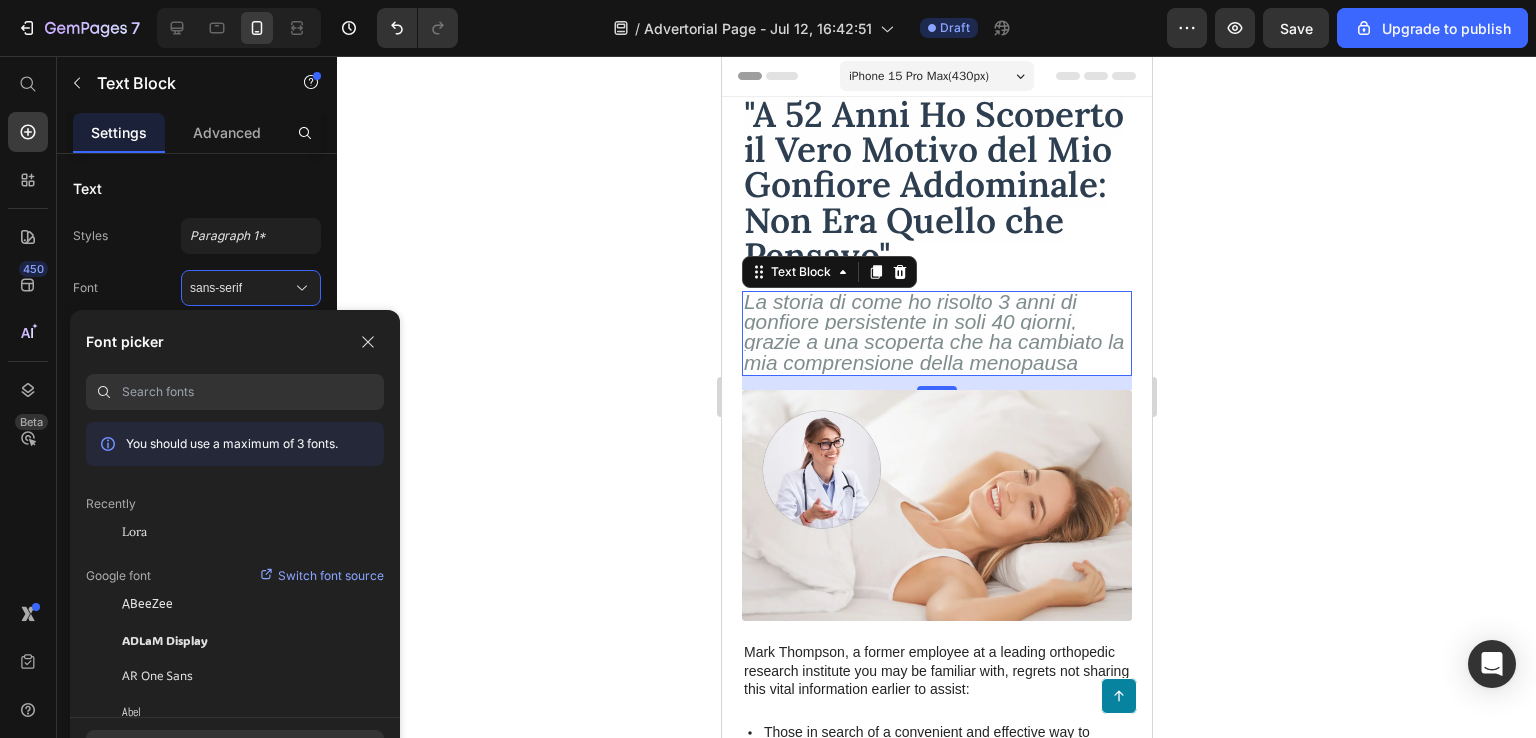 click at bounding box center [253, 392] 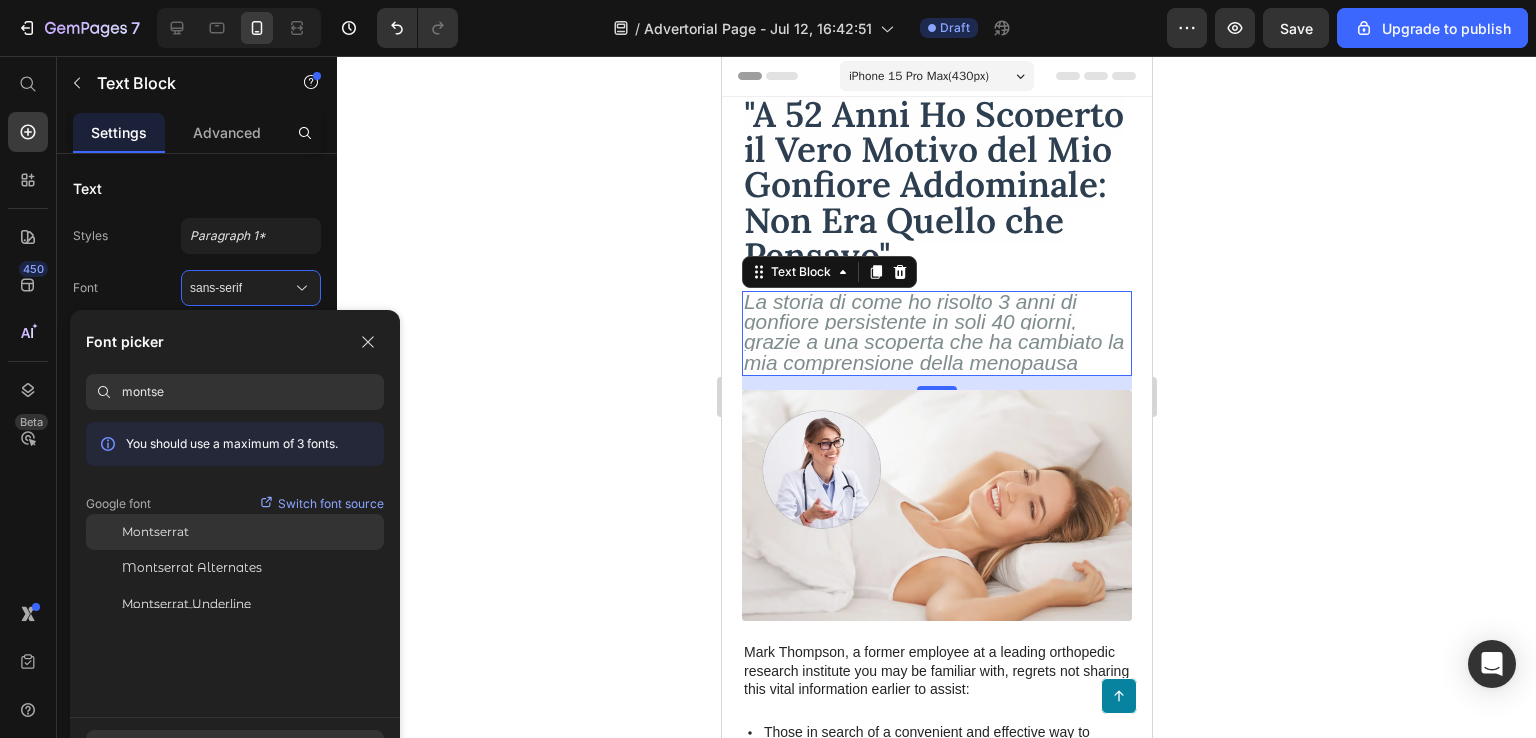 type on "montse" 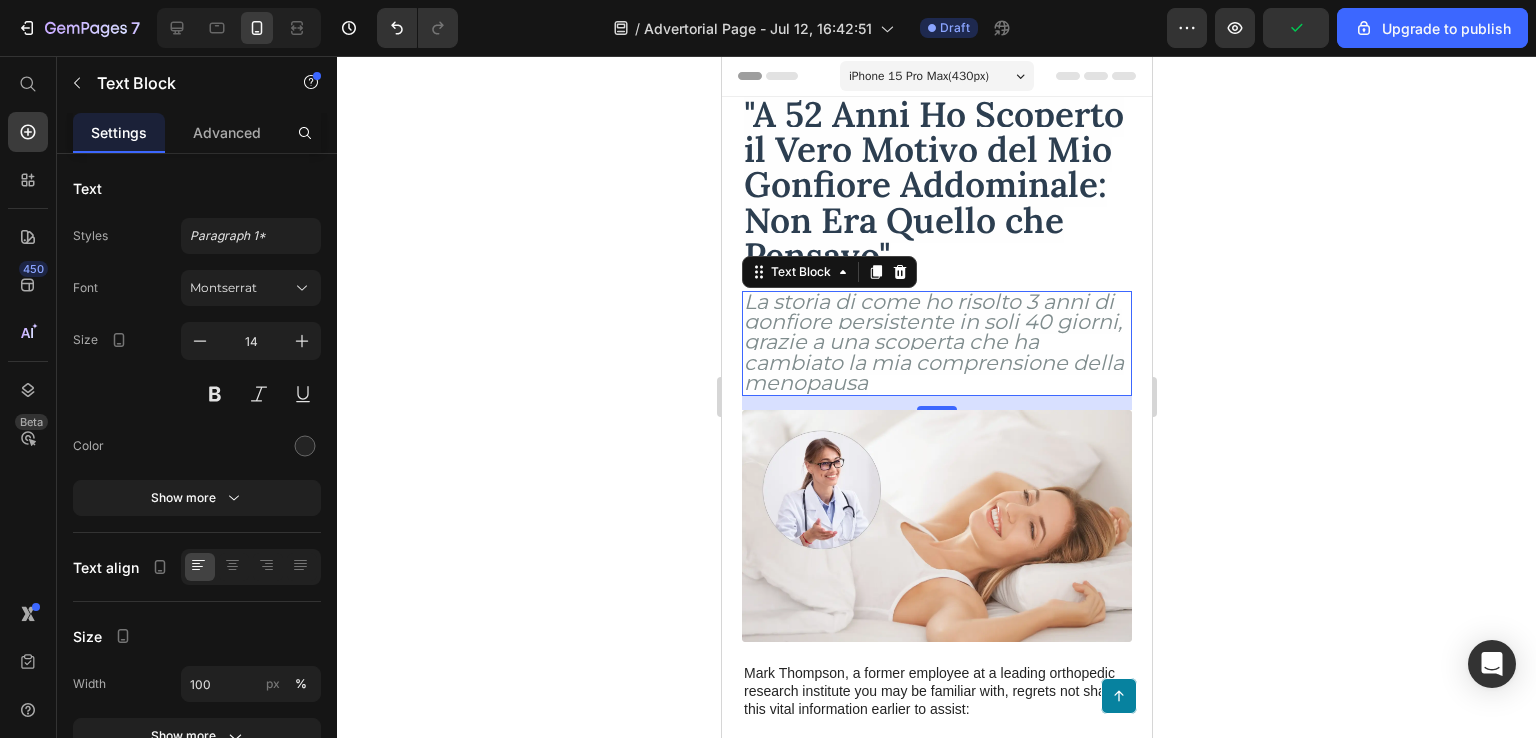 click 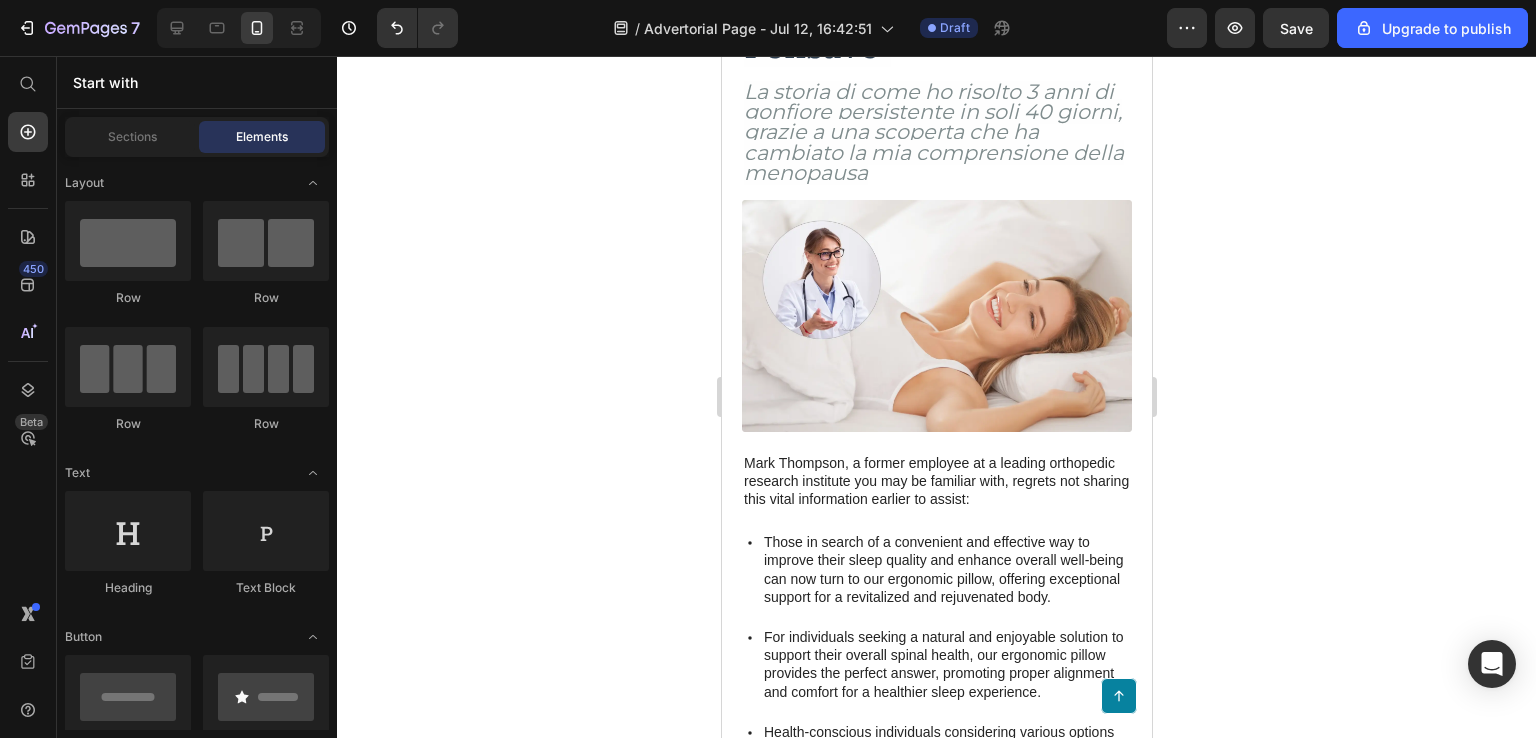 scroll, scrollTop: 221, scrollLeft: 0, axis: vertical 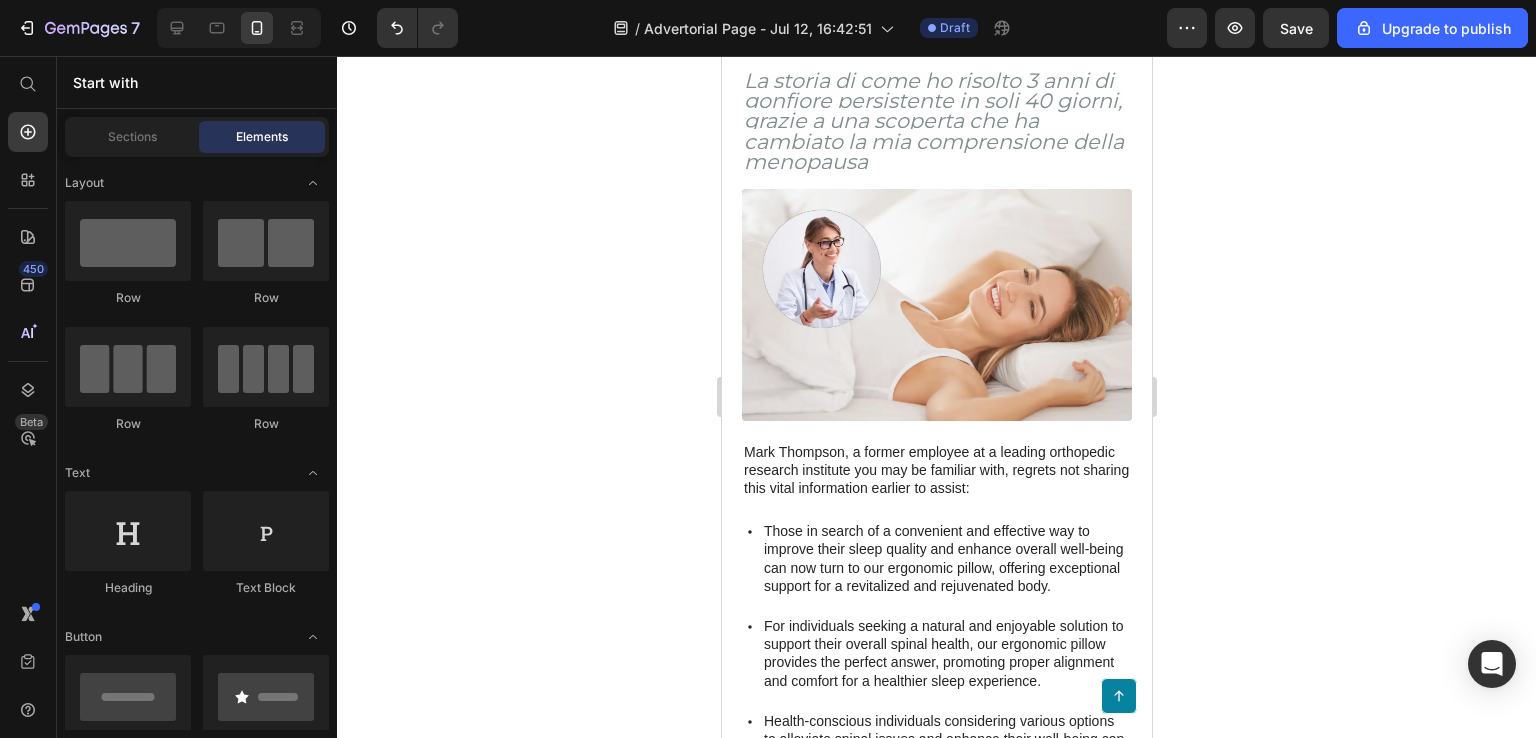 click at bounding box center [936, 305] 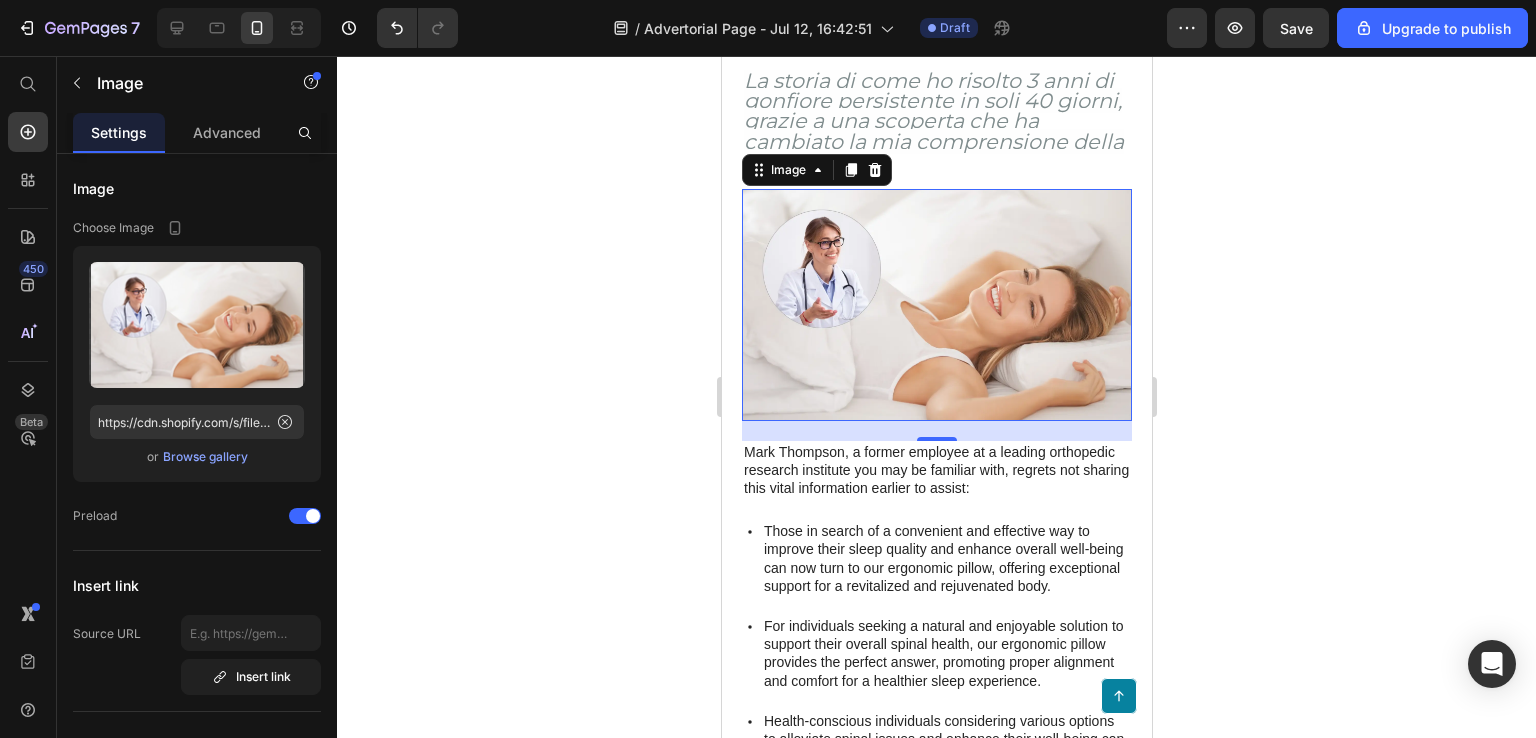 click at bounding box center (936, 305) 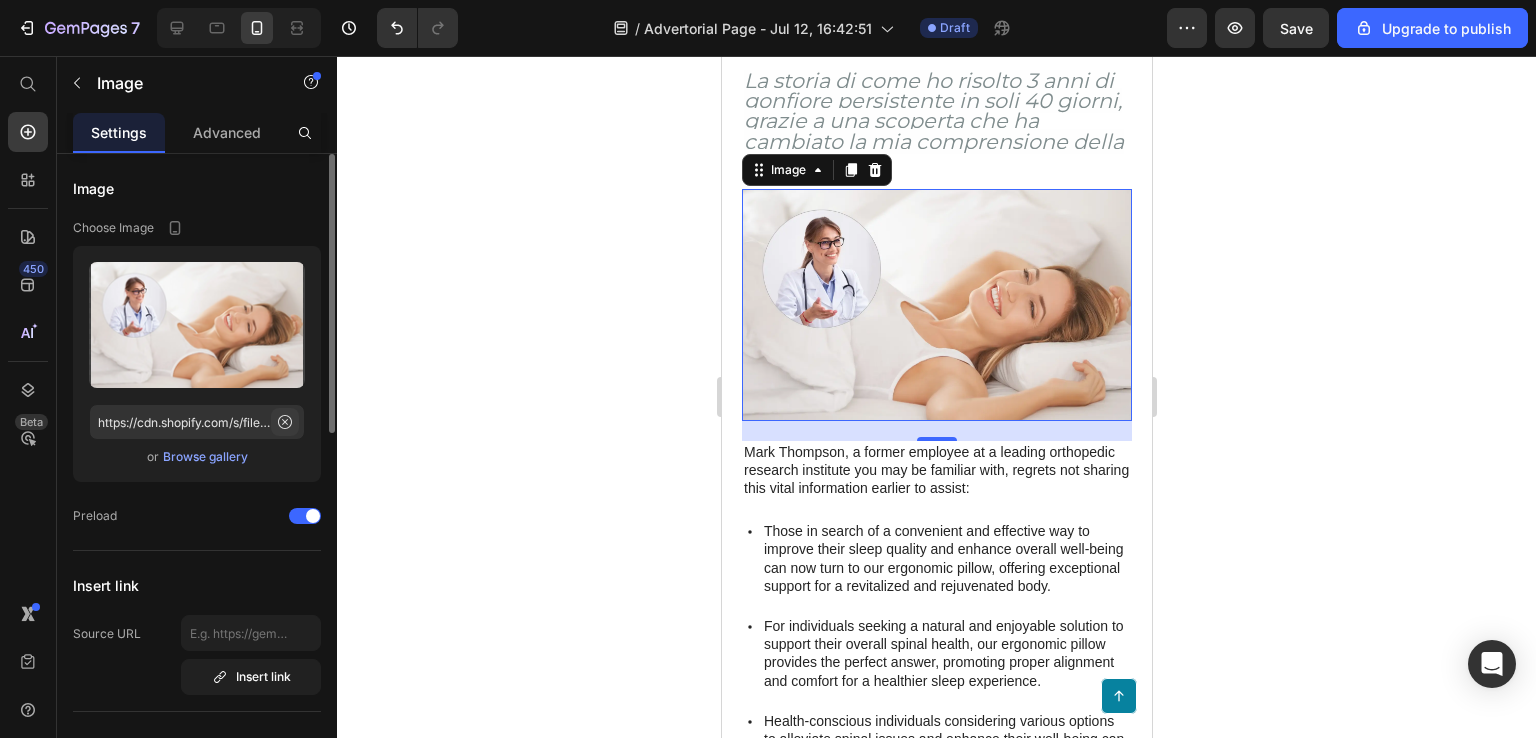 click 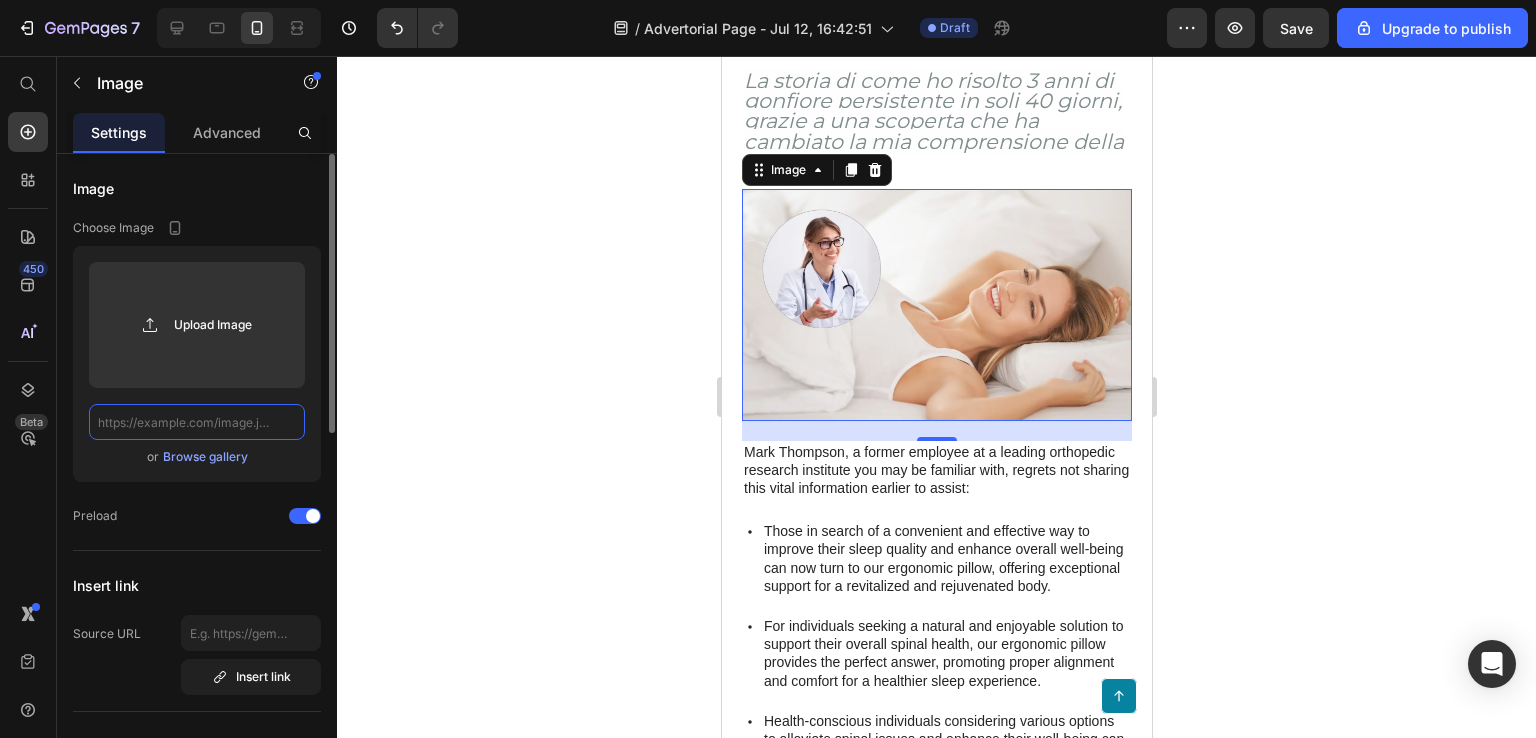 scroll, scrollTop: 0, scrollLeft: 0, axis: both 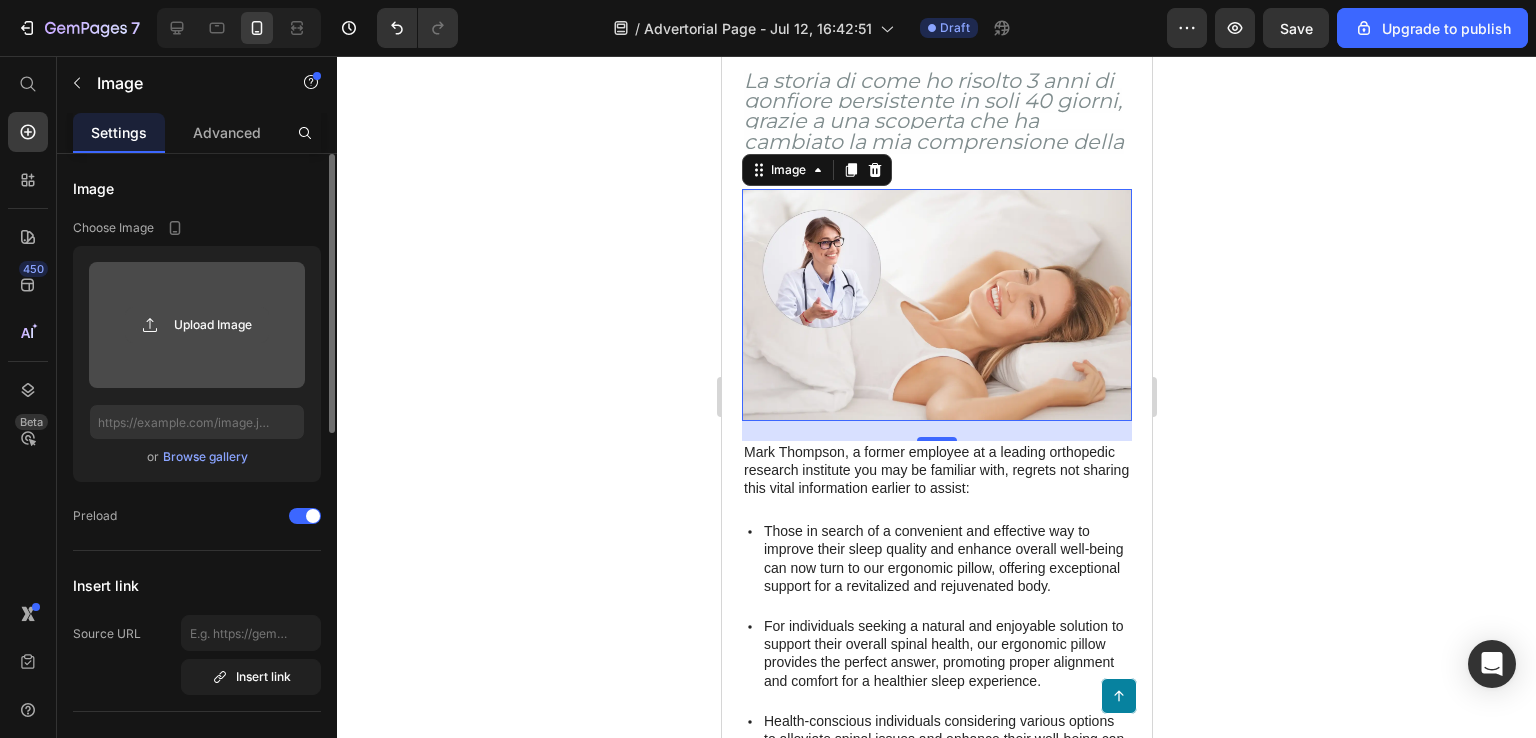 click 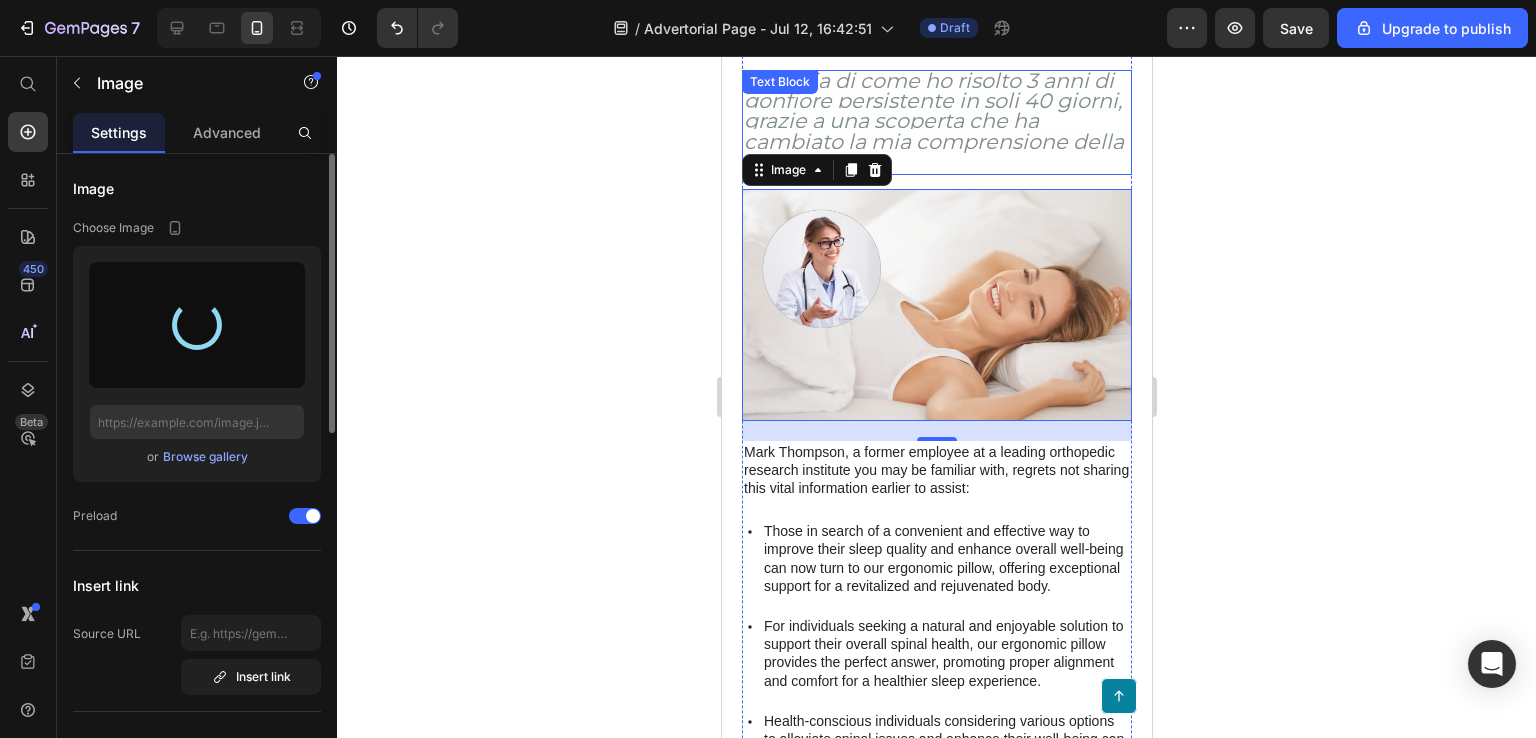 type on "https://cdn.shopify.com/s/files/1/0890/3239/3036/files/gempages_563917941087666995-4303c2dc-163e-482c-b0d1-9d1a30eb64e3.png" 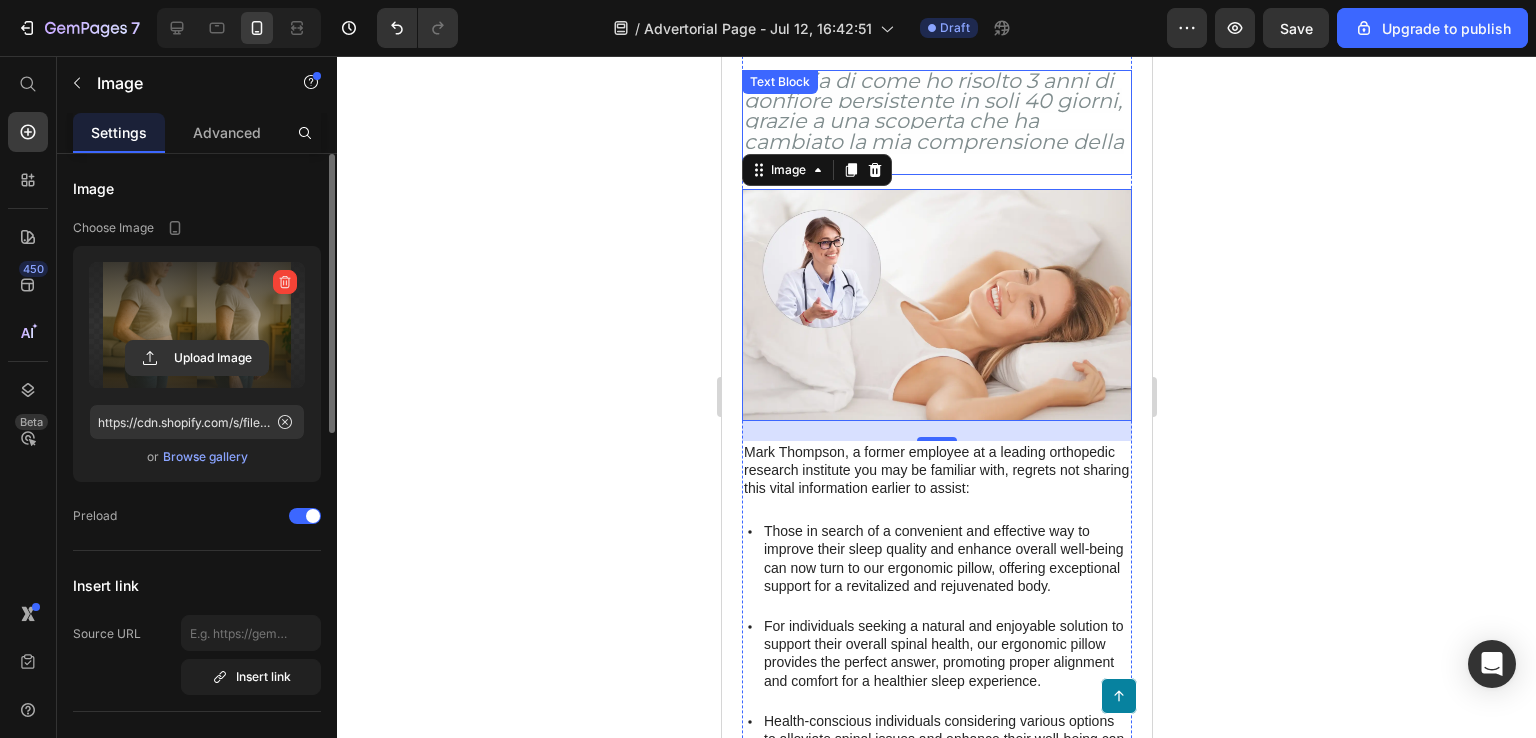 click on "La storia di come ho risolto 3 anni di gonfiore persistente in soli 40 giorni, grazie a una scoperta che ha cambiato la mia comprensione della menopausa" at bounding box center [933, 121] 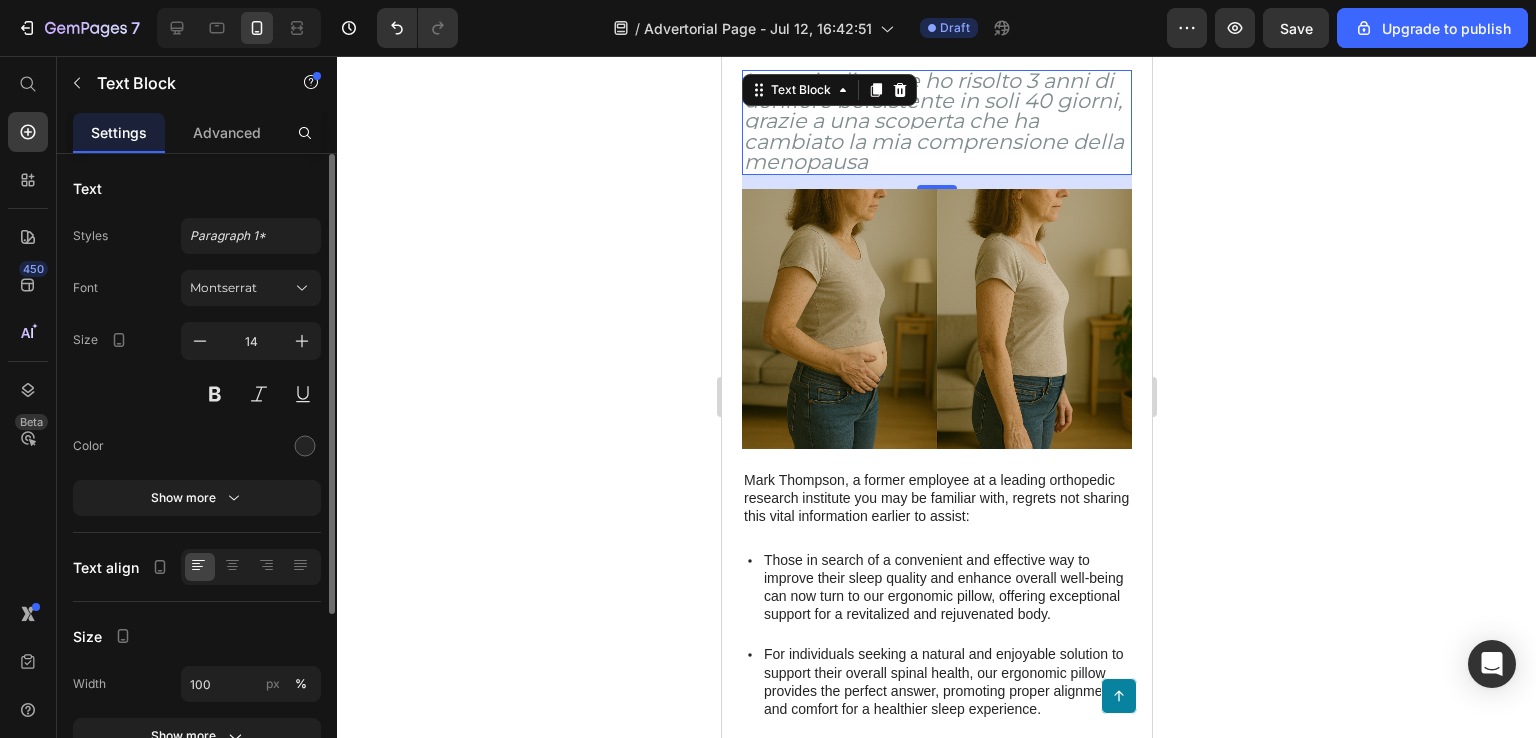 click 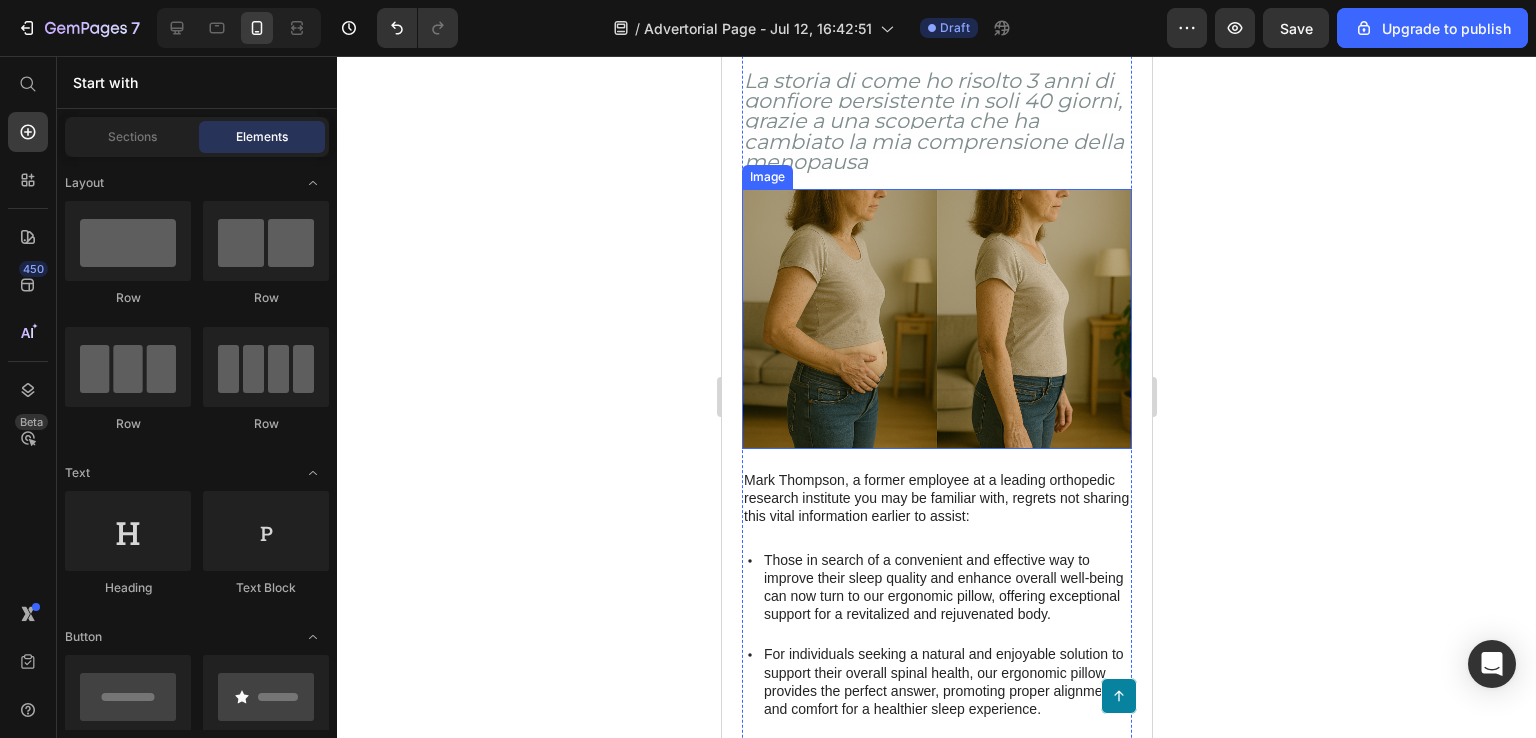 click at bounding box center (936, 319) 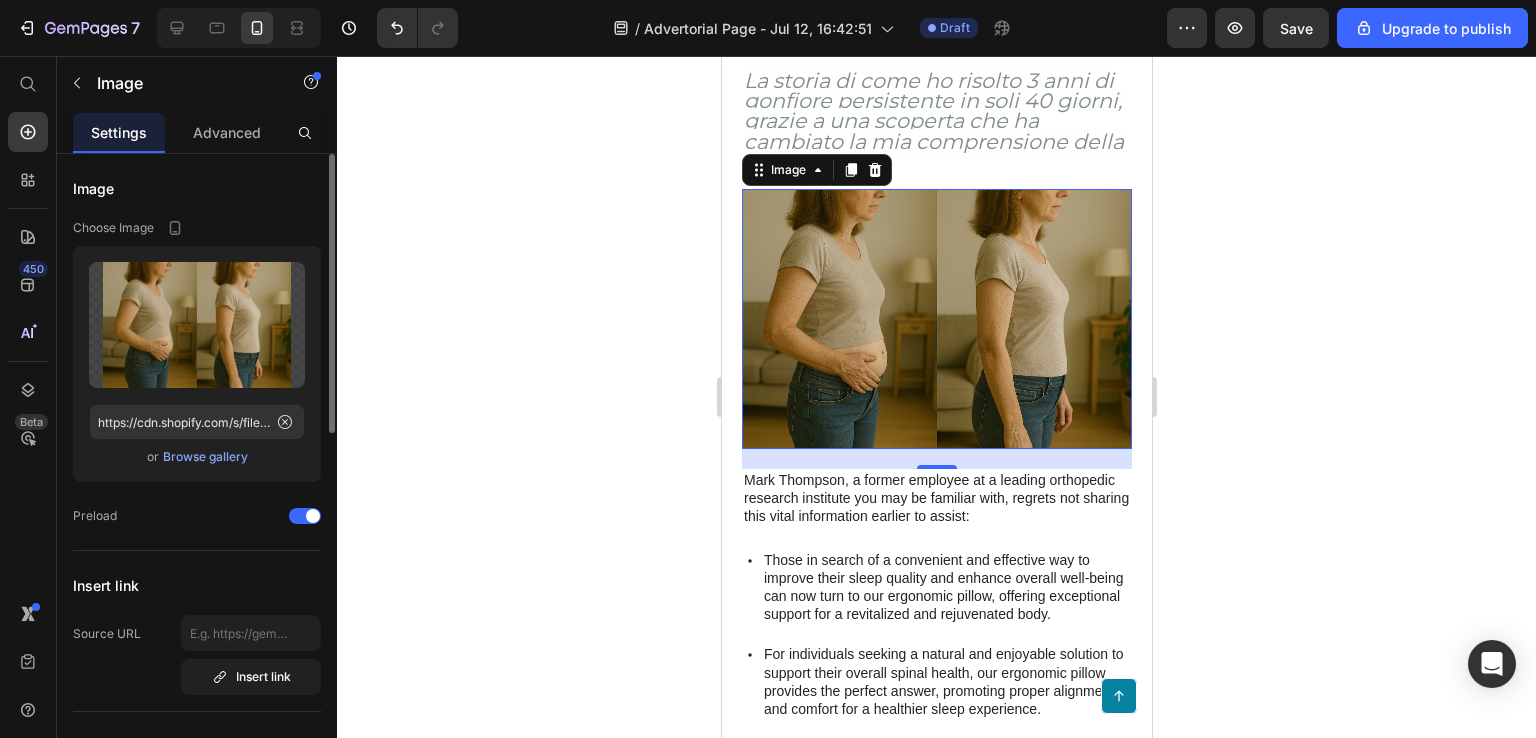 click at bounding box center (936, 319) 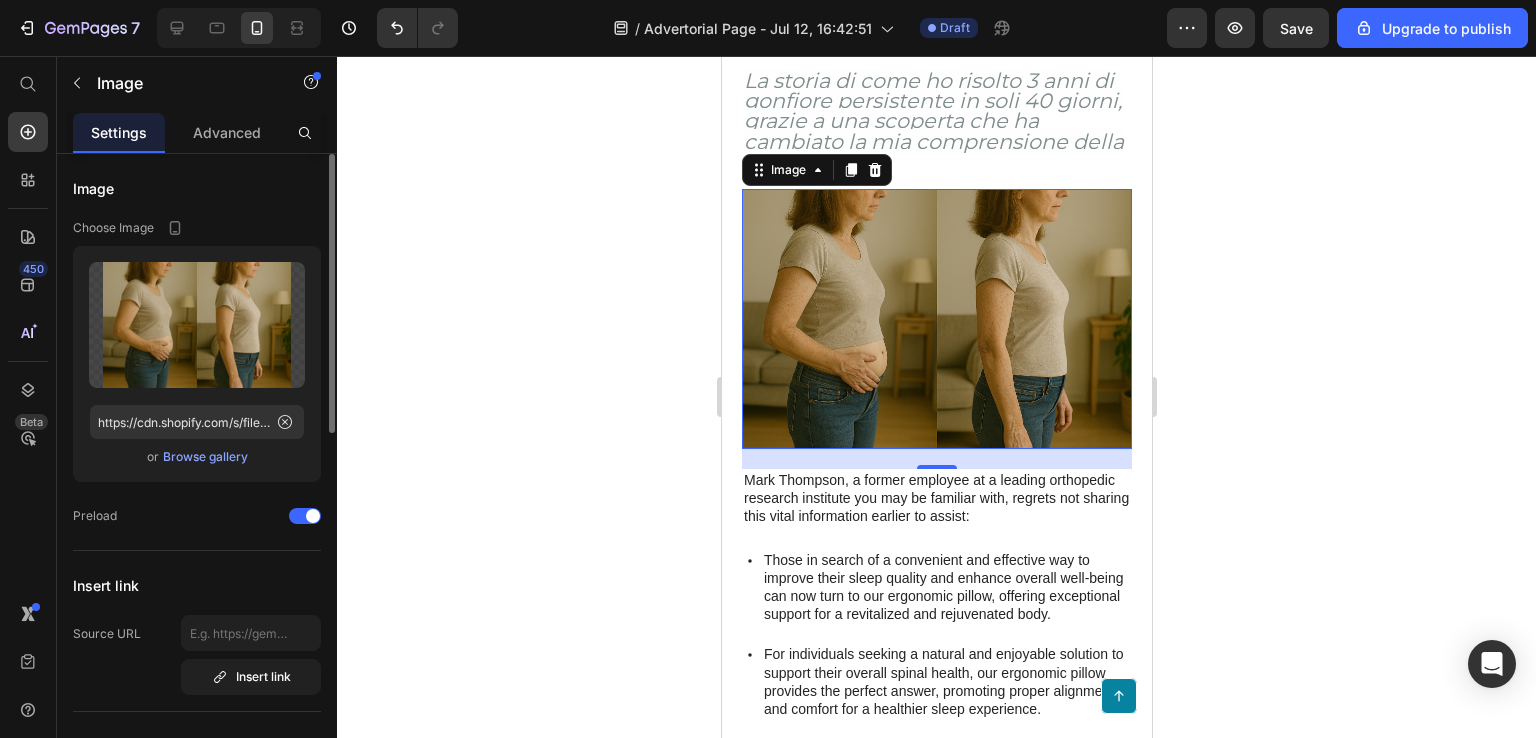 click on "Browse gallery" at bounding box center (205, 457) 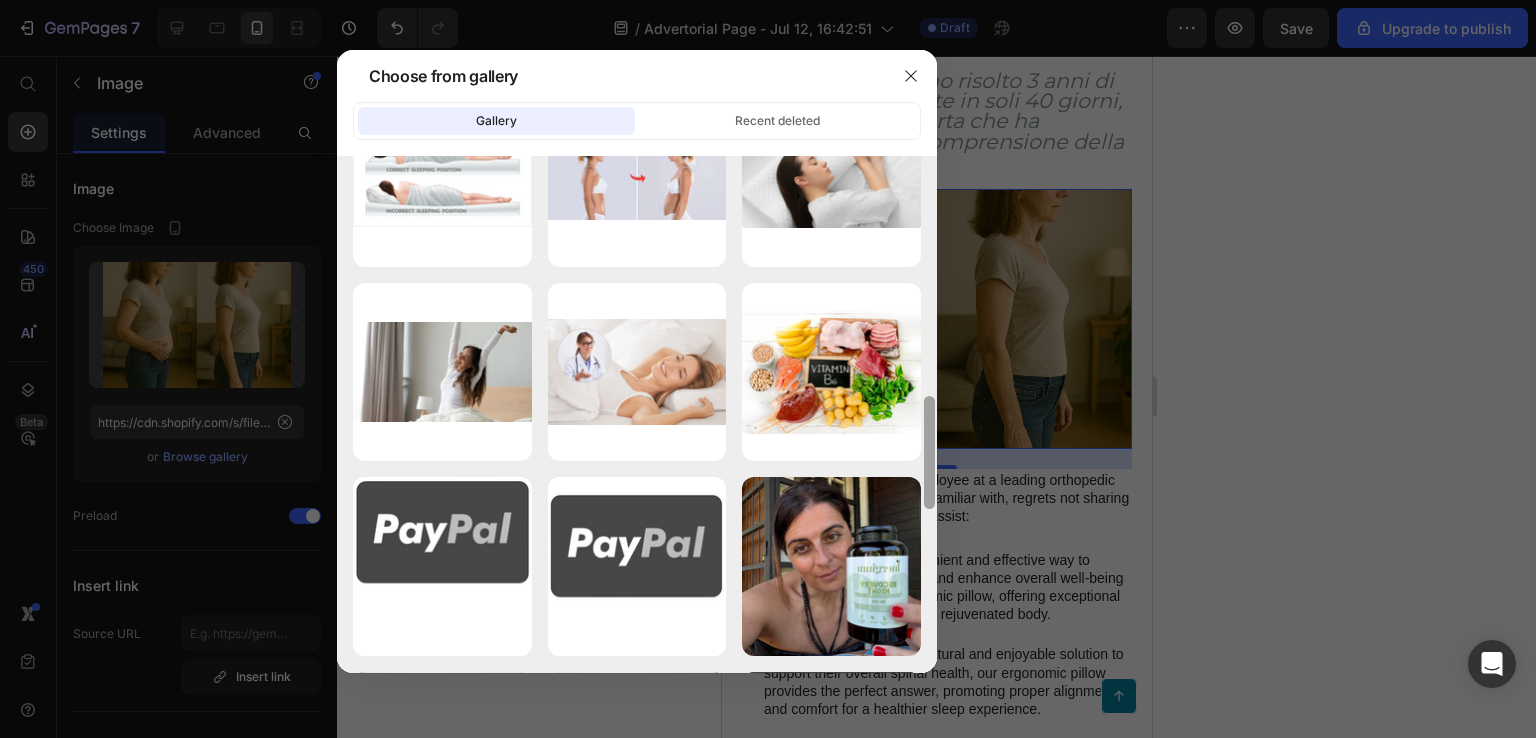scroll, scrollTop: 741, scrollLeft: 0, axis: vertical 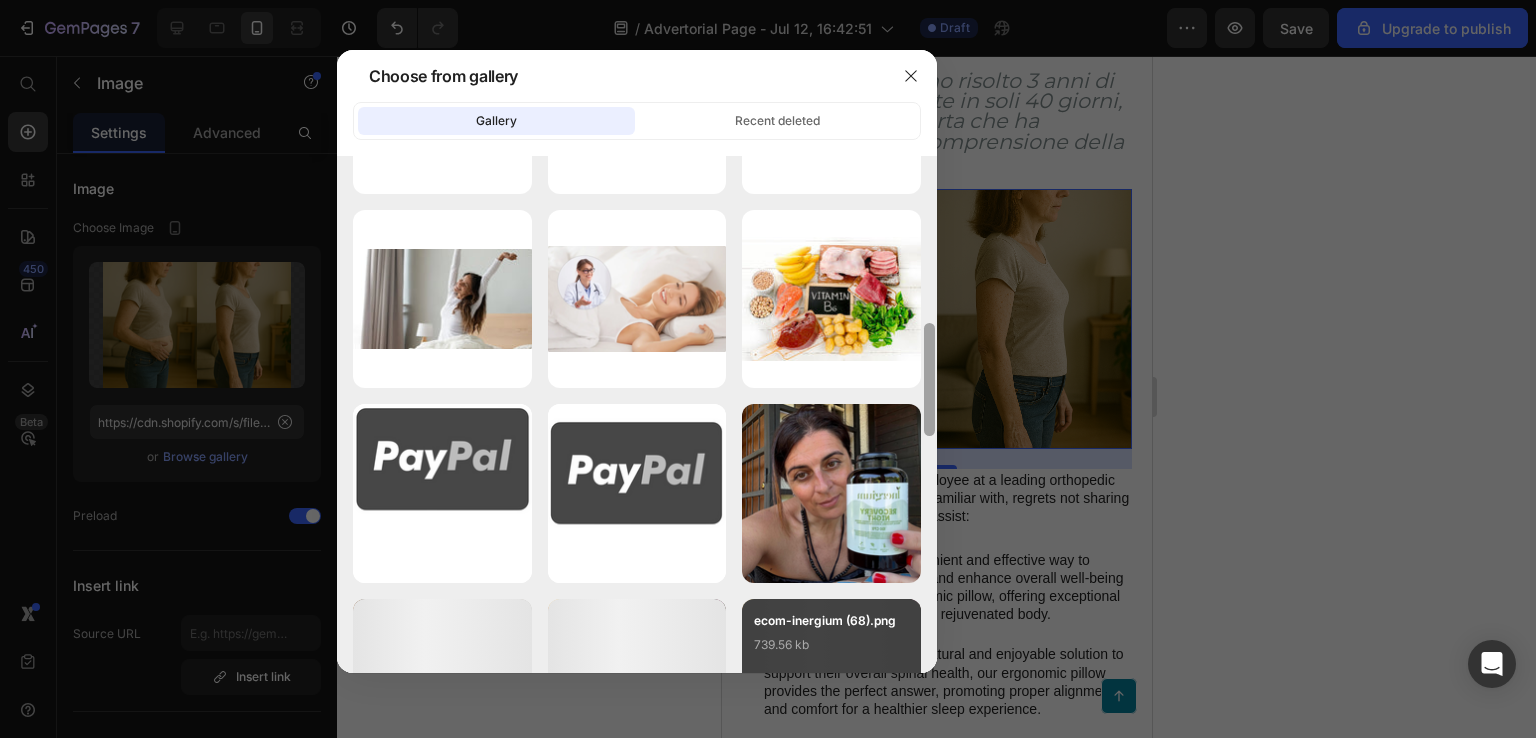 drag, startPoint x: 928, startPoint y: 323, endPoint x: 883, endPoint y: 647, distance: 327.11008 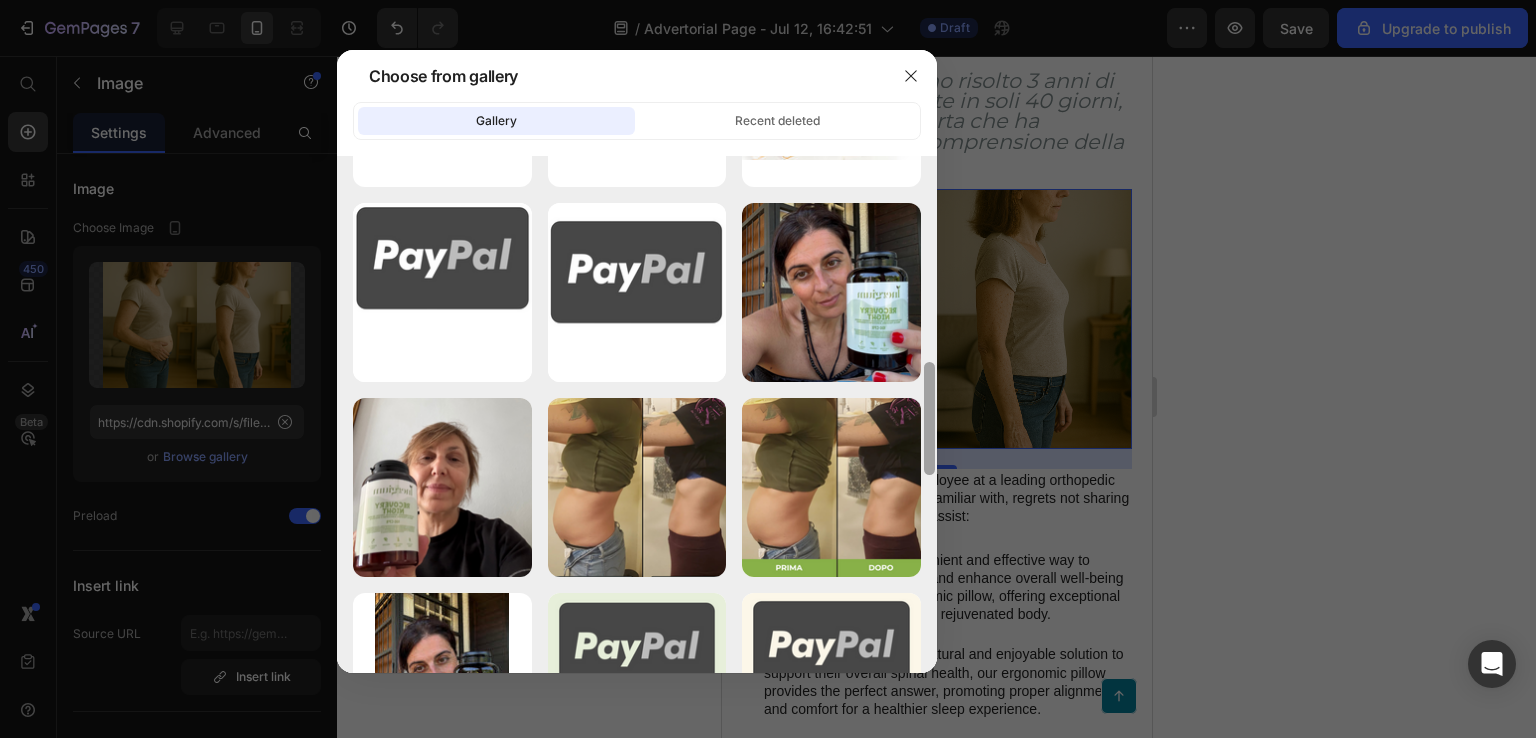 drag, startPoint x: 932, startPoint y: 417, endPoint x: 940, endPoint y: 459, distance: 42.755116 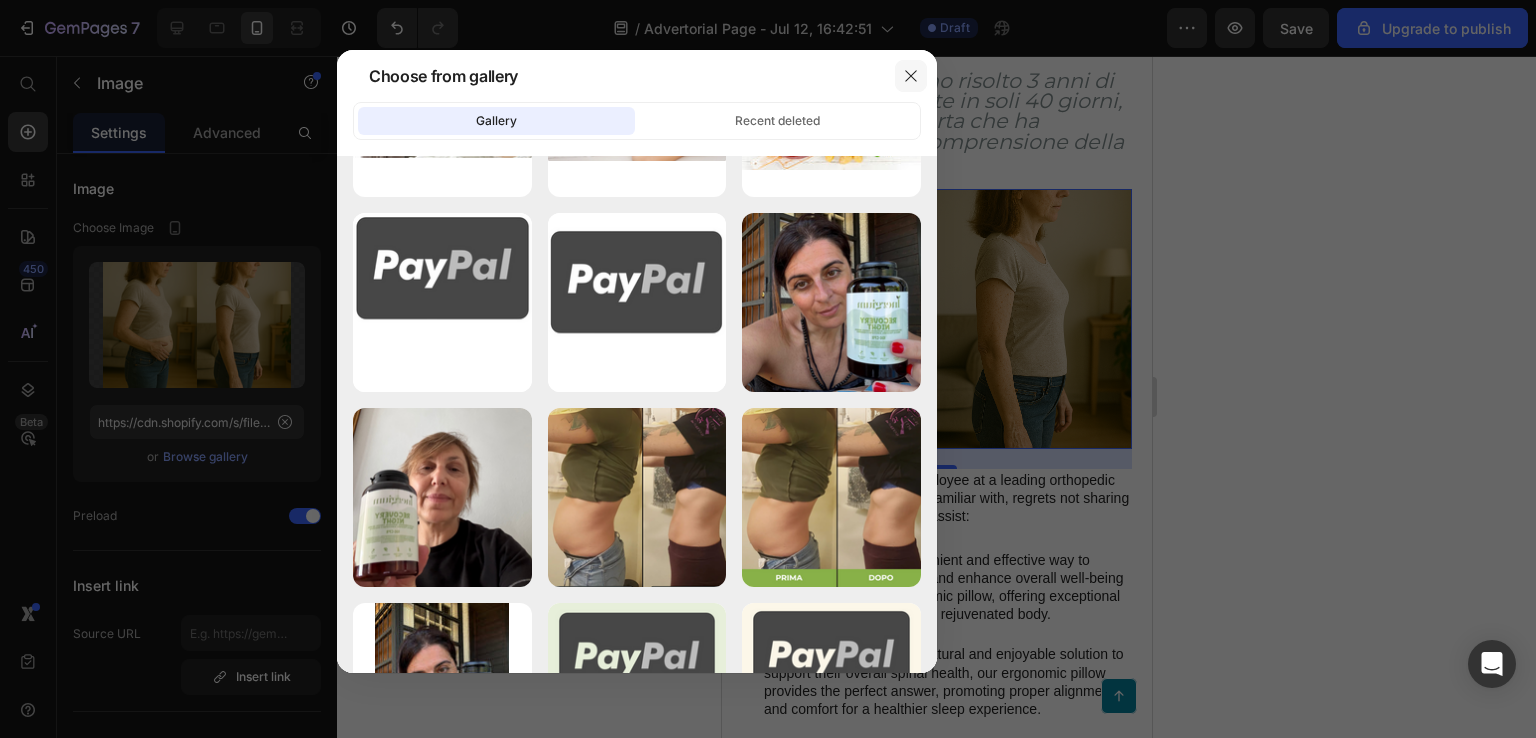 click 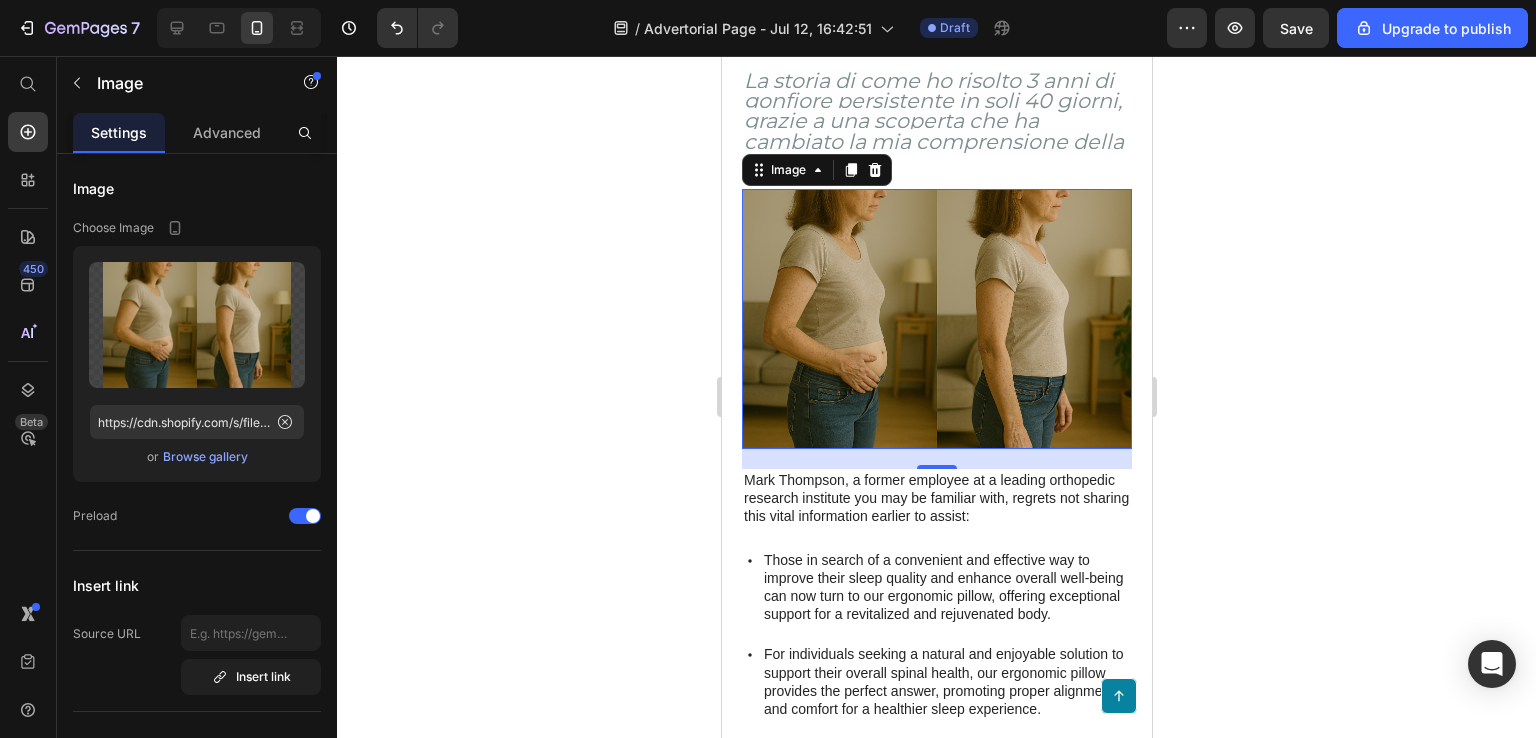 click at bounding box center (936, 319) 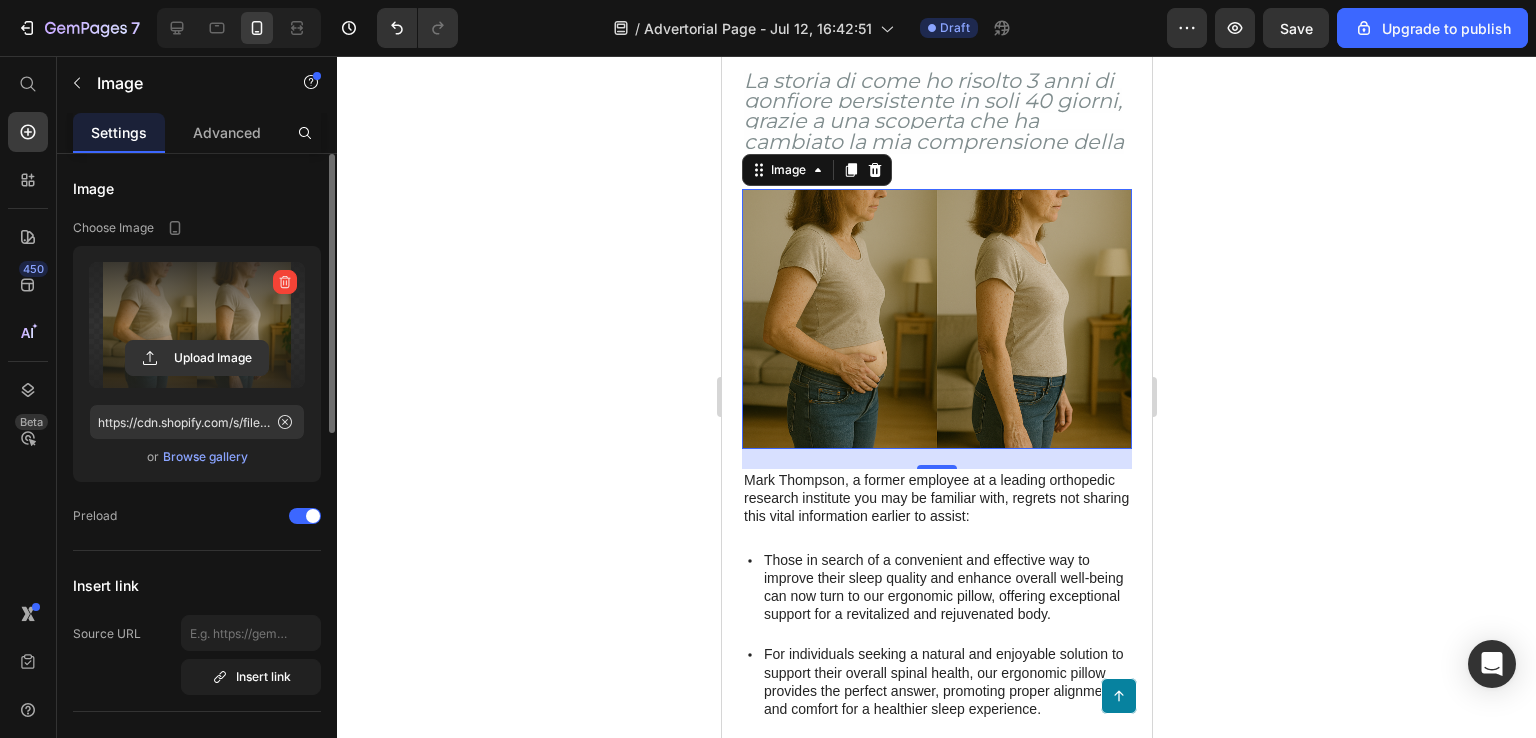 click at bounding box center (197, 325) 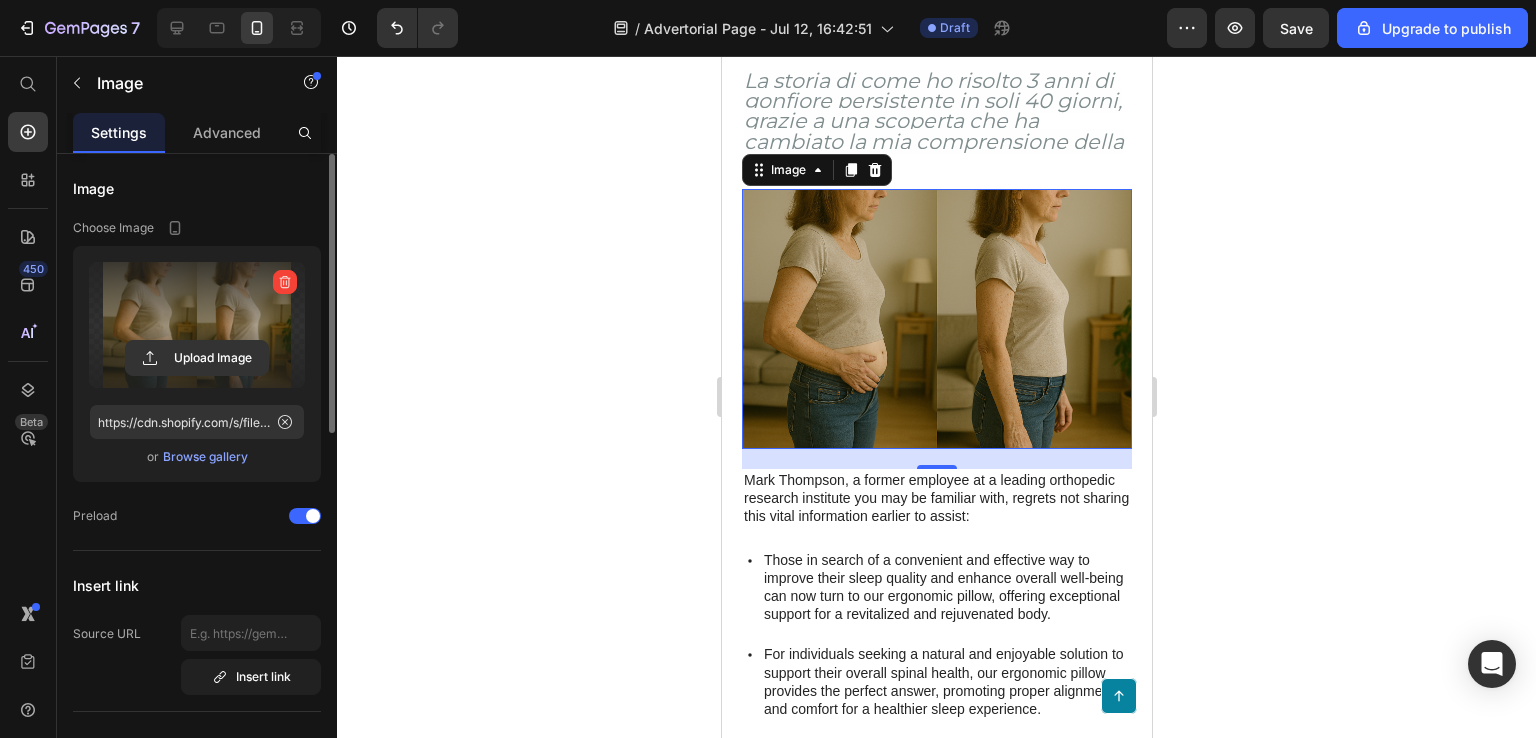 click 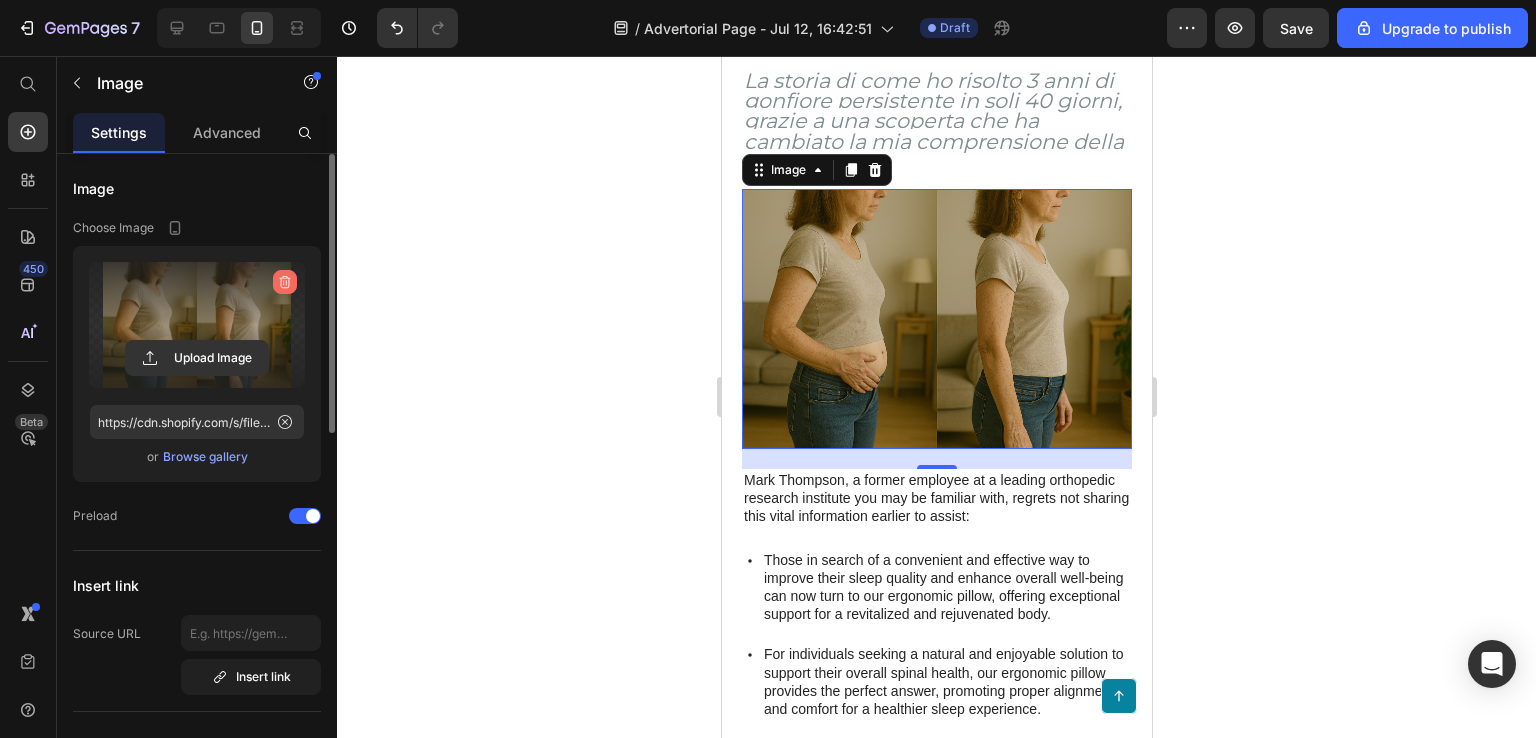 click at bounding box center [285, 282] 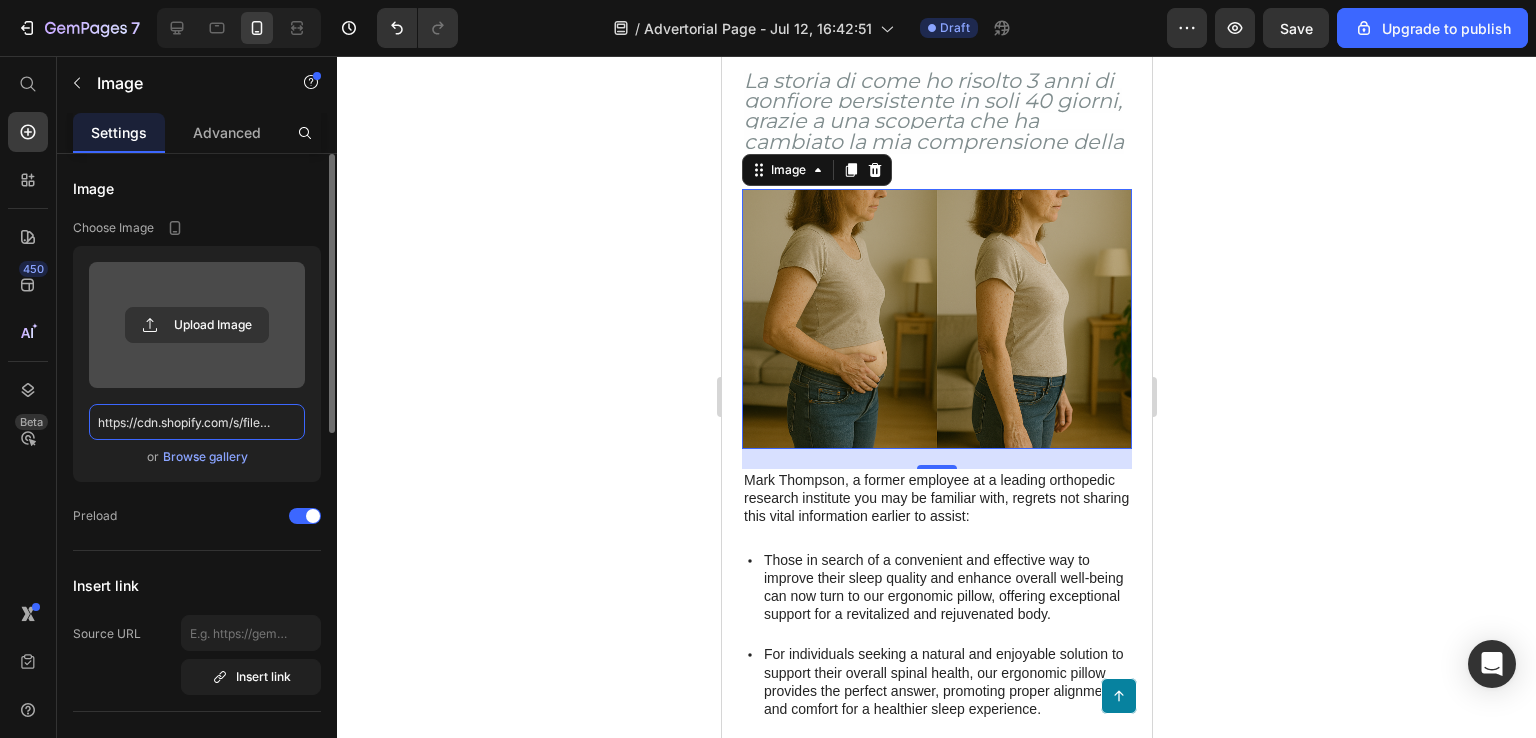 scroll, scrollTop: 0, scrollLeft: 0, axis: both 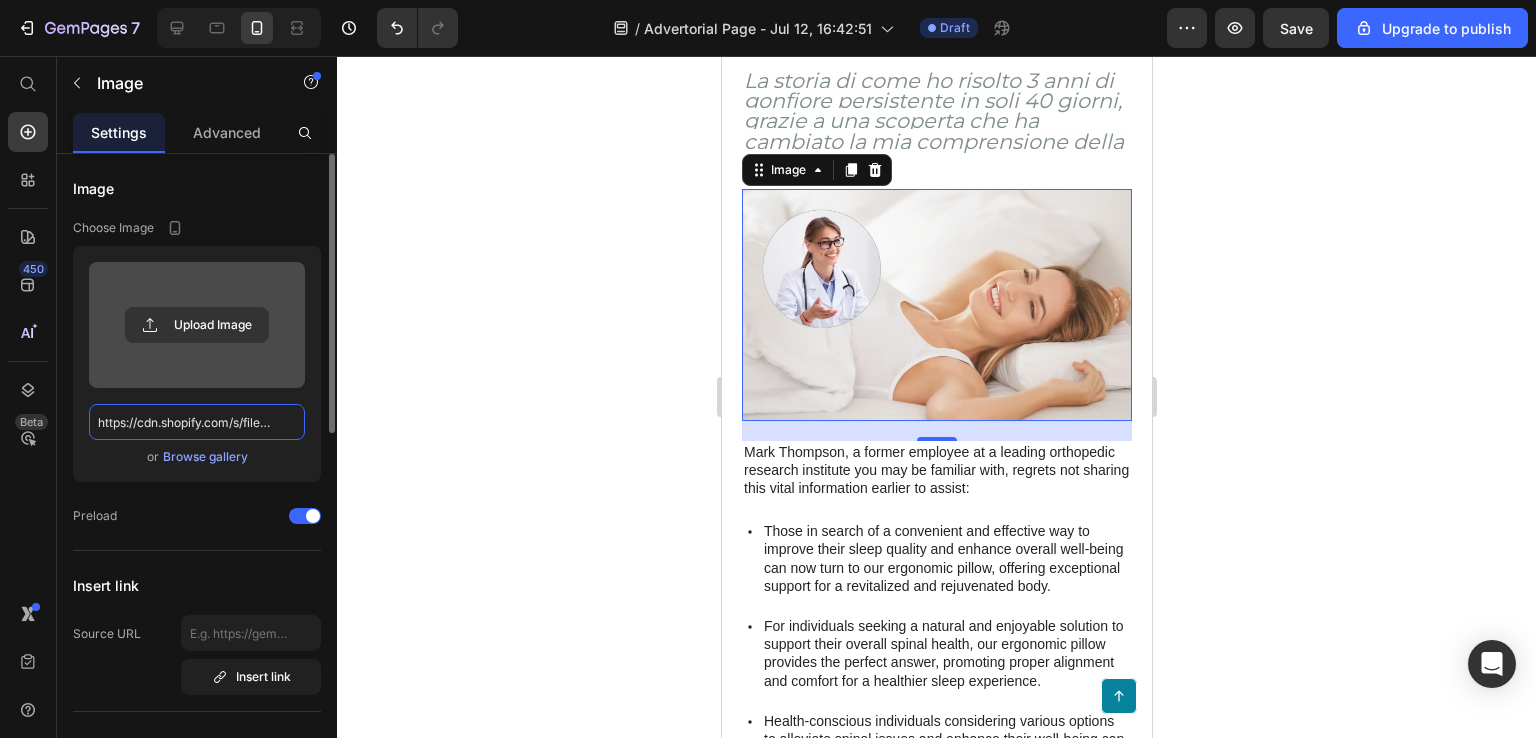 type on "C:\fakepath\SONNO (2).png" 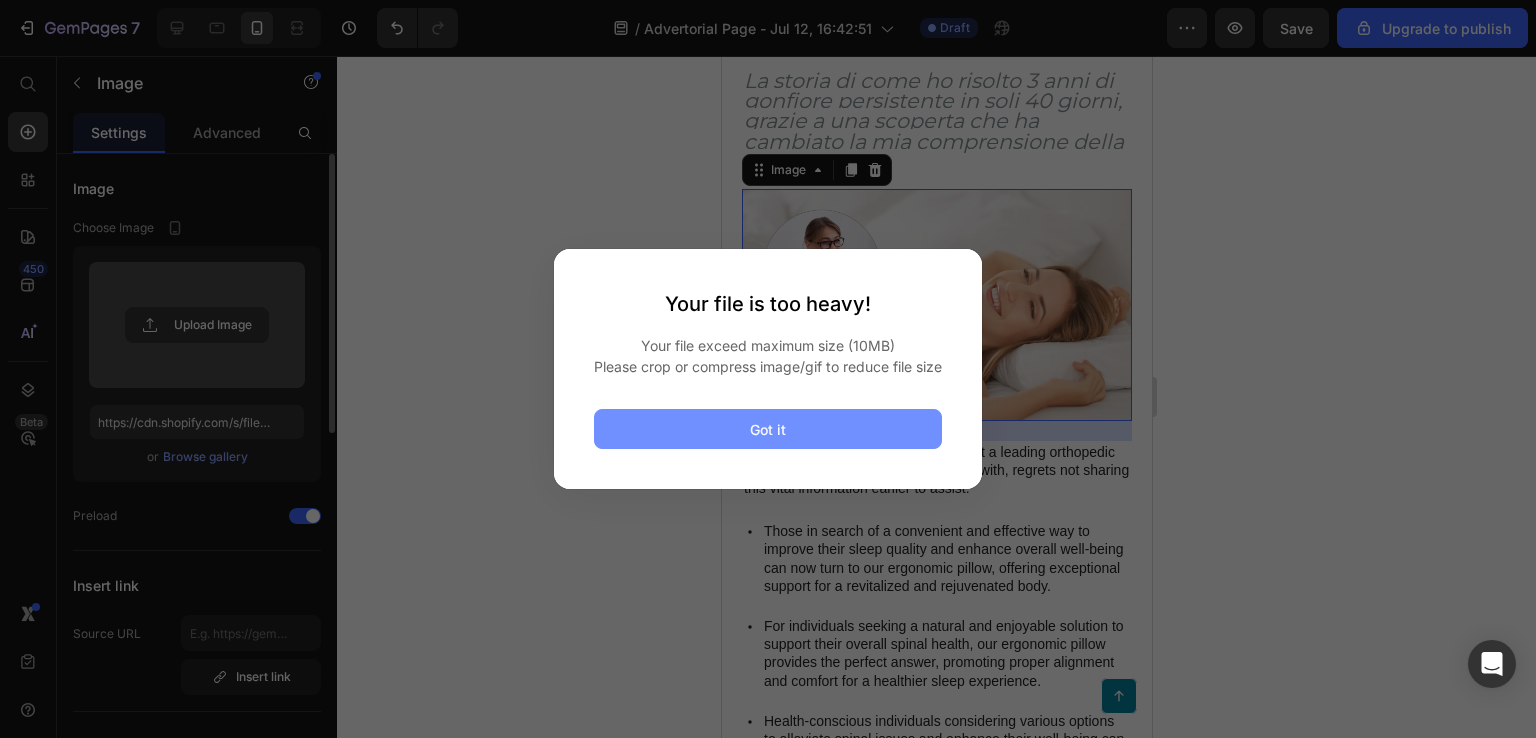 click on "Got it" at bounding box center [768, 429] 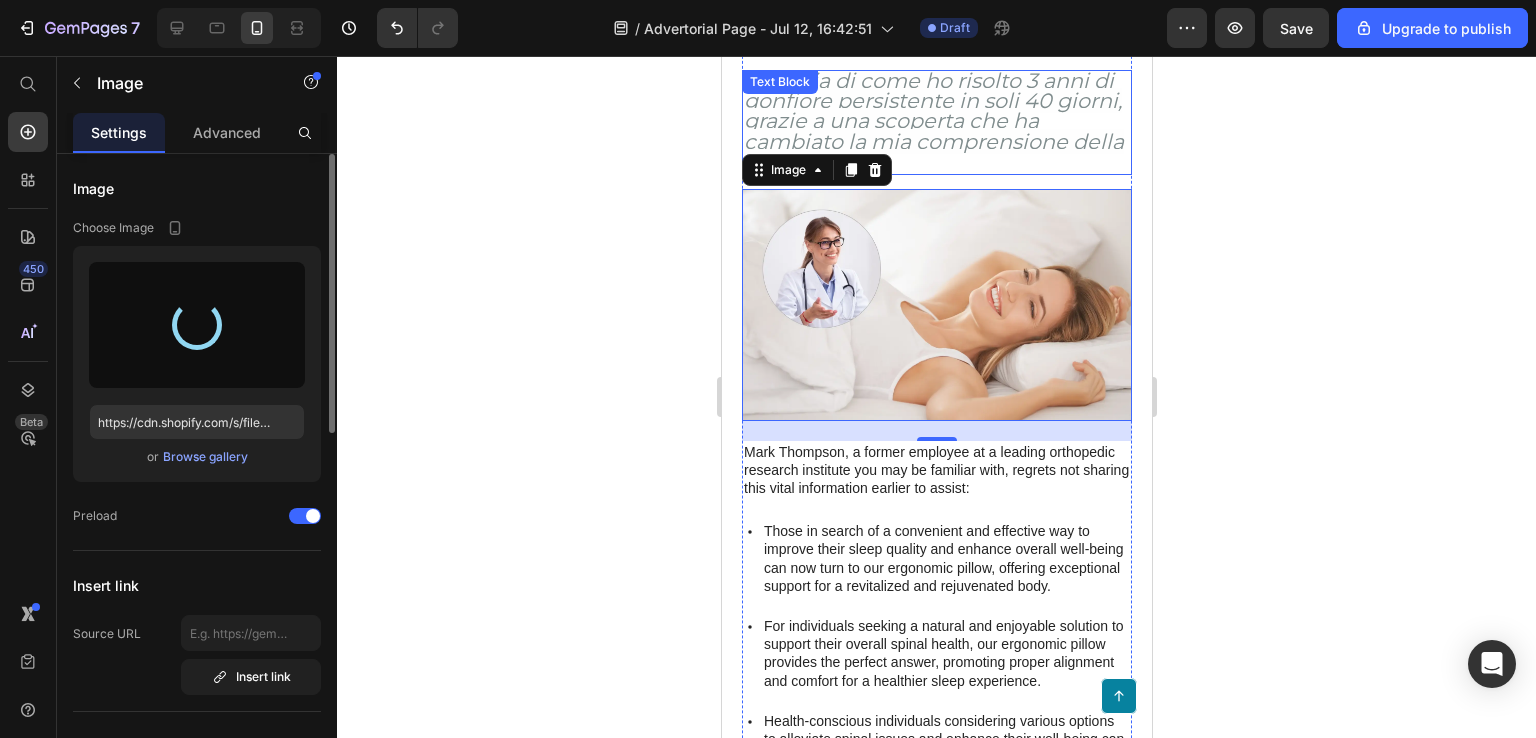 click on "La storia di come ho risolto 3 anni di gonfiore persistente in soli 40 giorni, grazie a una scoperta che ha cambiato la mia comprensione della menopausa" at bounding box center [933, 121] 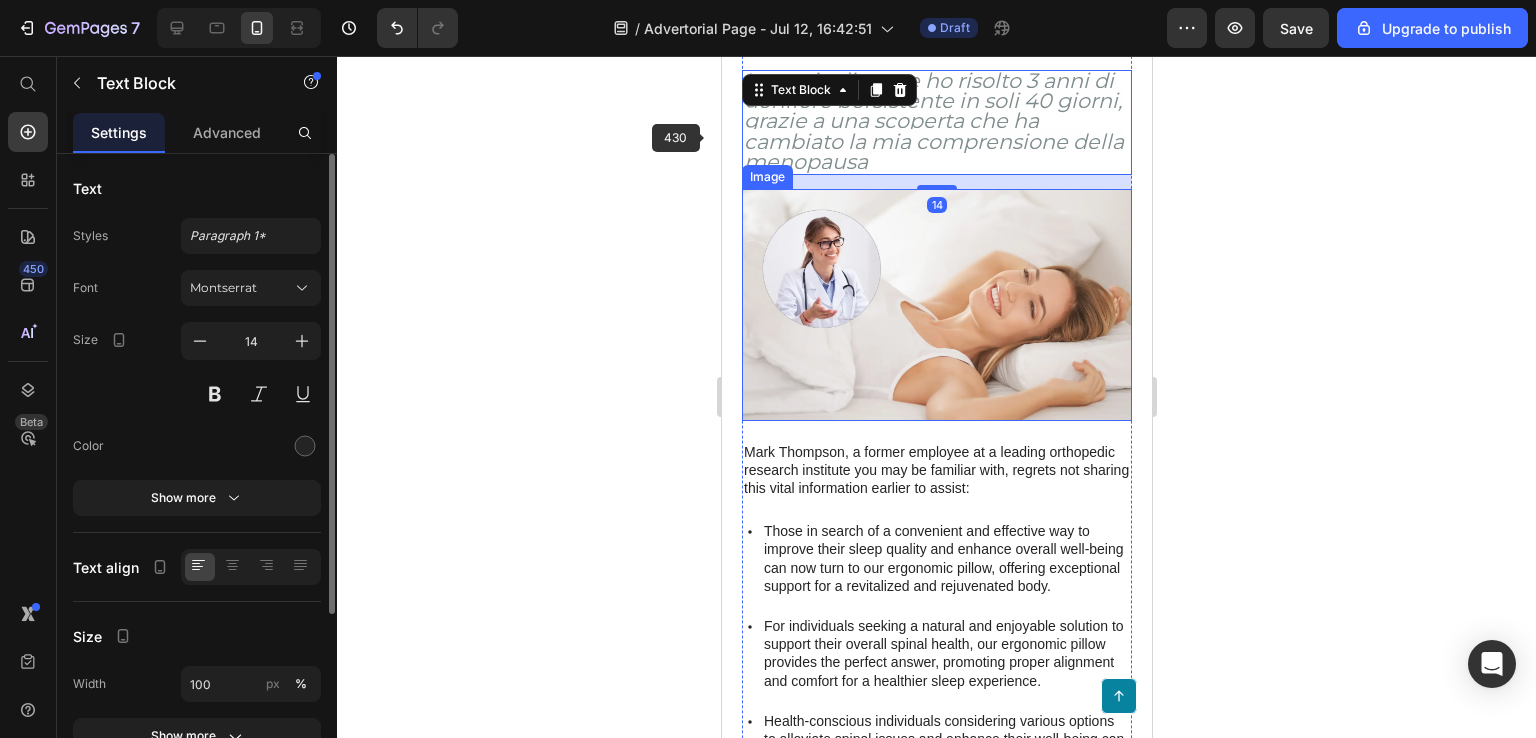 click at bounding box center (936, 305) 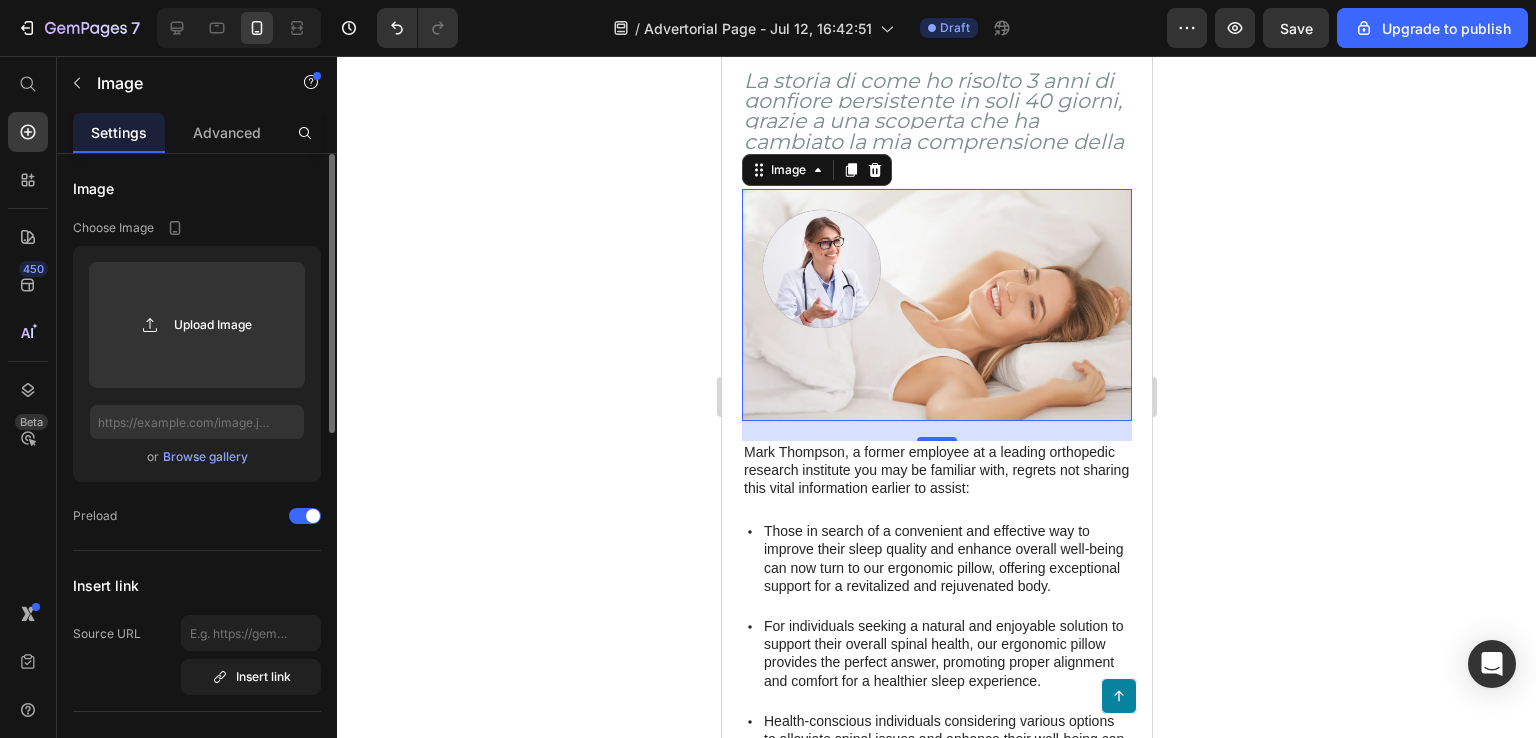 click 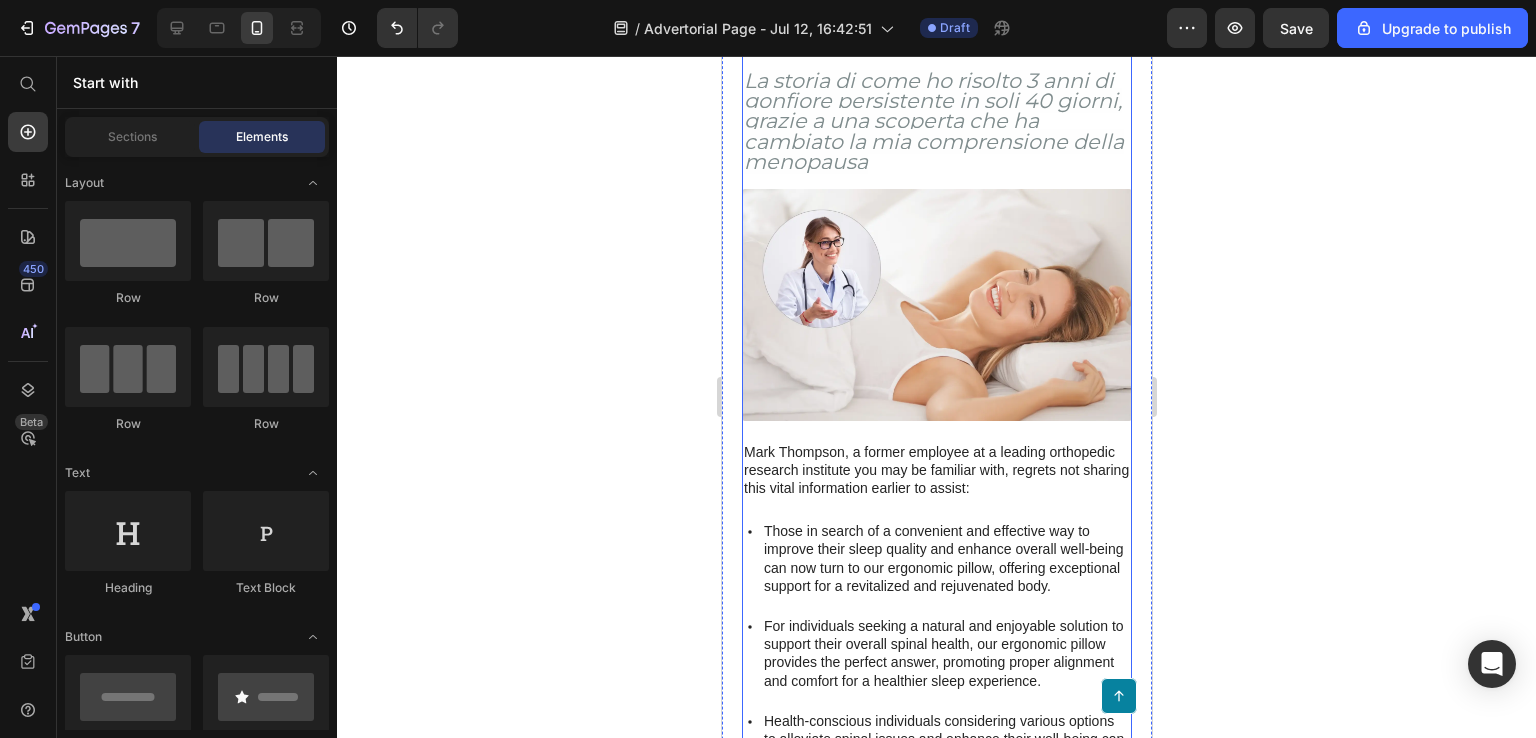 click at bounding box center [936, 305] 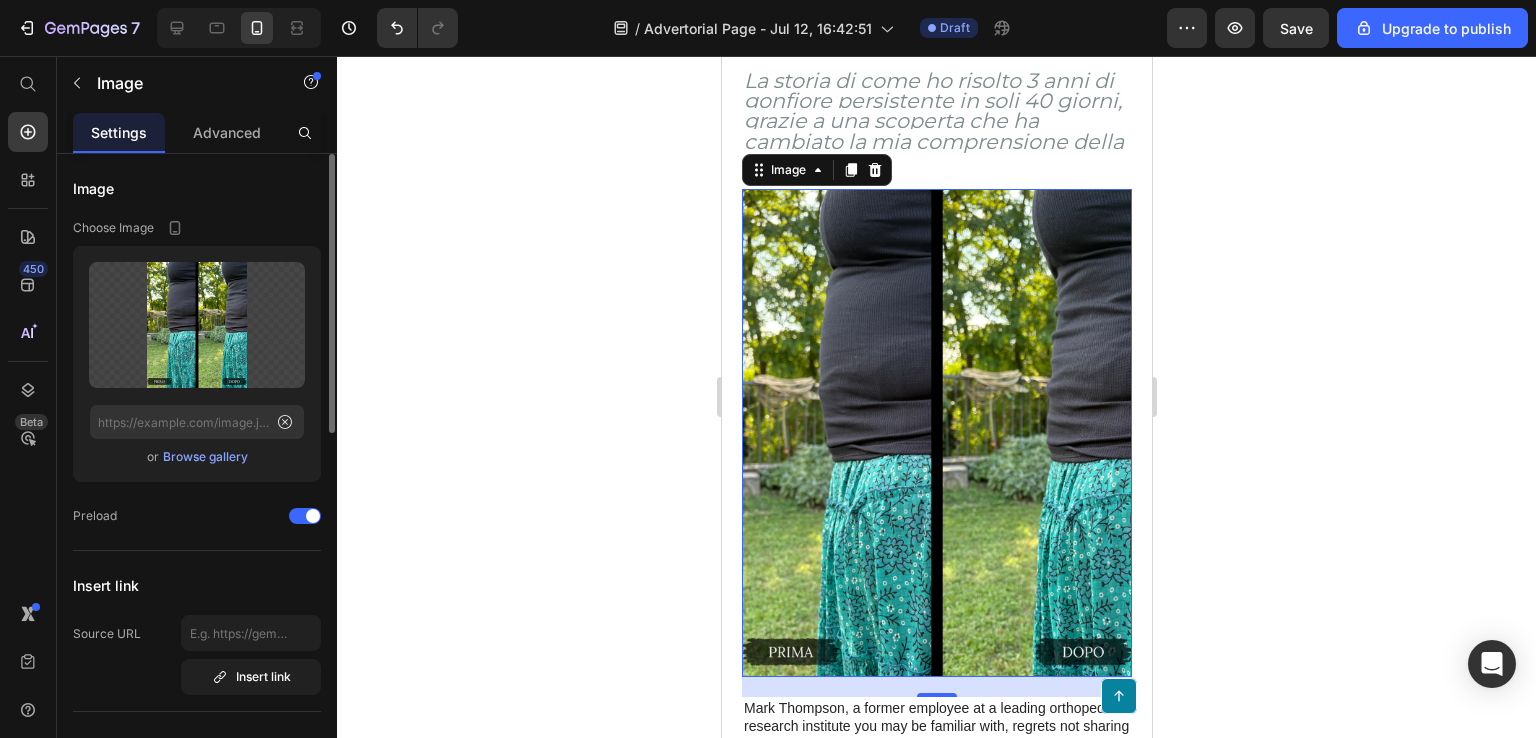 click 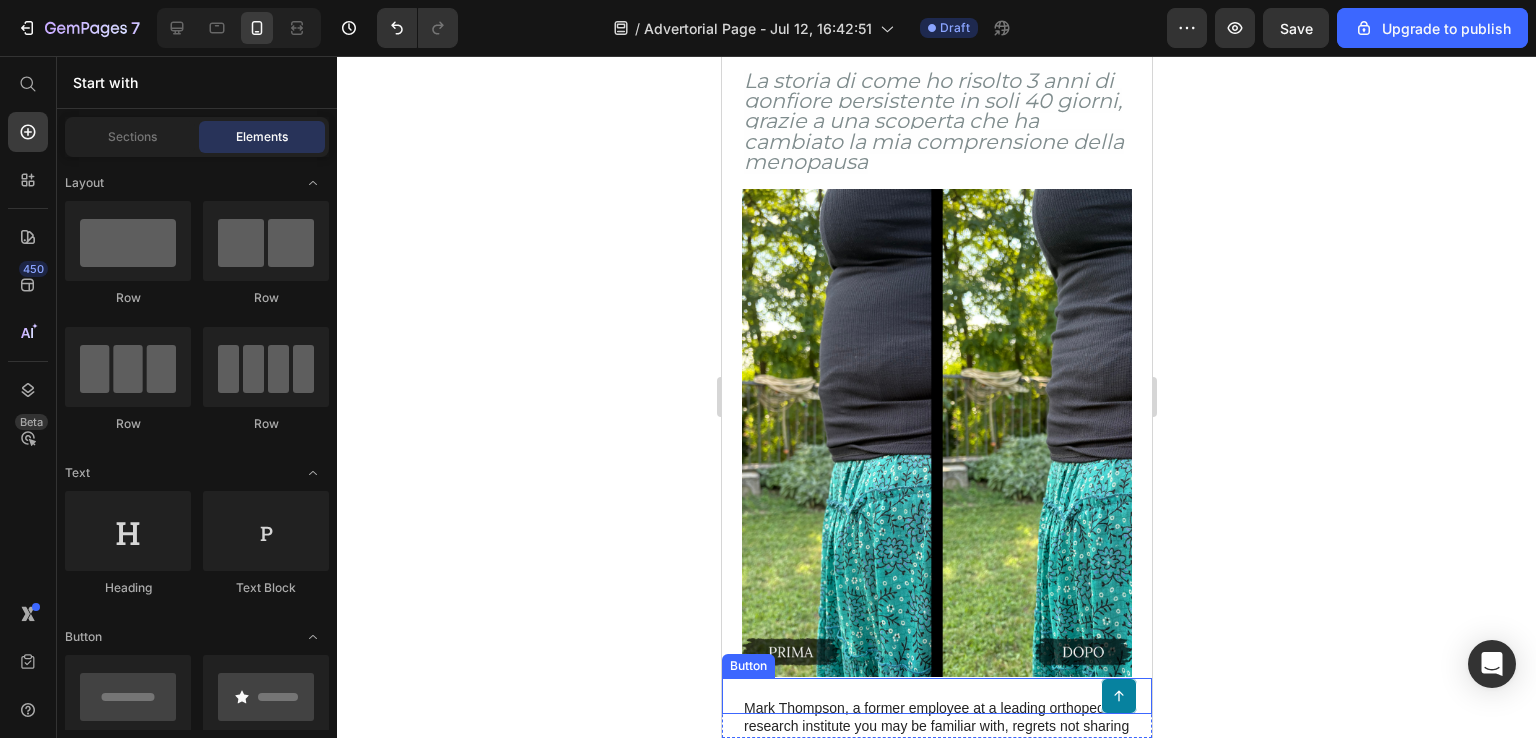 click 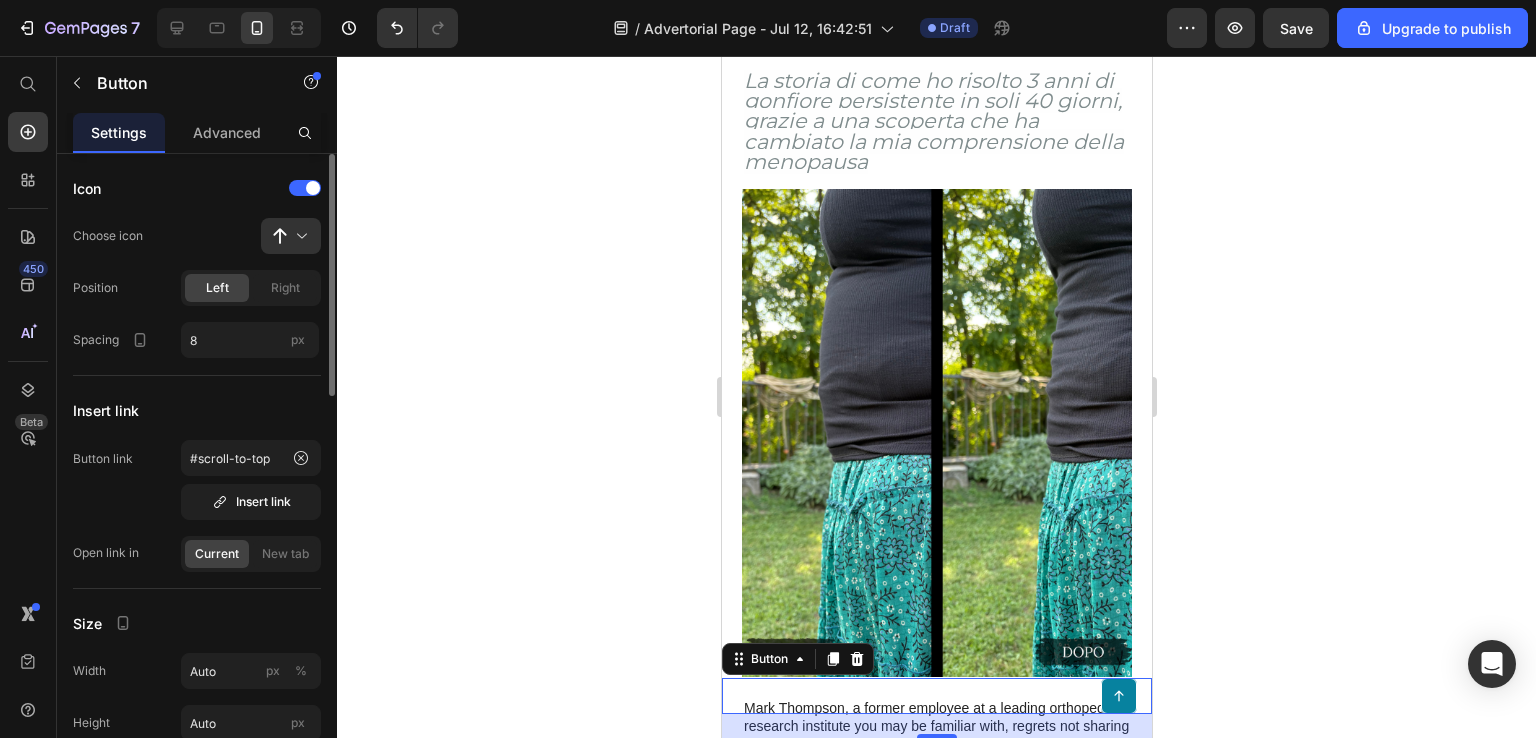 click 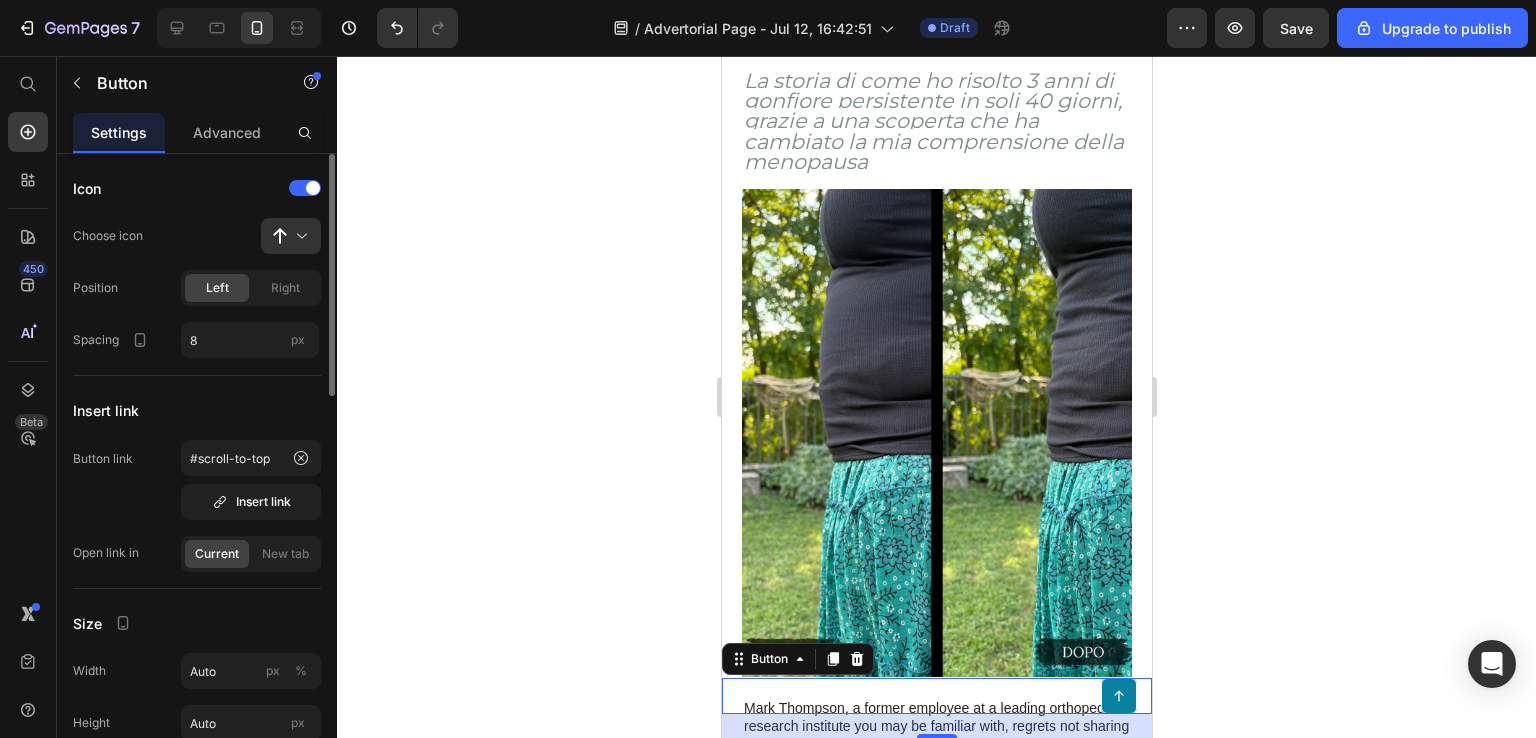 click 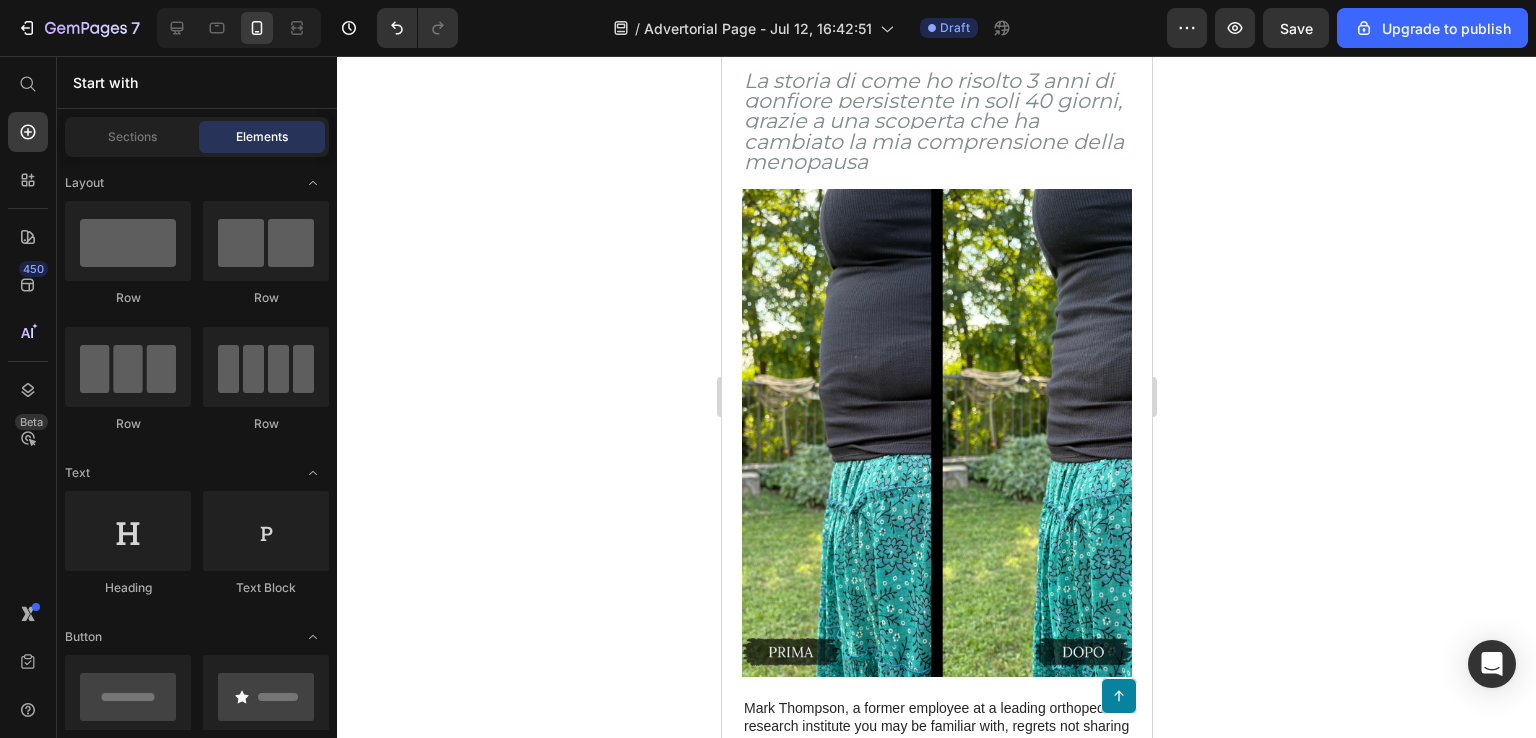 scroll, scrollTop: 0, scrollLeft: 0, axis: both 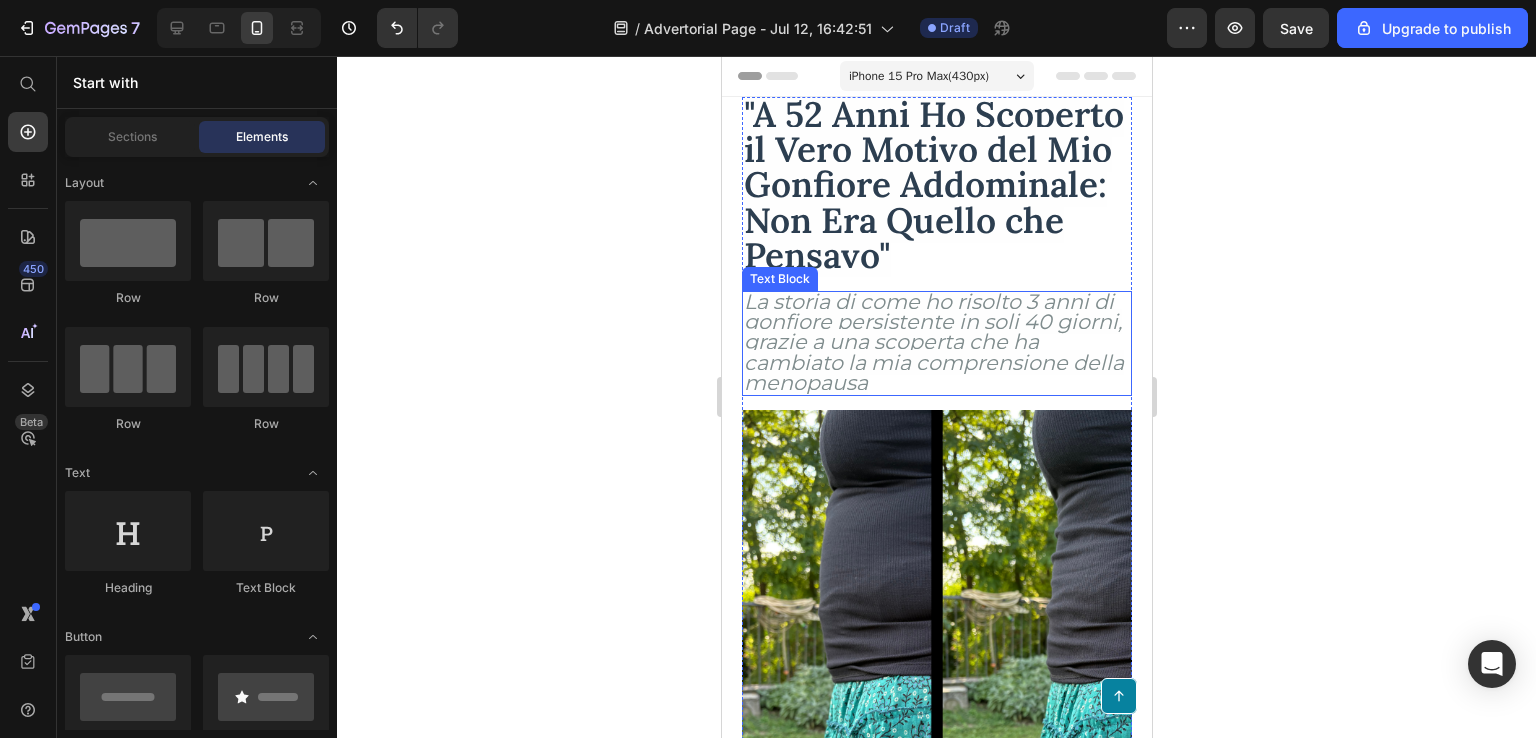 click on "La storia di come ho risolto 3 anni di gonfiore persistente in soli 40 giorni, grazie a una scoperta che ha cambiato la mia comprensione della menopausa" at bounding box center [933, 342] 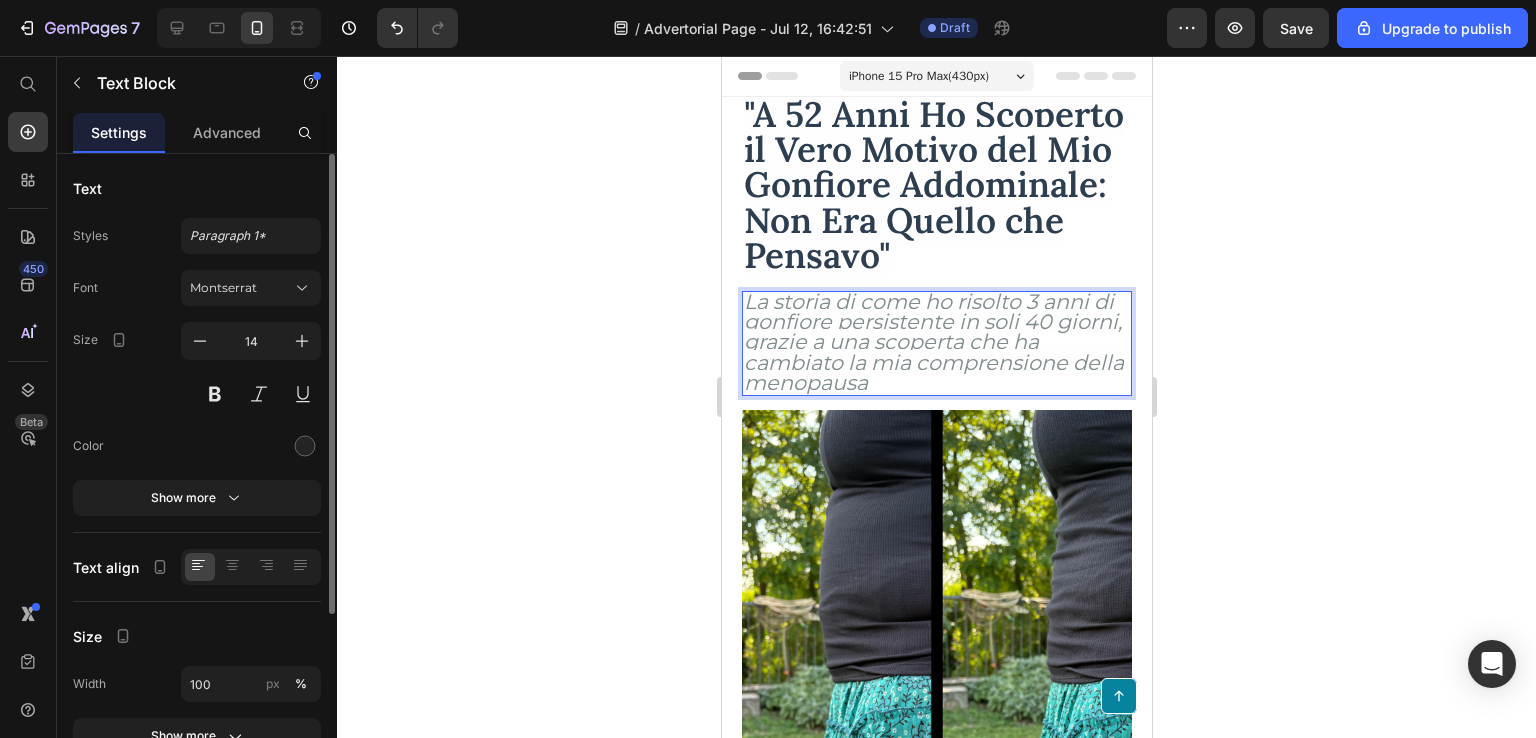 click on "La storia di come ho risolto 3 anni di gonfiore persistente in soli 40 giorni, grazie a una scoperta che ha cambiato la mia comprensione della menopausa" at bounding box center (933, 342) 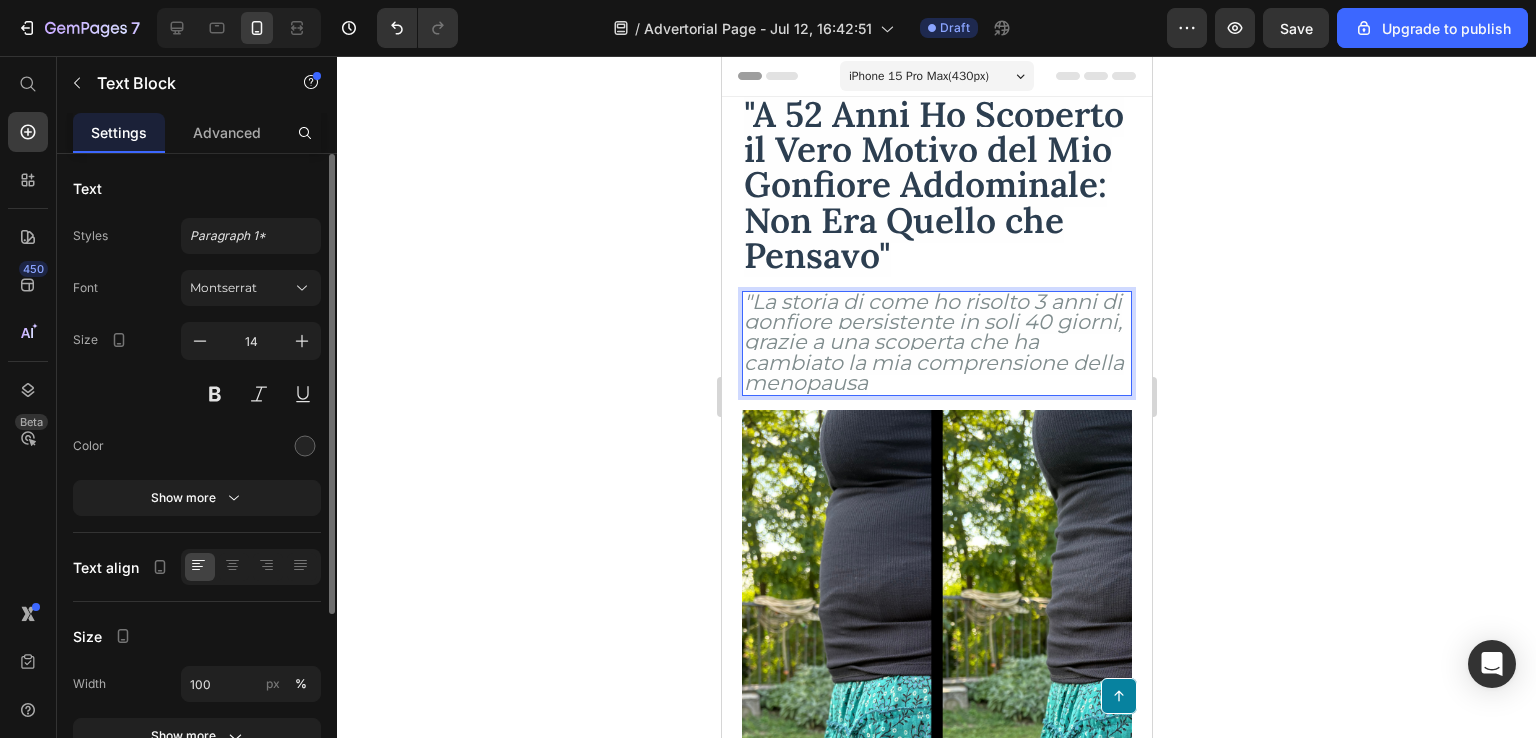 click on ""La storia di come ho risolto 3 anni di gonfiore persistente in soli 40 giorni, grazie a una scoperta che ha cambiato la mia comprensione della menopausa" at bounding box center (936, 343) 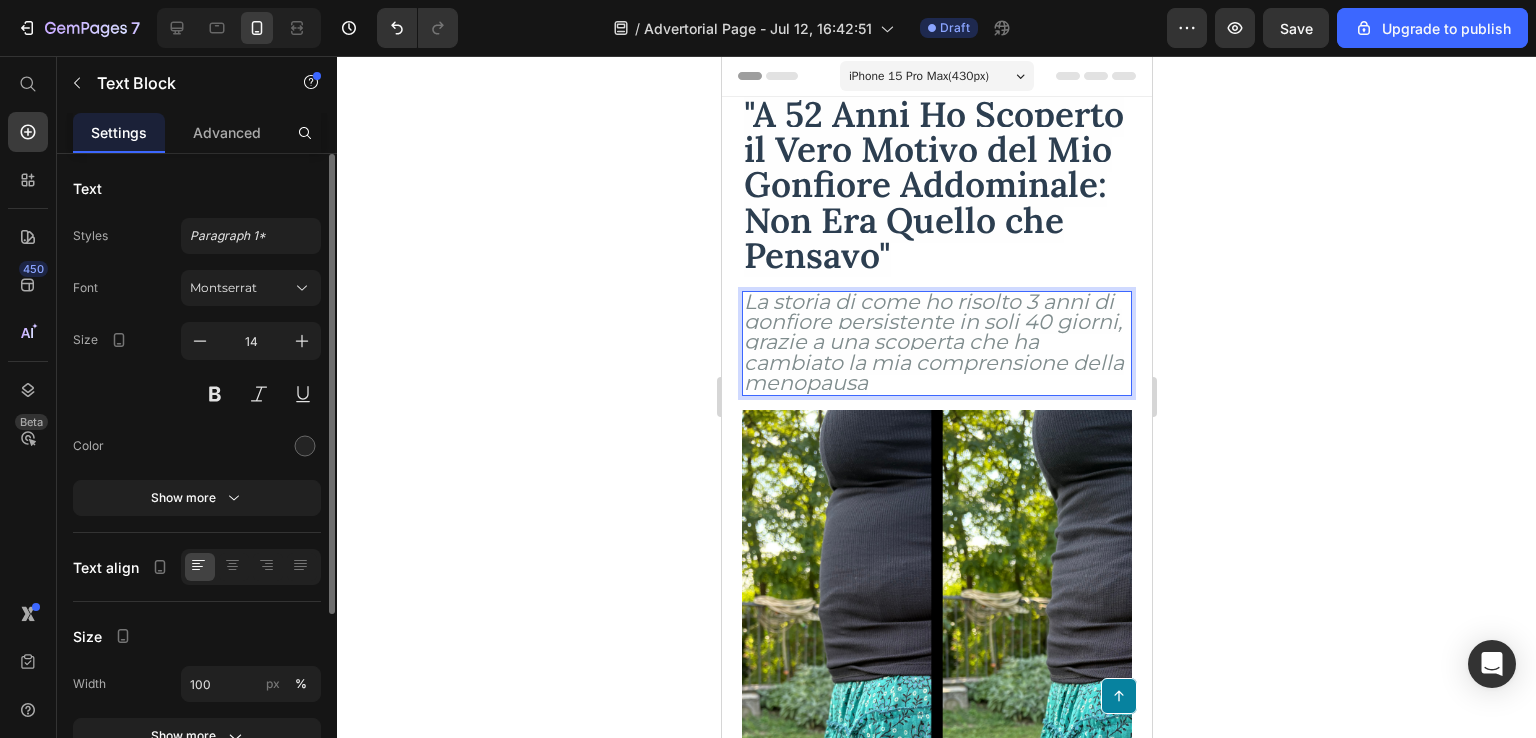 click on "La storia di come ho risolto 3 anni di gonfiore persistente in soli 40 giorni, grazie a una scoperta che ha cambiato la mia comprensione della menopausa" at bounding box center [936, 343] 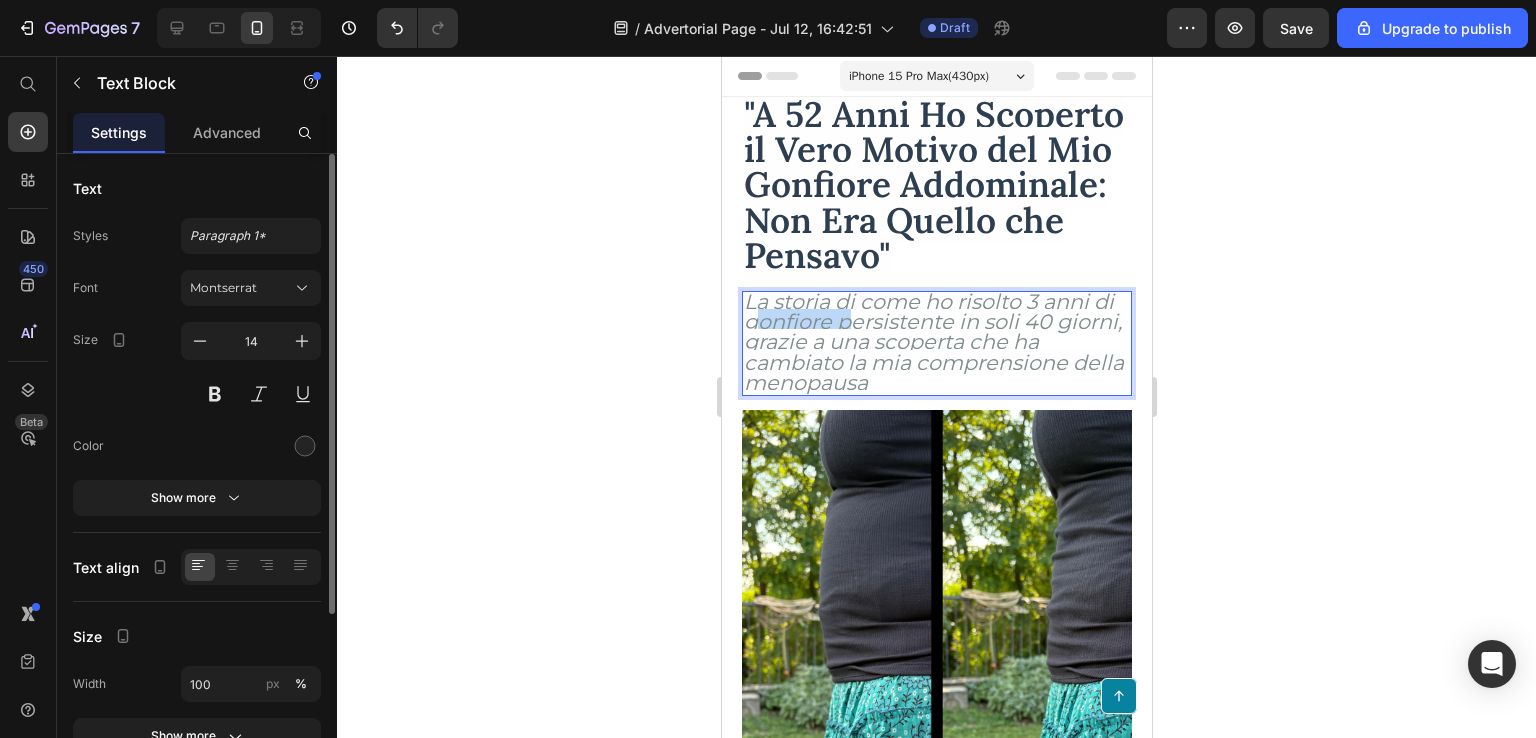 click on "La storia di come ho risolto 3 anni di gonfiore persistente in soli 40 giorni, grazie a una scoperta che ha cambiato la mia comprensione della menopausa" at bounding box center [933, 342] 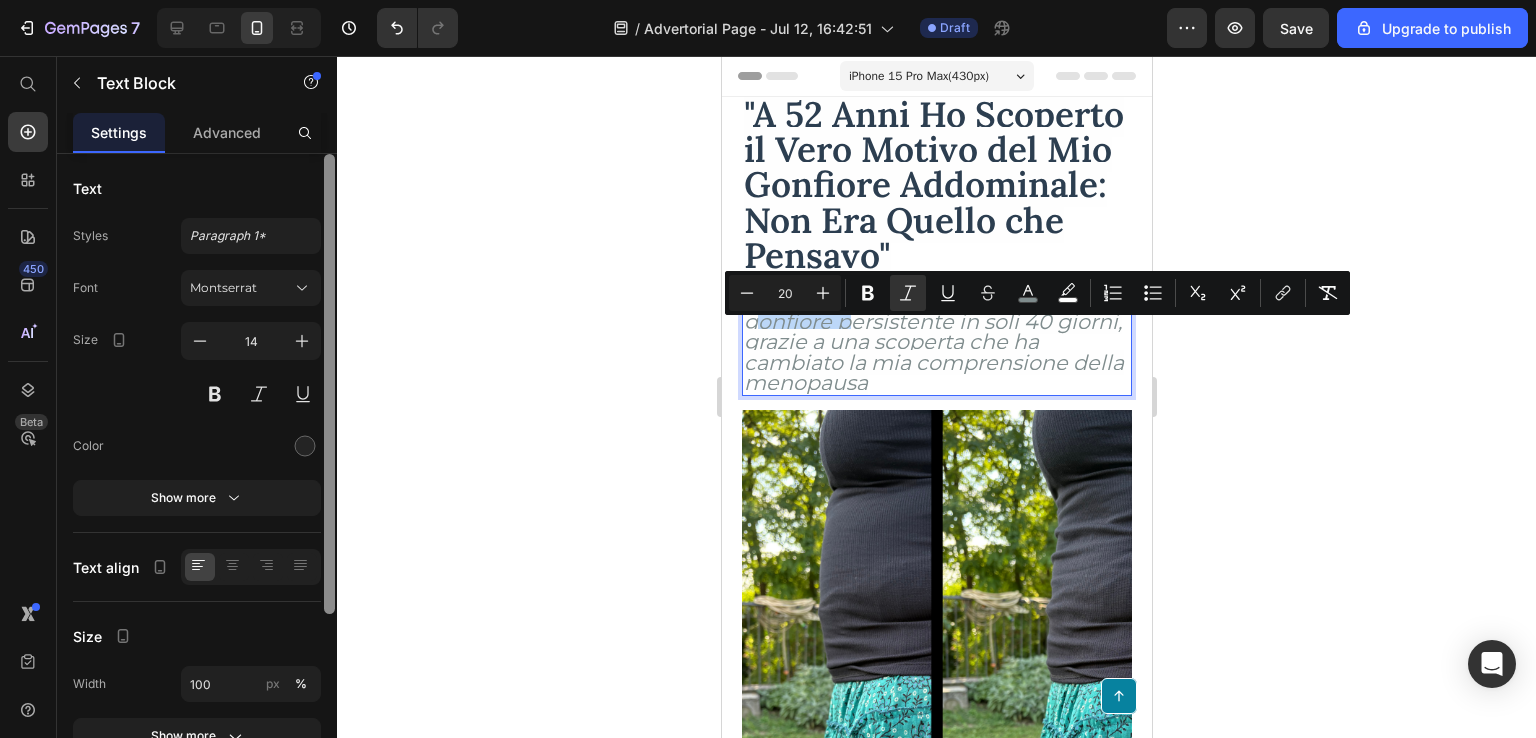 drag, startPoint x: 327, startPoint y: 232, endPoint x: 323, endPoint y: 197, distance: 35.22783 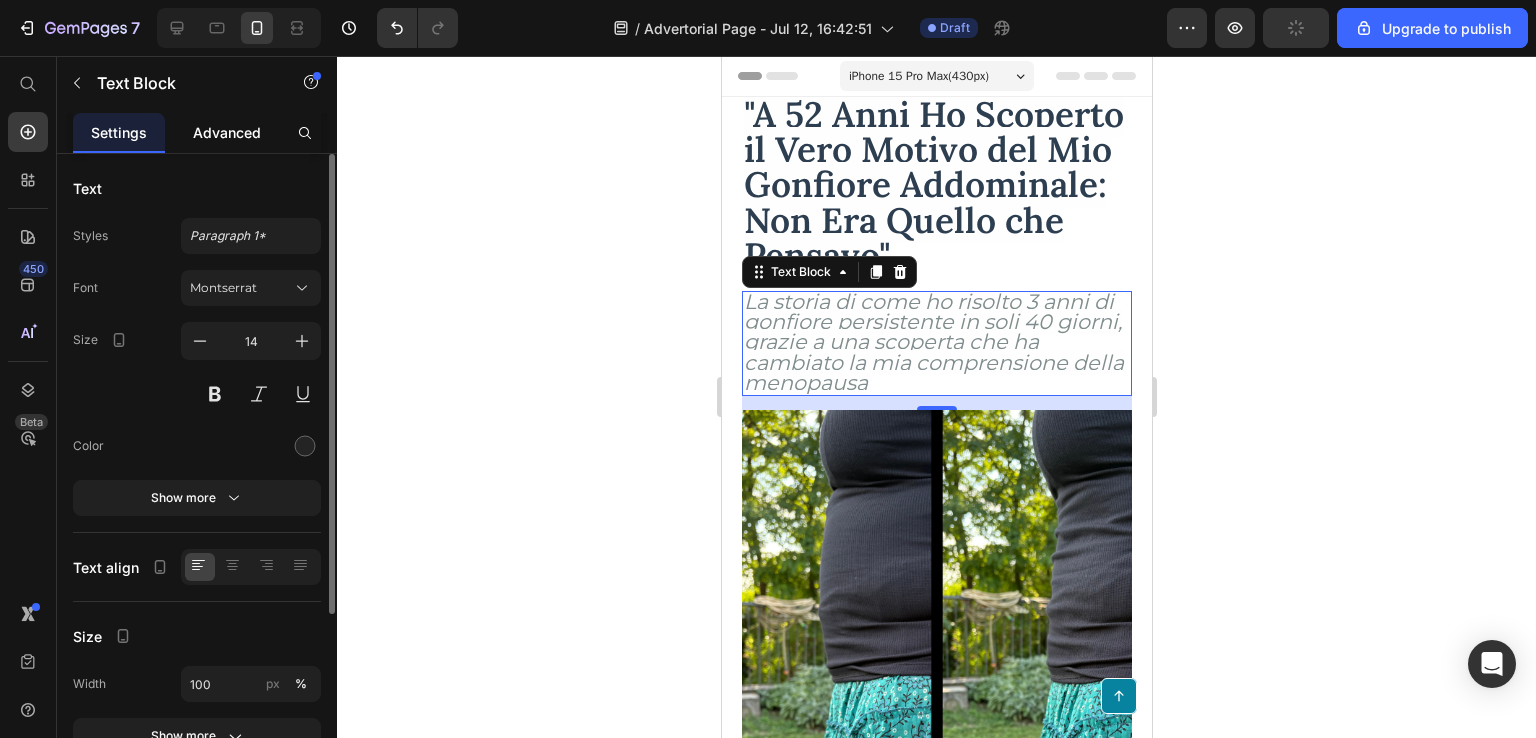 click on "Advanced" at bounding box center (227, 132) 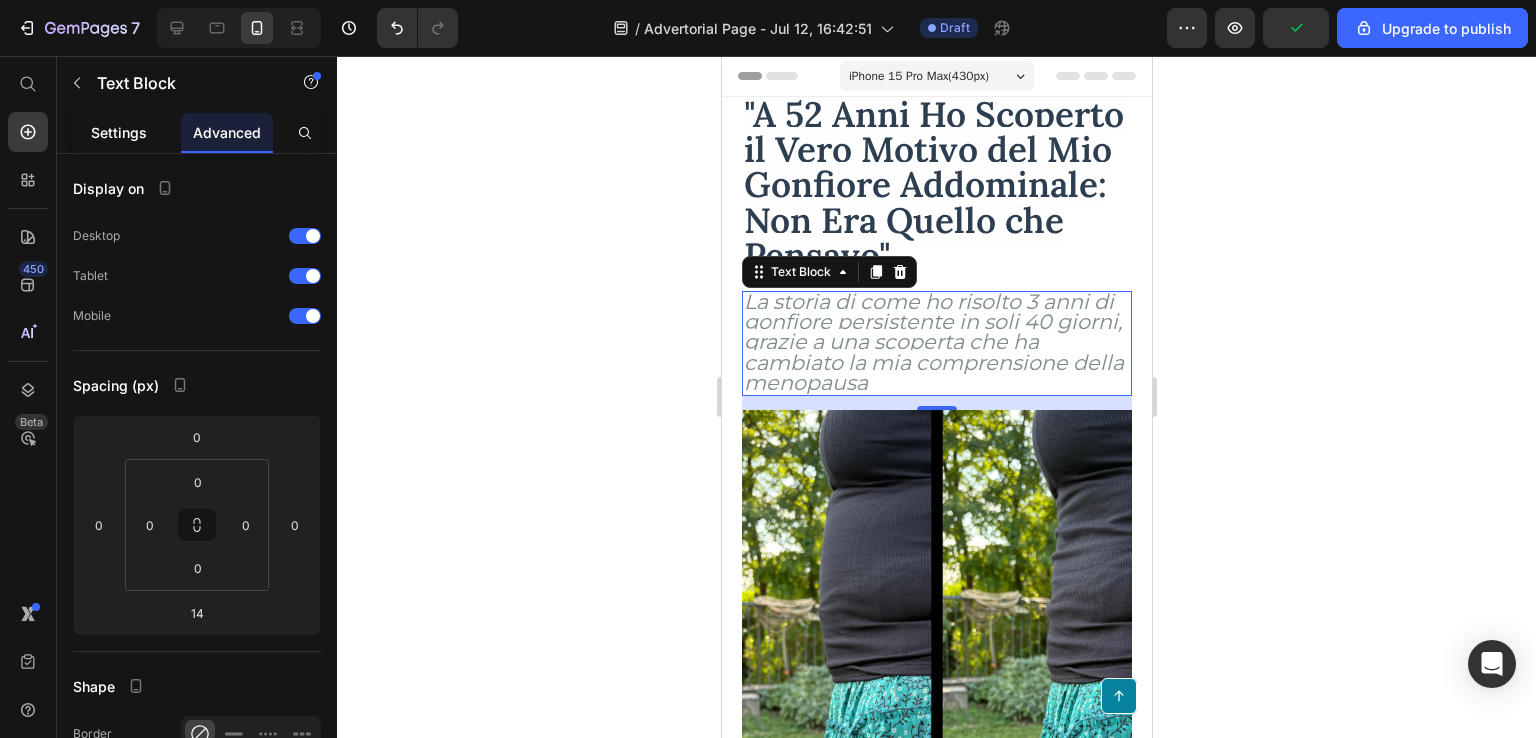 click on "Settings" at bounding box center [119, 132] 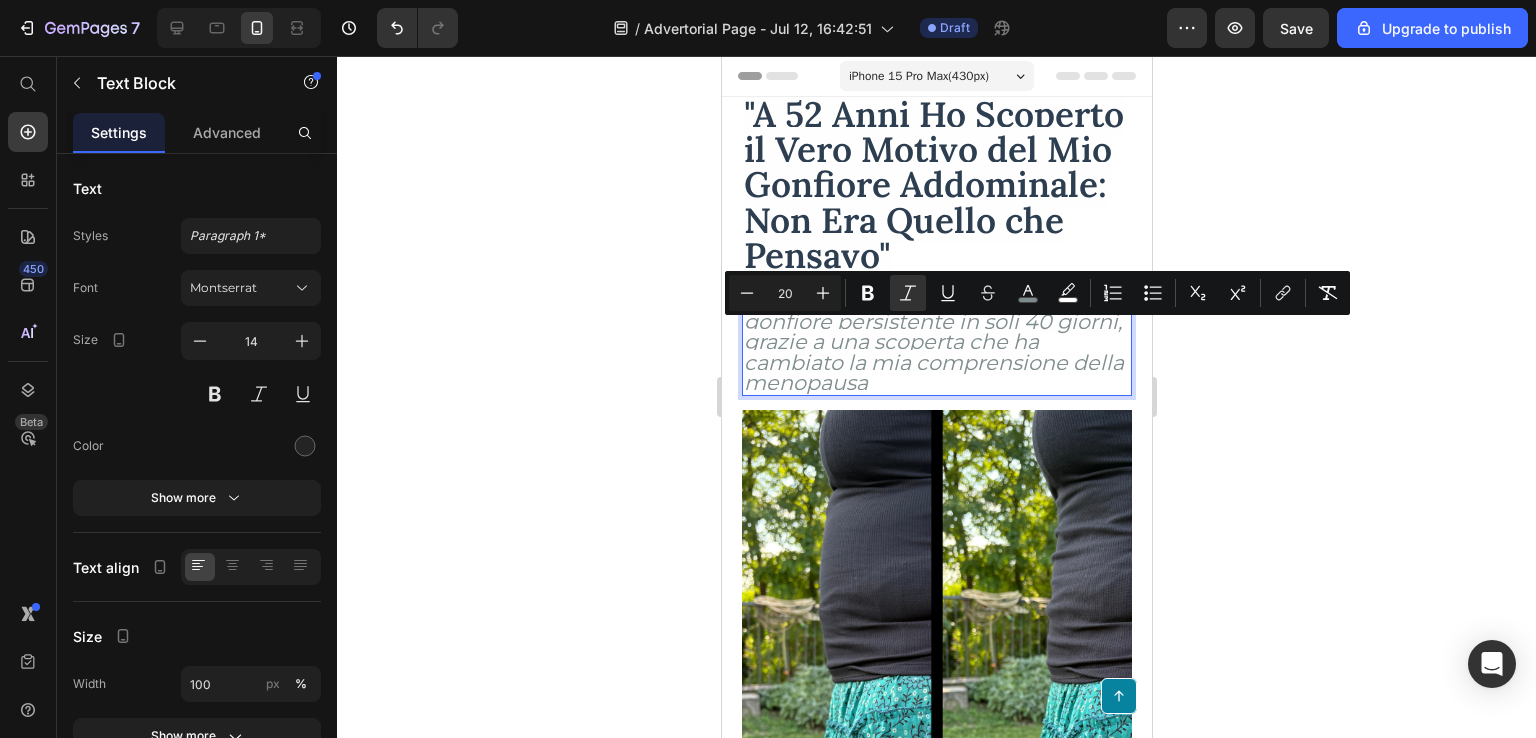 drag, startPoint x: 753, startPoint y: 337, endPoint x: 945, endPoint y: 420, distance: 209.17218 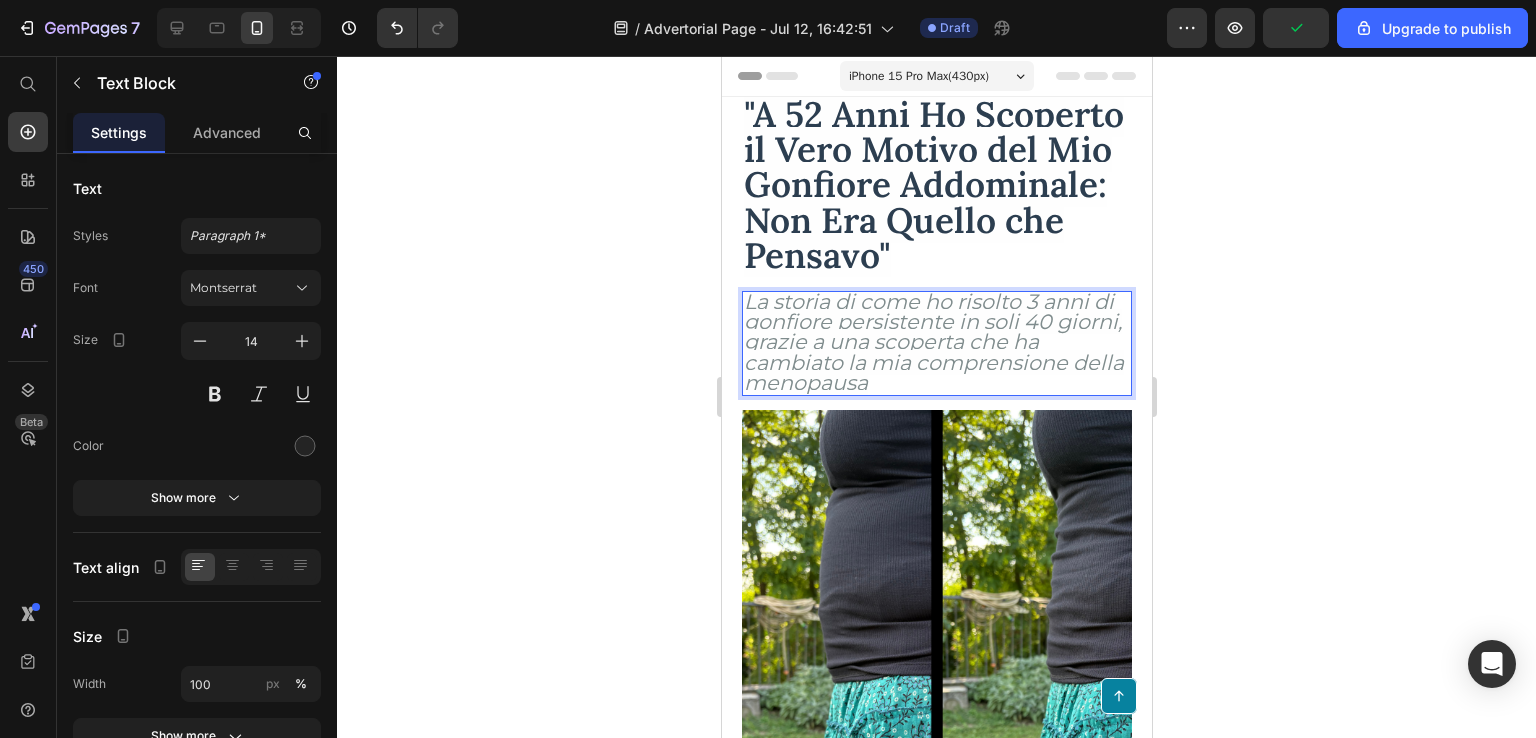click on "La storia di come ho risolto 3 anni di gonfiore persistente in soli 40 giorni, grazie a una scoperta che ha cambiato la mia comprensione della menopausa" at bounding box center (933, 342) 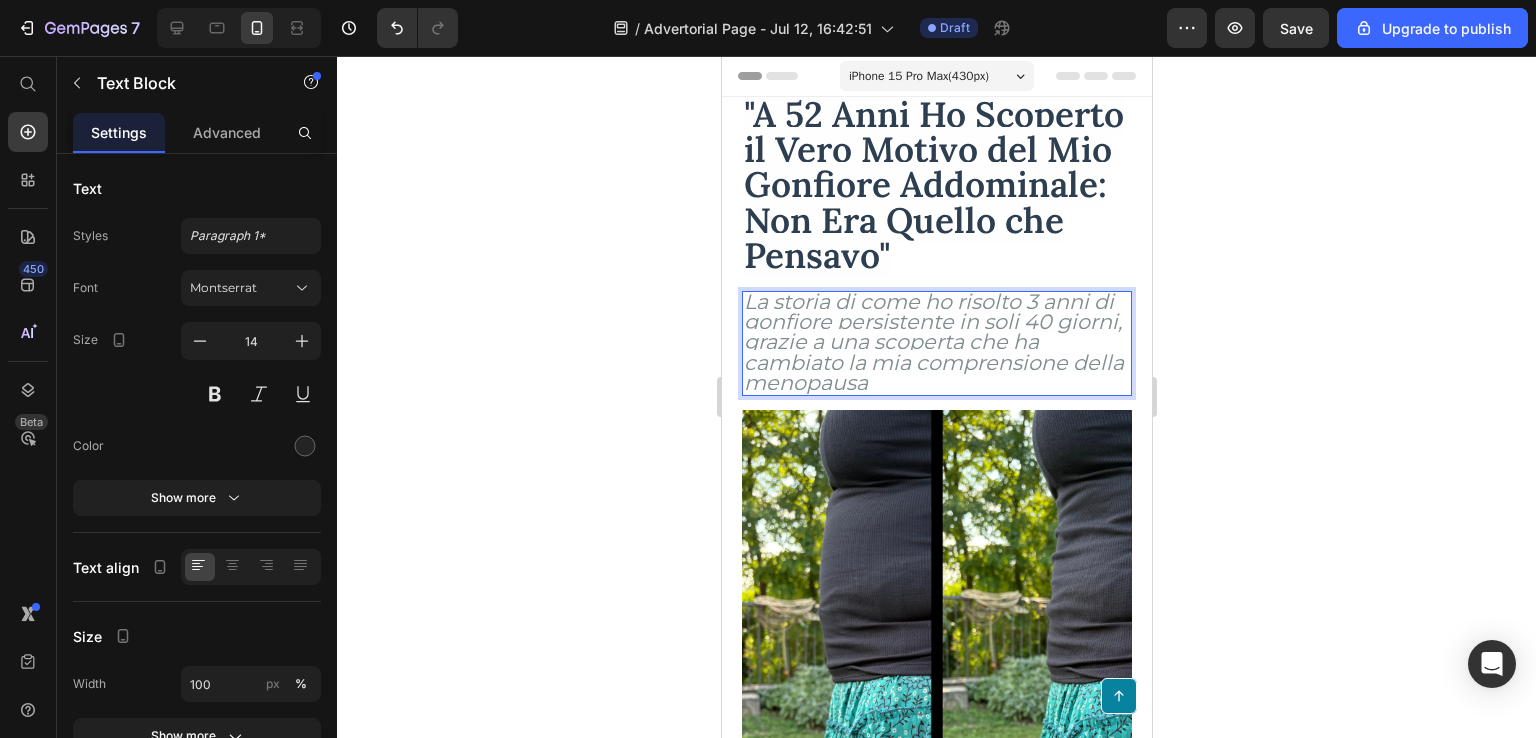 click on "La storia di come ho risolto 3 anni di gonfiore persistente in soli 40 giorni, grazie a una scoperta che ha cambiato la mia comprensione della menopausa" at bounding box center (936, 343) 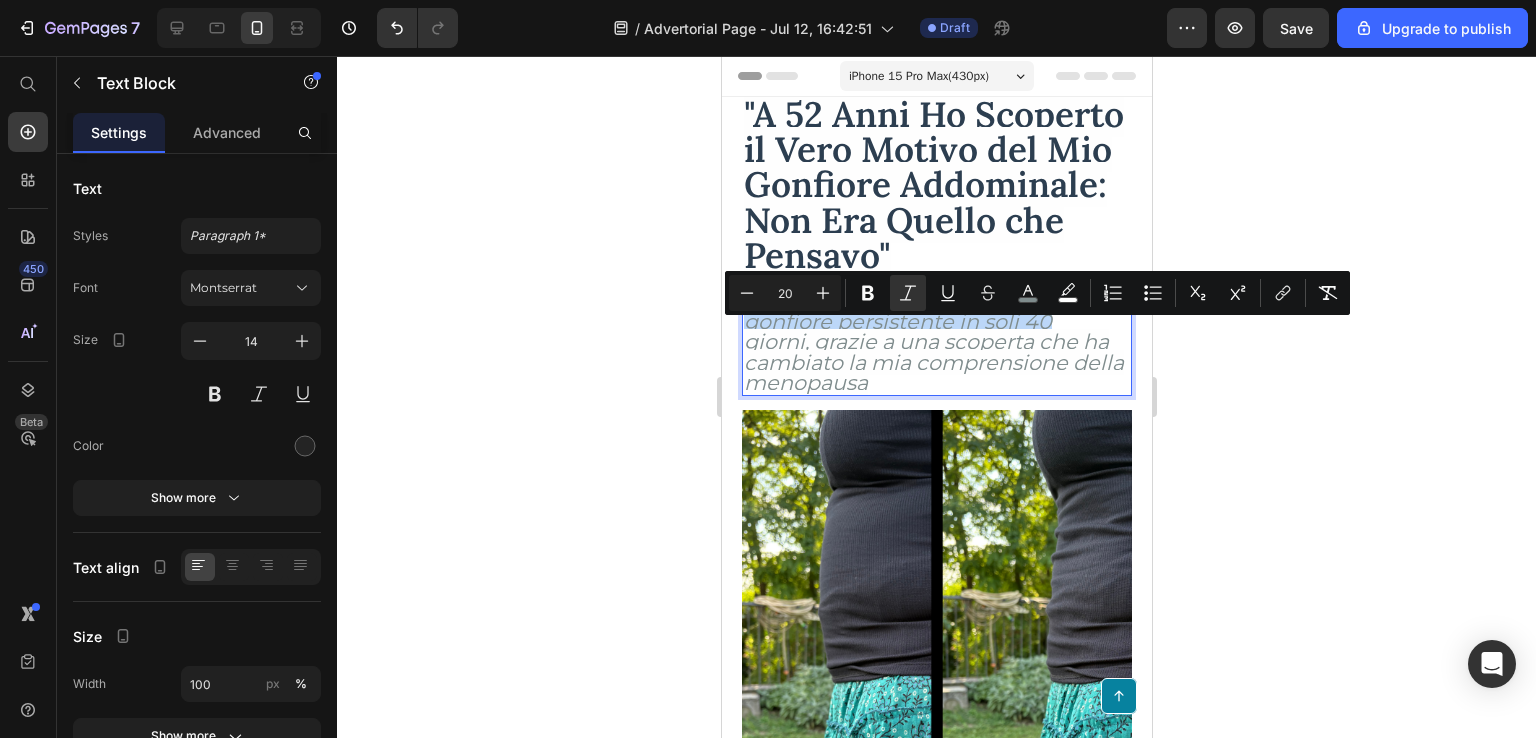 drag, startPoint x: 1090, startPoint y: 361, endPoint x: 718, endPoint y: 337, distance: 372.77338 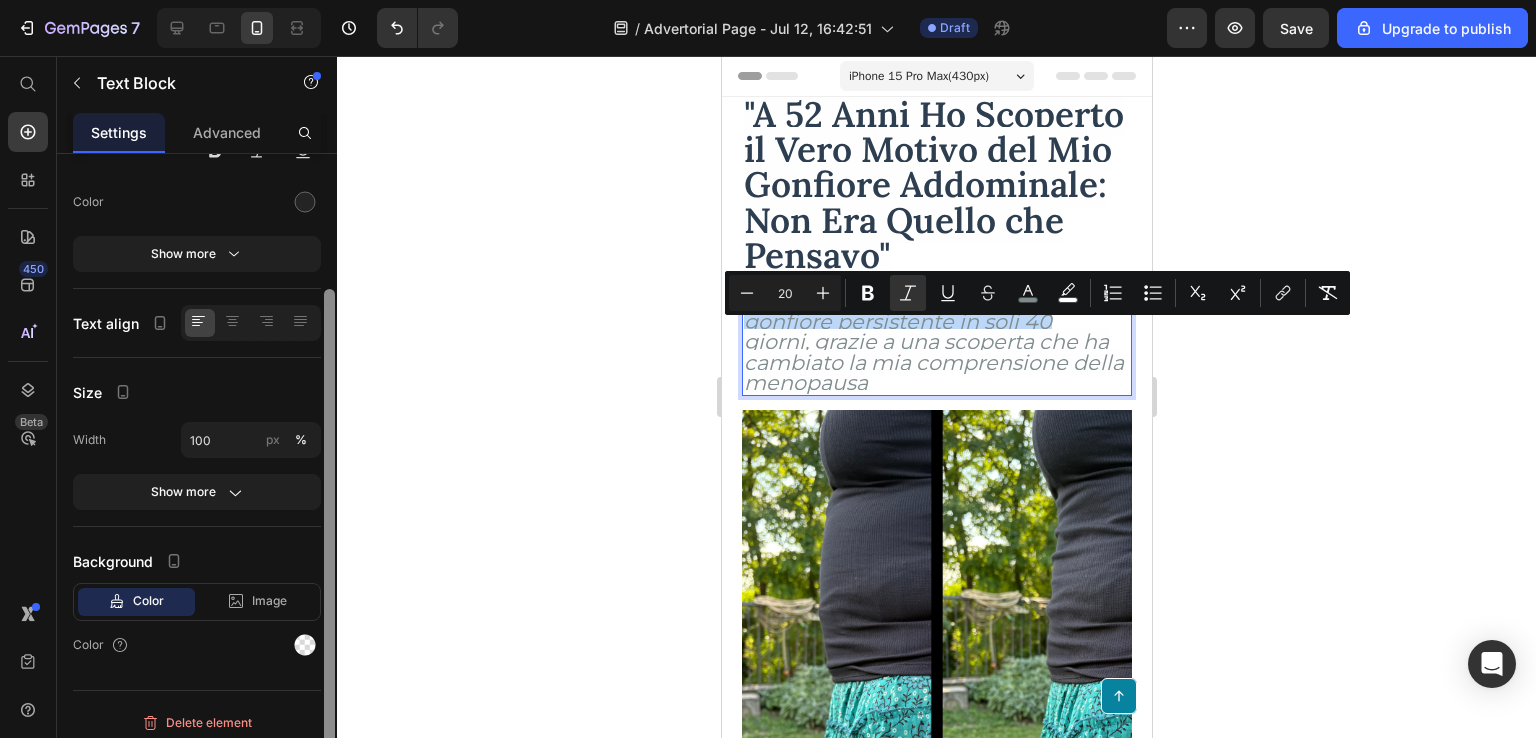 scroll, scrollTop: 252, scrollLeft: 0, axis: vertical 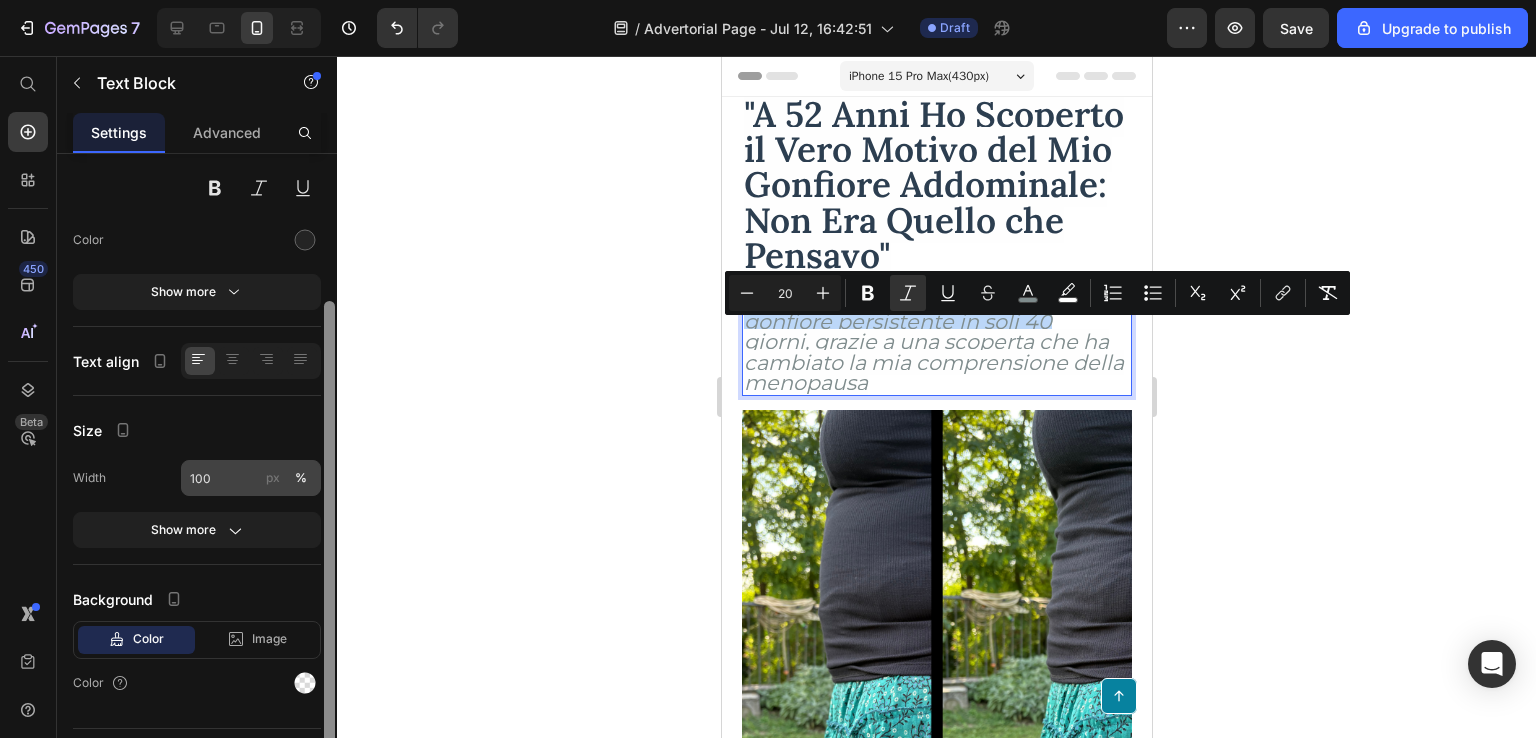drag, startPoint x: 328, startPoint y: 347, endPoint x: 314, endPoint y: 493, distance: 146.6697 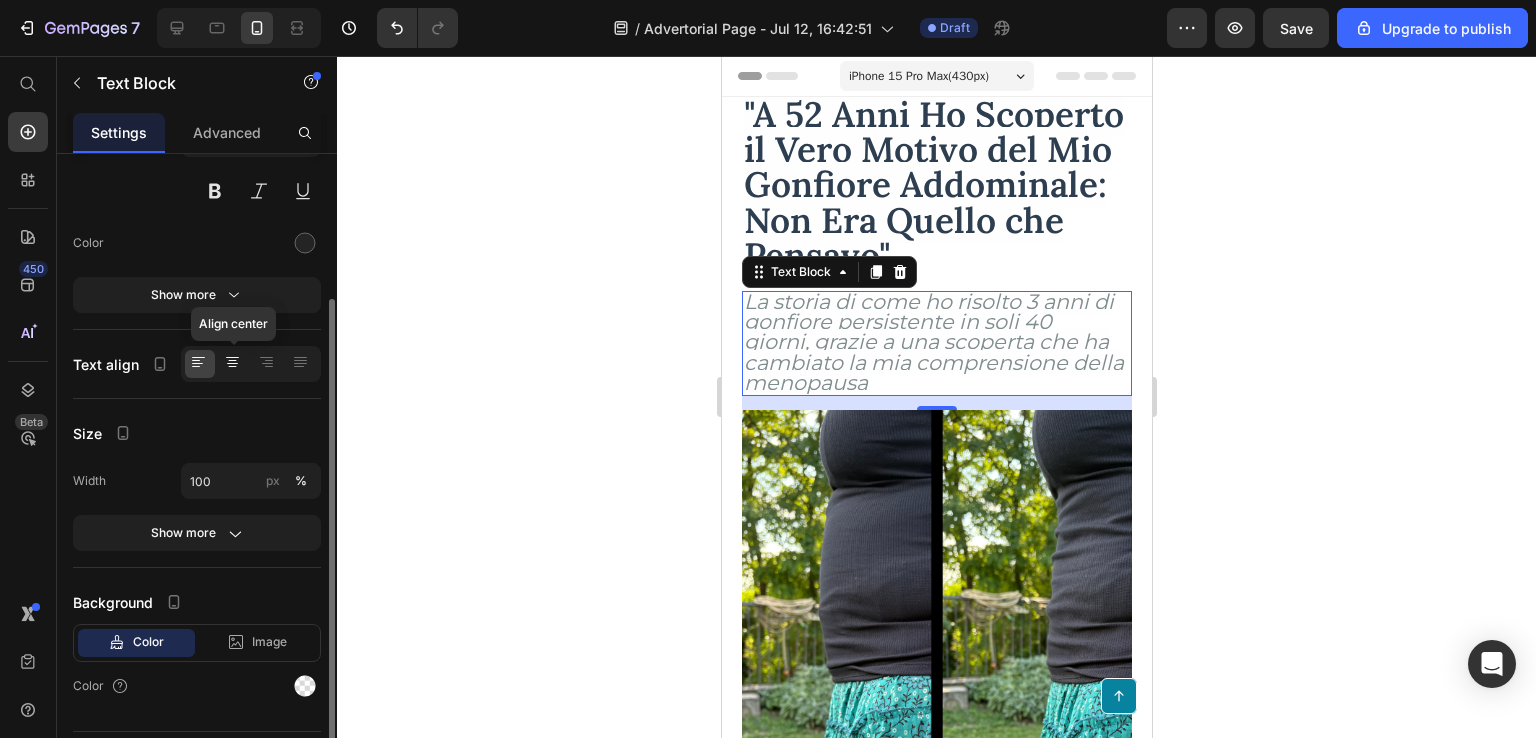 click 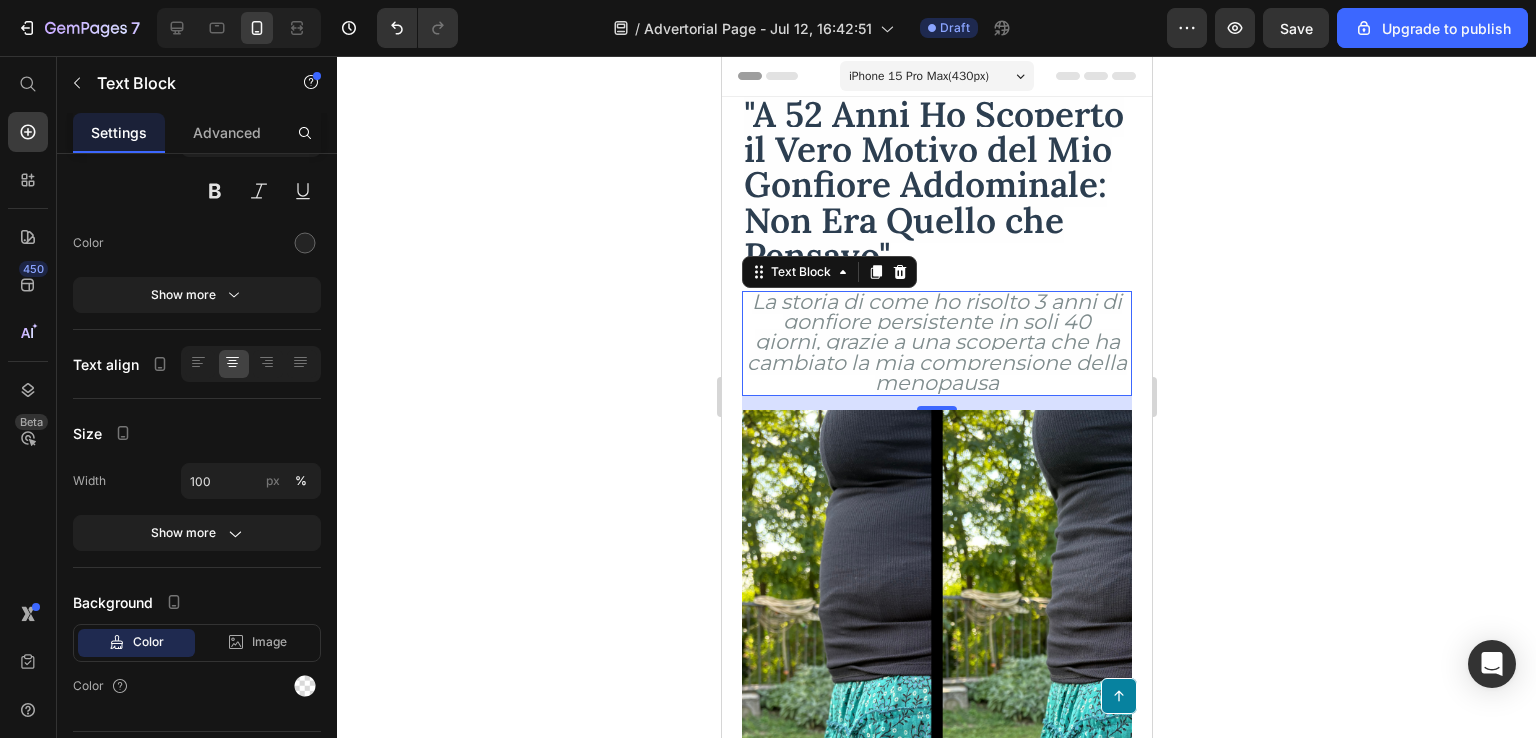 click 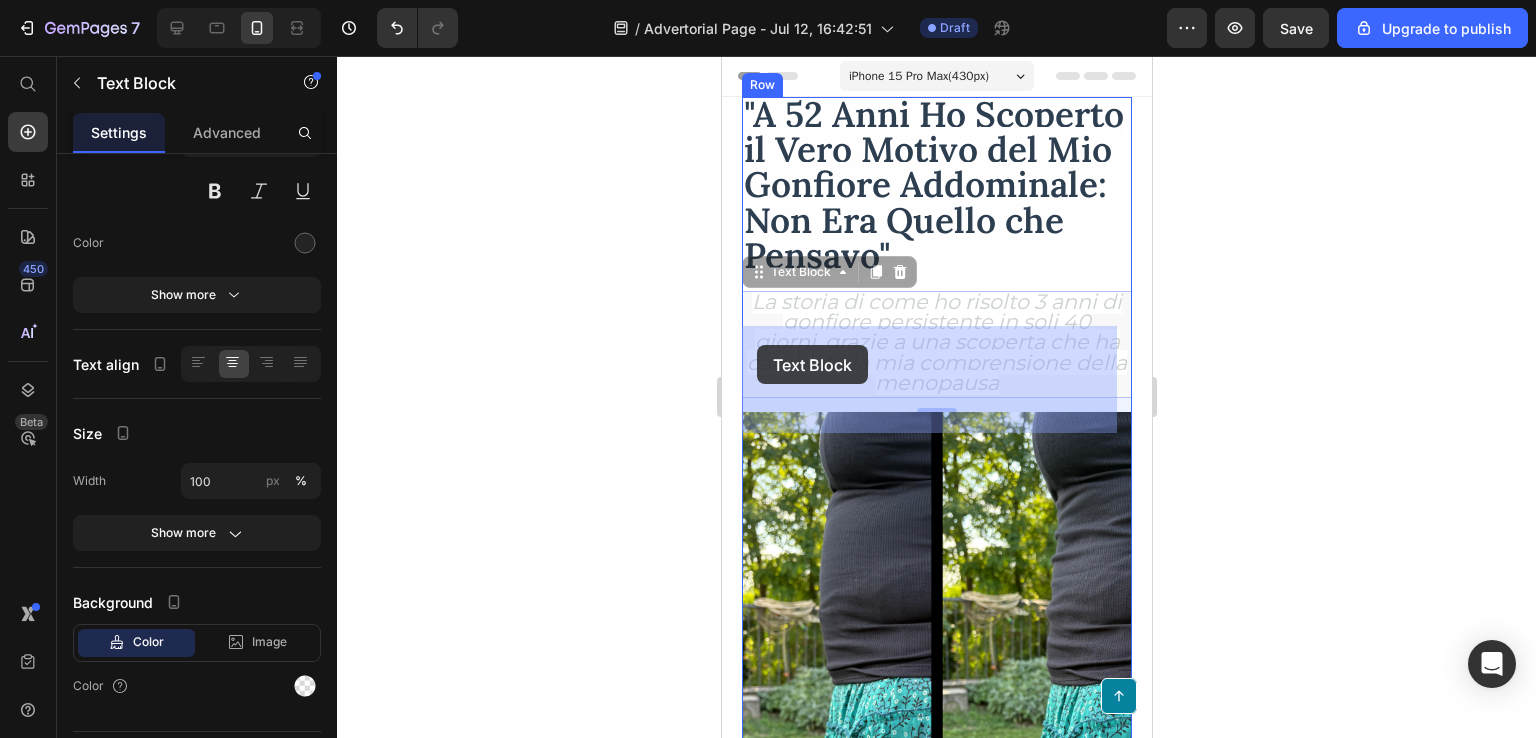 drag, startPoint x: 1032, startPoint y: 413, endPoint x: 756, endPoint y: 345, distance: 284.25342 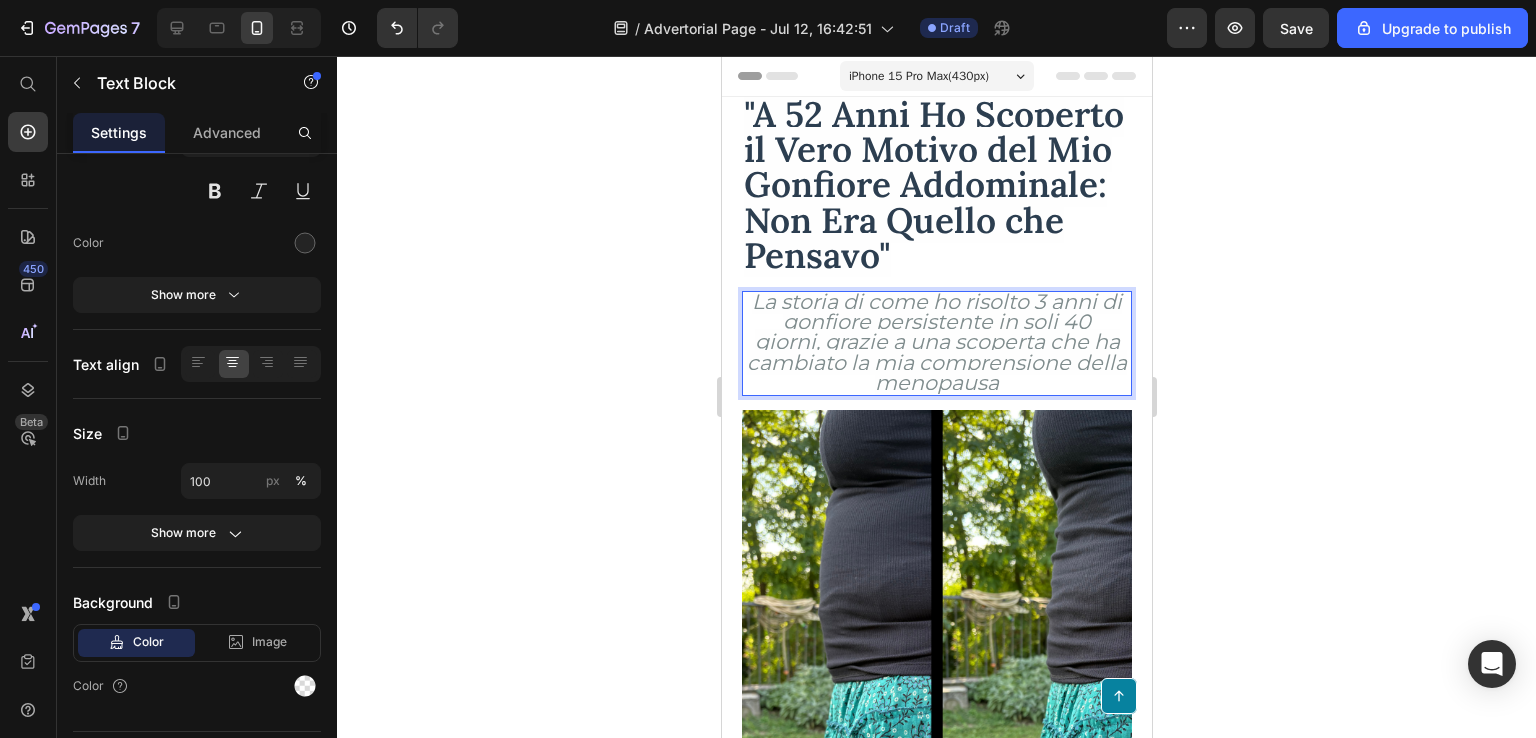 click on "La storia di come ho risolto 3 anni di gonfiore persistente in soli 40" at bounding box center [936, 311] 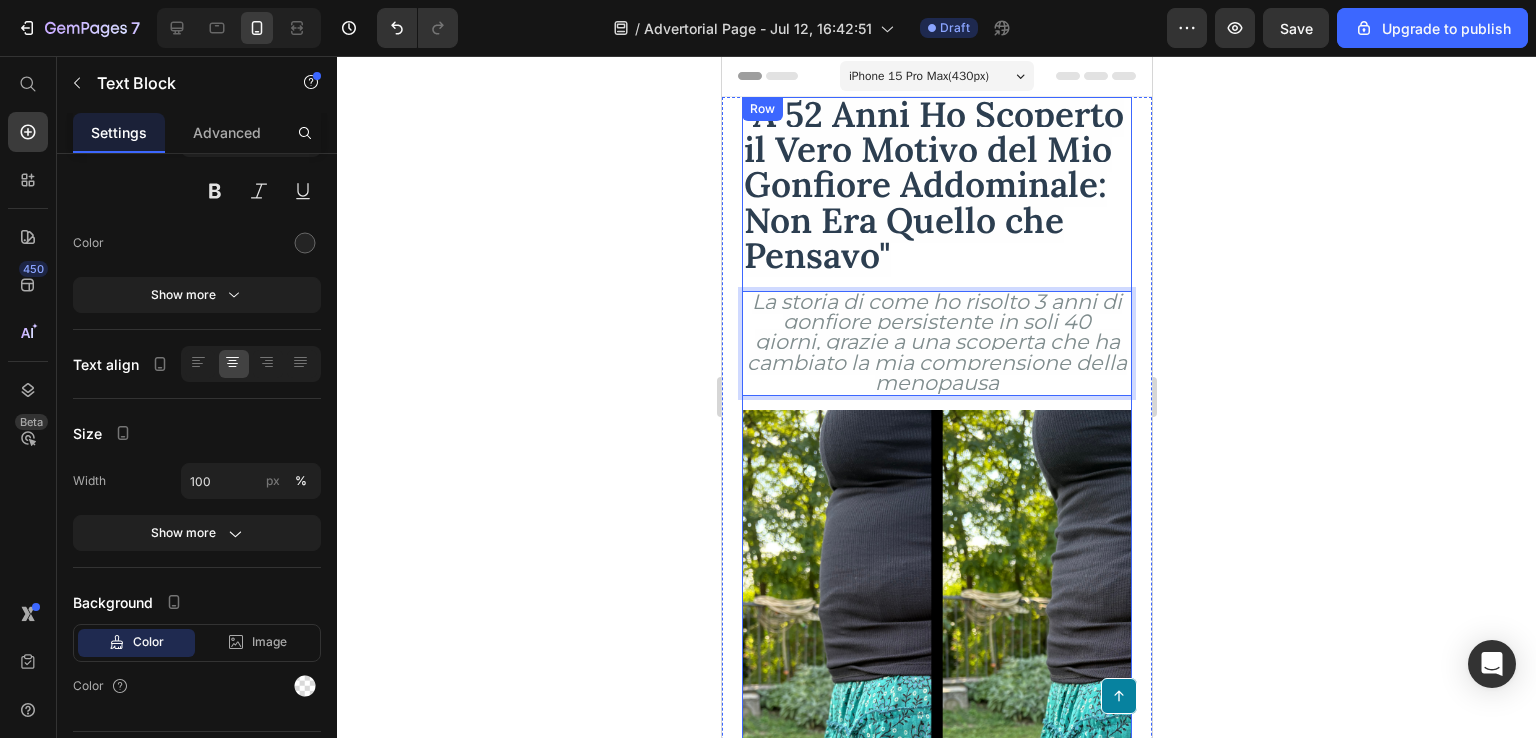 click on "⁠⁠⁠⁠⁠⁠⁠ "A 52 Anni Ho Scoperto il Vero Motivo del Mio Gonfiore Addominale: Non Era Quello che Pensavo" Heading La storia di come ho risolto 3 anni di gonfiore persistente in soli 40  giorni, grazie a una scoperta che ha cambiato la mia comprensione della menopausa Text Block   14 Image Mark [LAST], a former employee at a leading orthopedic research institute you may be familiar with, regrets not sharing this vital information earlier to assist: Text Block
Those in search of a convenient and effective way to improve their sleep quality and enhance overall well-being can now turn to our ergonomic pillow, offering exceptional support for a revitalized and rejuvenated body.
For individuals seeking a natural and enjoyable solution to support their overall spinal health, our ergonomic pillow provides the perfect answer, promoting proper alignment and comfort for a healthier sleep experience.
Item List Text Block" at bounding box center [936, 903] 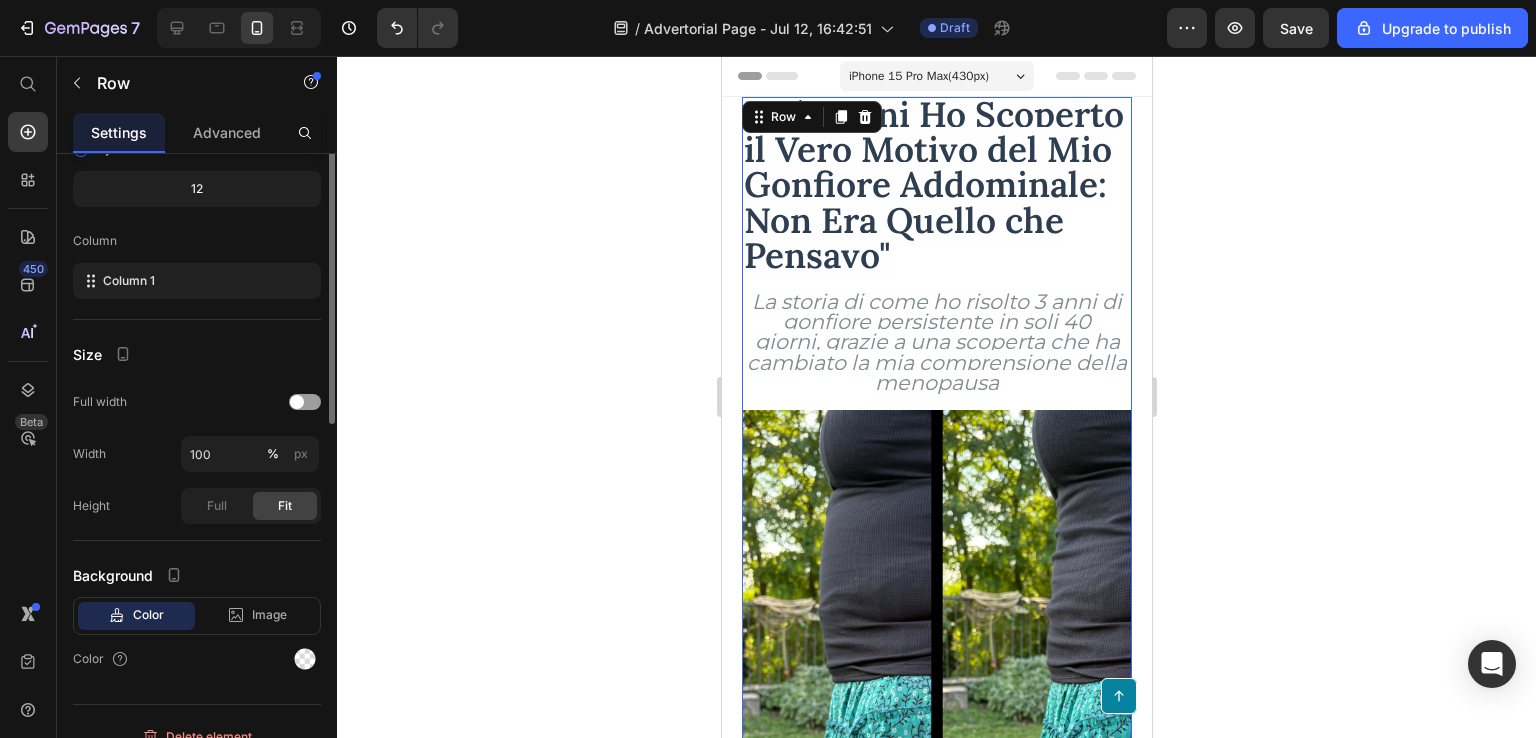scroll, scrollTop: 0, scrollLeft: 0, axis: both 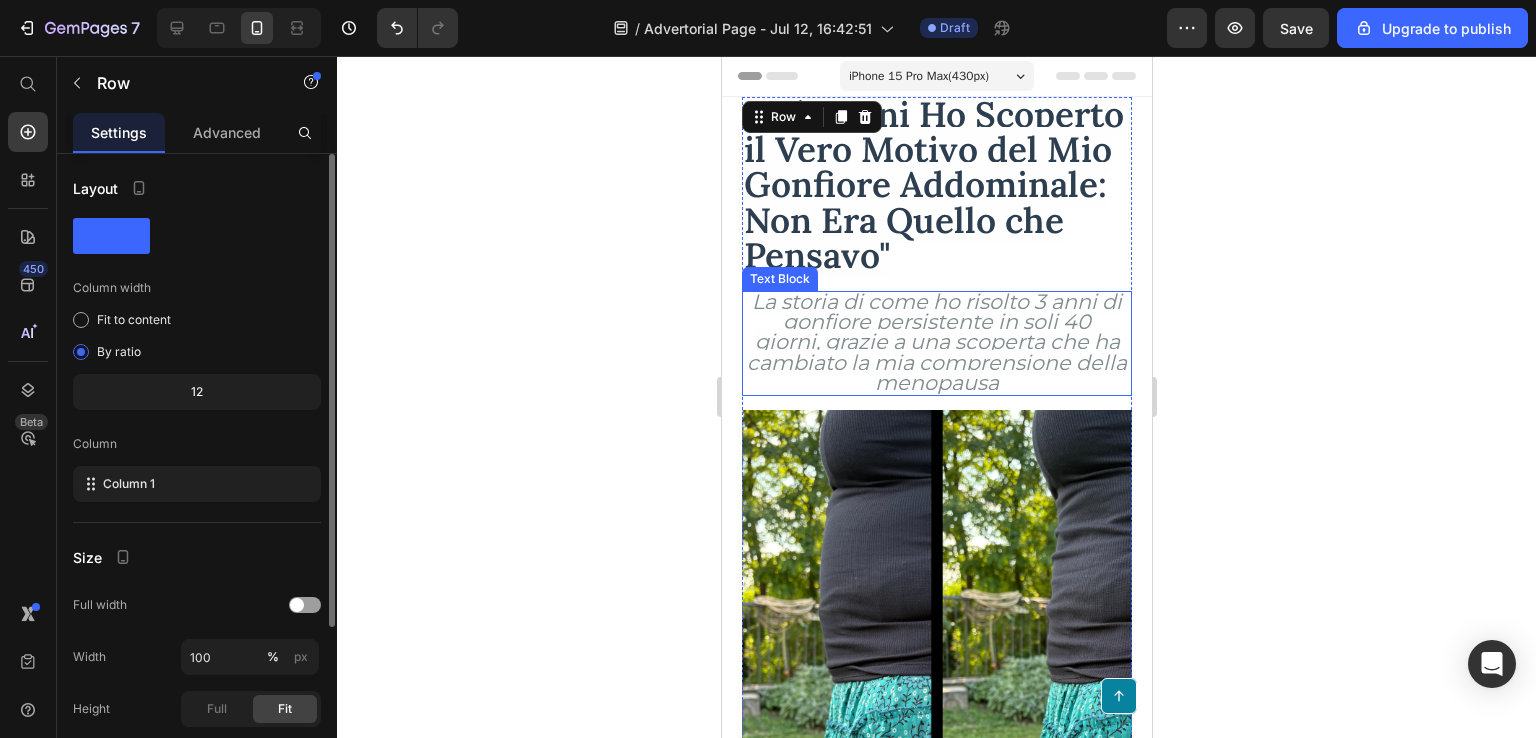 click on "La storia di come ho risolto 3 anni di gonfiore persistente in soli 40" at bounding box center (936, 311) 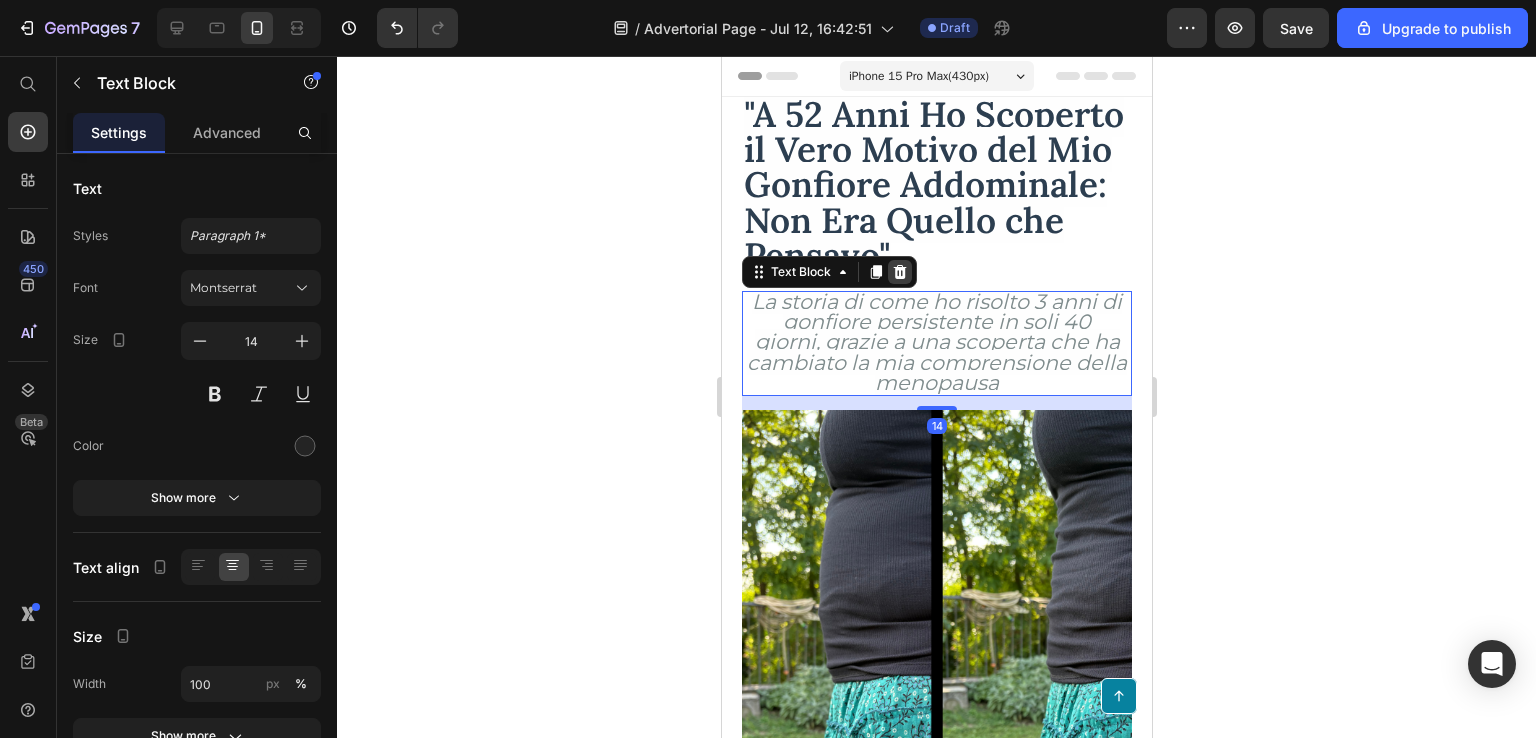 click 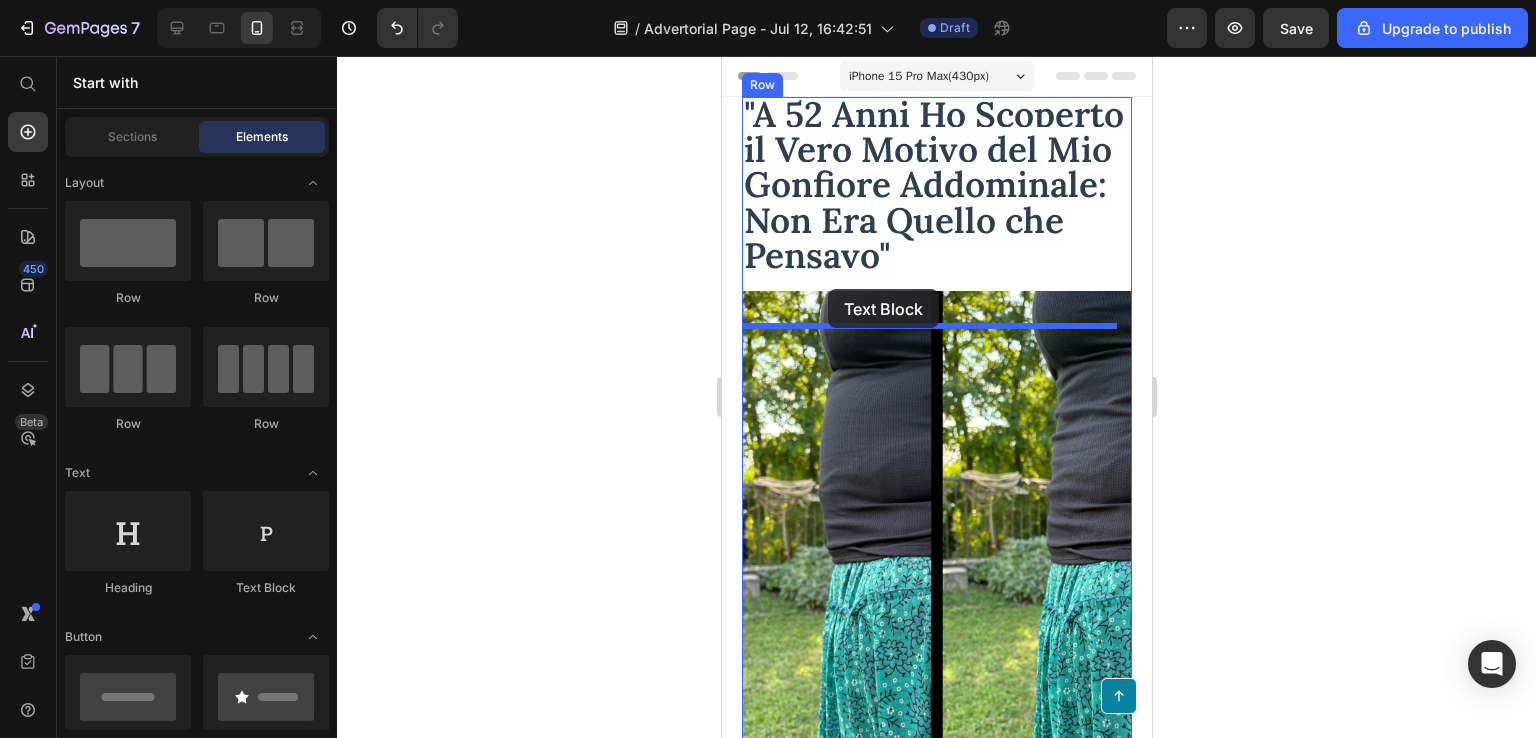 drag, startPoint x: 1029, startPoint y: 600, endPoint x: 827, endPoint y: 291, distance: 369.16797 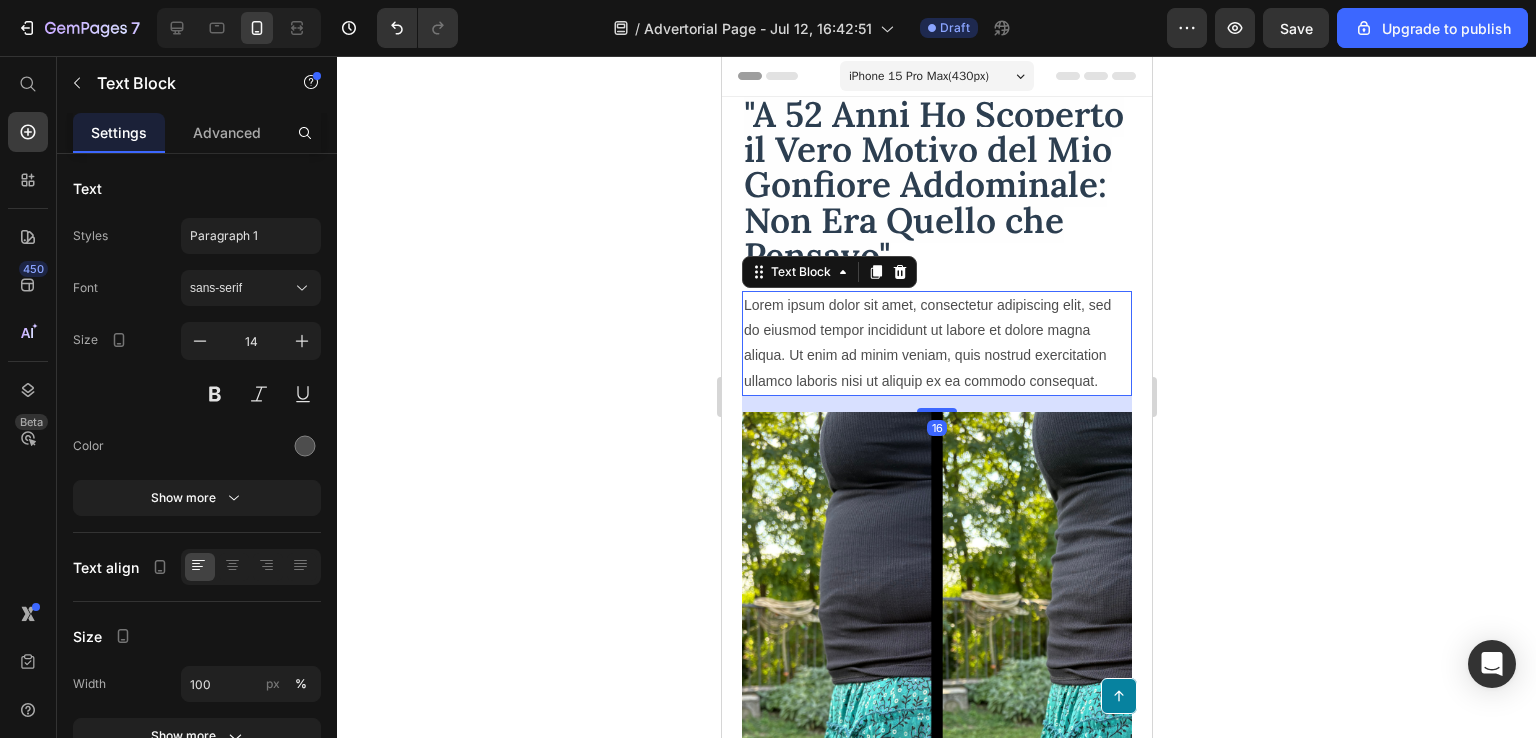 click on "Lorem ipsum dolor sit amet, consectetur adipiscing elit, sed do eiusmod tempor incididunt ut labore et dolore magna aliqua. Ut enim ad minim veniam, quis nostrud exercitation ullamco laboris nisi ut aliquip ex ea commodo consequat." at bounding box center (936, 343) 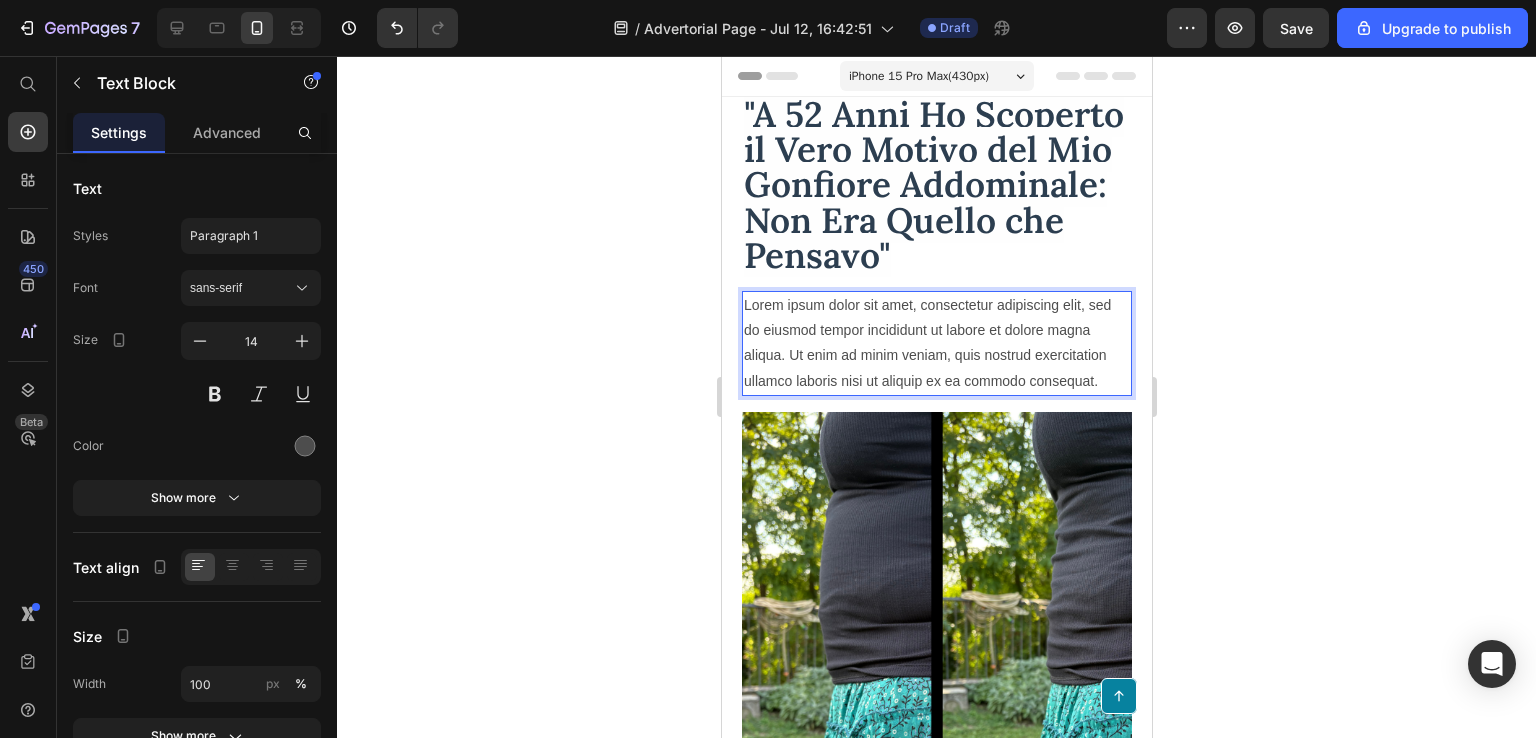 click on "Lorem ipsum dolor sit amet, consectetur adipiscing elit, sed do eiusmod tempor incididunt ut labore et dolore magna aliqua. Ut enim ad minim veniam, quis nostrud exercitation ullamco laboris nisi ut aliquip ex ea commodo consequat." at bounding box center (936, 343) 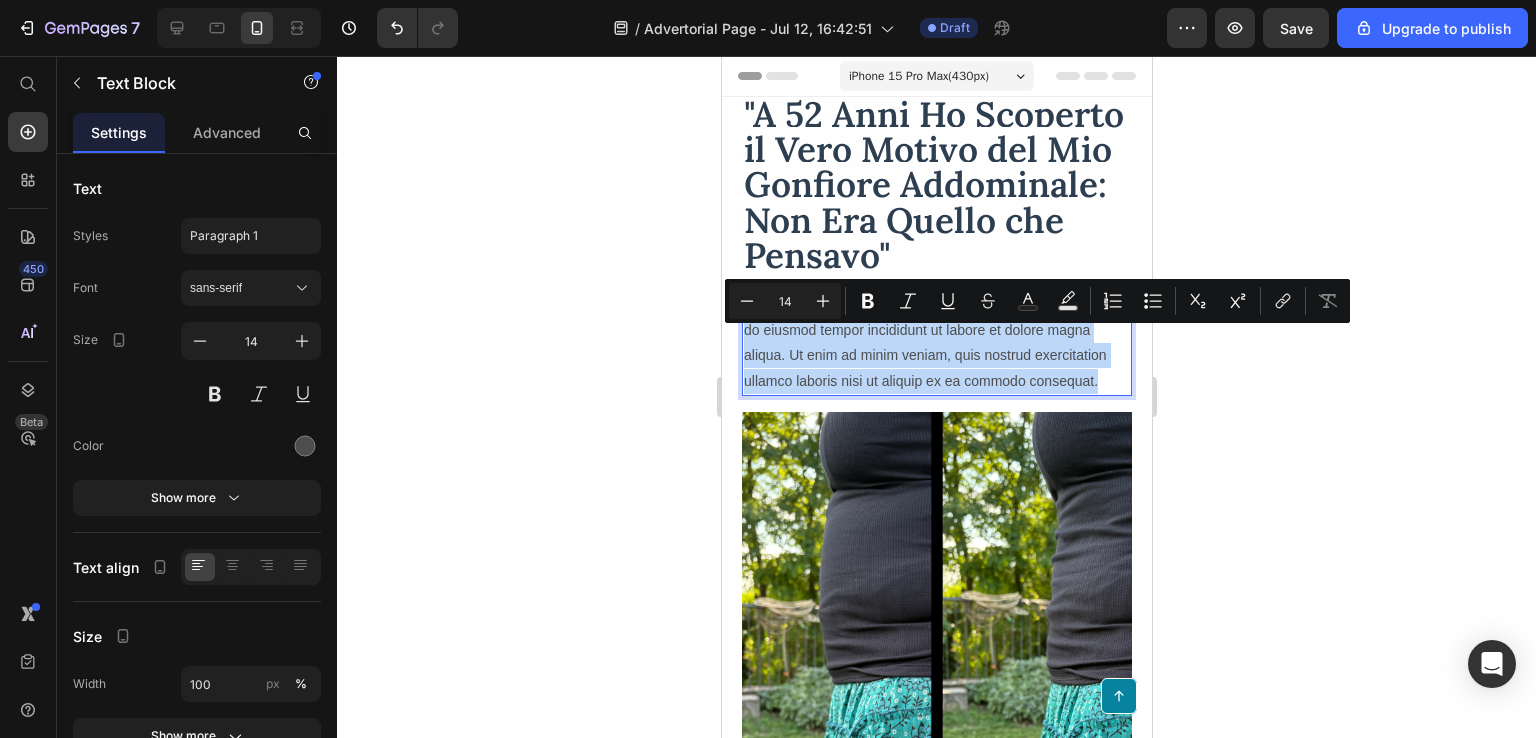 drag, startPoint x: 740, startPoint y: 339, endPoint x: 1100, endPoint y: 429, distance: 371.0795 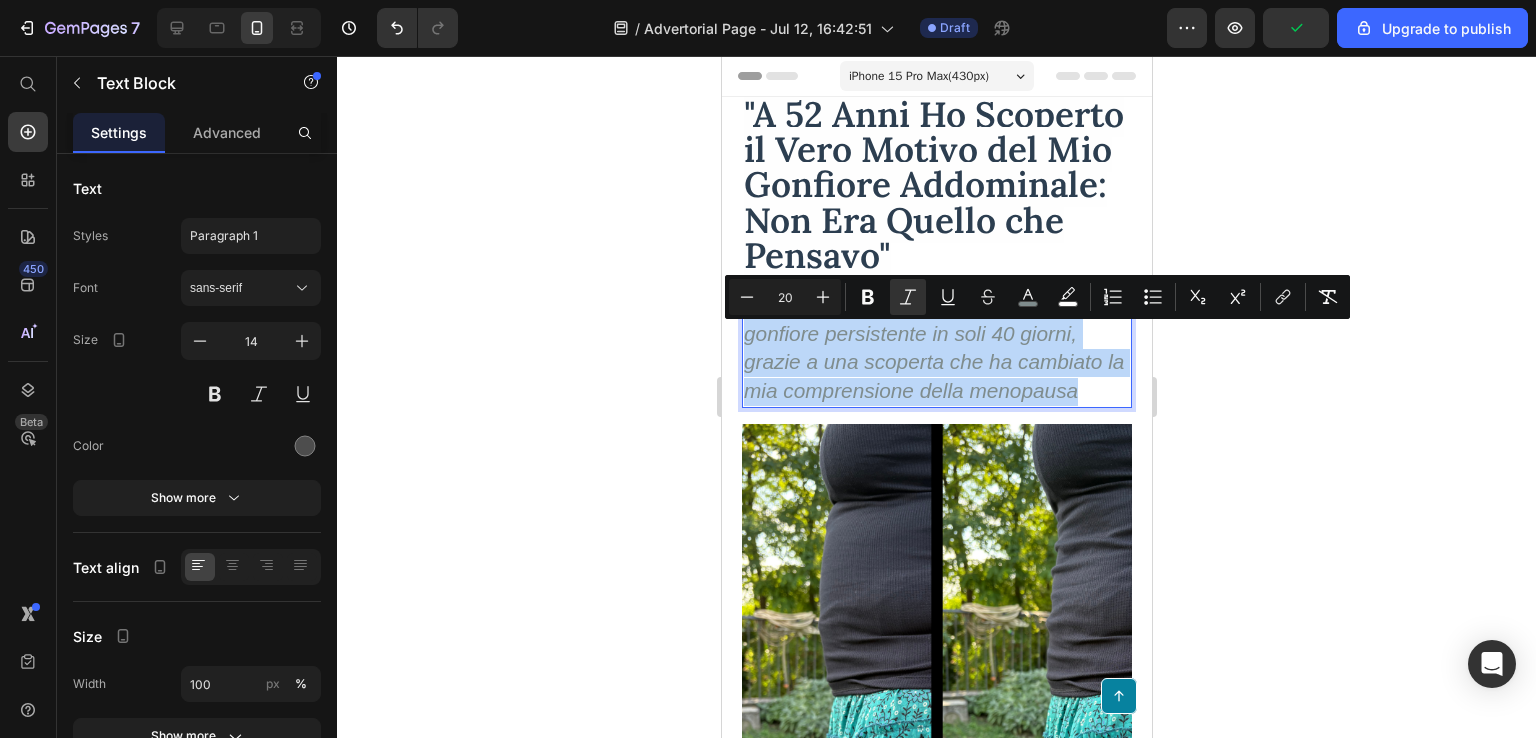 drag, startPoint x: 1101, startPoint y: 420, endPoint x: 709, endPoint y: 338, distance: 400.4847 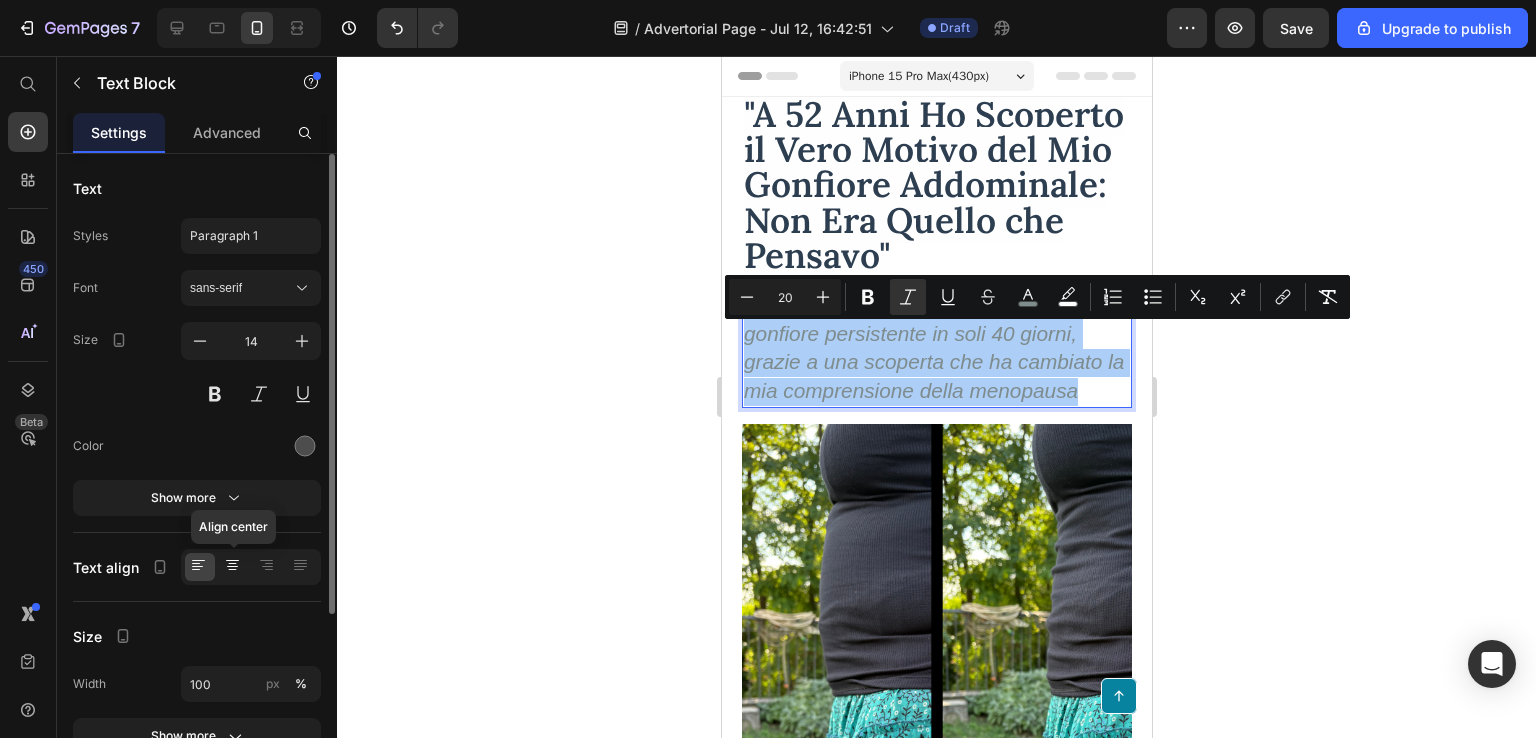 click 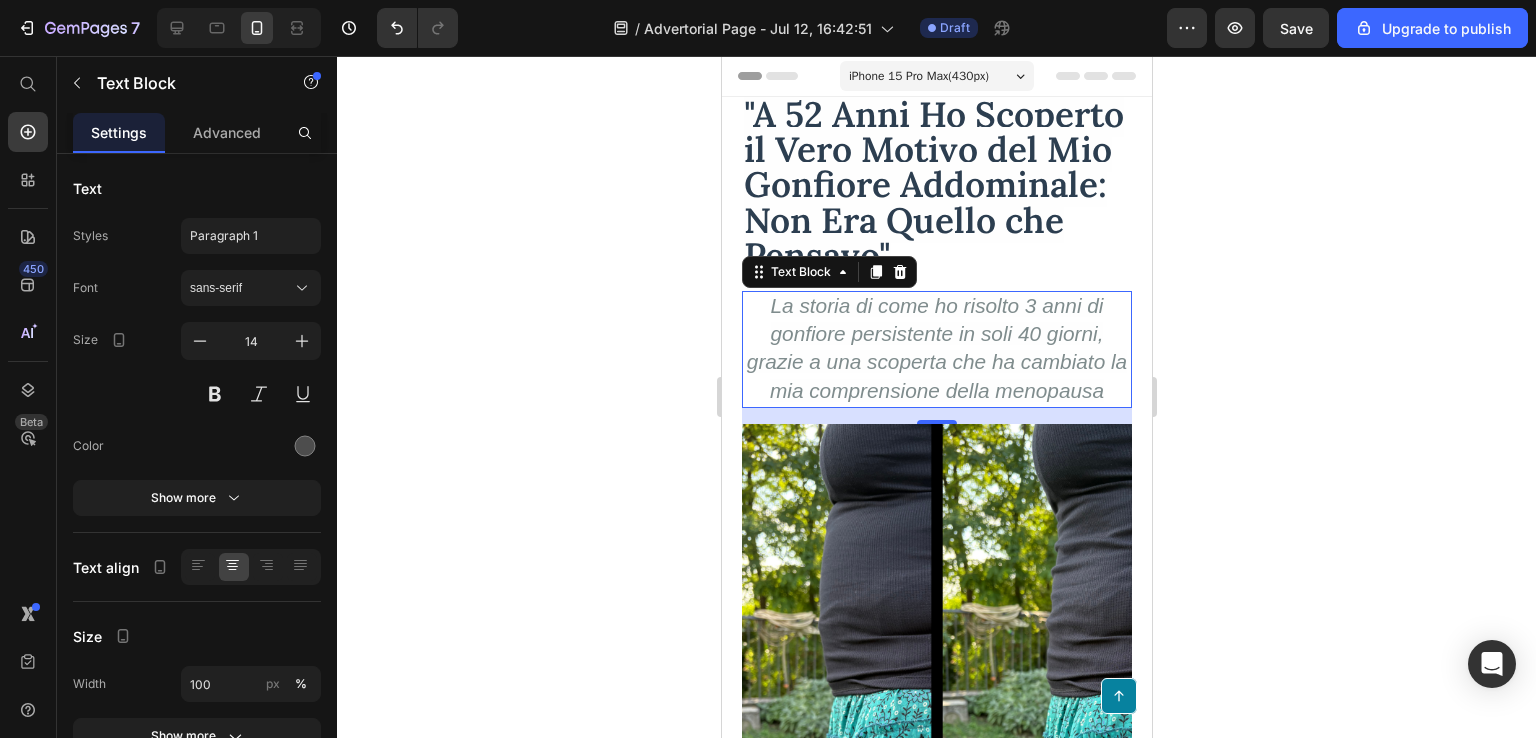 click 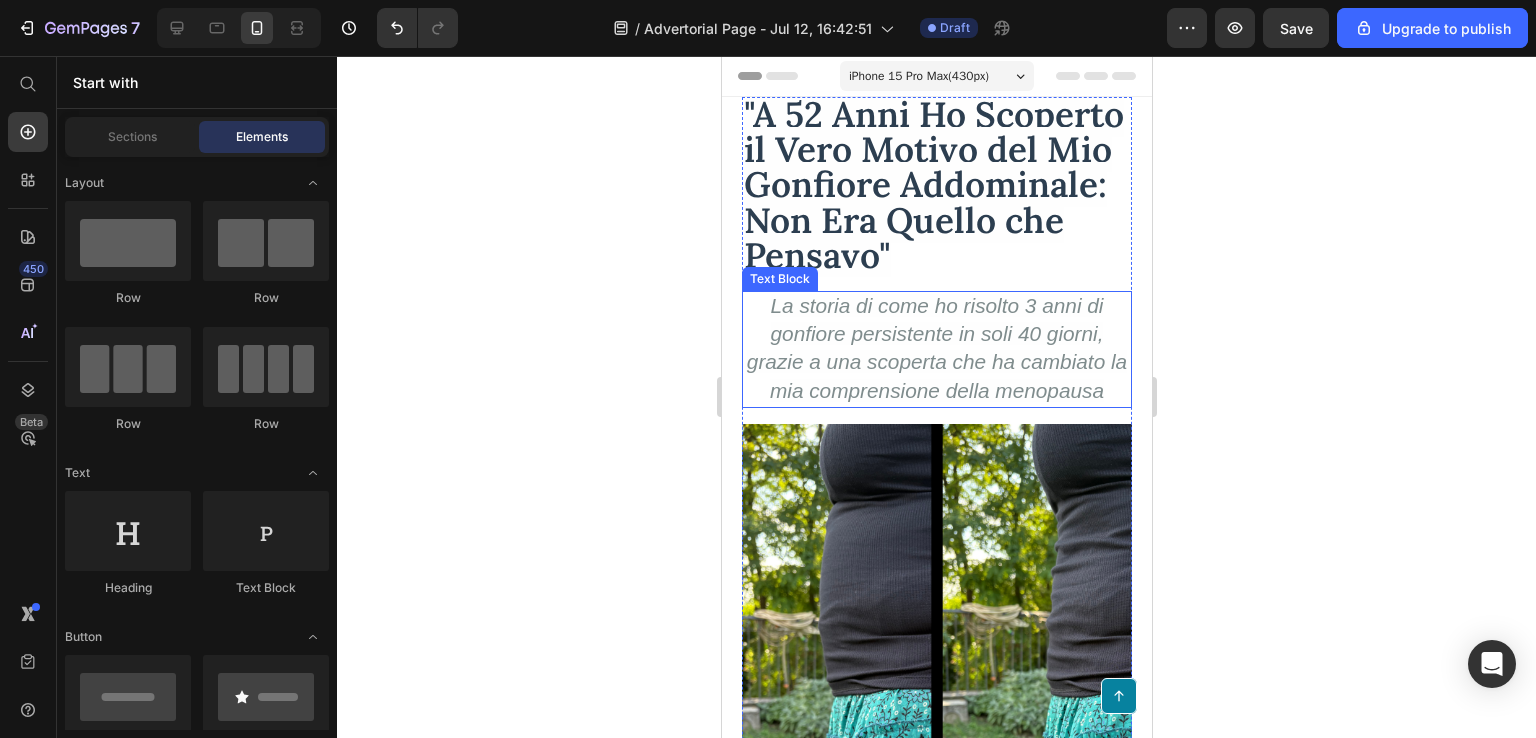click on "La storia di come ho risolto 3 anni di gonfiore persistente in soli 40 giorni, grazie a una scoperta che ha cambiato la mia comprensione della menopausa" at bounding box center (936, 348) 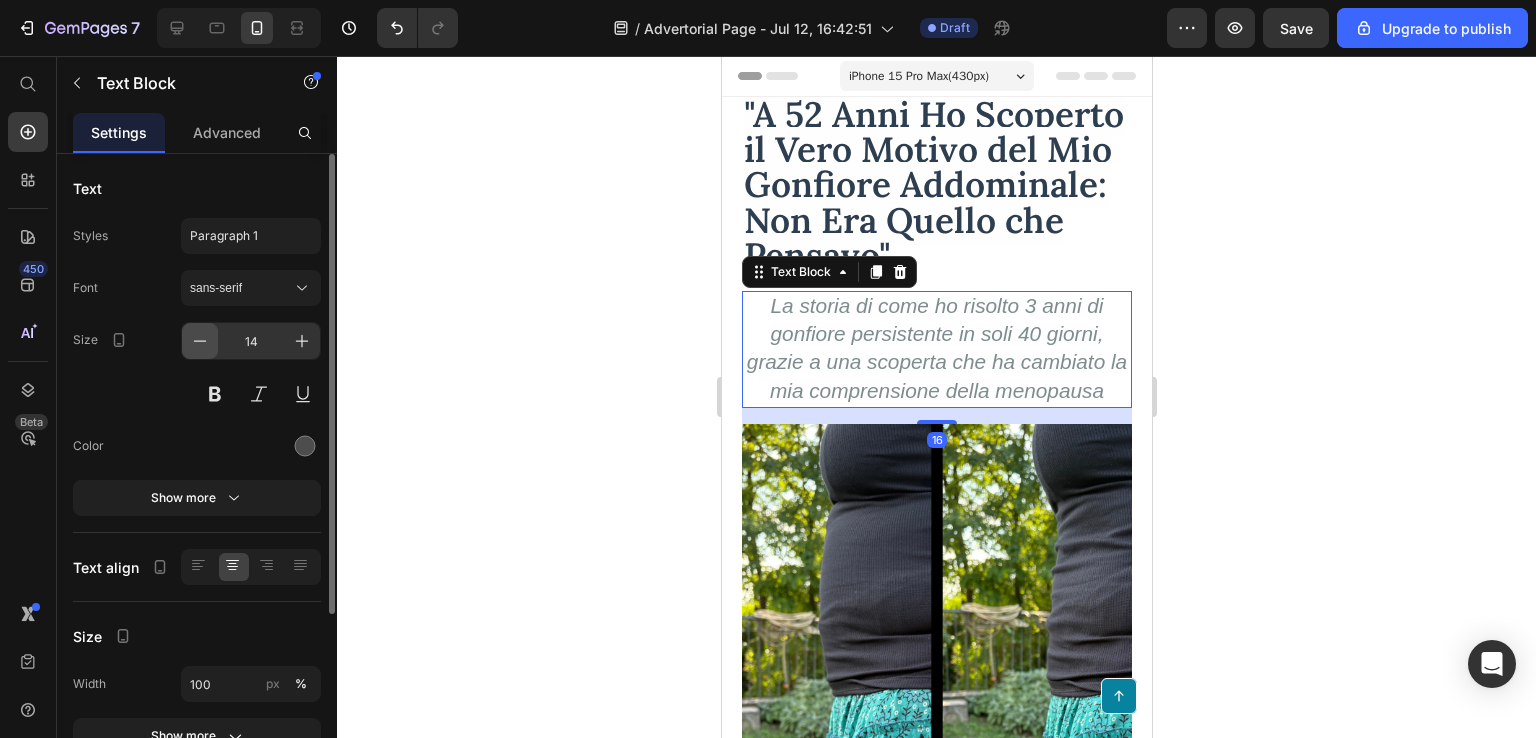 click at bounding box center [200, 341] 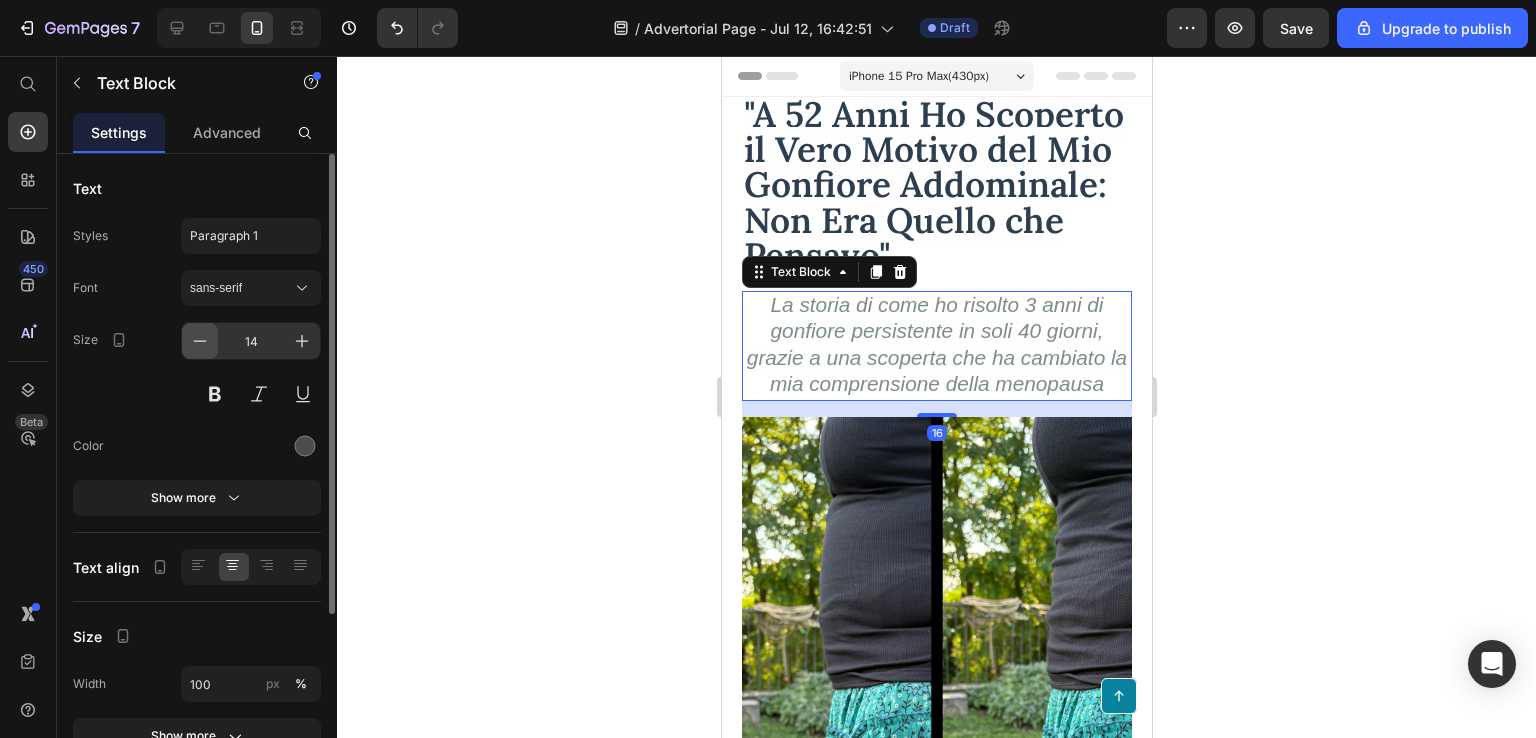 click at bounding box center (200, 341) 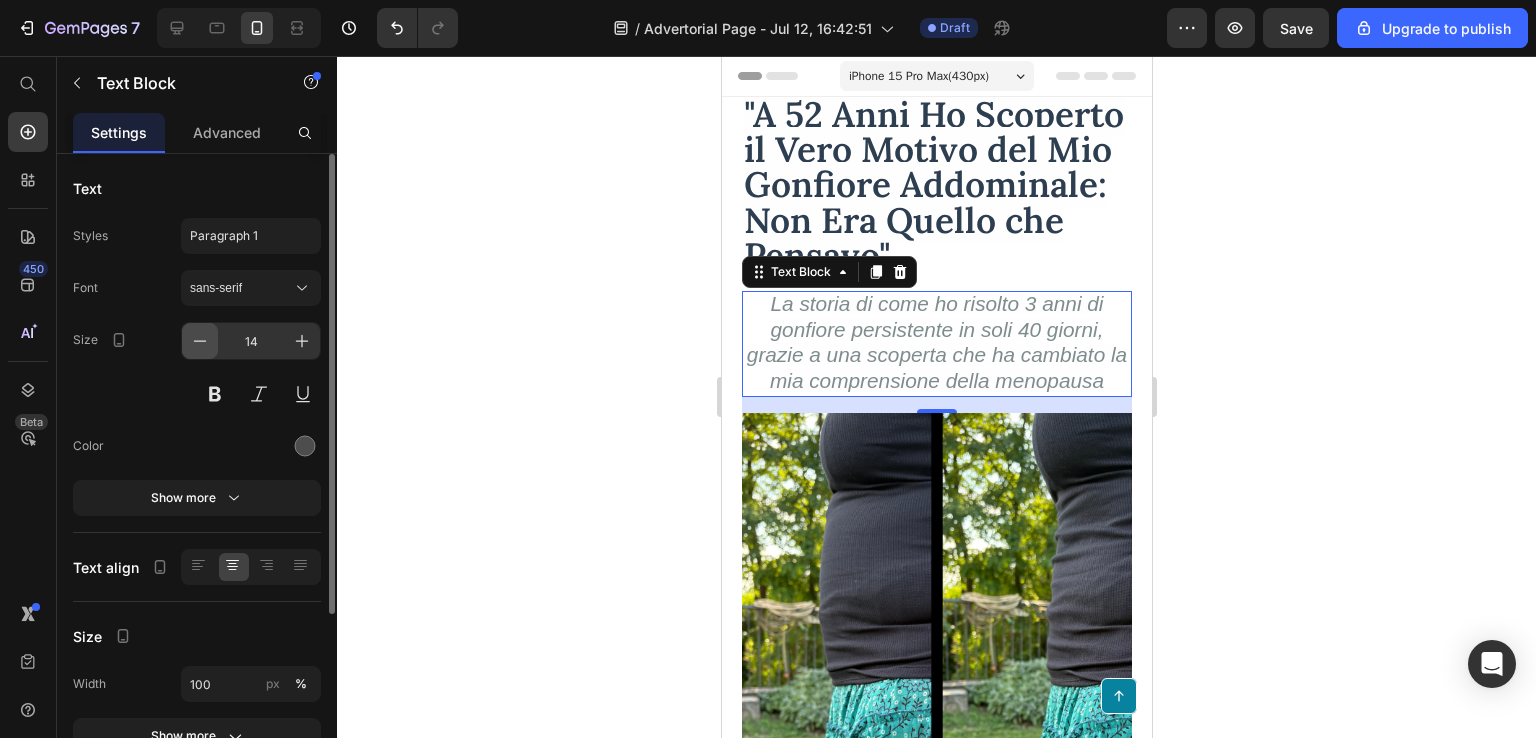 click at bounding box center [200, 341] 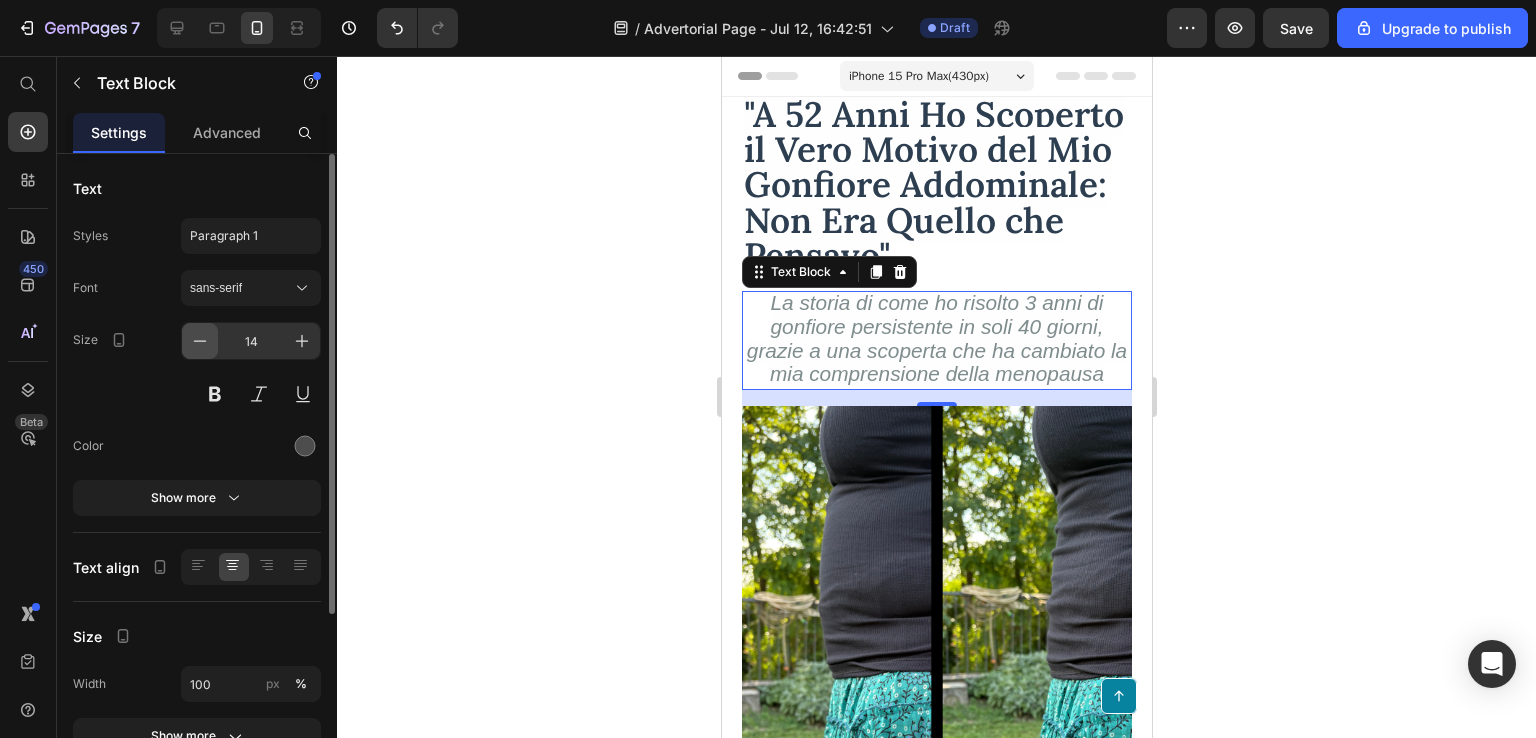 click at bounding box center (200, 341) 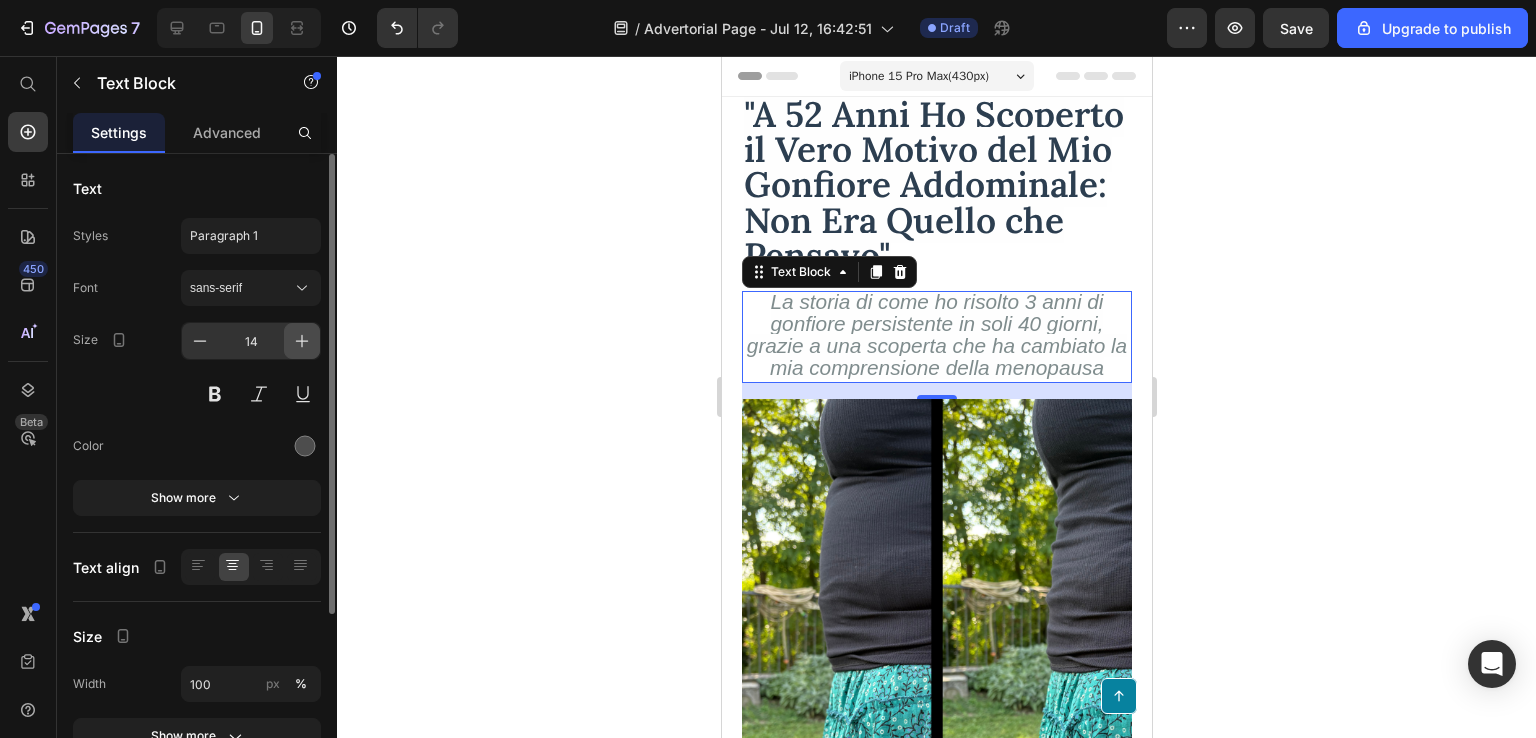 click 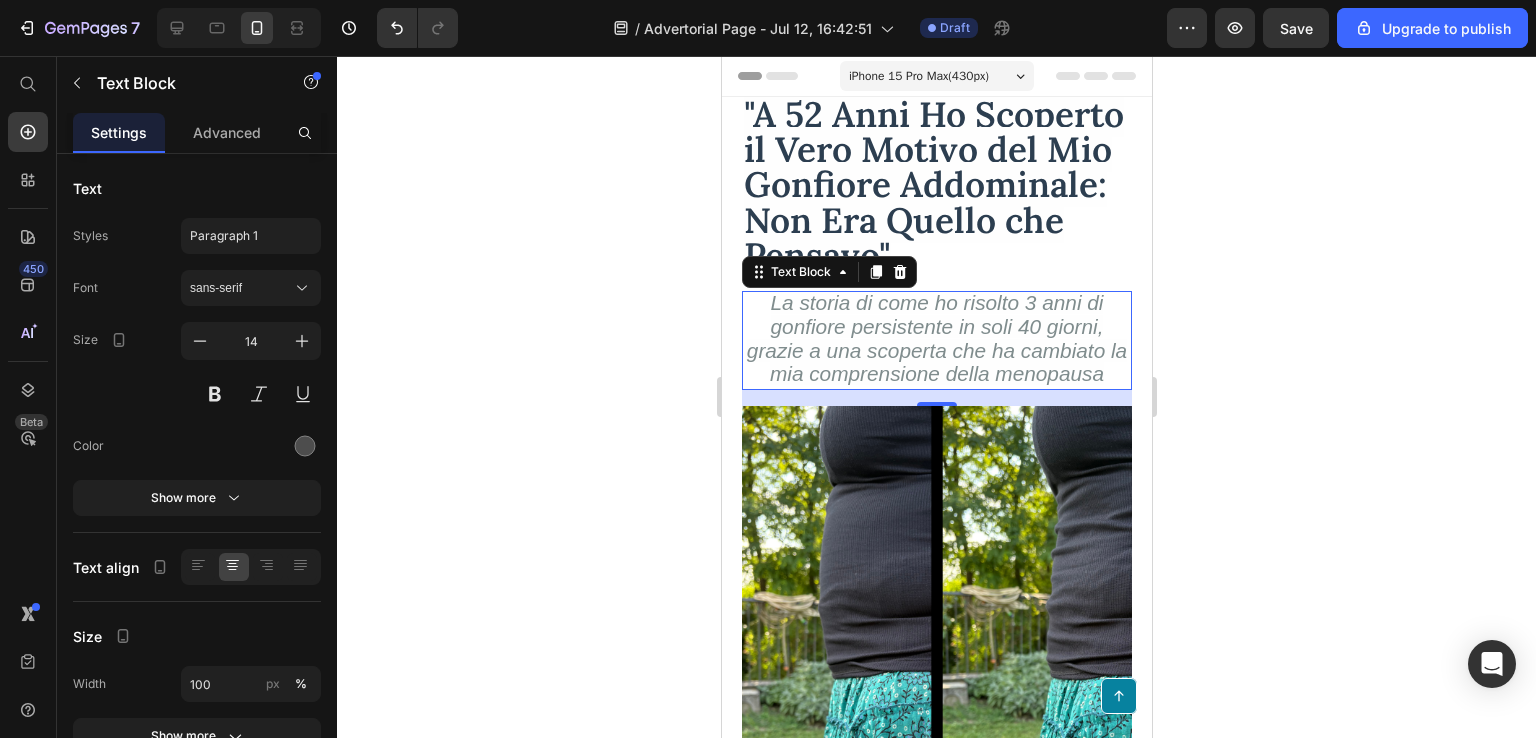 click 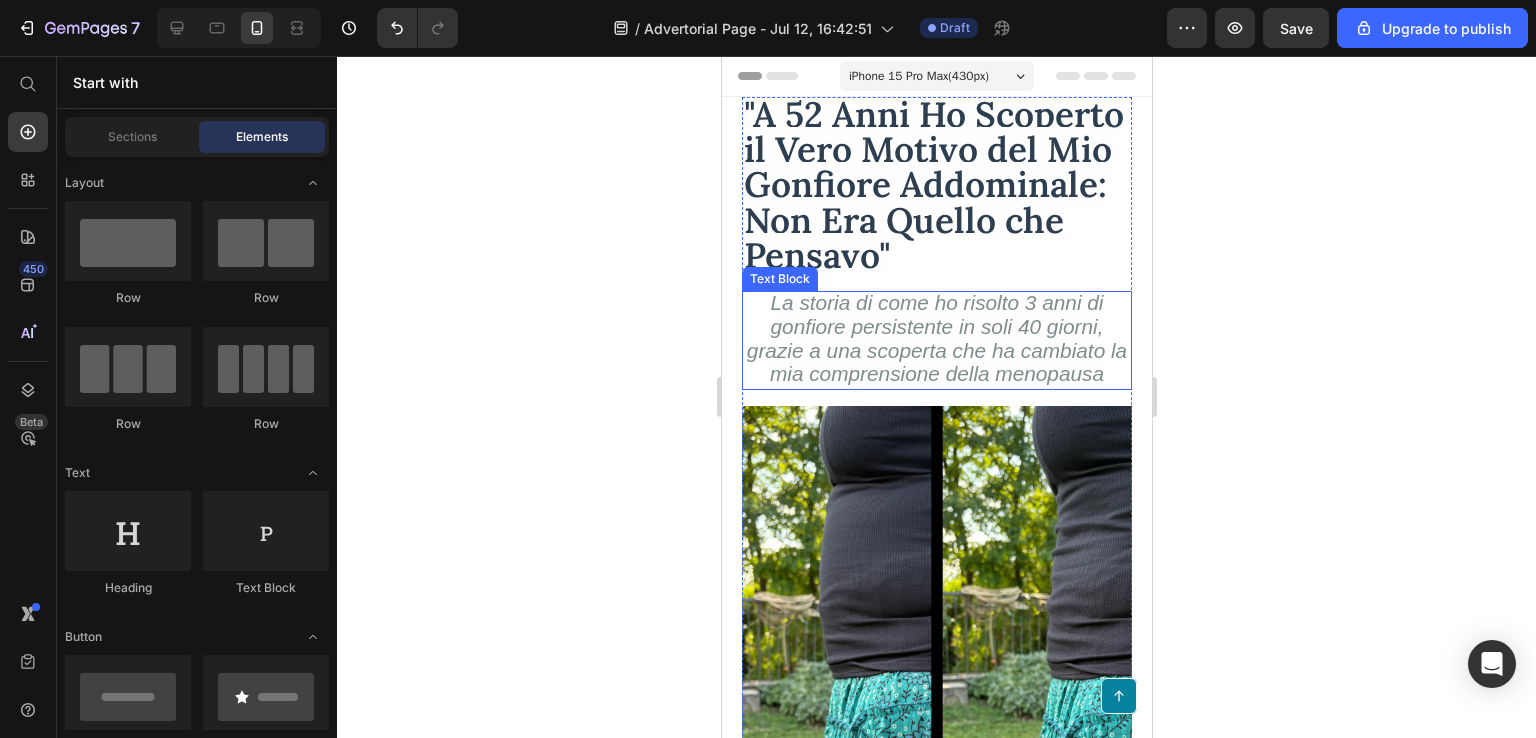 click on "La storia di come ho risolto 3 anni di gonfiore persistente in soli 40 giorni, grazie a una scoperta che ha cambiato la mia comprensione della menopausa" at bounding box center (936, 952) 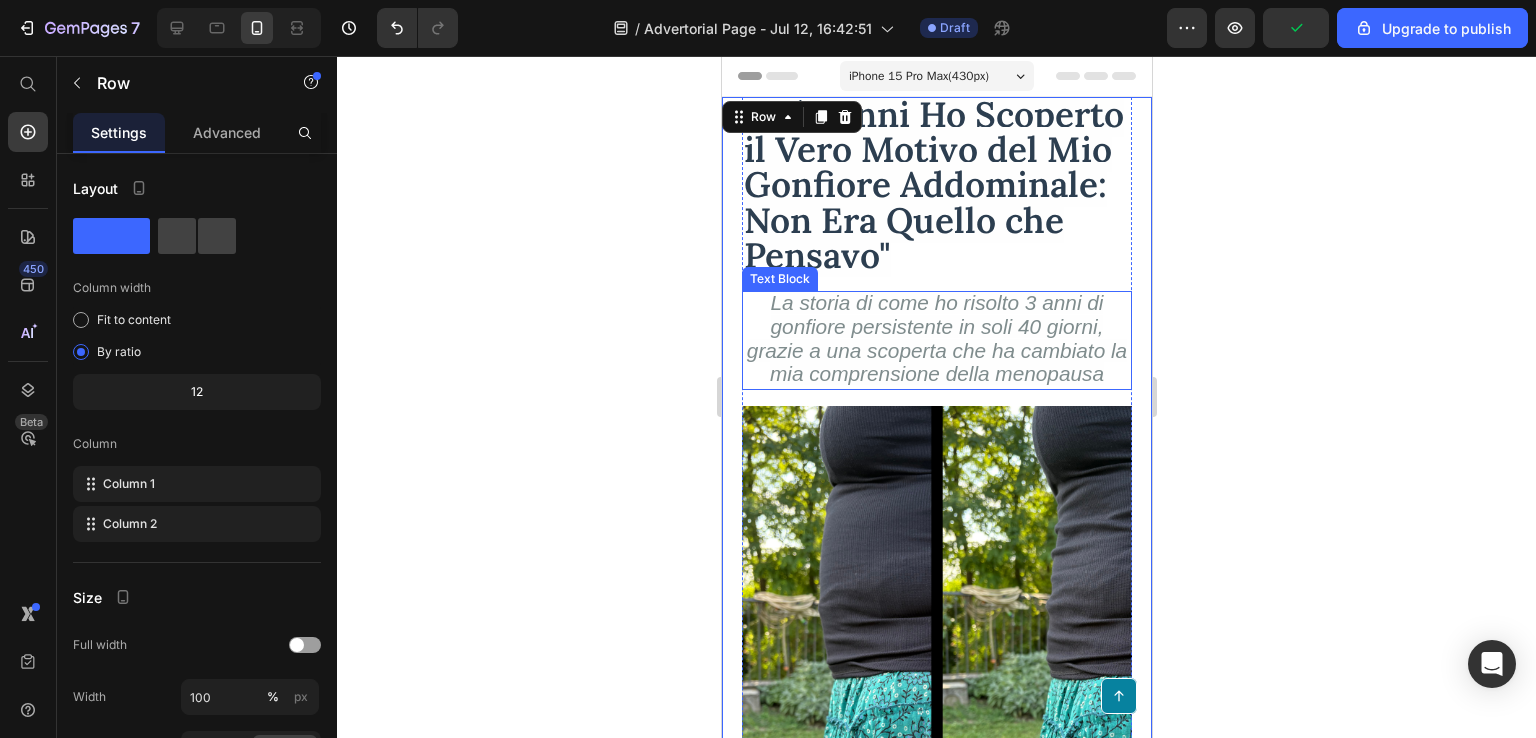 click on "La storia di come ho risolto 3 anni di gonfiore persistente in soli 40 giorni, grazie a una scoperta che ha cambiato la mia comprensione della menopausa" at bounding box center [936, 338] 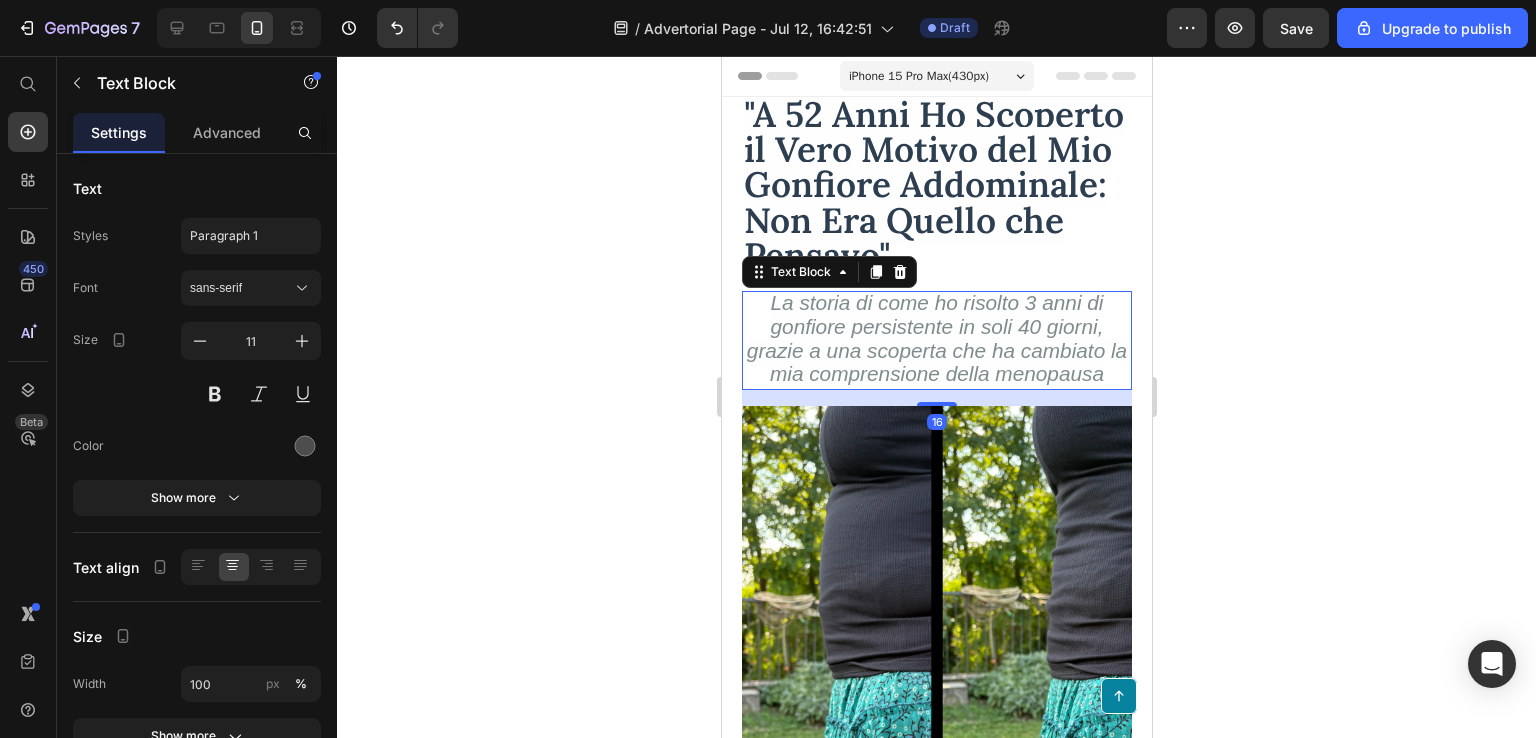 click 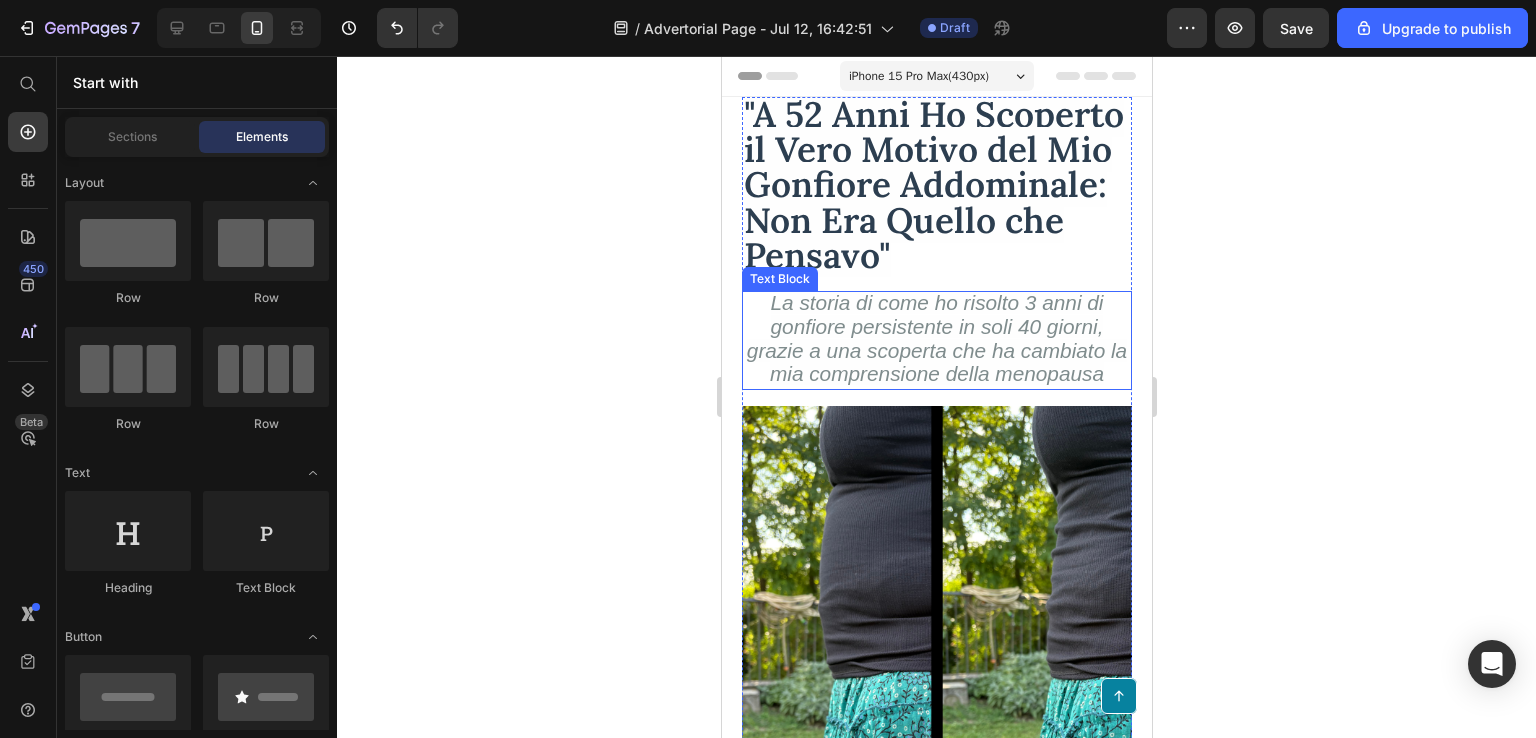 click on "La storia di come ho risolto 3 anni di gonfiore persistente in soli 40 giorni, grazie a una scoperta che ha cambiato la mia comprensione della menopausa" at bounding box center (936, 338) 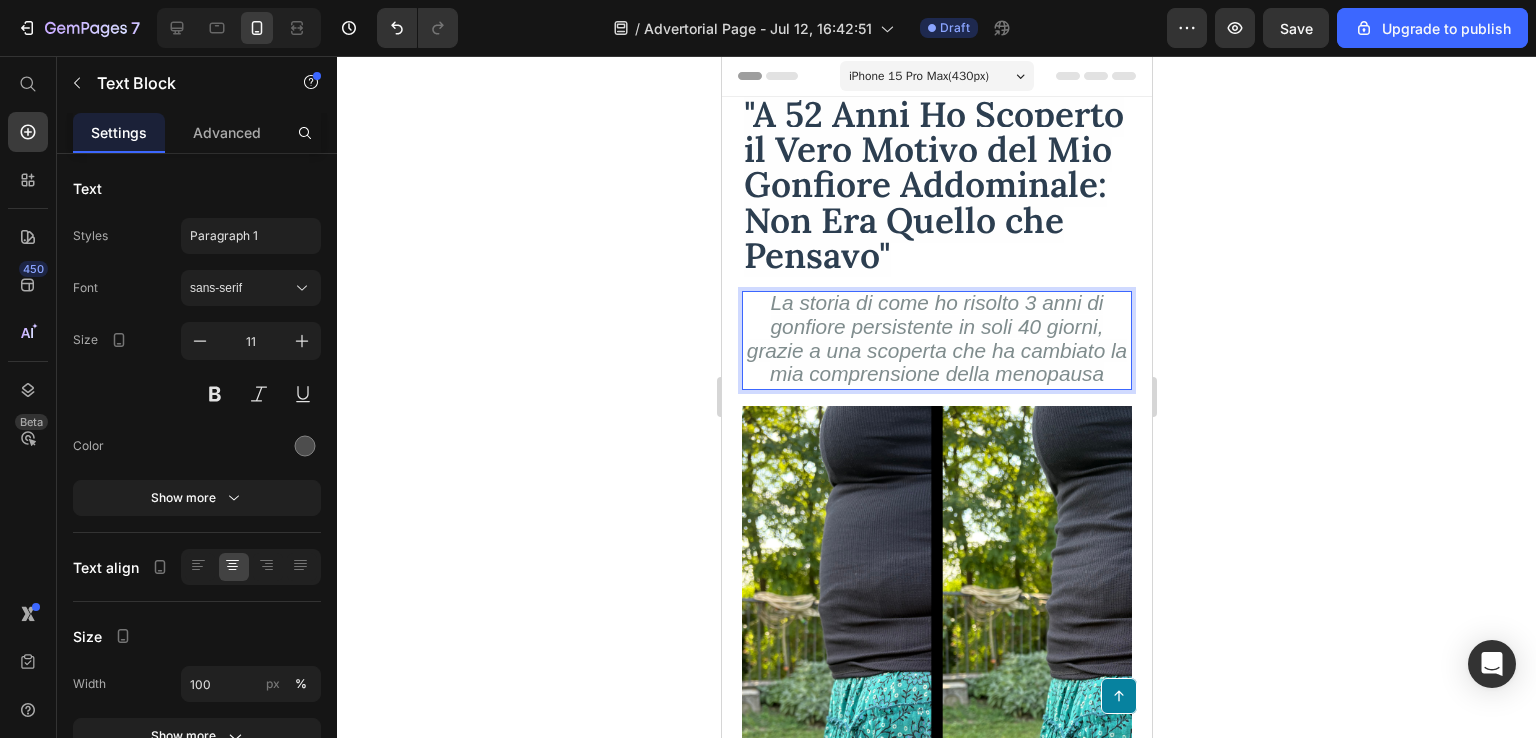 click on "La storia di come ho risolto 3 anni di gonfiore persistente in soli 40 giorni, grazie a una scoperta che ha cambiato la mia comprensione della menopausa" at bounding box center (936, 338) 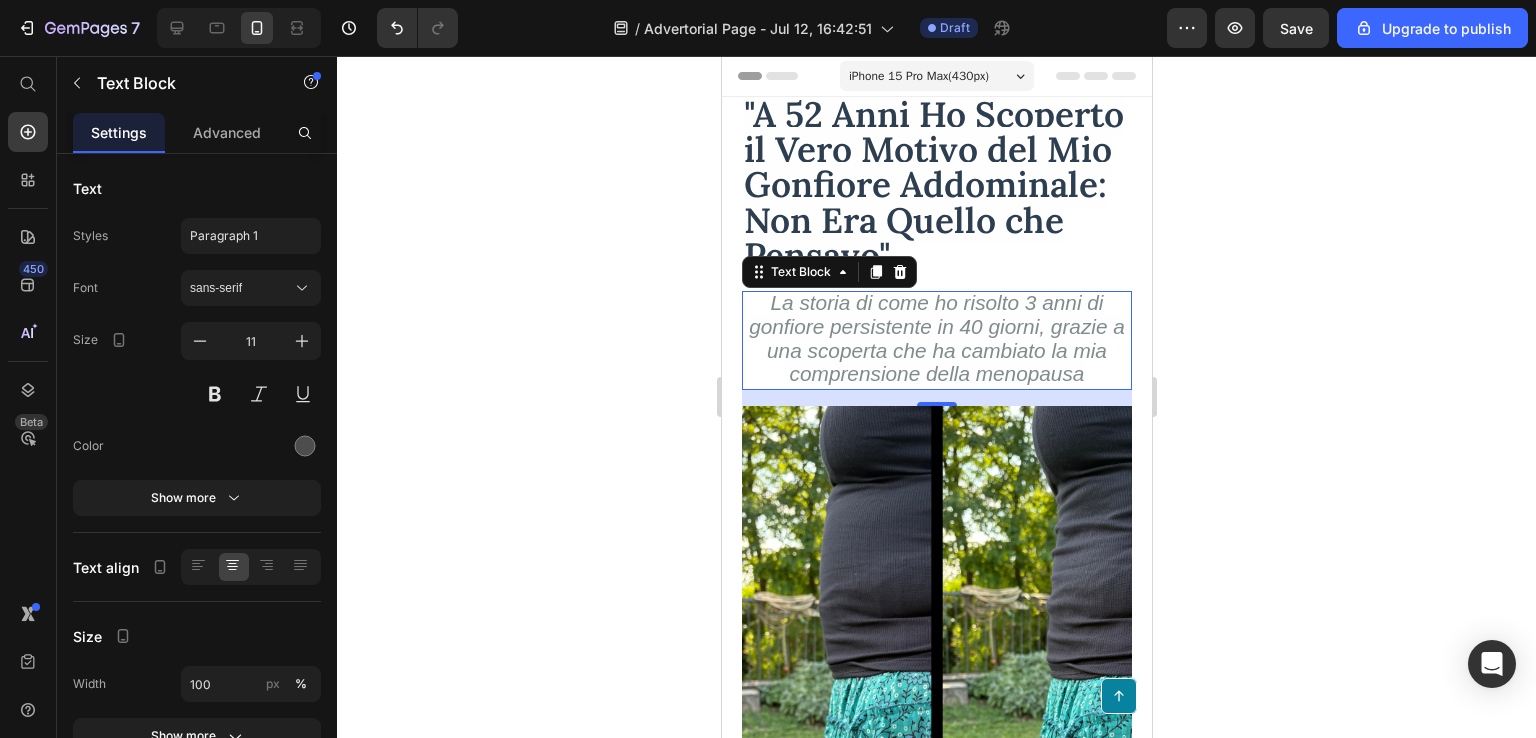 click 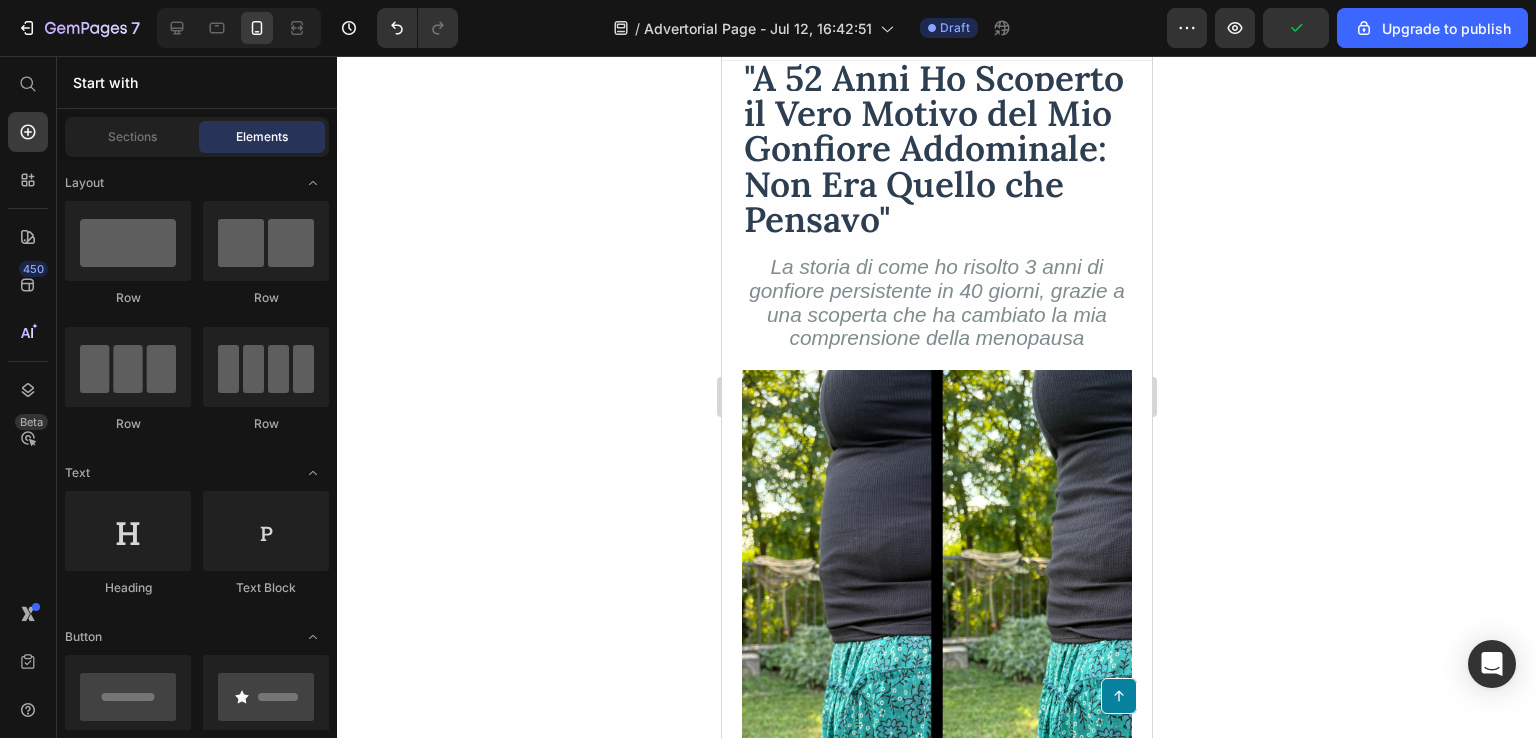 scroll, scrollTop: 0, scrollLeft: 0, axis: both 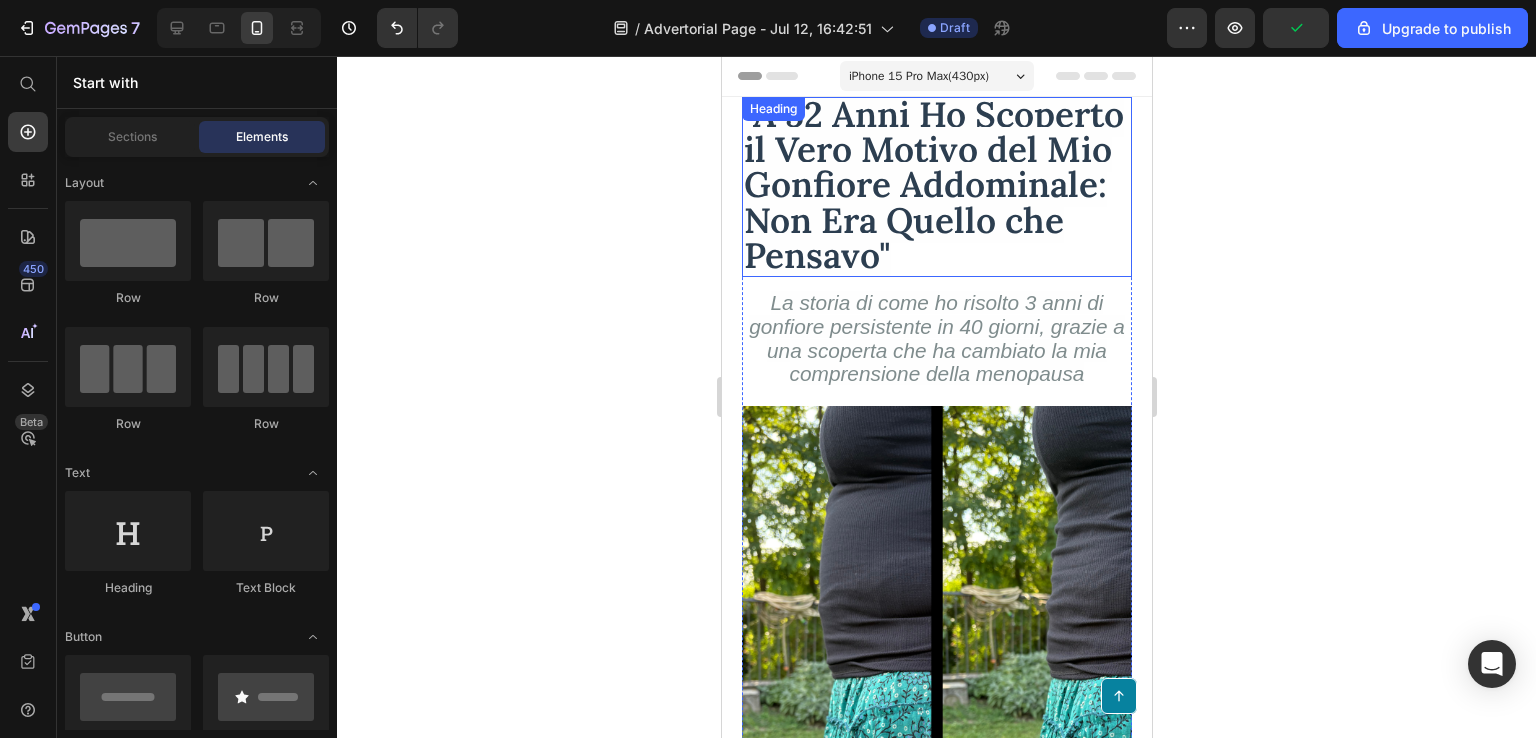click on ""A 52 Anni Ho Scoperto il Vero Motivo del Mio Gonfiore Addominale: Non Era Quello che Pensavo"" at bounding box center [933, 185] 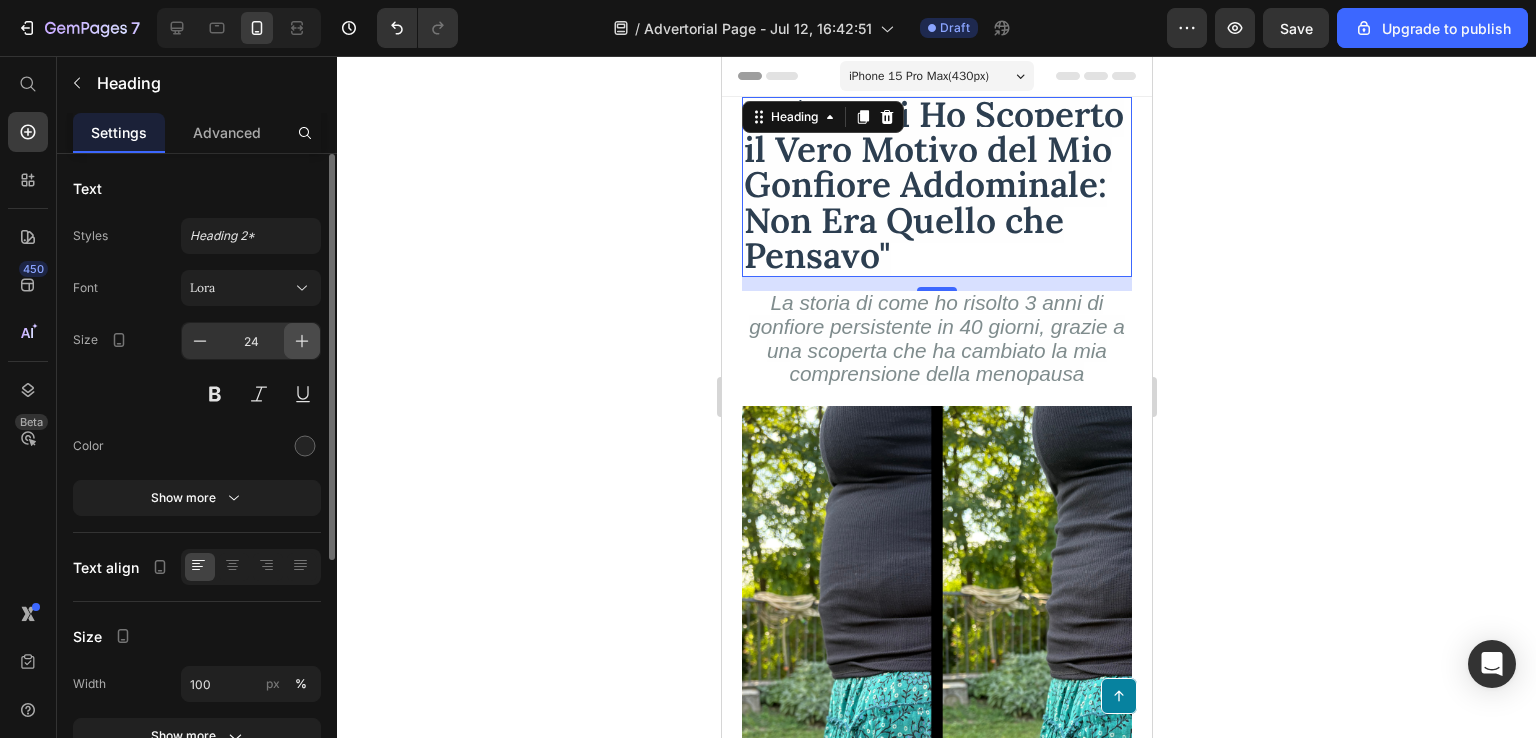 click 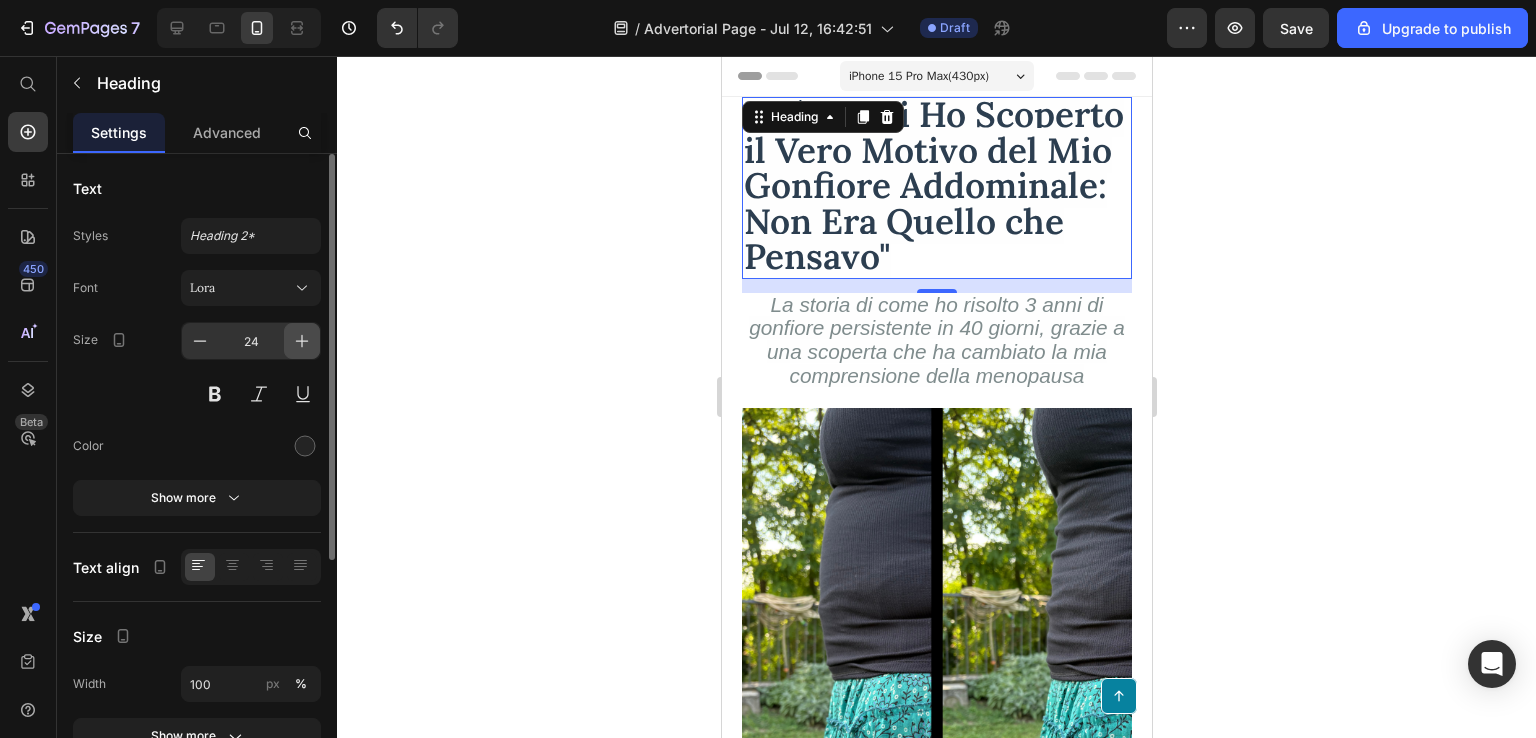 click 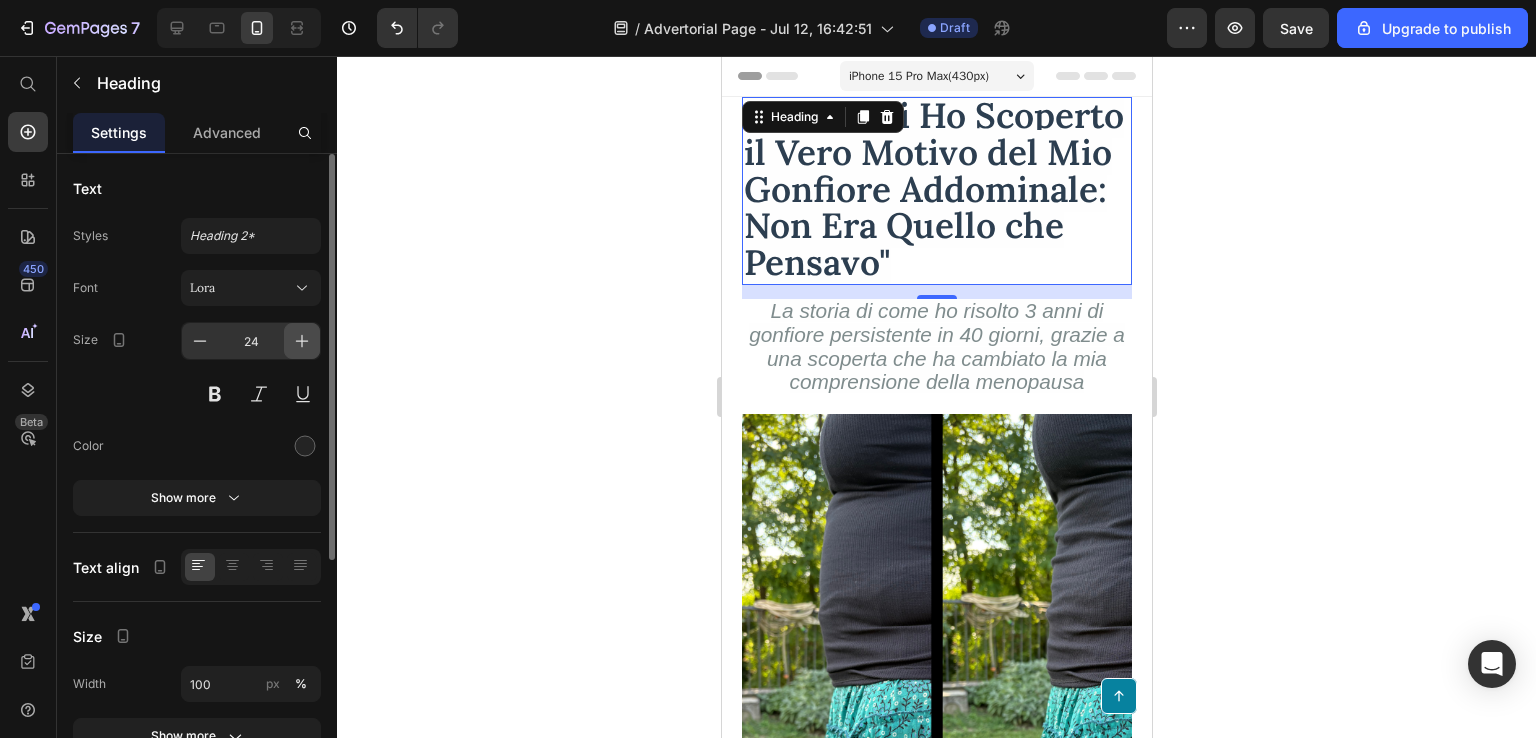 click 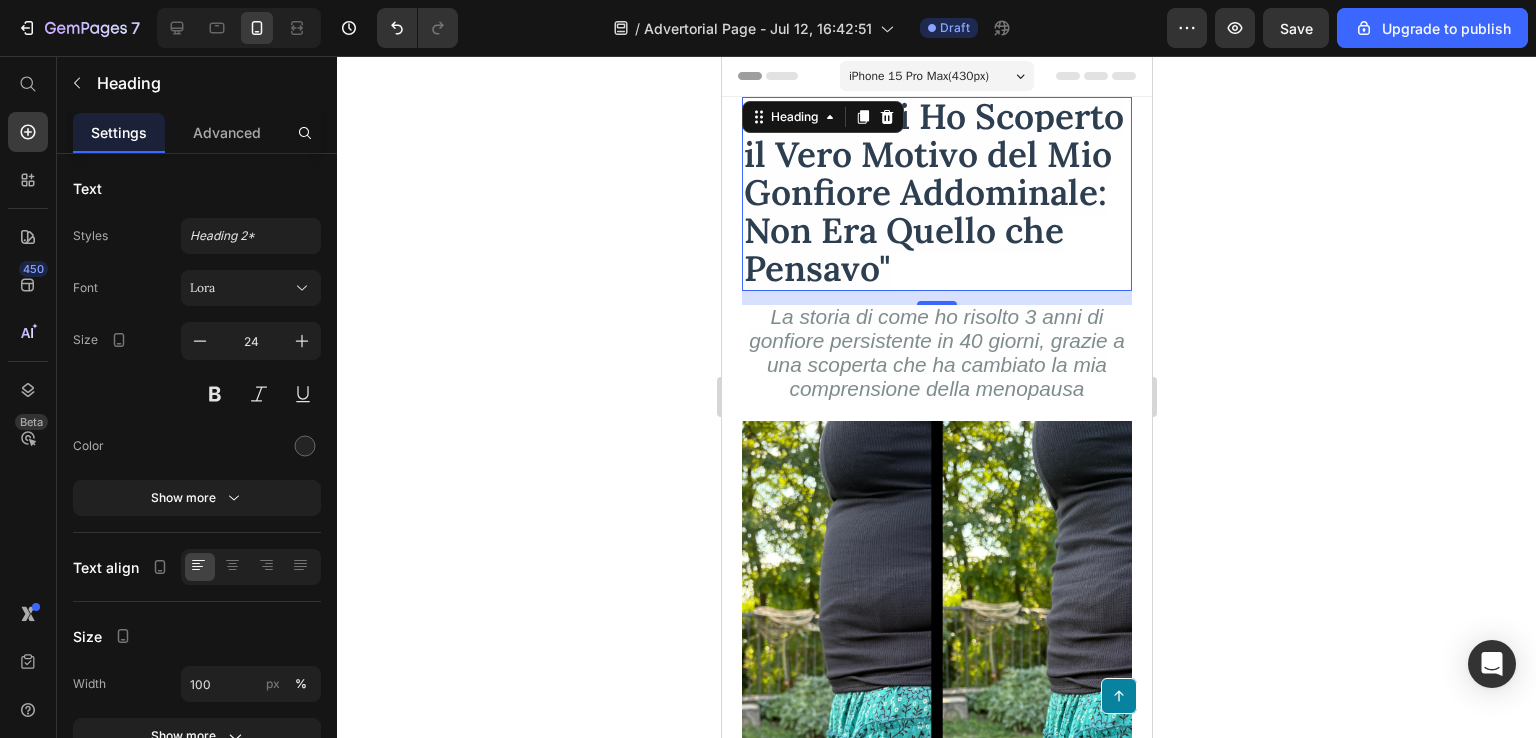 click 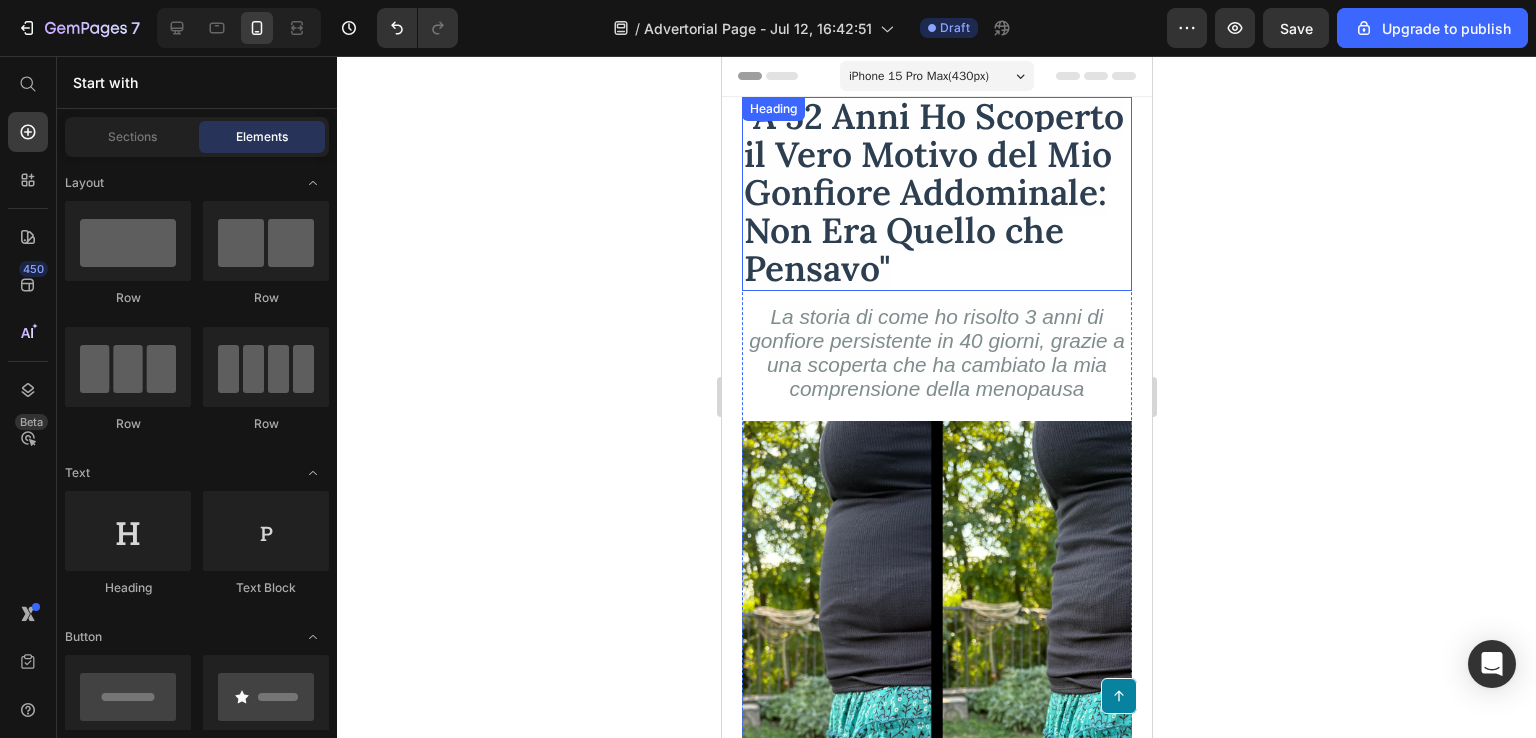 click on "⁠⁠⁠⁠⁠⁠⁠ "A 52 Anni Ho Scoperto il Vero Motivo del Mio Gonfiore Addominale: Non Era Quello che Pensavo" Heading" at bounding box center [936, 194] 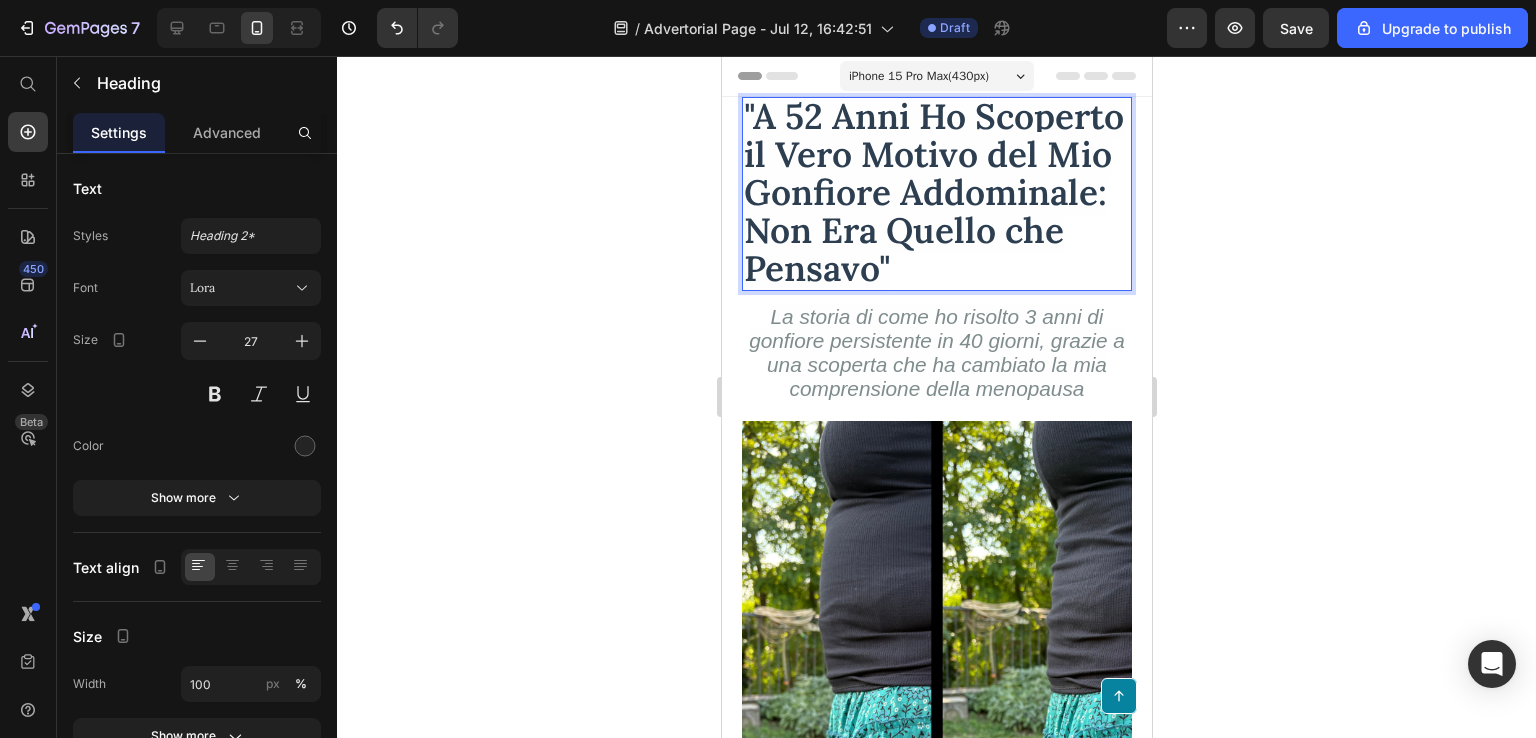 click on ""A 52 Anni Ho Scoperto il Vero Motivo del Mio Gonfiore Addominale: Non Era Quello che Pensavo"" at bounding box center (933, 192) 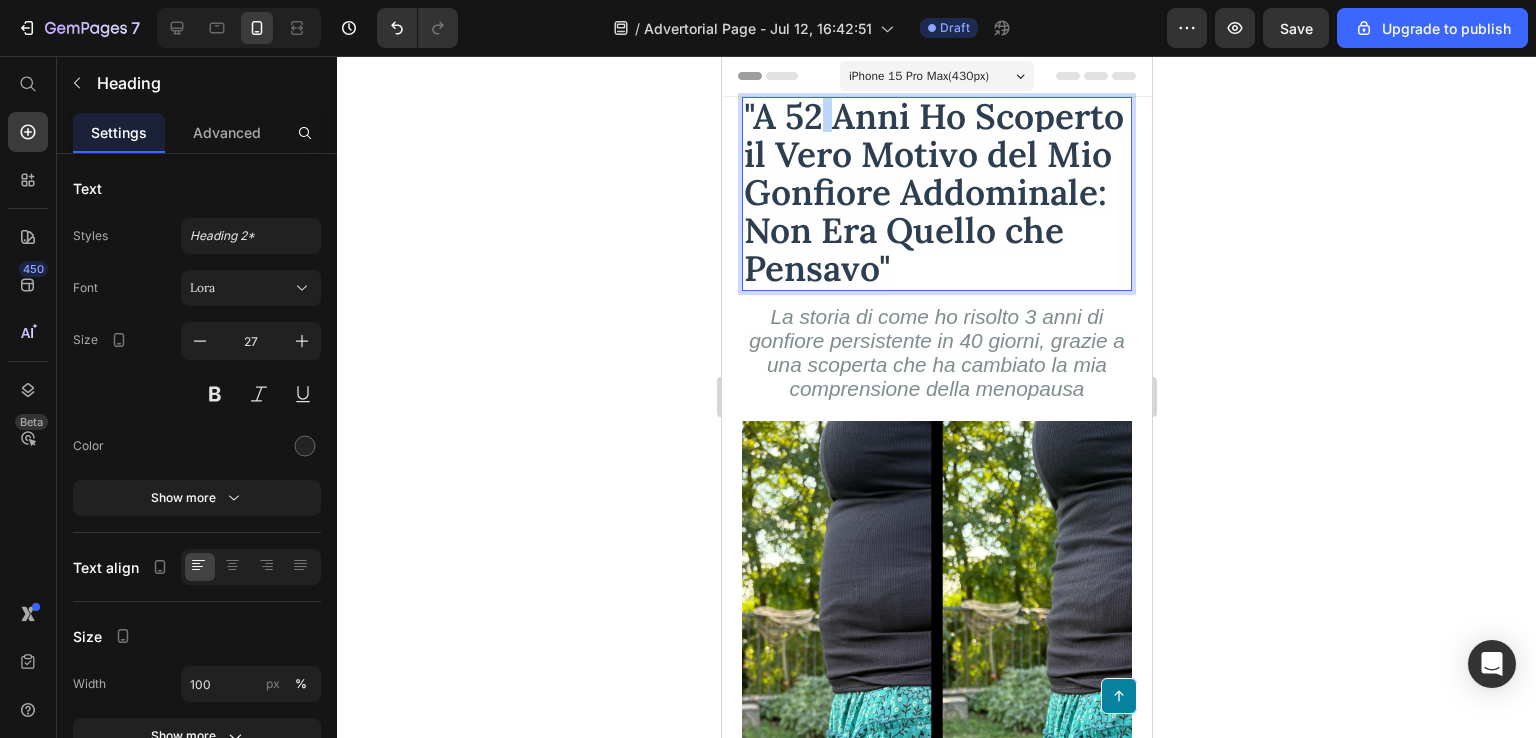 click on ""A 52 Anni Ho Scoperto il Vero Motivo del Mio Gonfiore Addominale: Non Era Quello che Pensavo"" at bounding box center (933, 192) 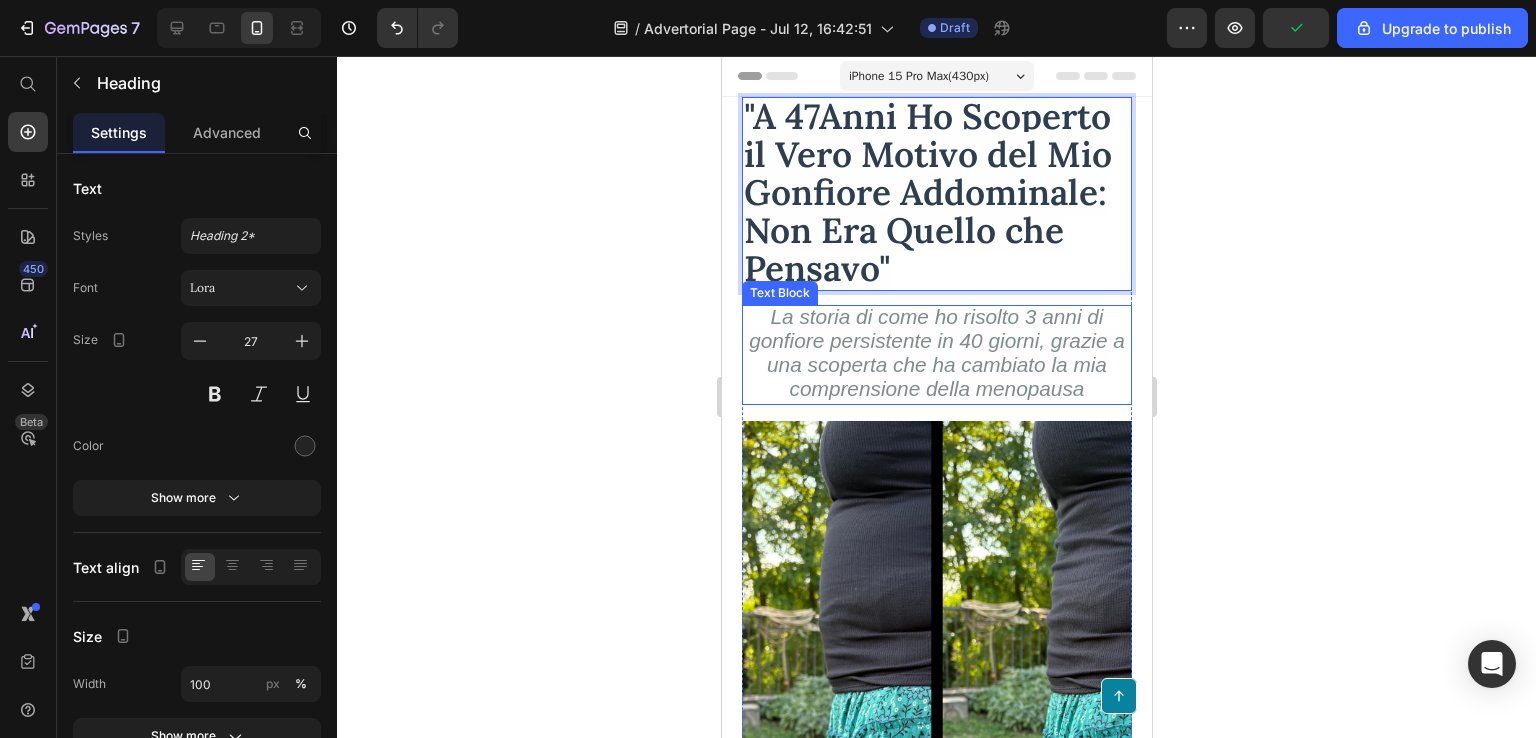 click on "La storia di come ho risolto 3 anni di gonfiore persistente in 40 giorni, grazie a una scoperta che ha cambiato la mia comprensione della menopausa" at bounding box center [936, 352] 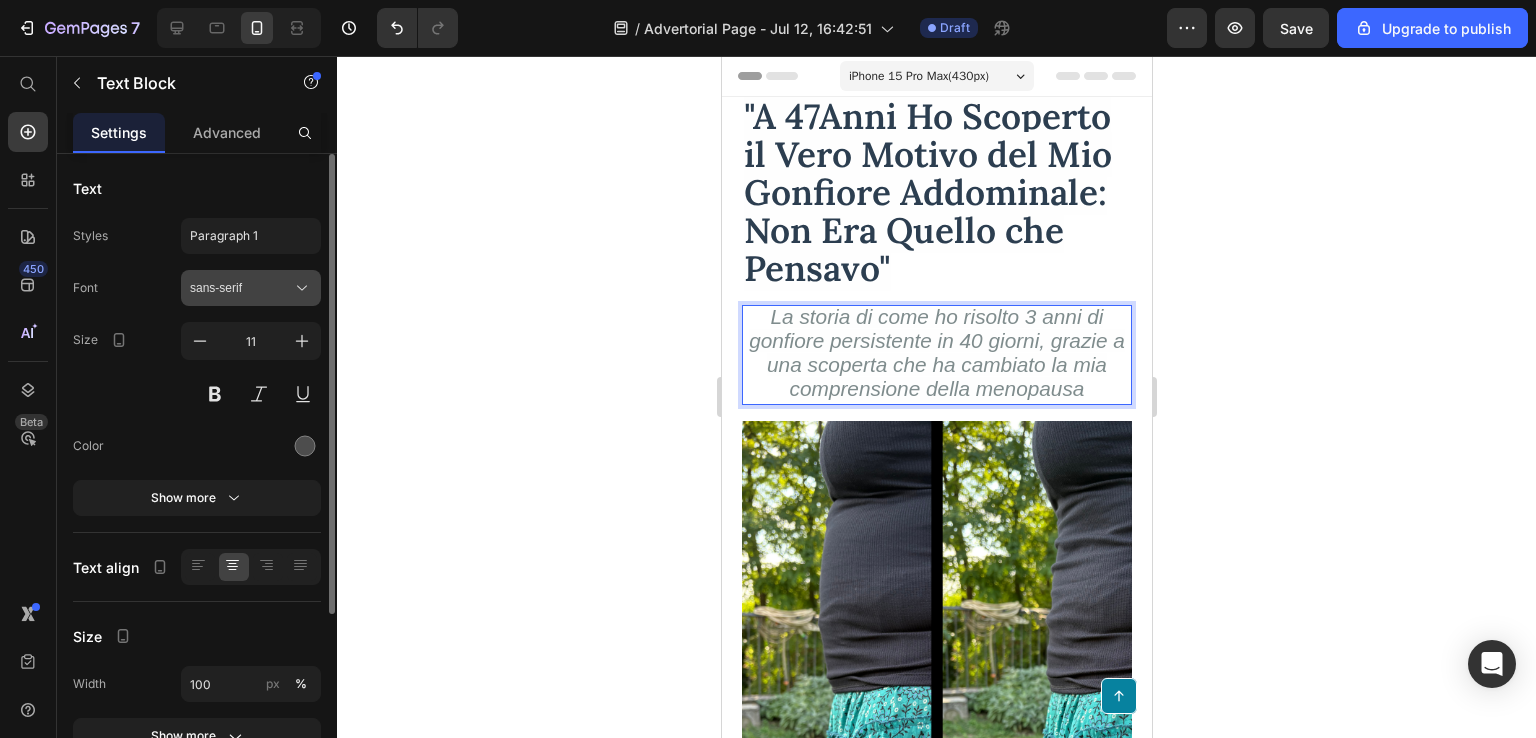click 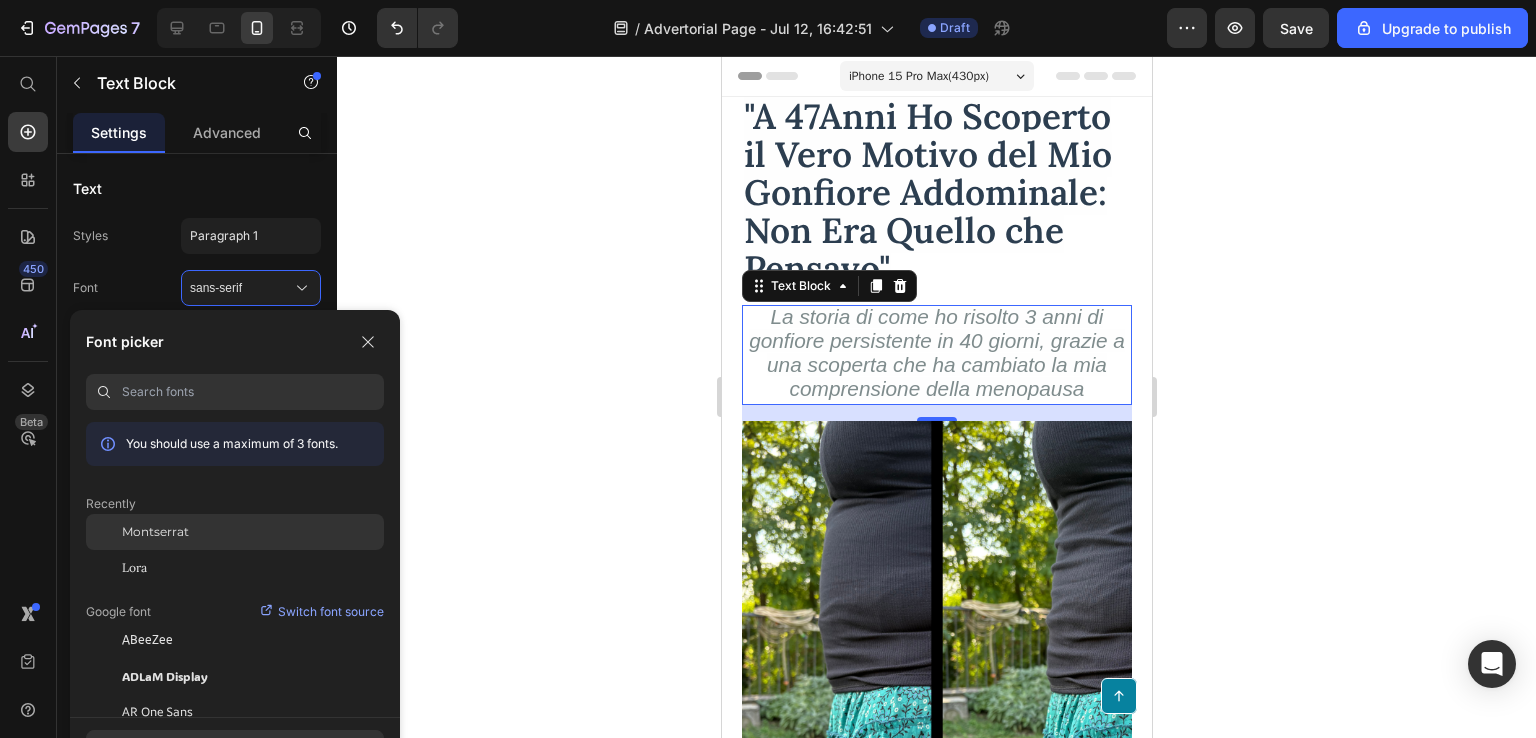 click on "Montserrat" 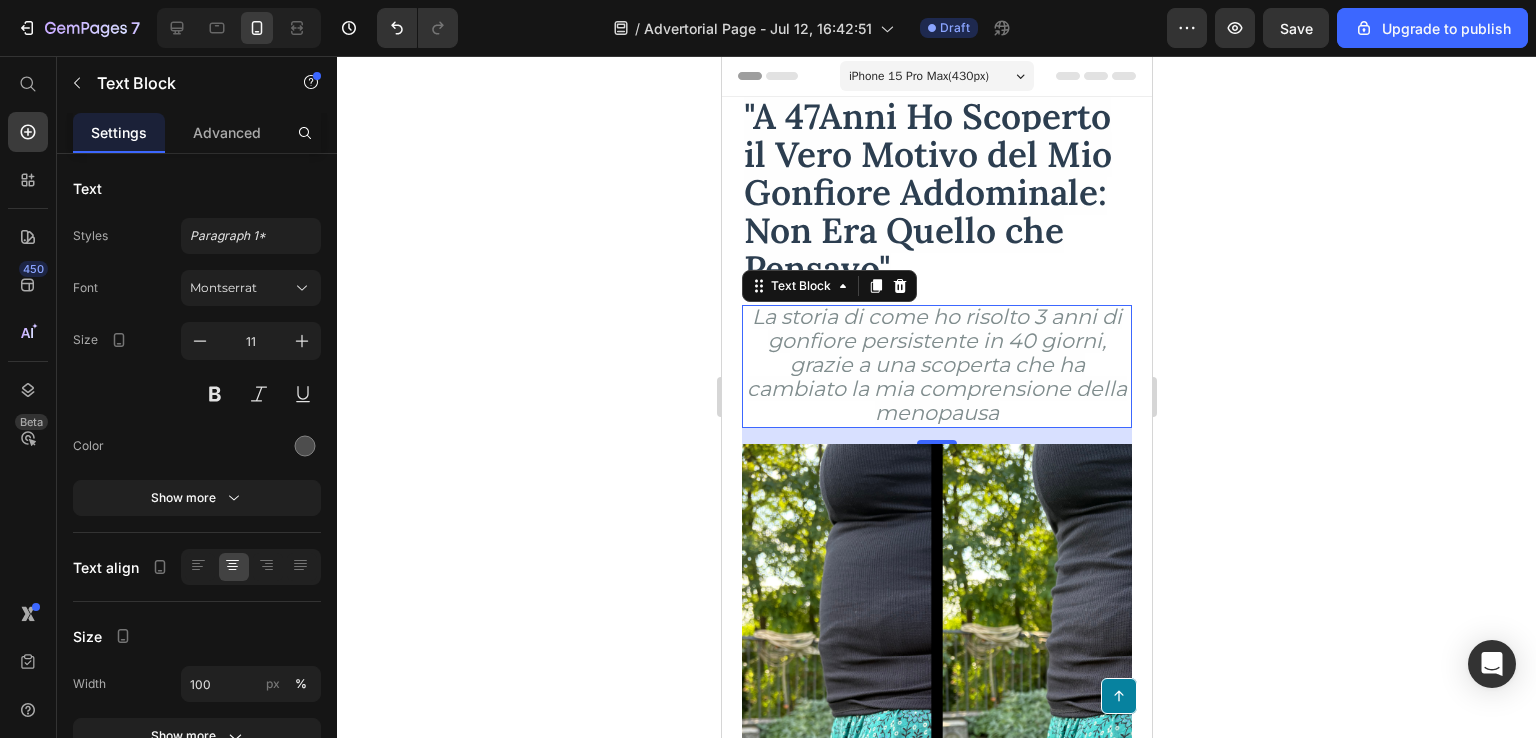 click 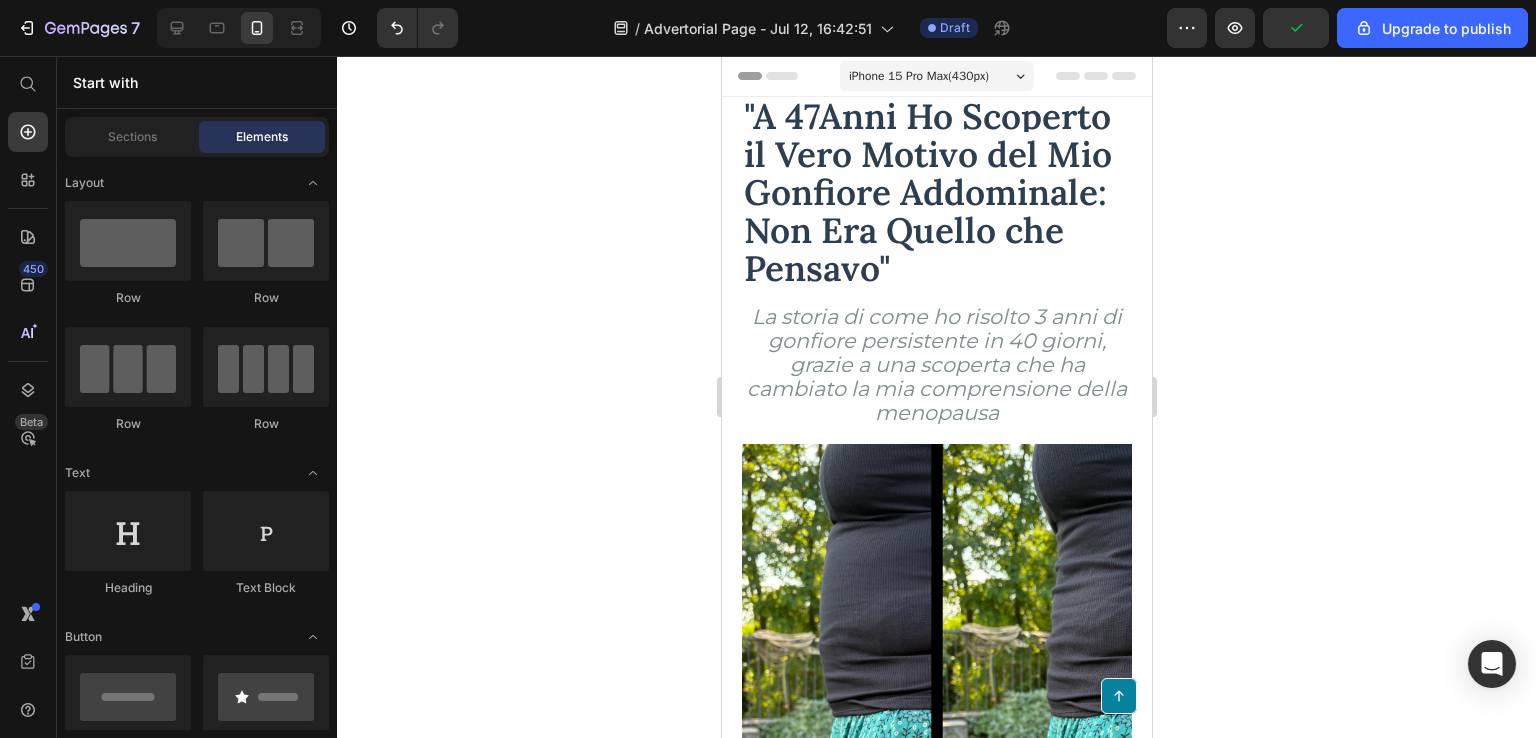 click 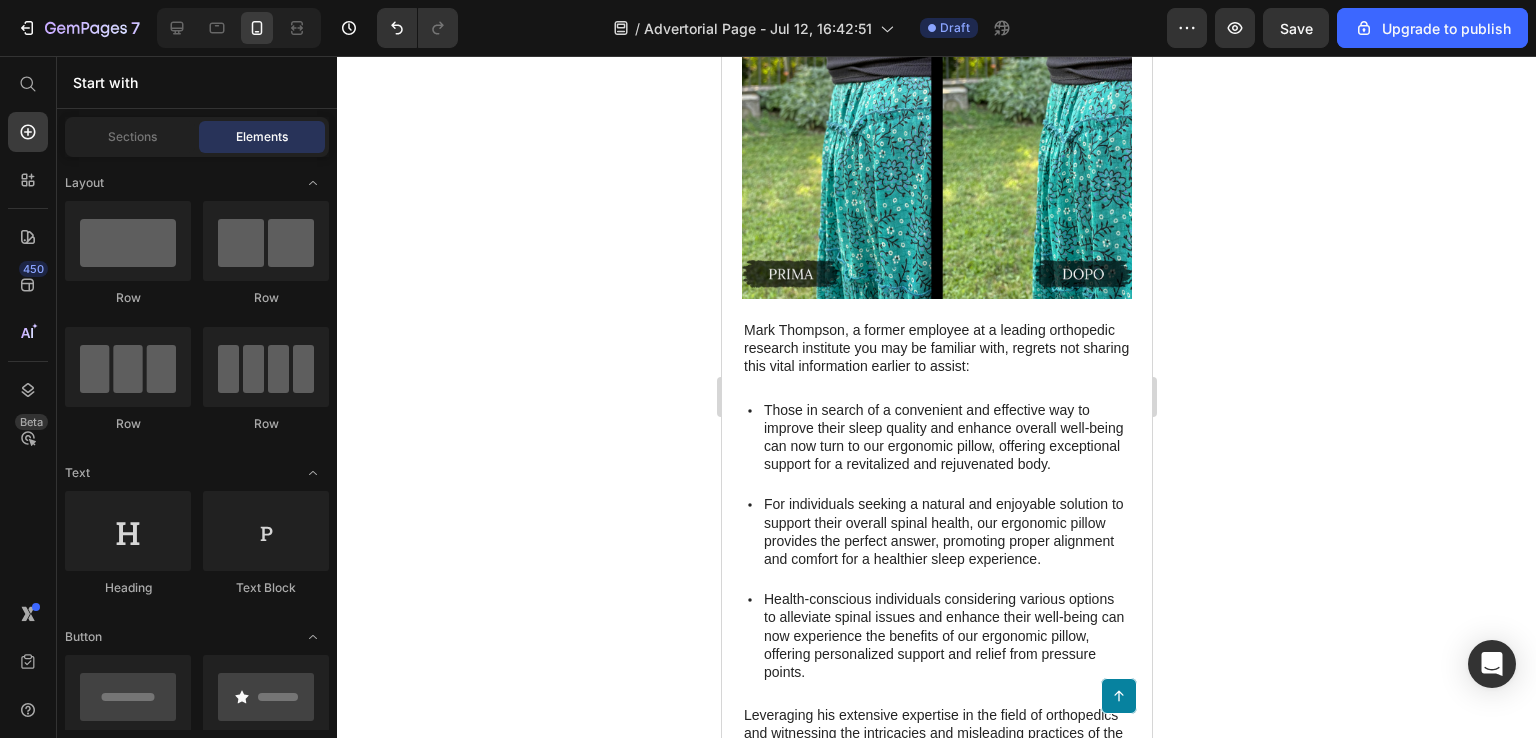 scroll, scrollTop: 0, scrollLeft: 0, axis: both 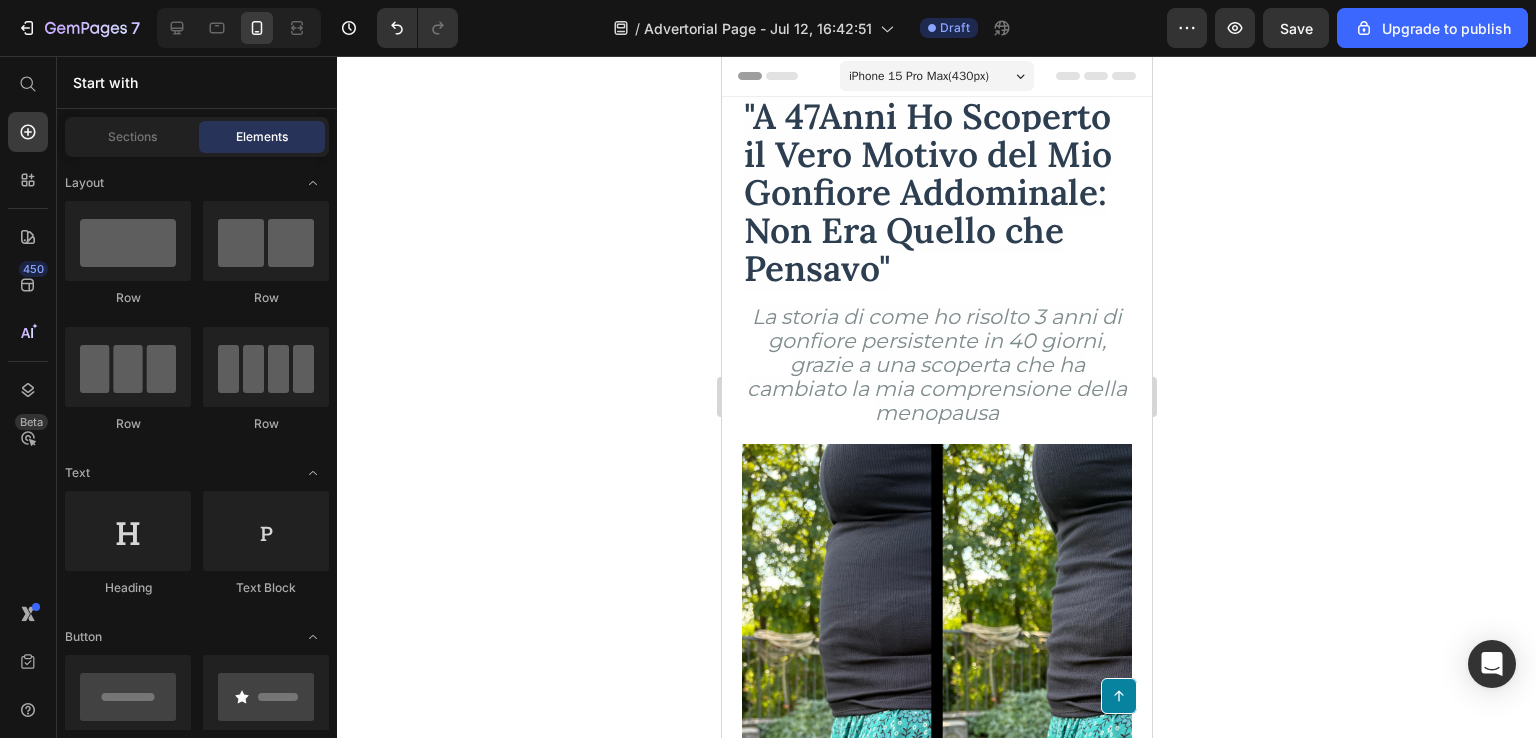 drag, startPoint x: 1141, startPoint y: 161, endPoint x: 1870, endPoint y: 81, distance: 733.37646 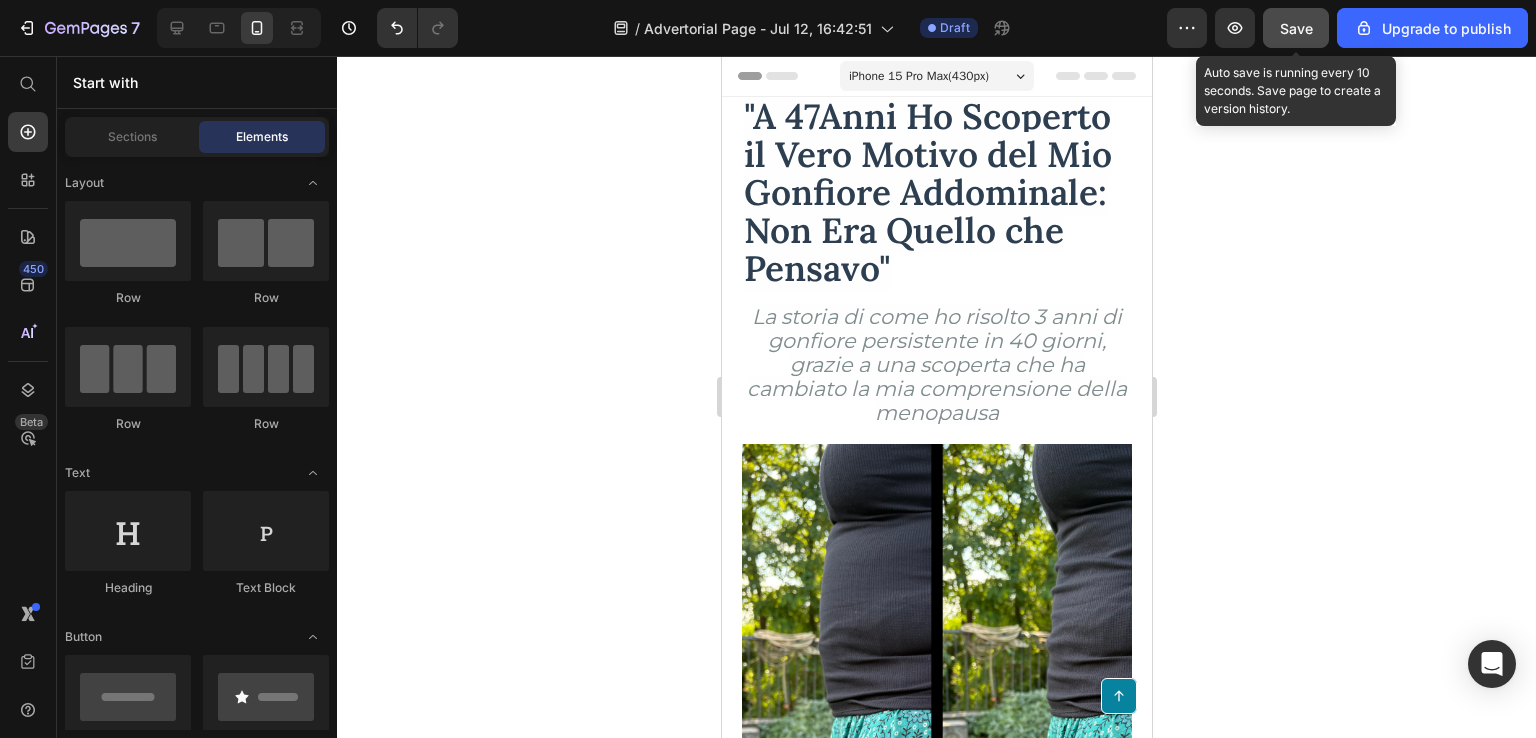 click on "Save" 